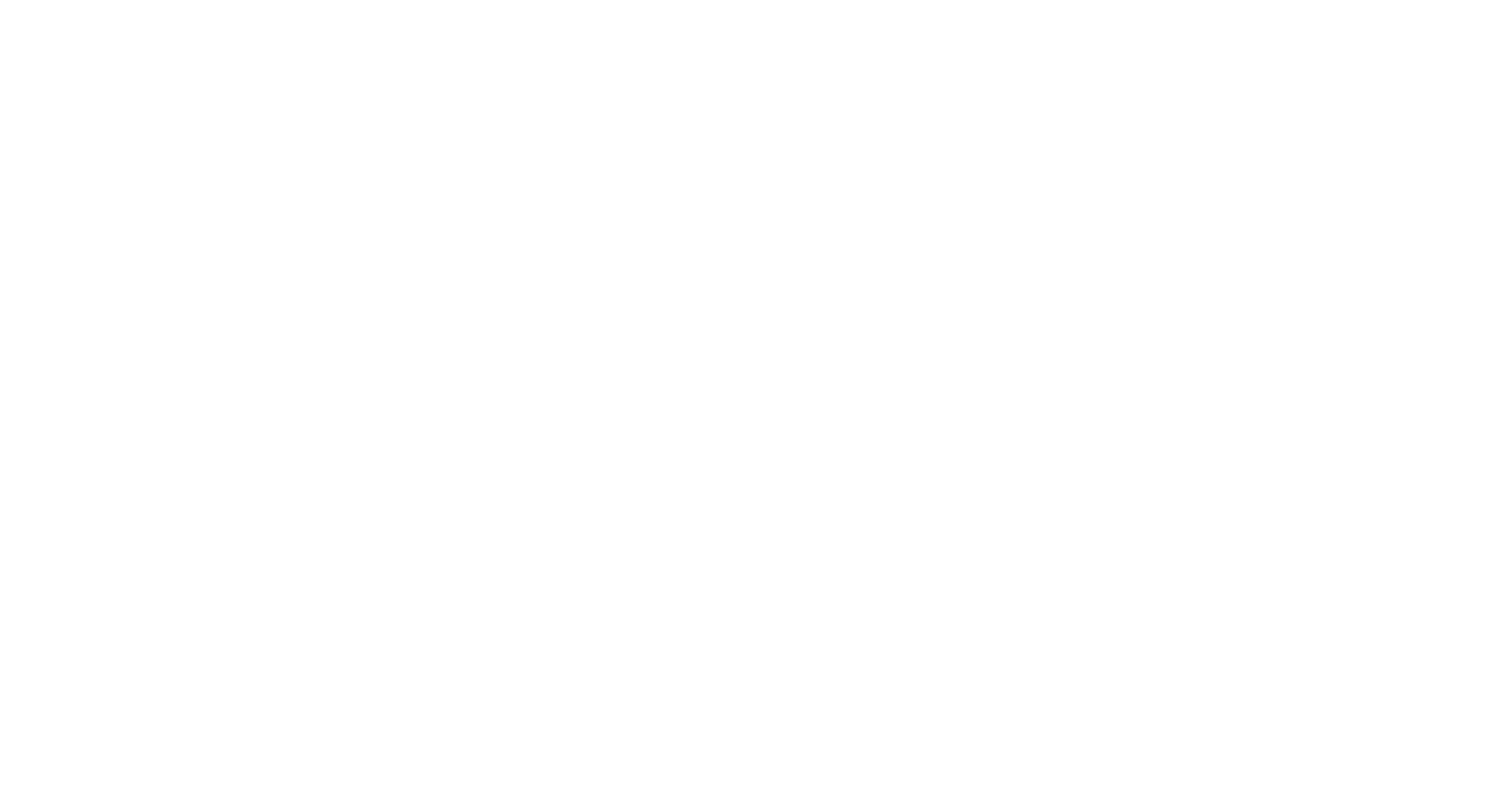 scroll, scrollTop: 0, scrollLeft: 0, axis: both 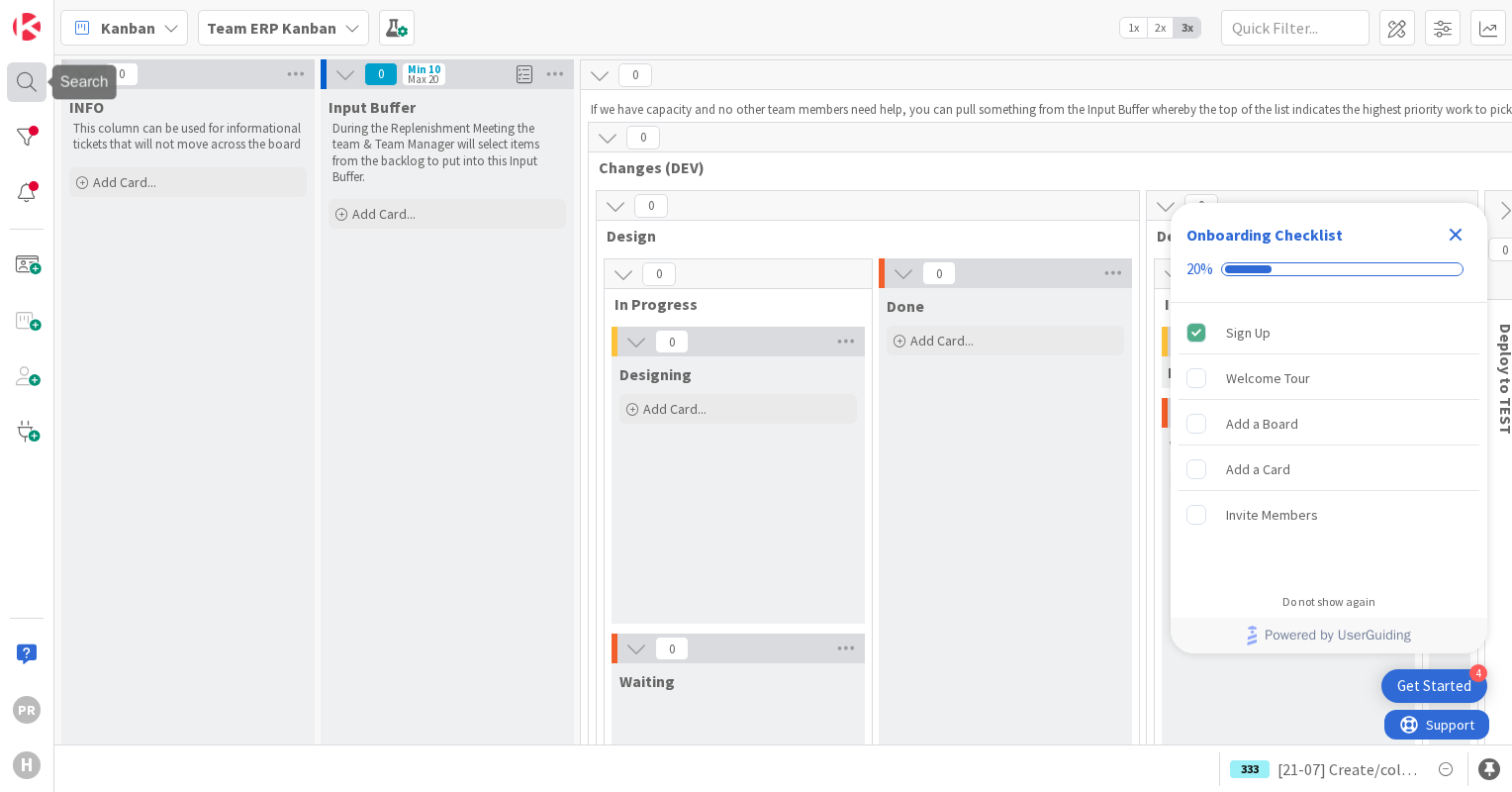 click at bounding box center [27, 82] 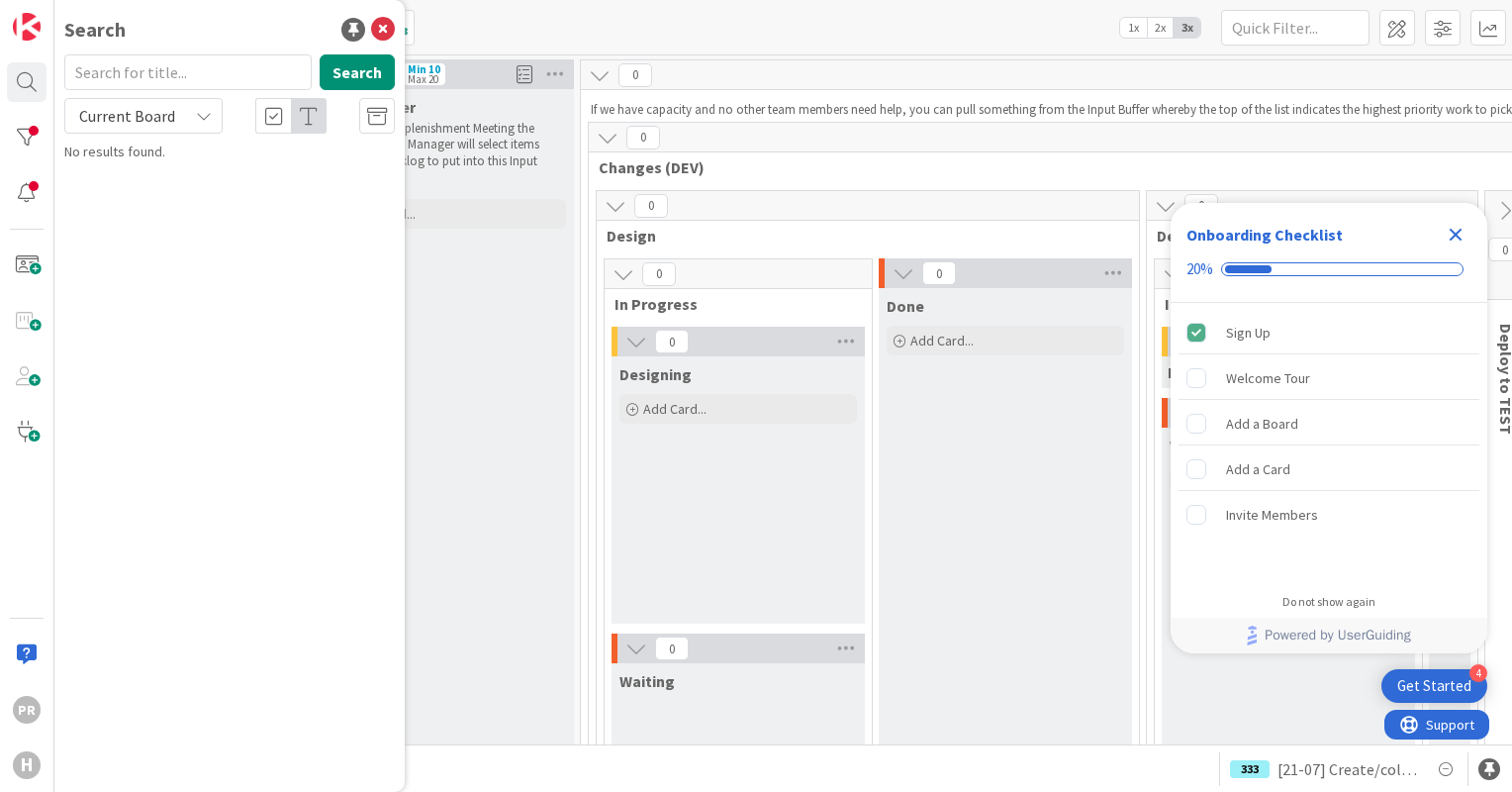 click on "Current Board" at bounding box center [127, 116] 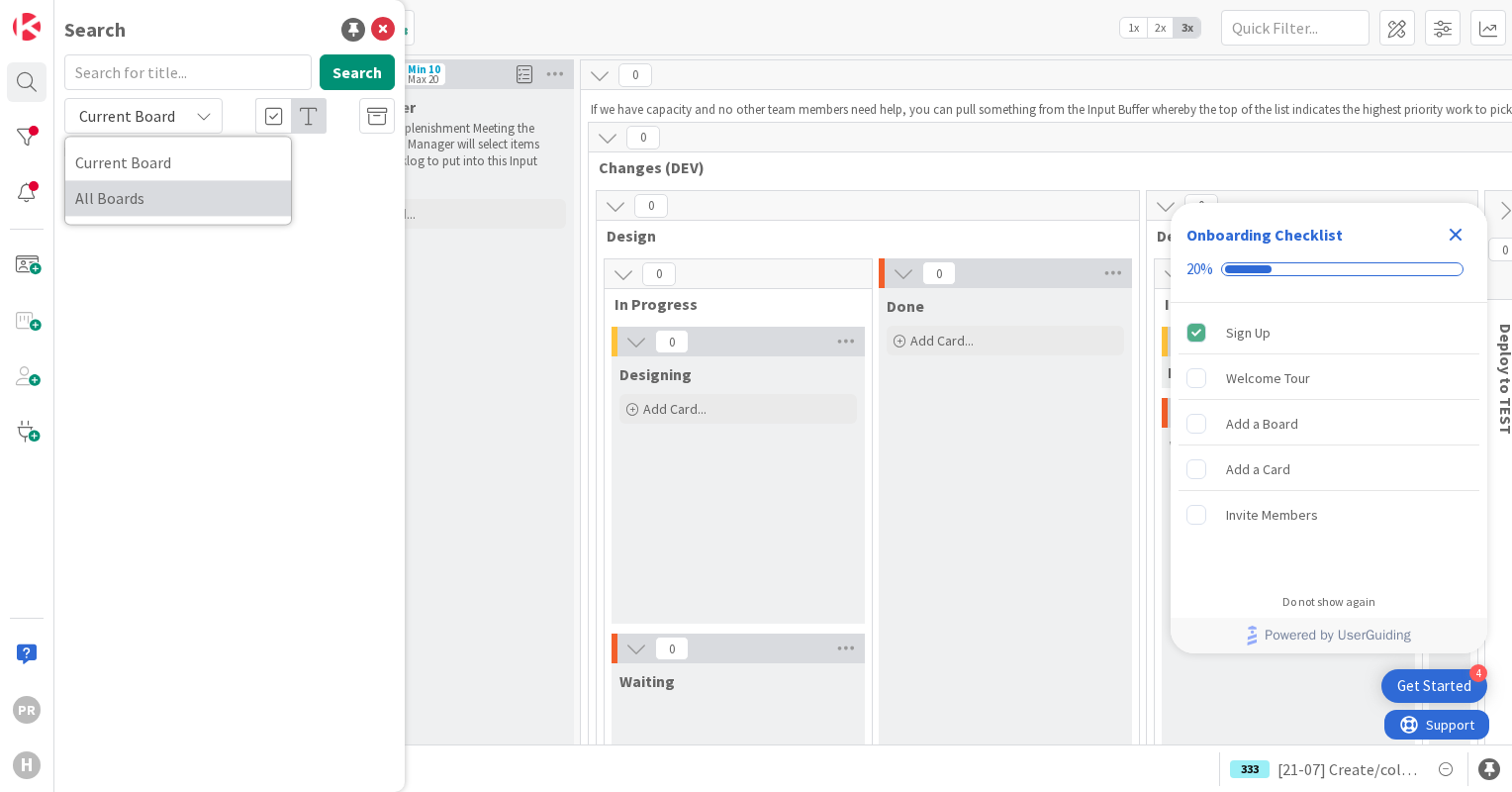 click on "All Boards" at bounding box center (178, 198) 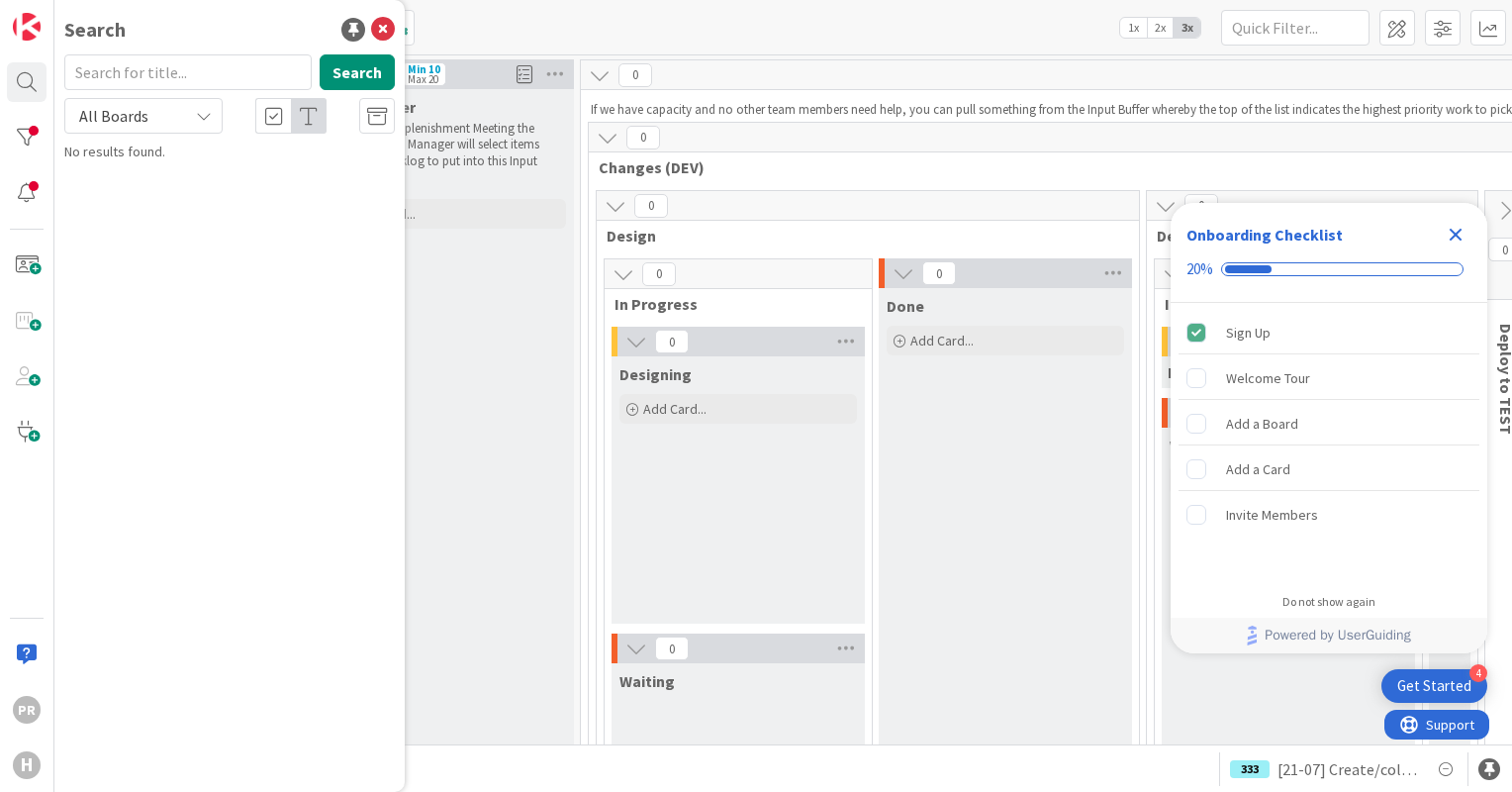 scroll, scrollTop: 0, scrollLeft: 0, axis: both 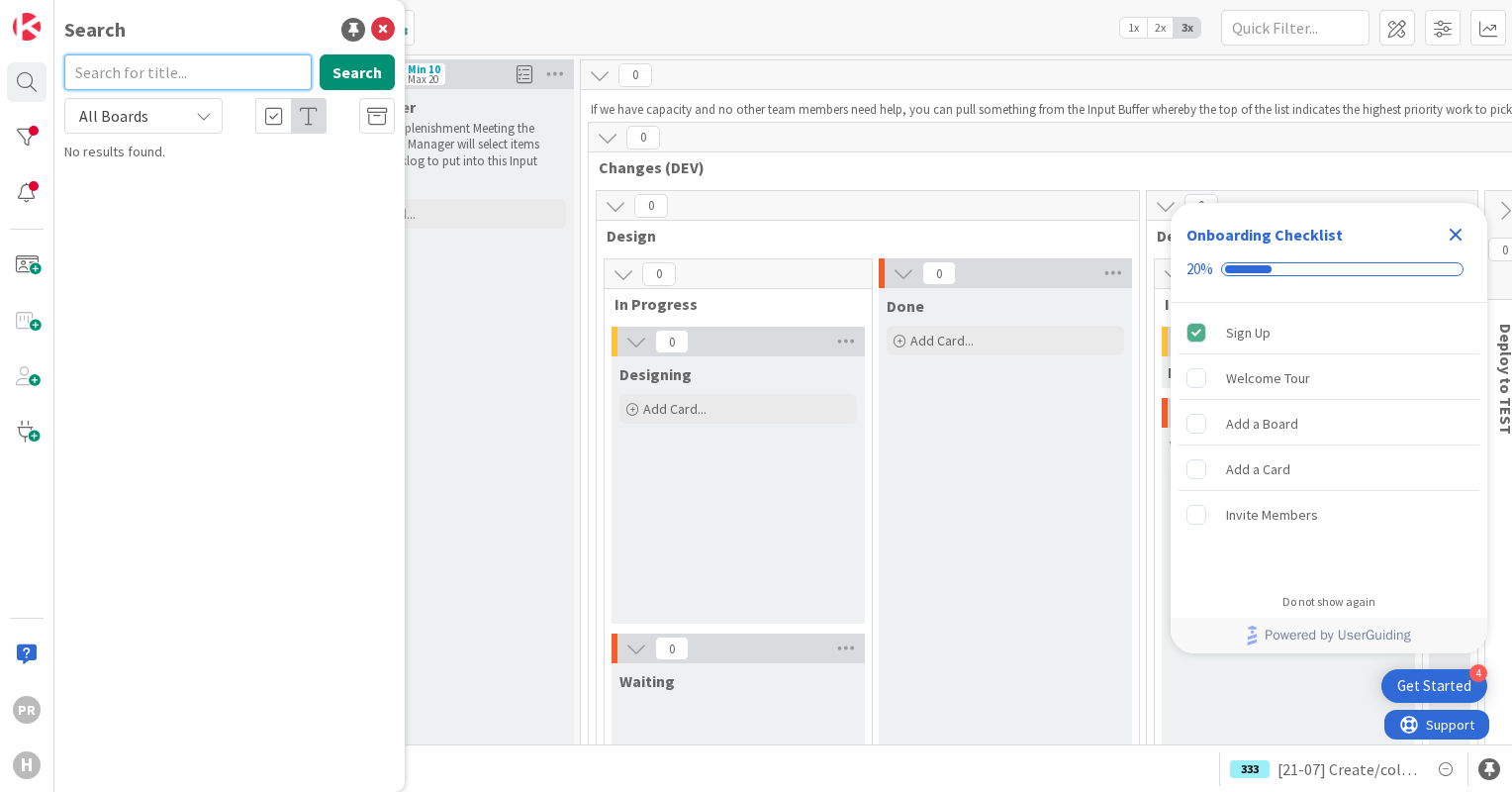 click at bounding box center [188, 72] 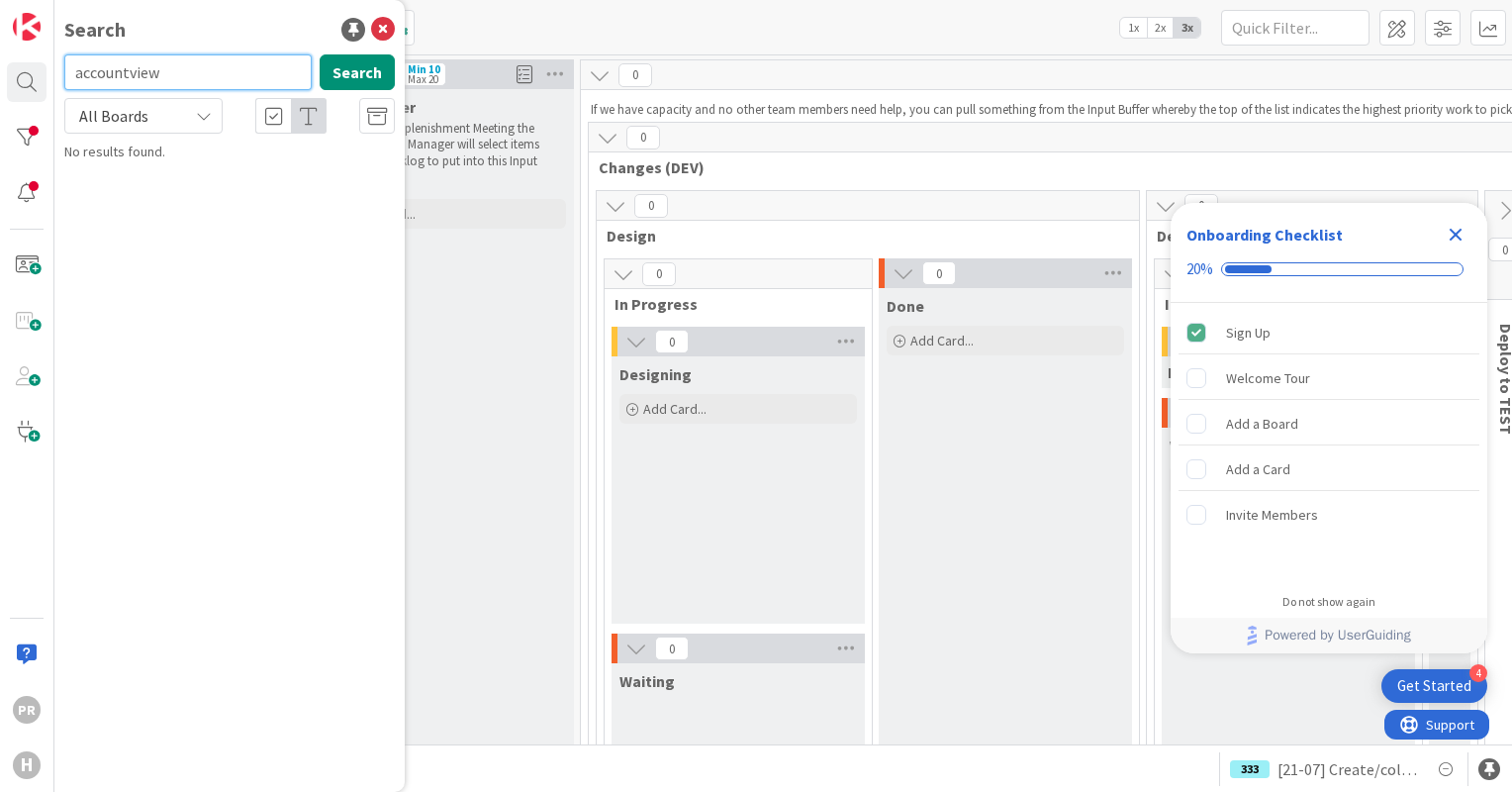 type on "accountview" 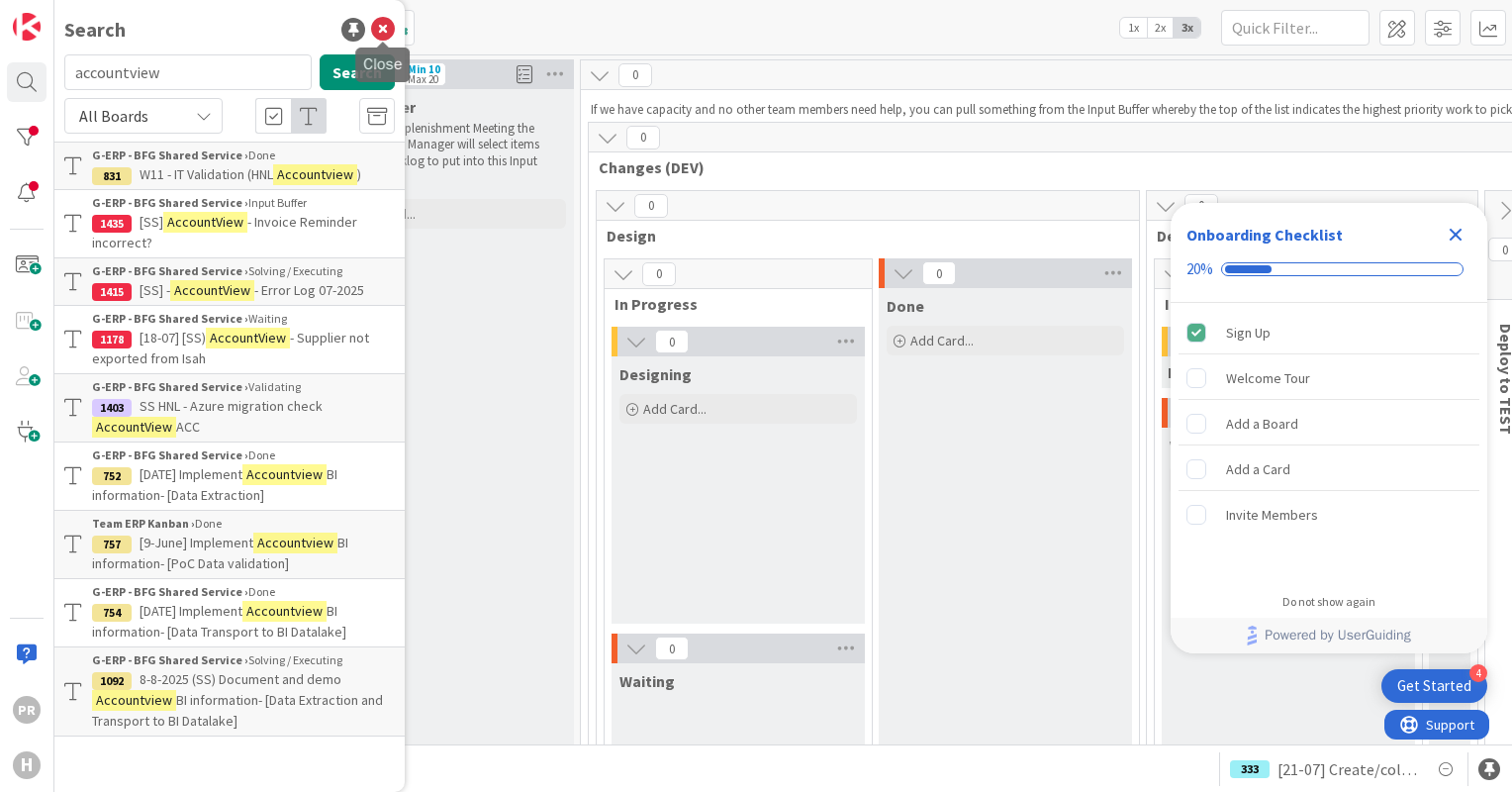 click at bounding box center [383, 30] 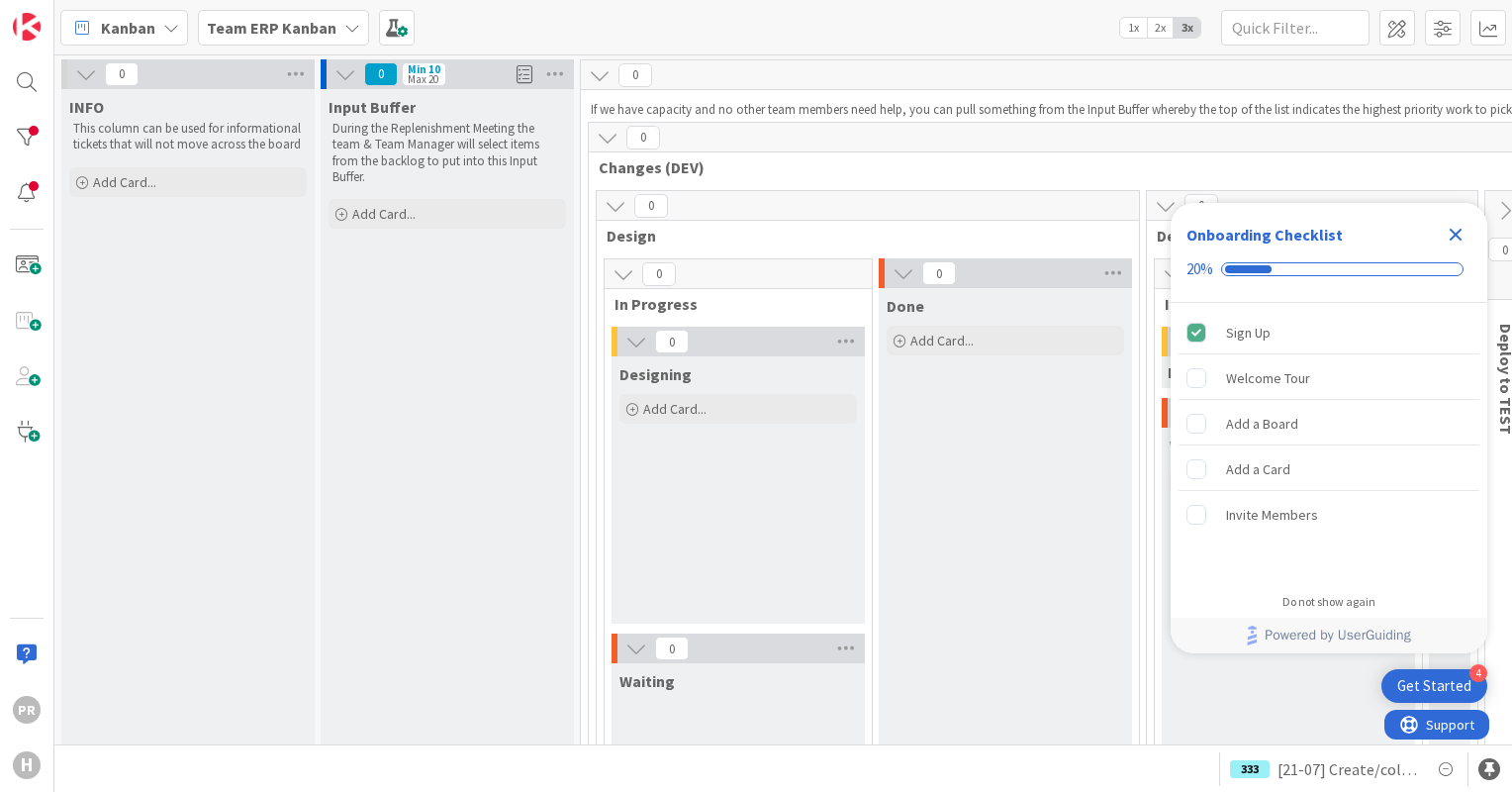 click on "Team ERP Kanban" at bounding box center [271, 28] 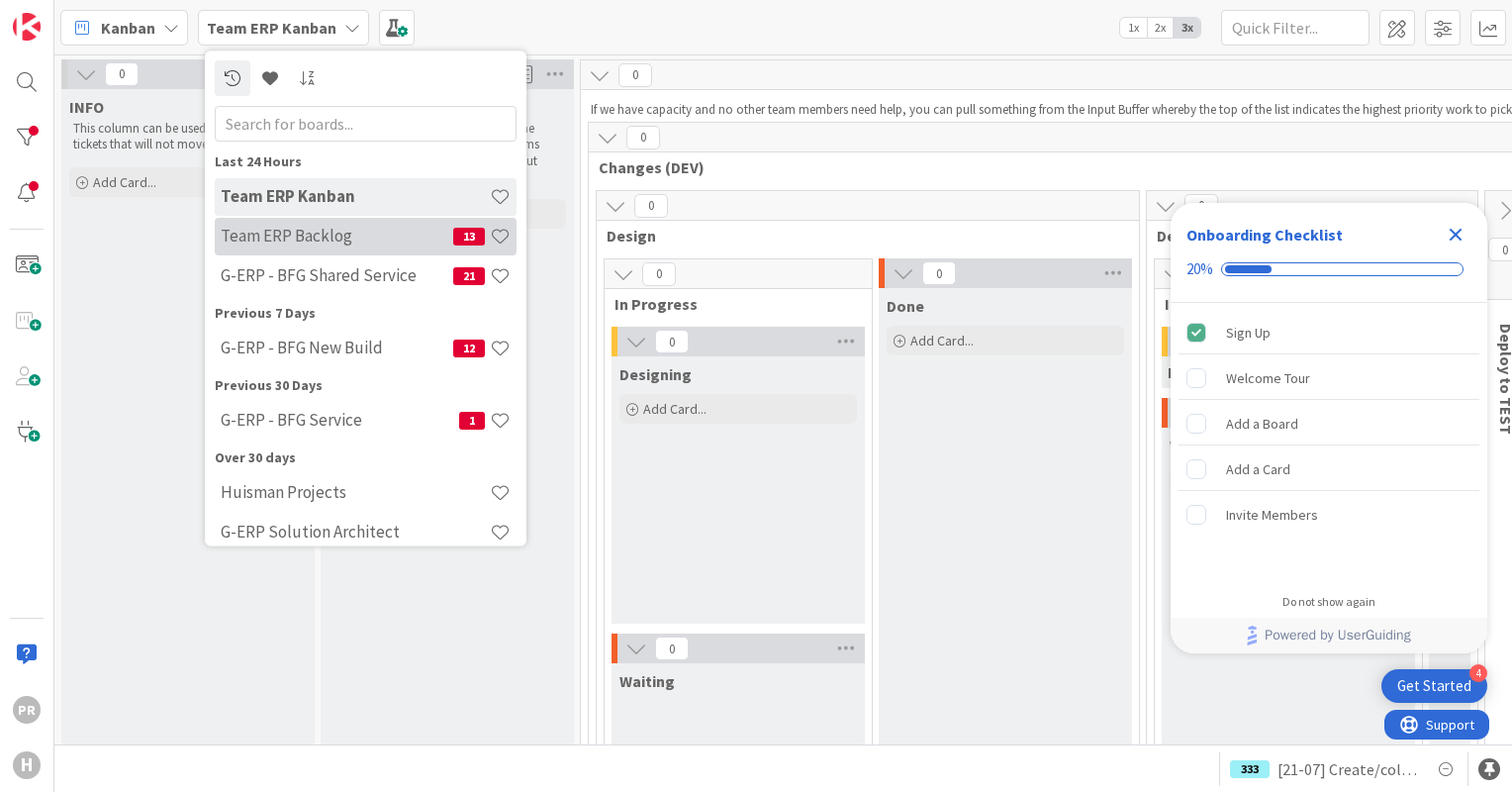 click on "Team ERP Backlog" at bounding box center (336, 237) 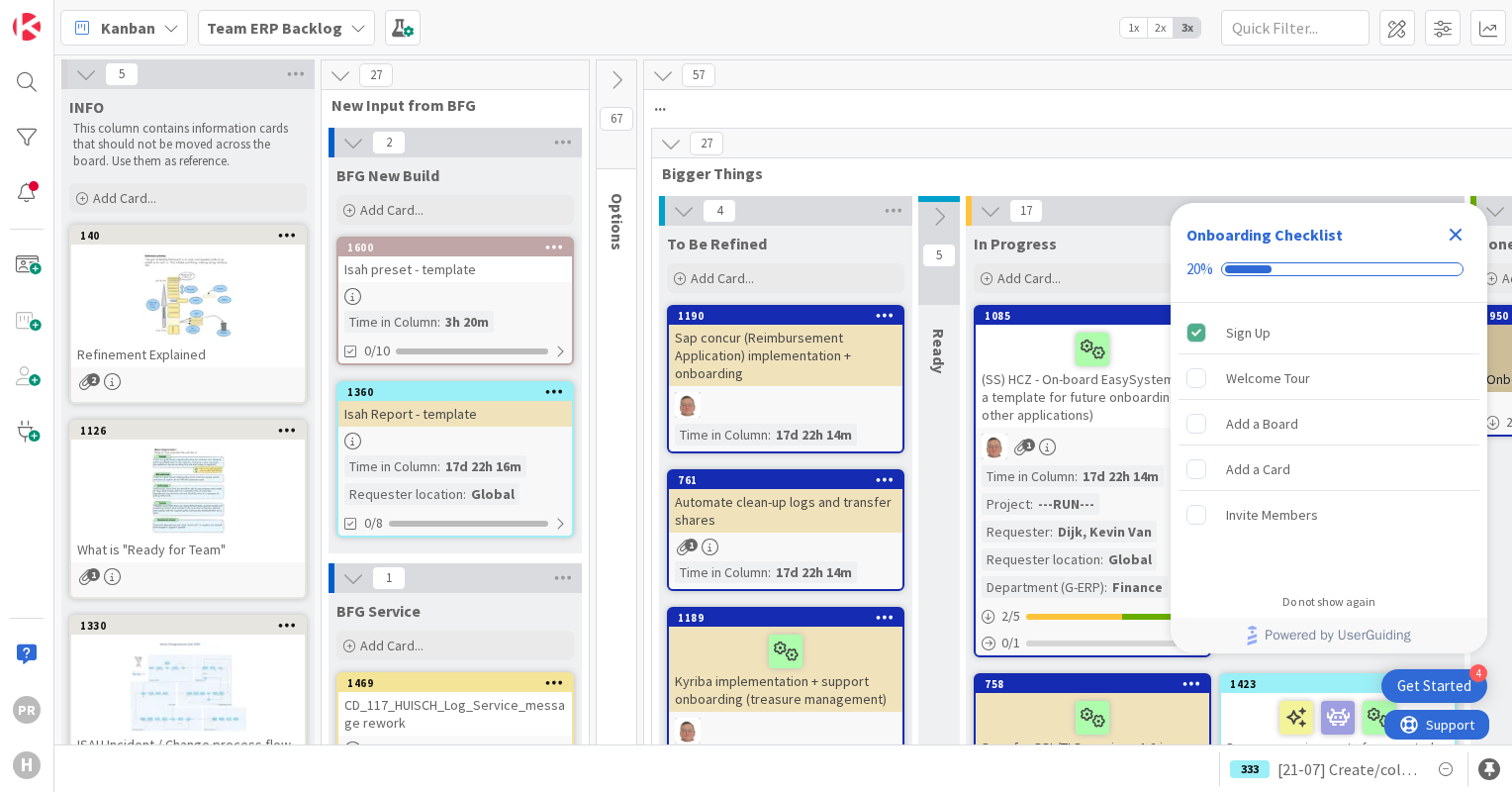 scroll, scrollTop: 0, scrollLeft: 0, axis: both 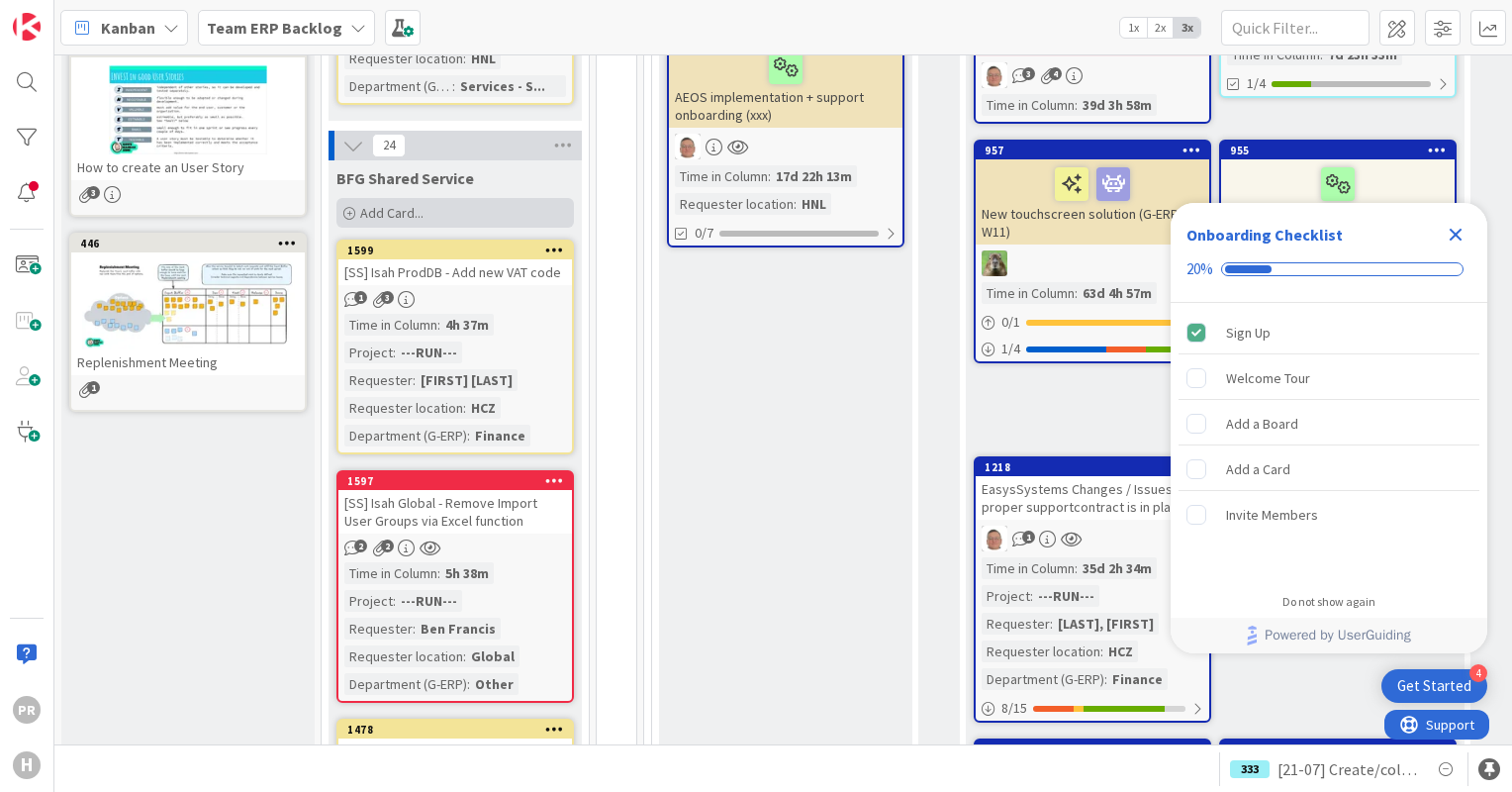 click on "Add Card..." at bounding box center (392, 213) 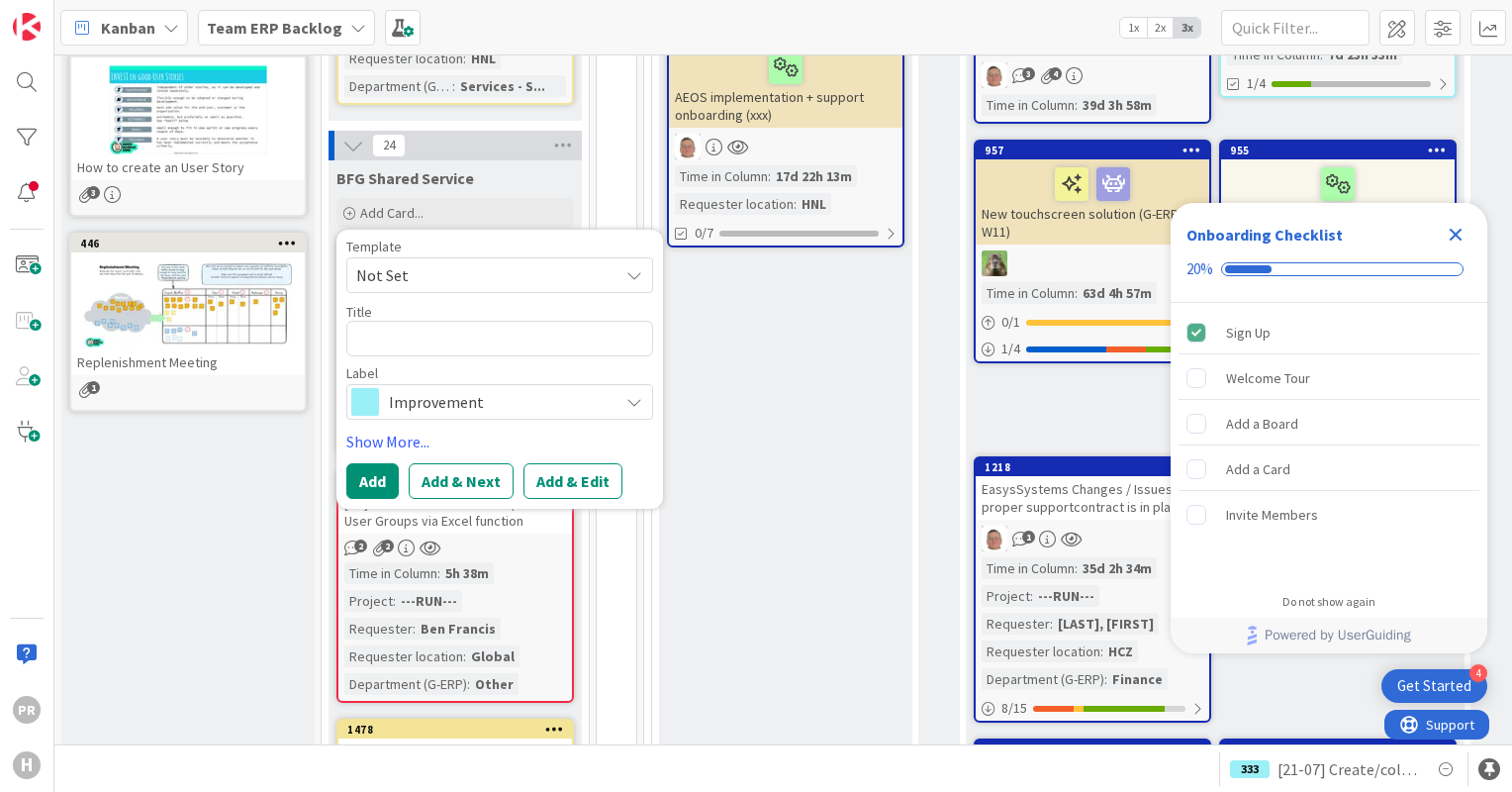 click on "Improvement" at bounding box center [499, 402] 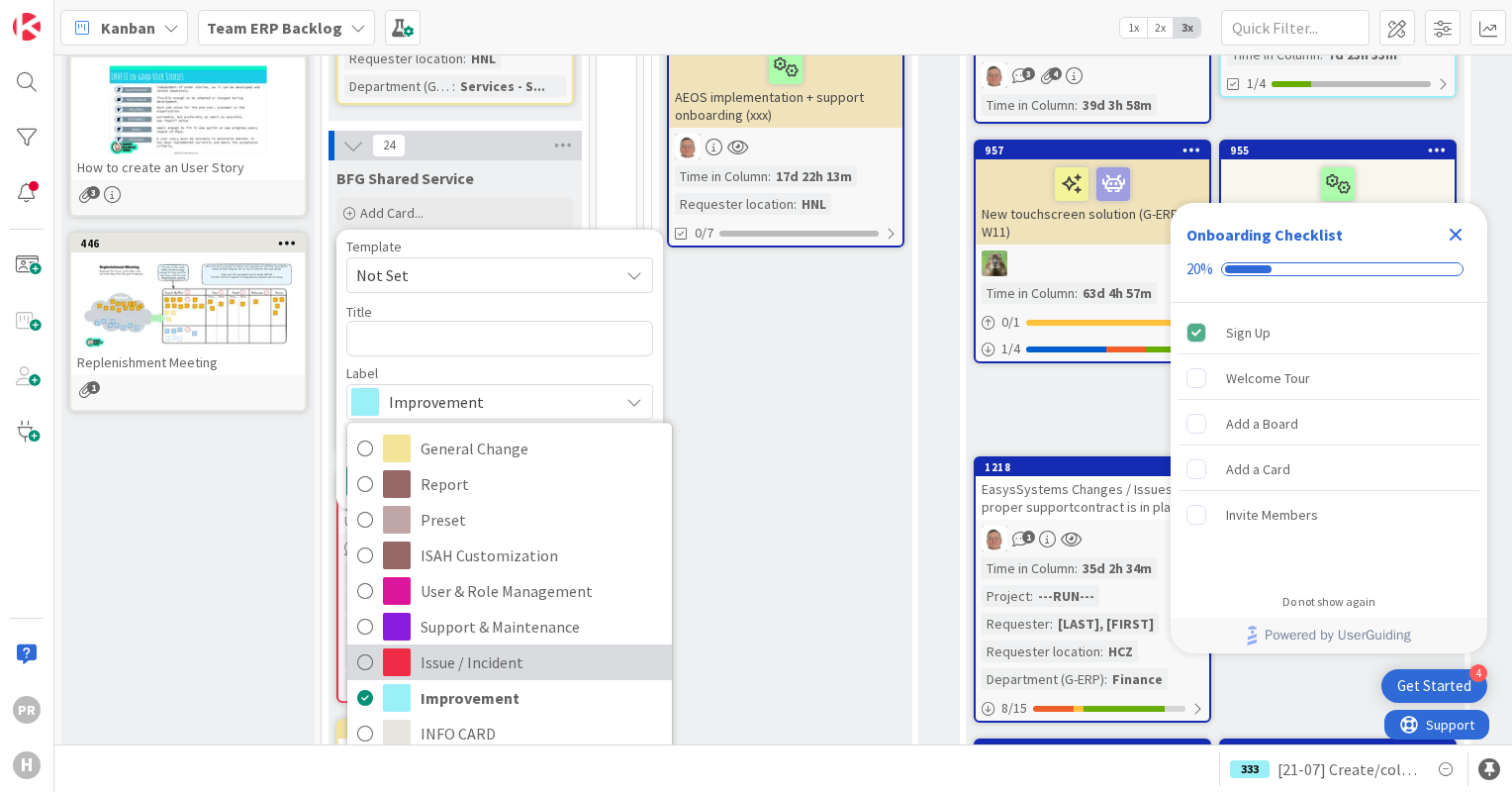 click on "Issue / Incident" at bounding box center [510, 662] 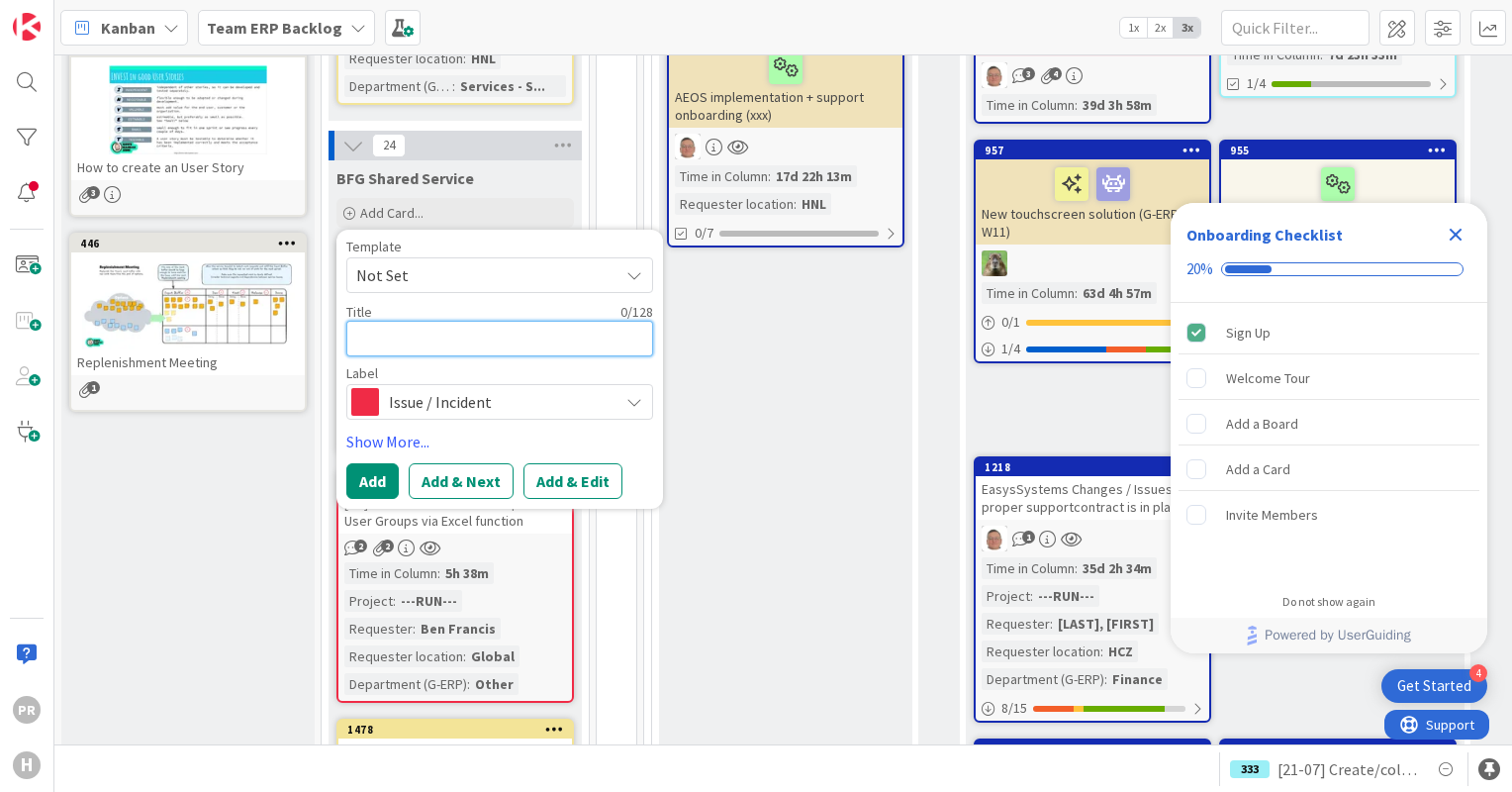 click at bounding box center (500, 339) 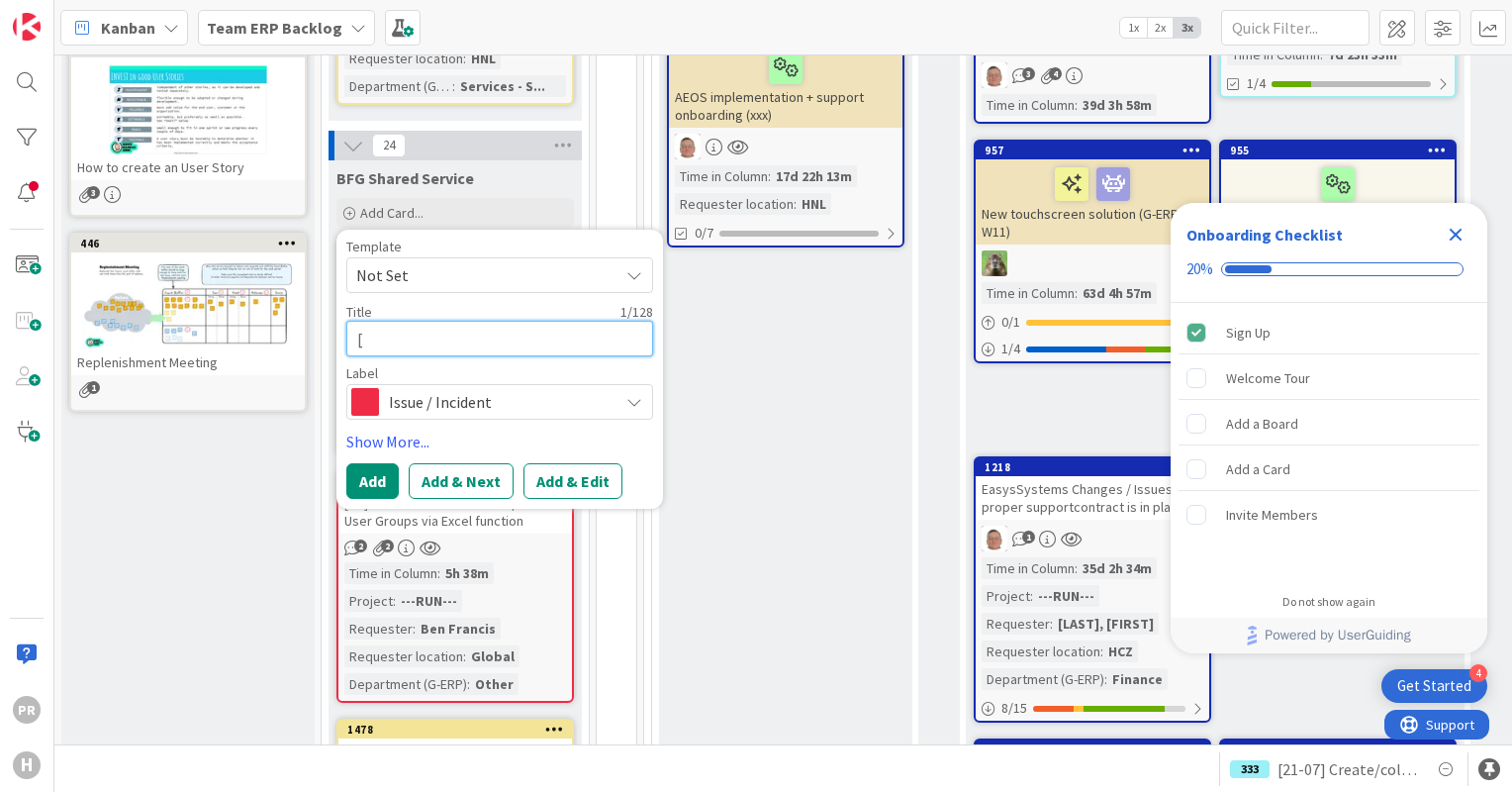 type on "x" 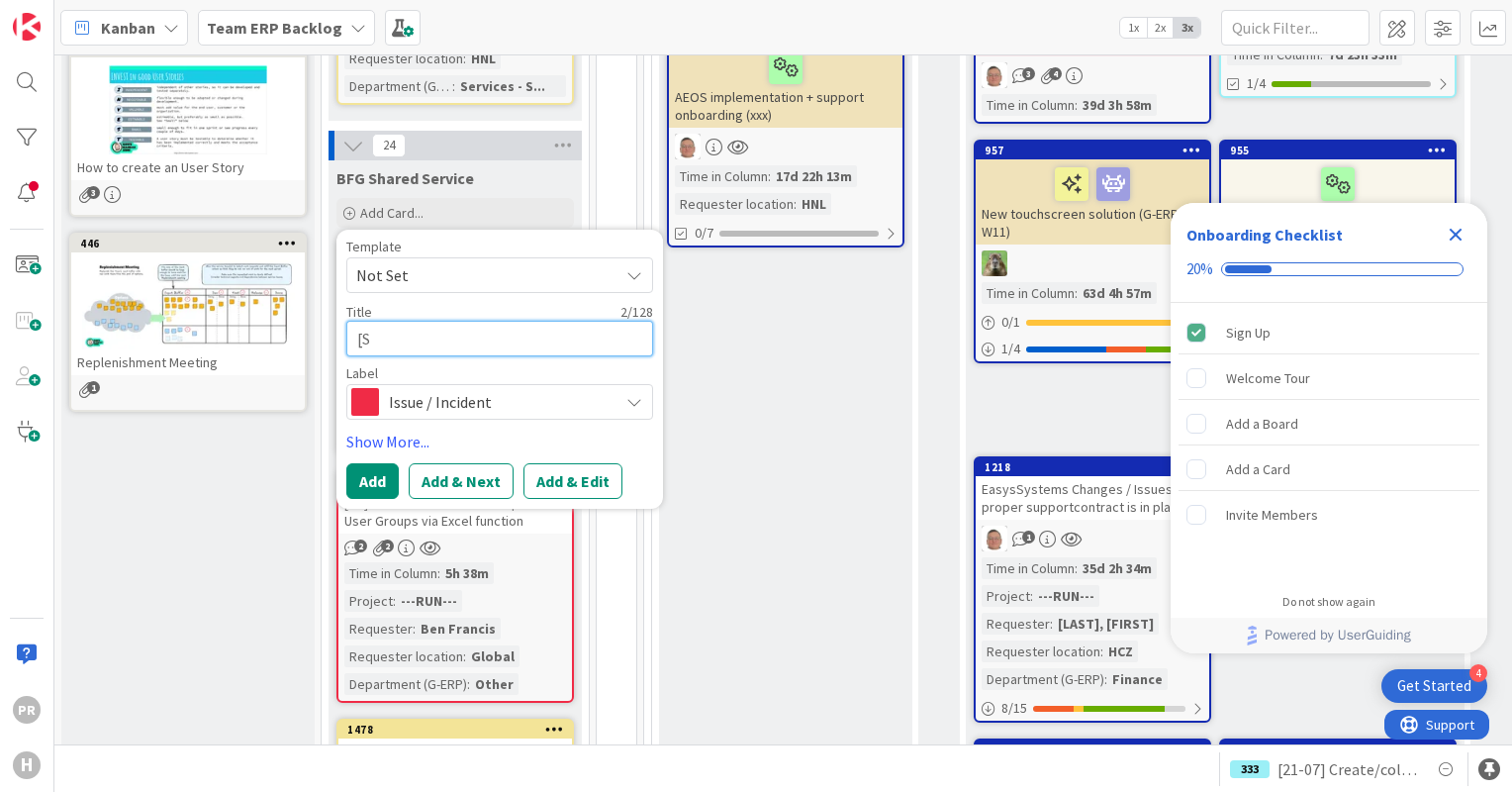 type on "x" 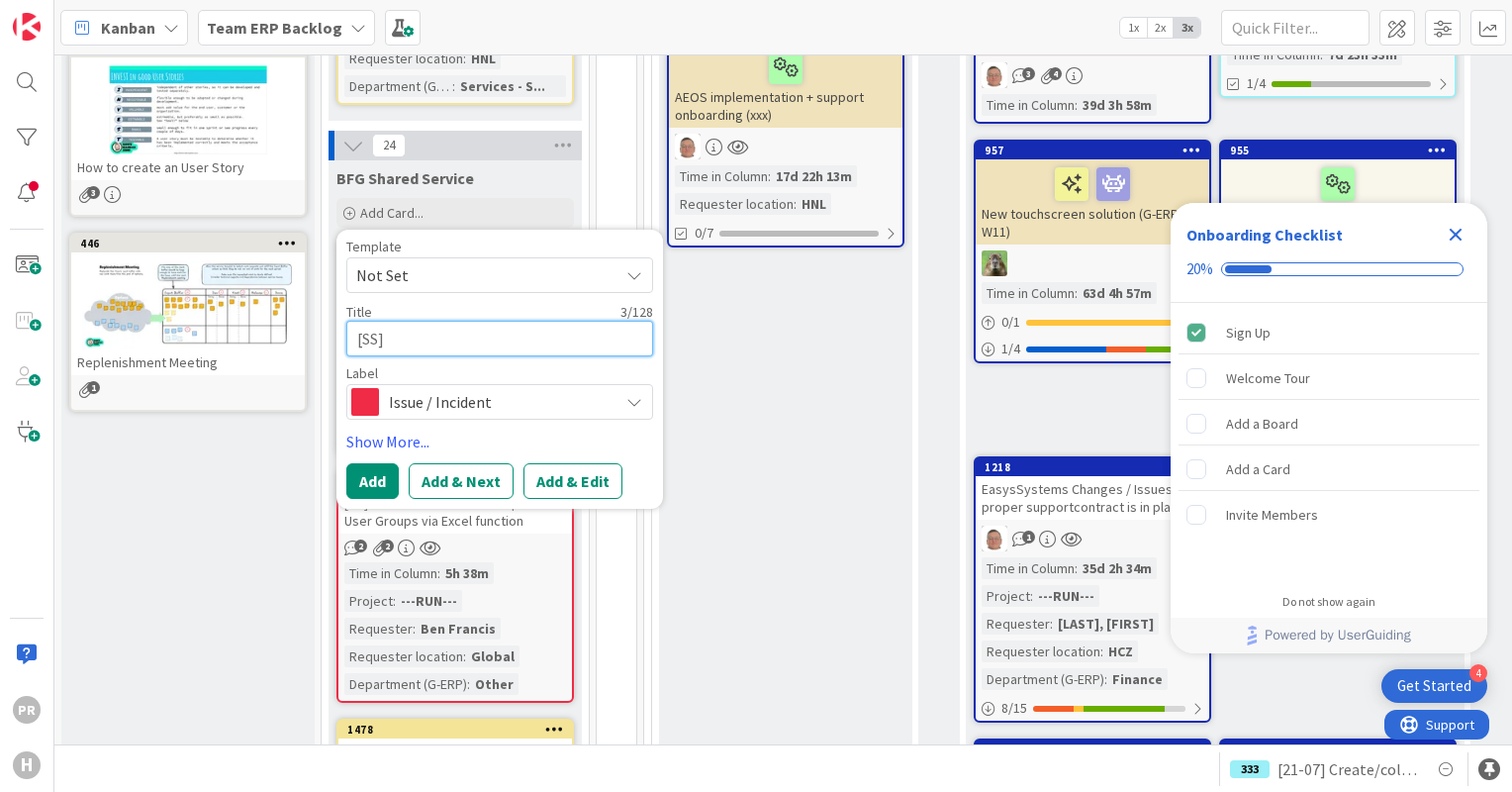 type on "x" 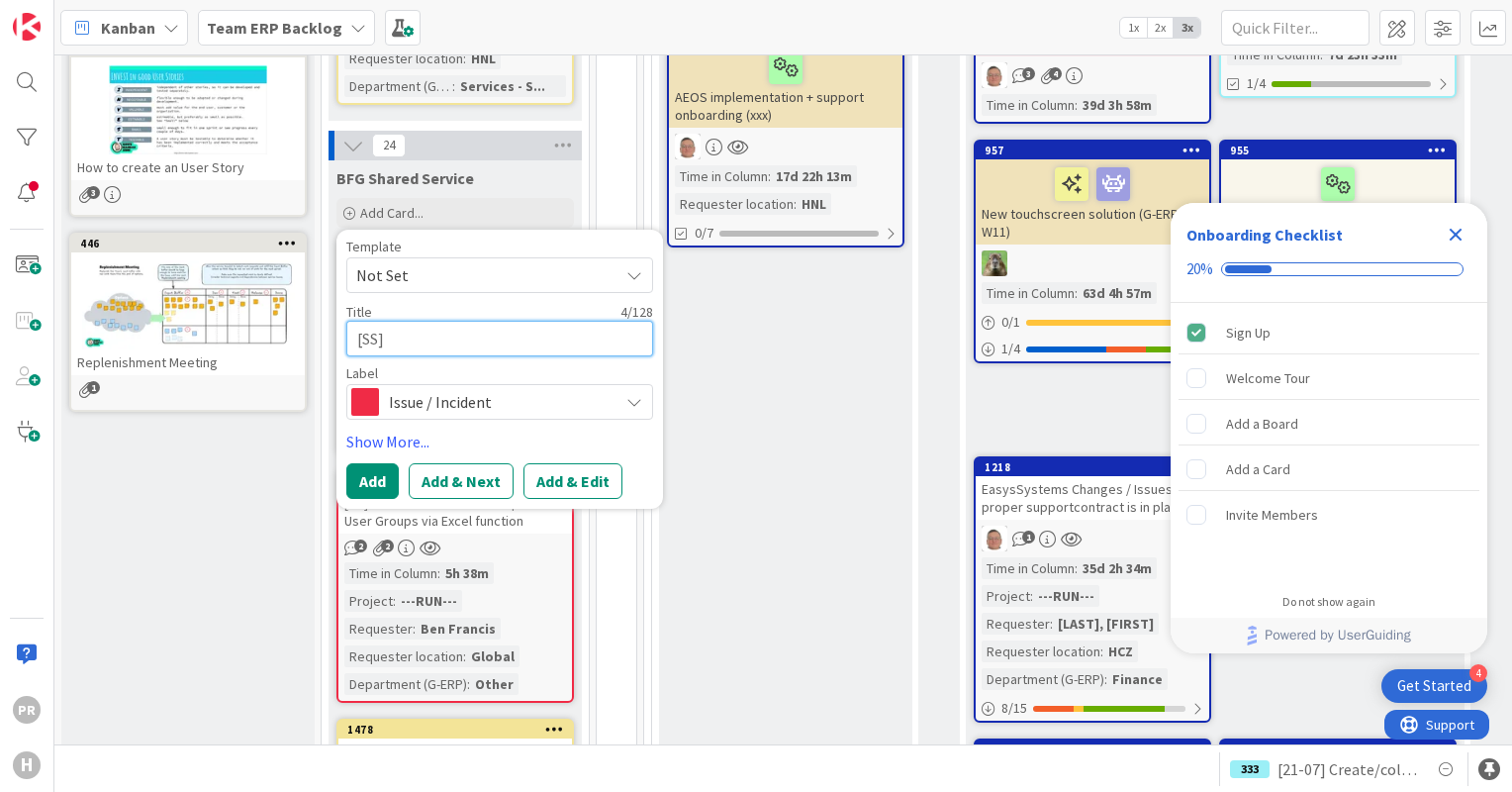 type on "x" 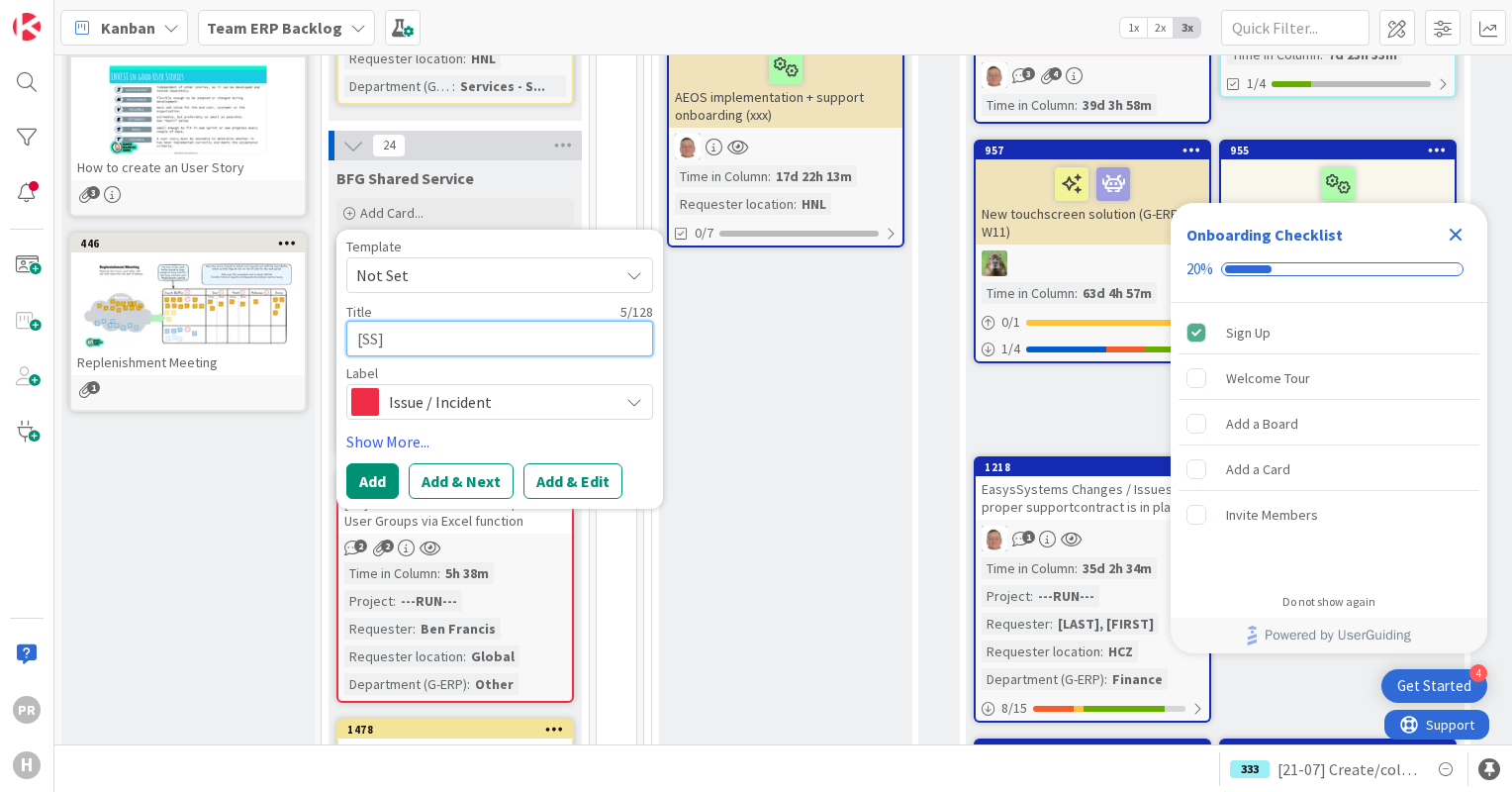 type on "x" 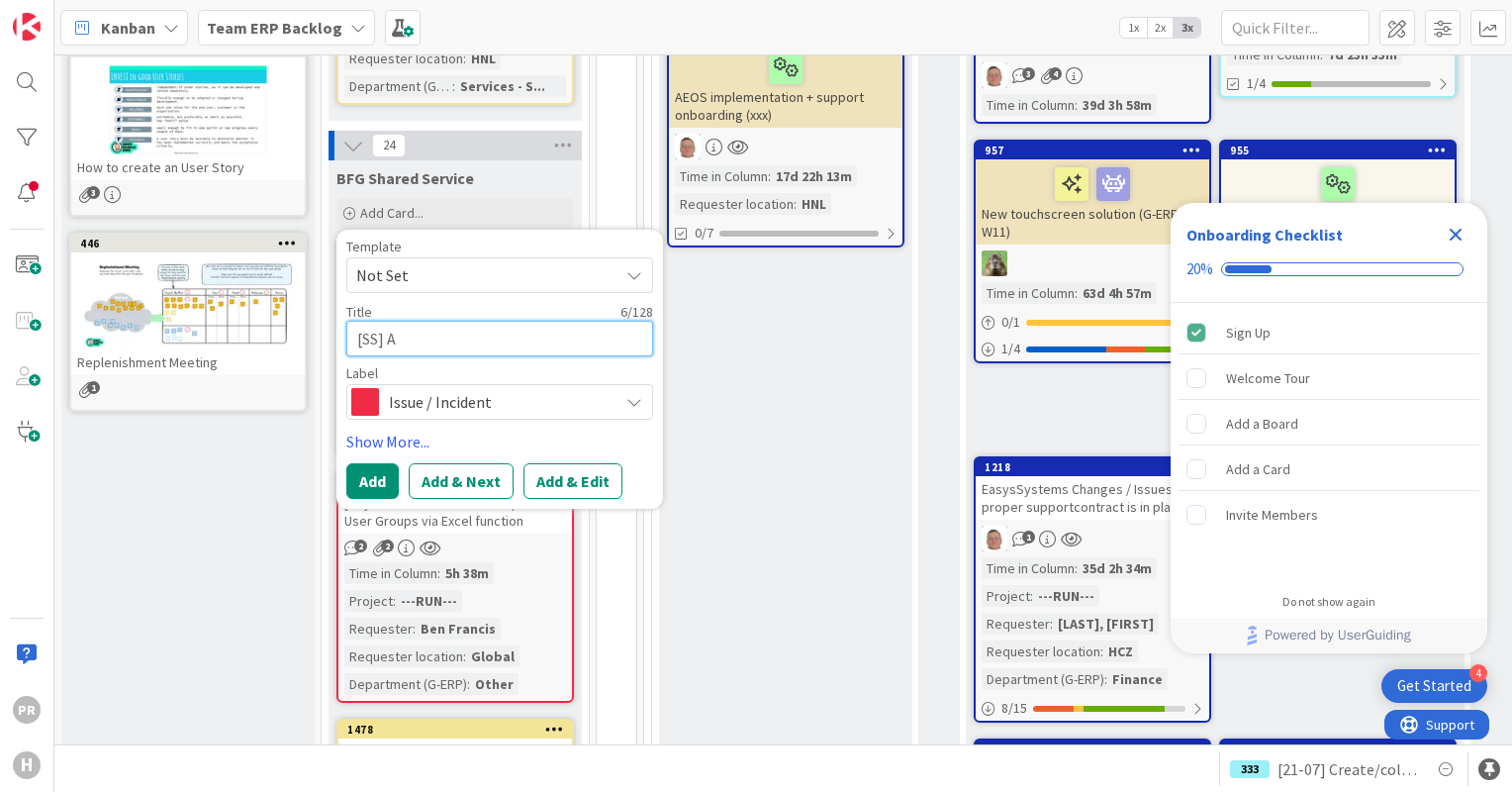 type on "x" 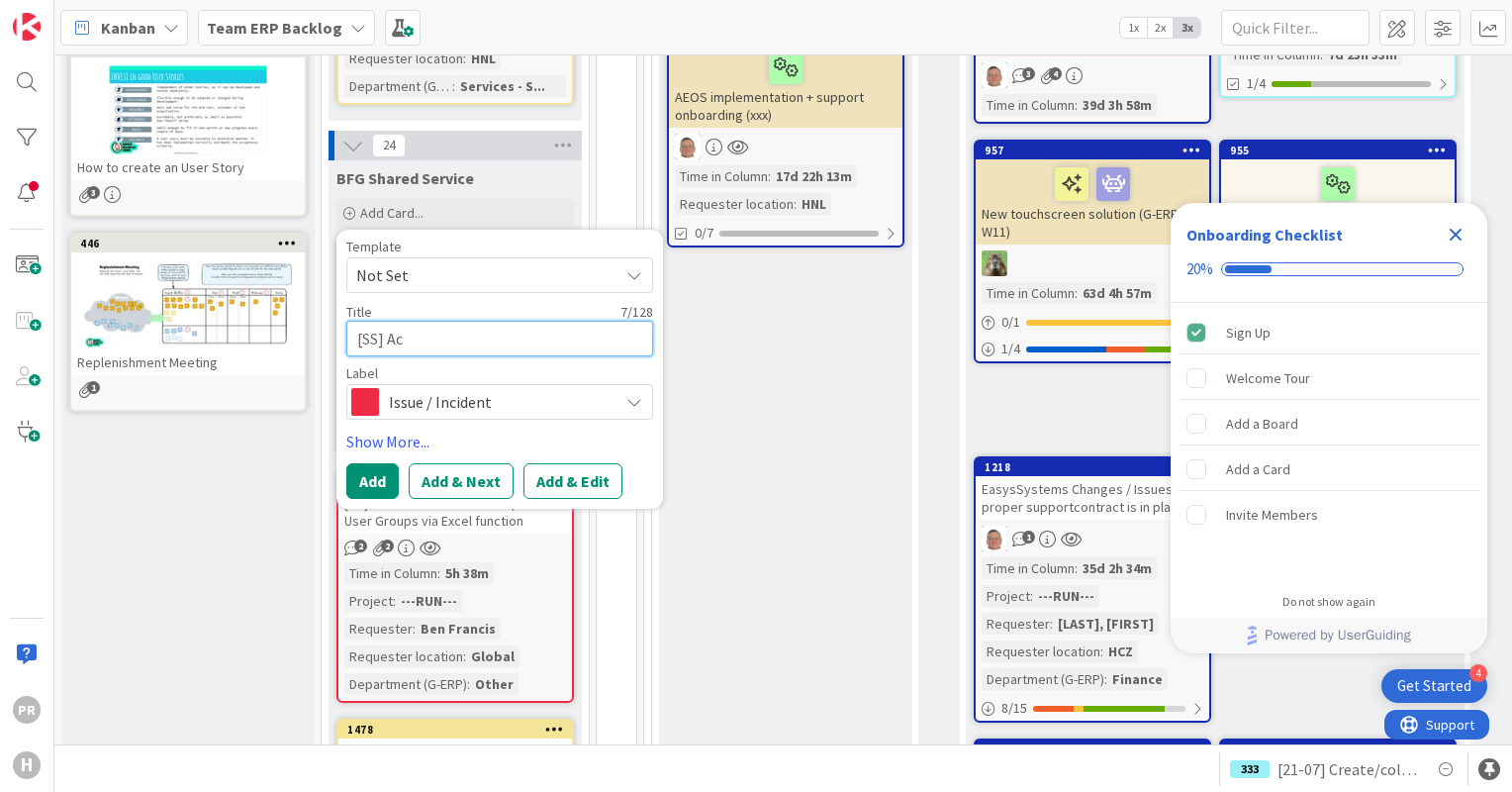 type on "x" 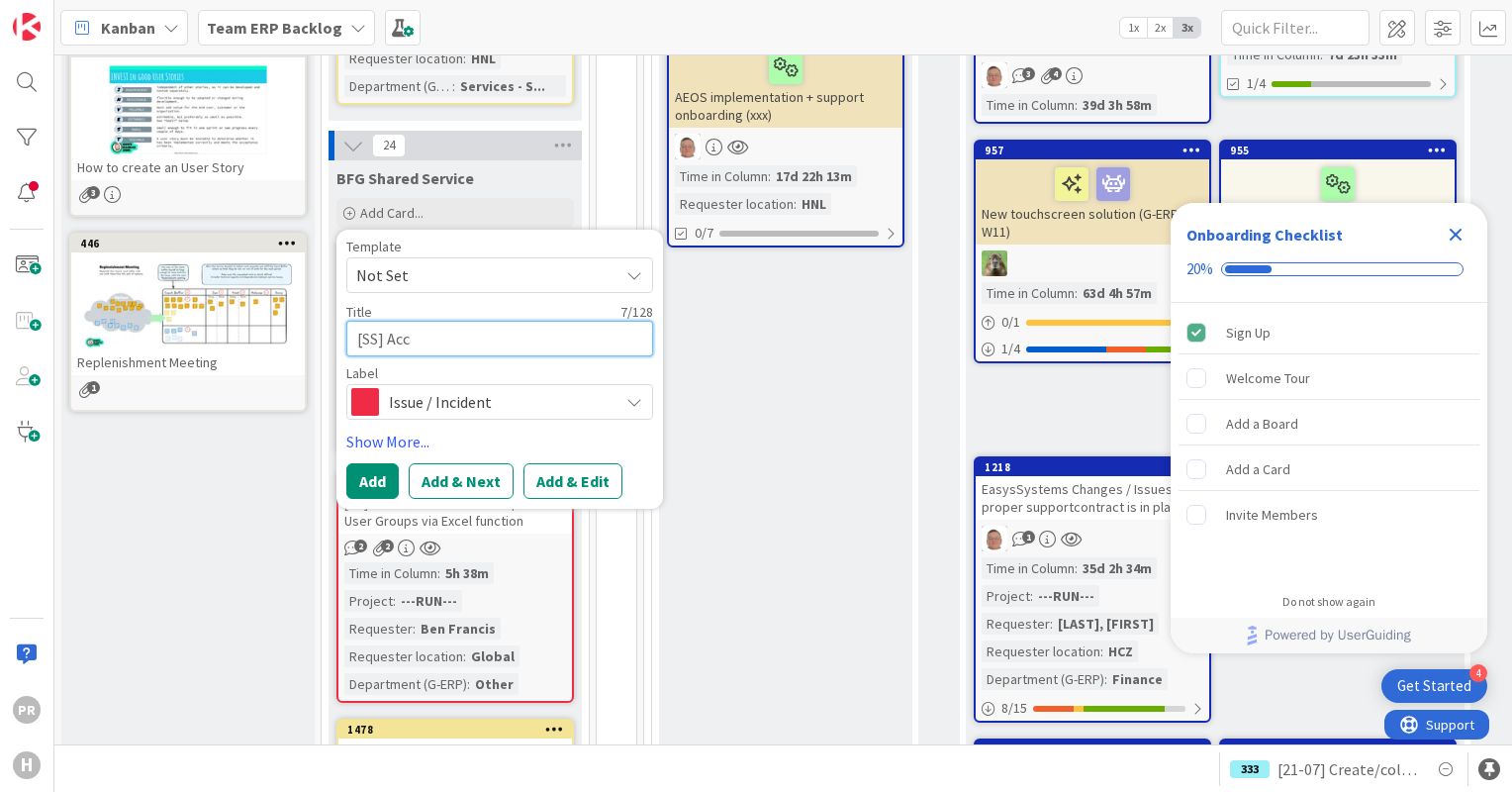 type on "x" 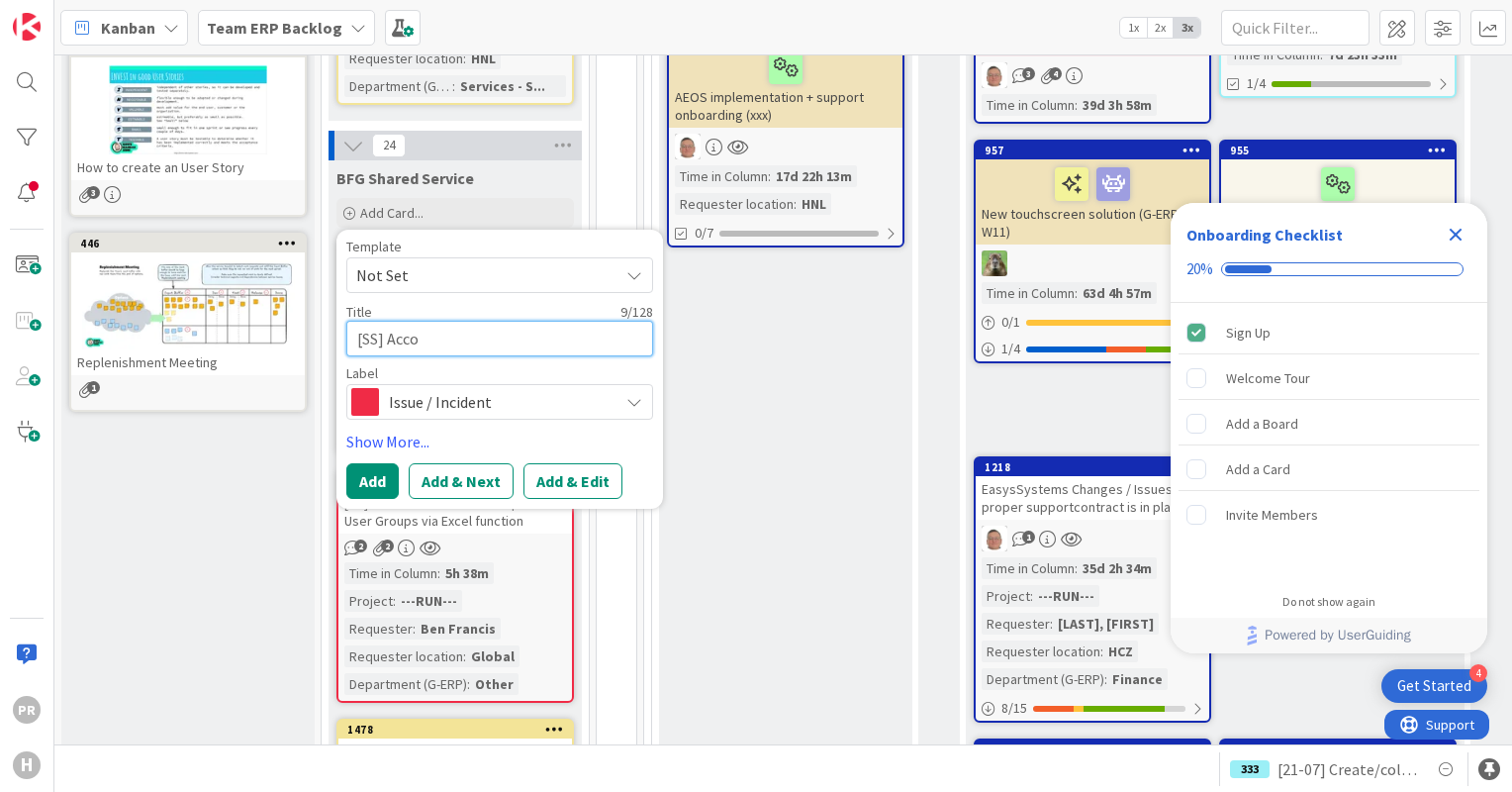 type on "x" 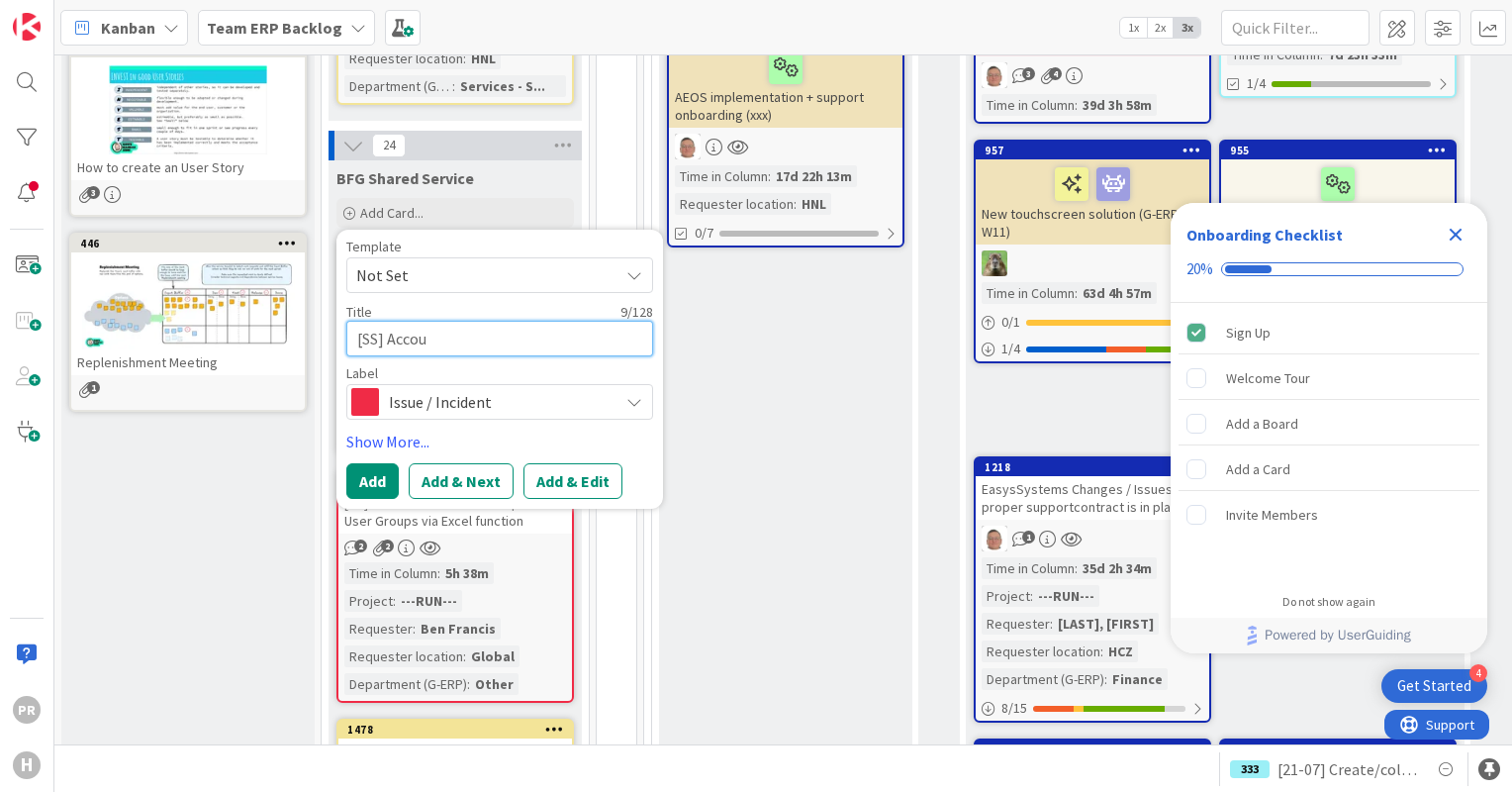 type on "x" 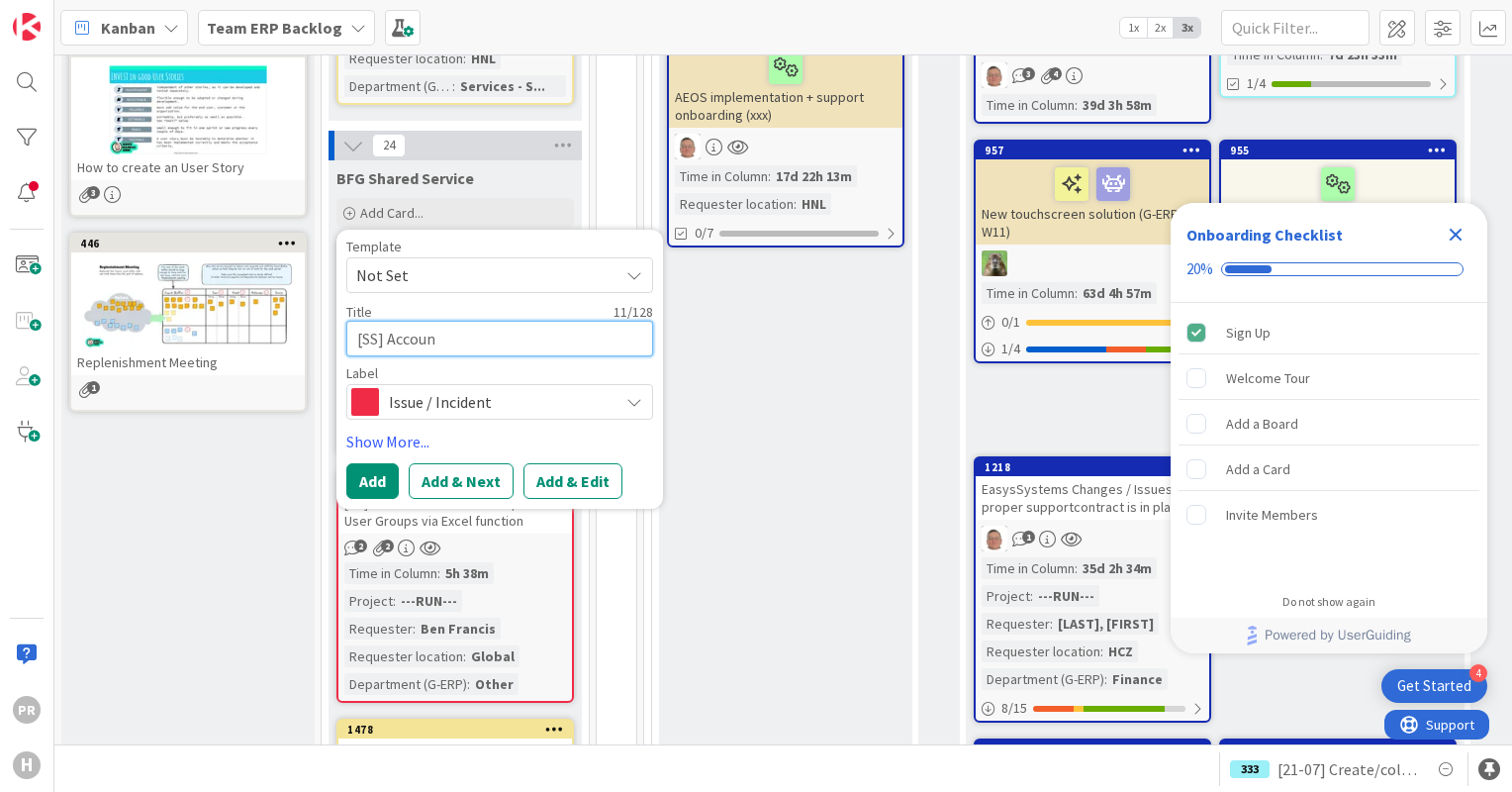 type on "[SS] Account" 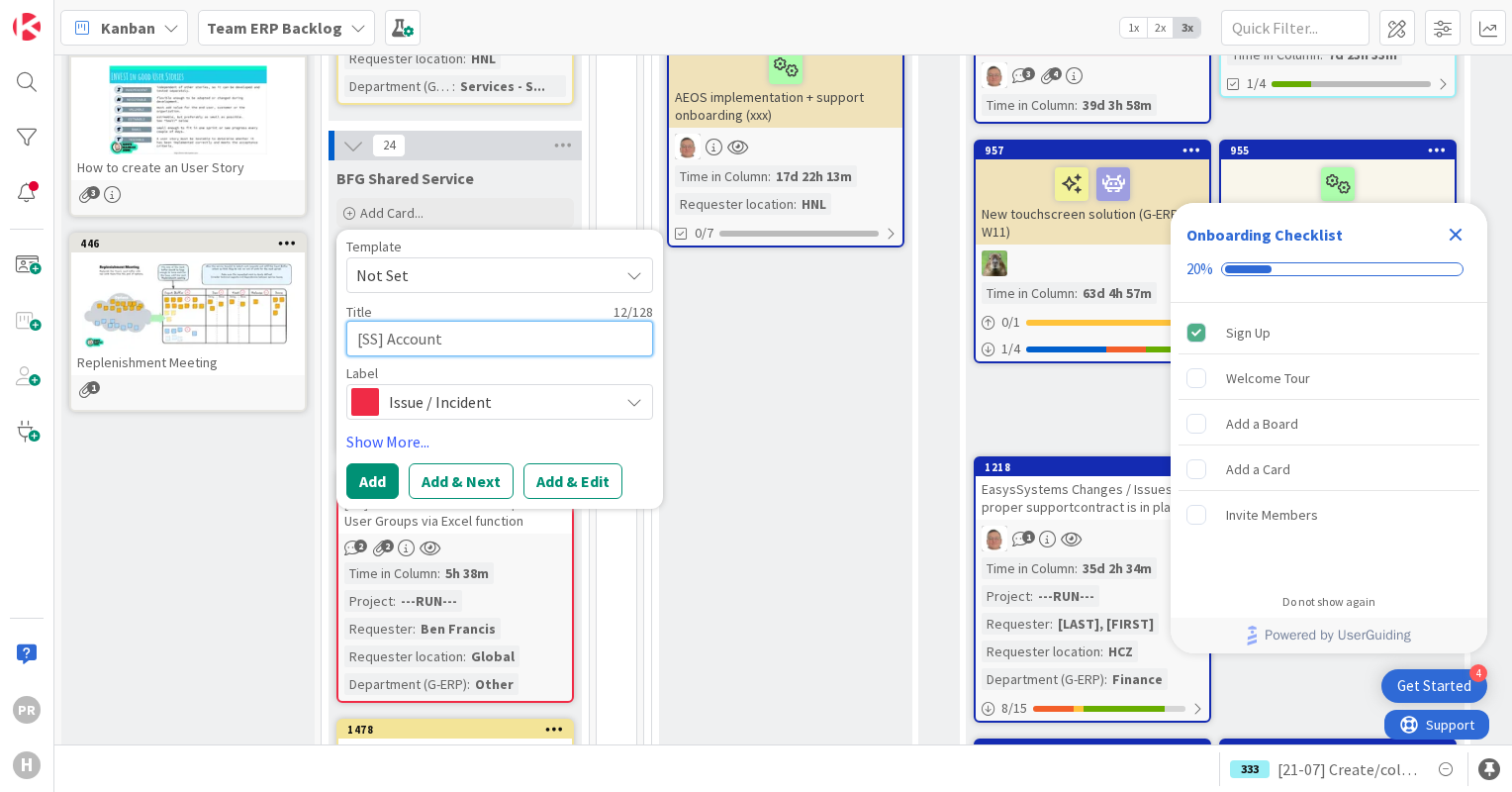 type on "x" 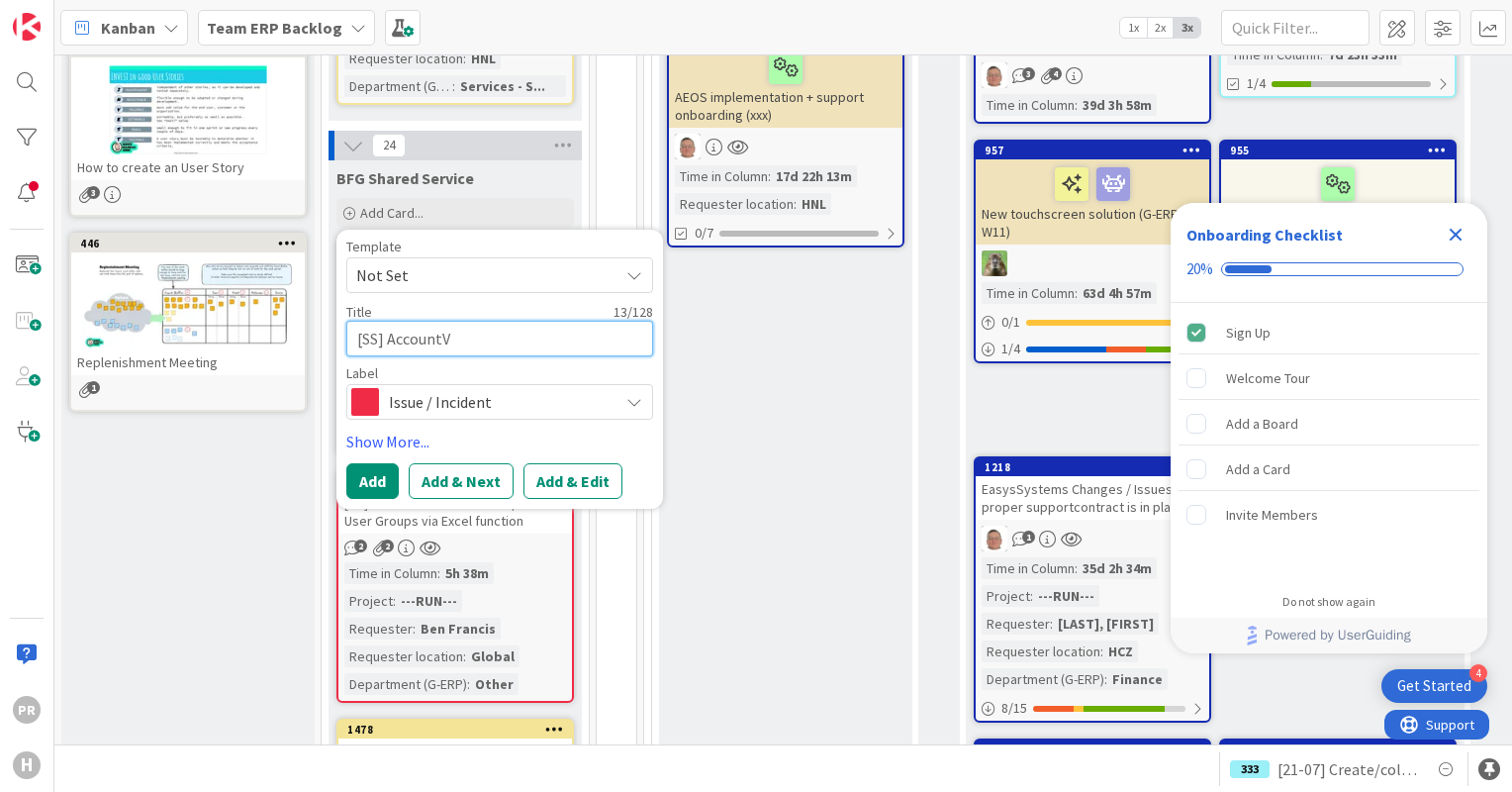 type on "x" 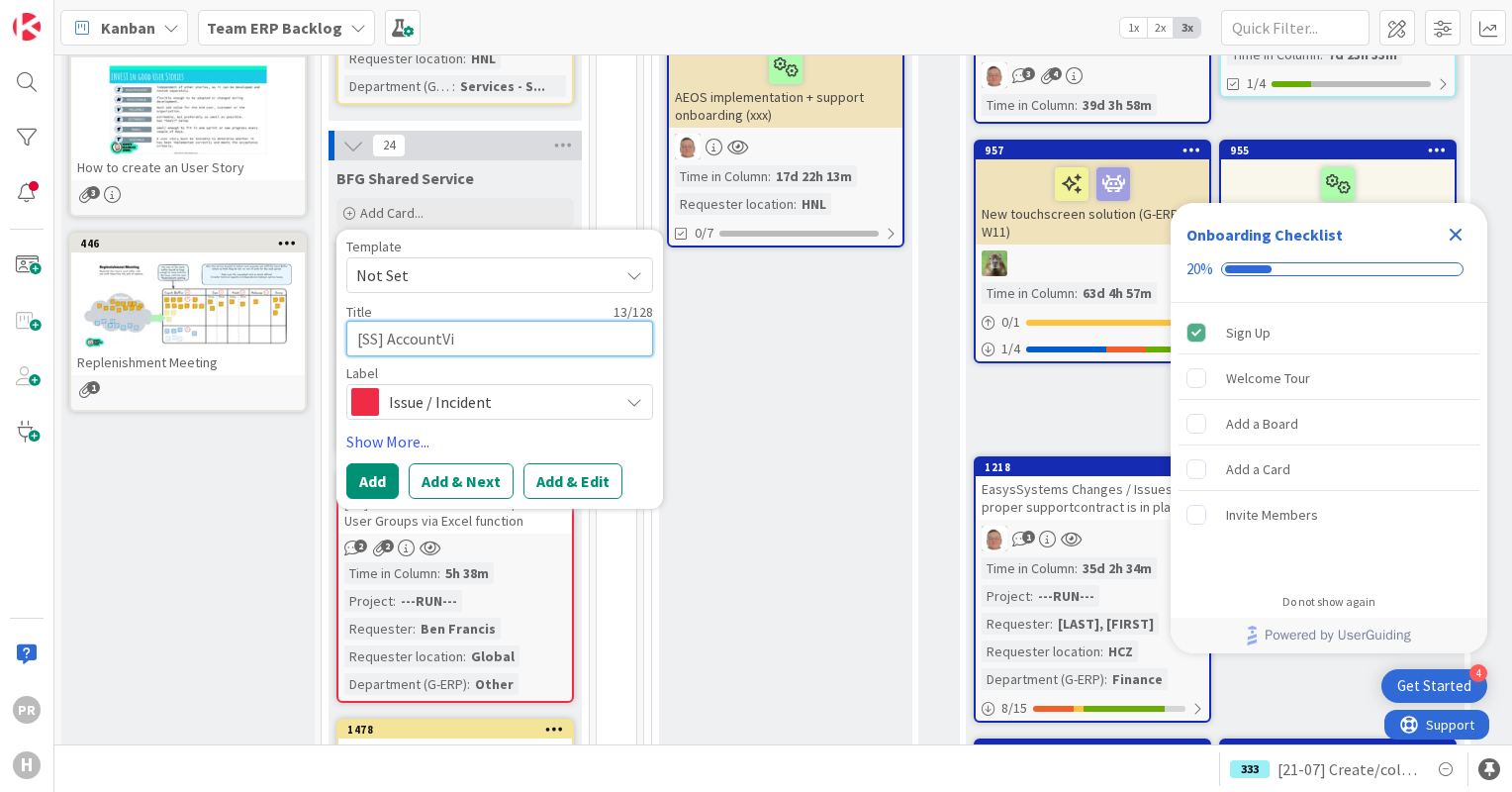 type on "x" 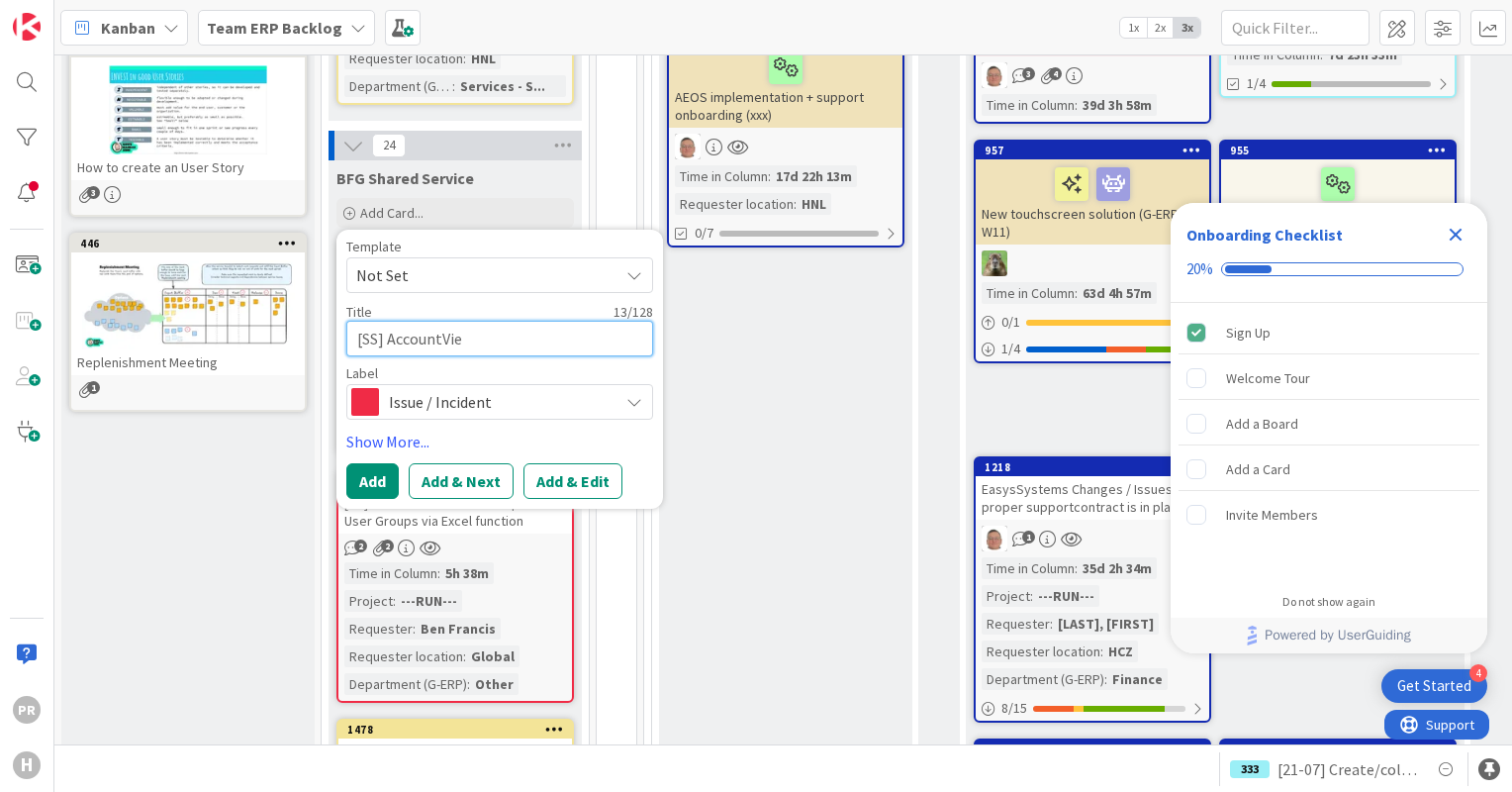type on "x" 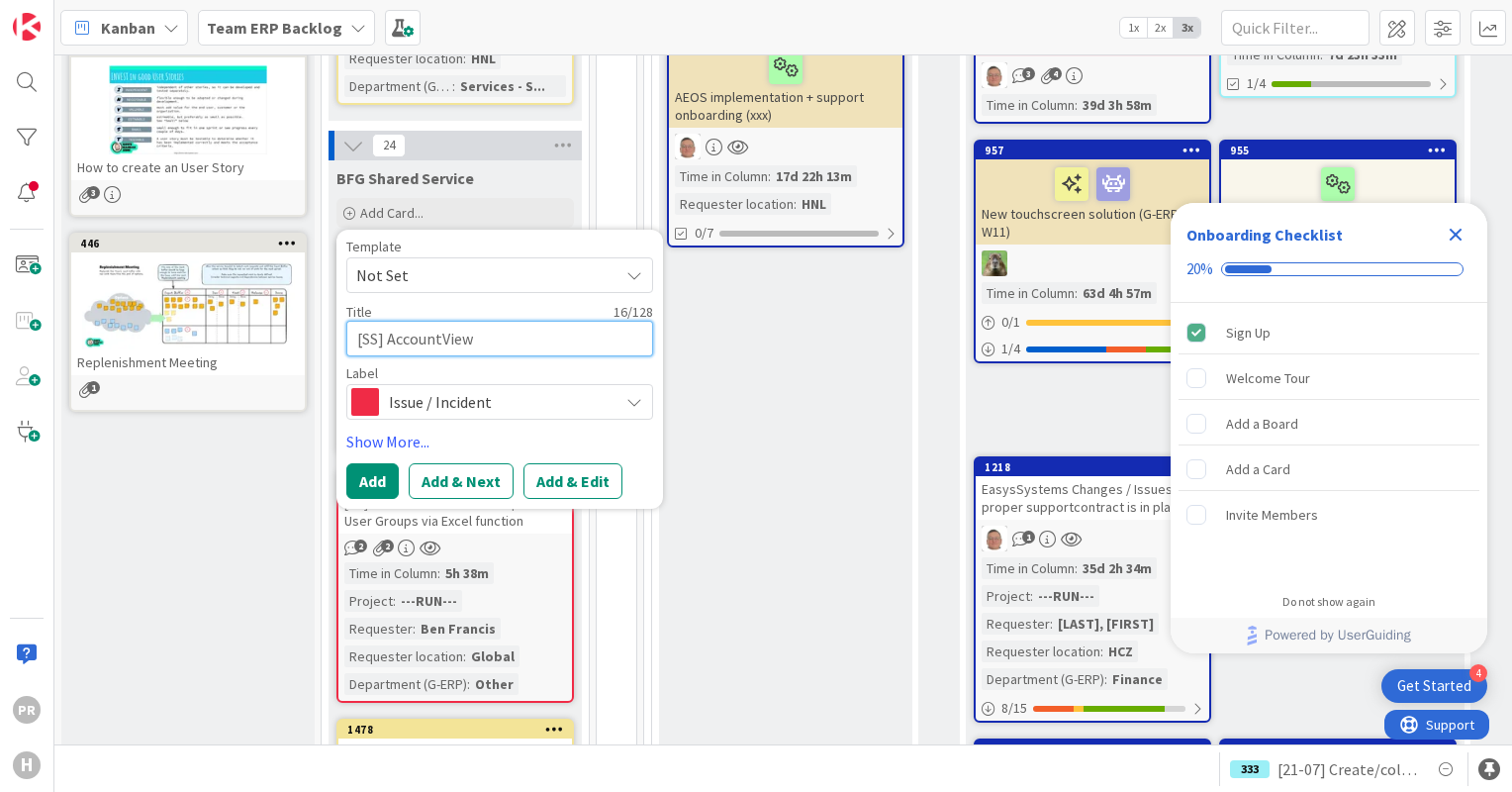 type on "x" 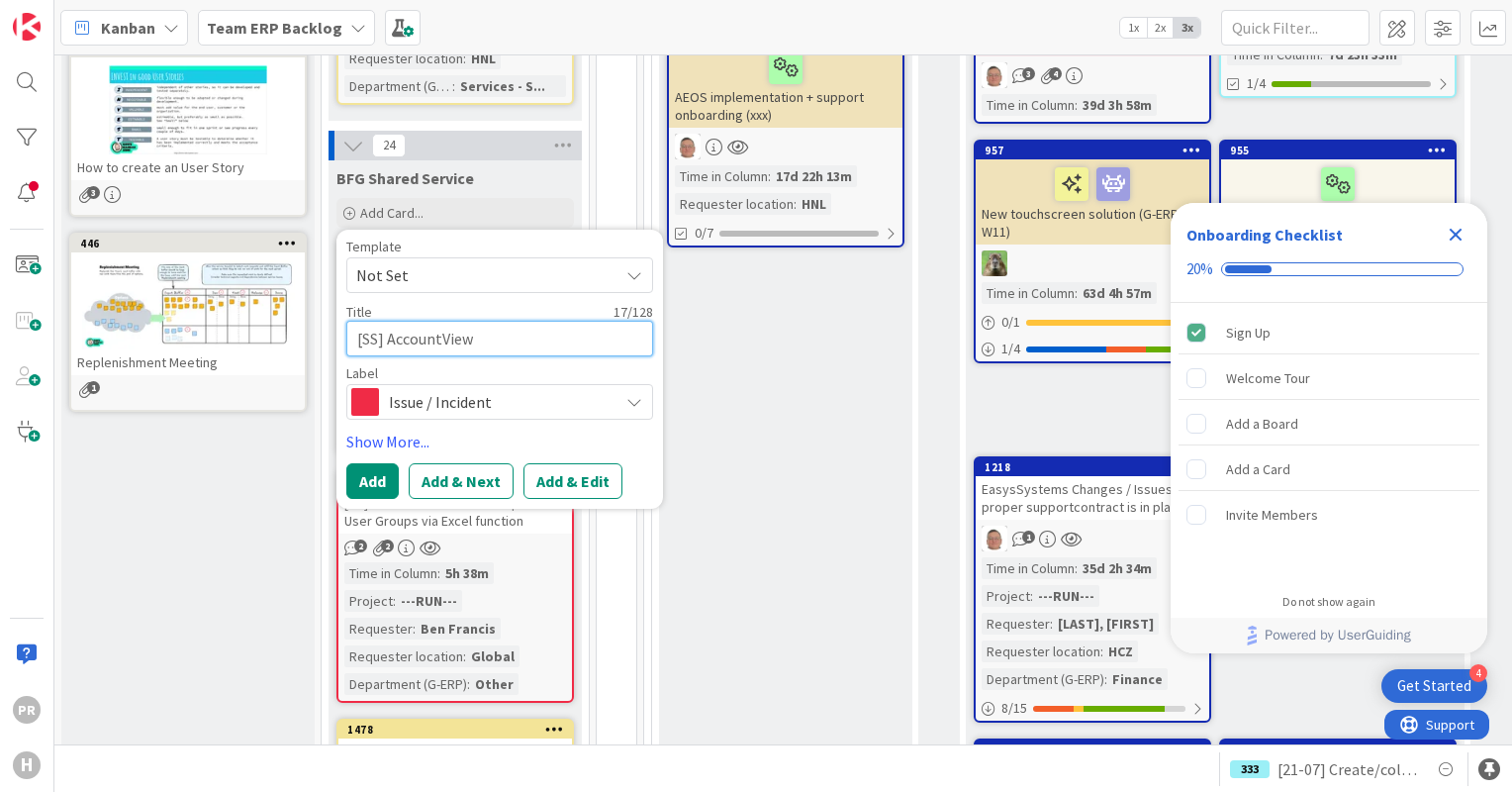 type on "x" 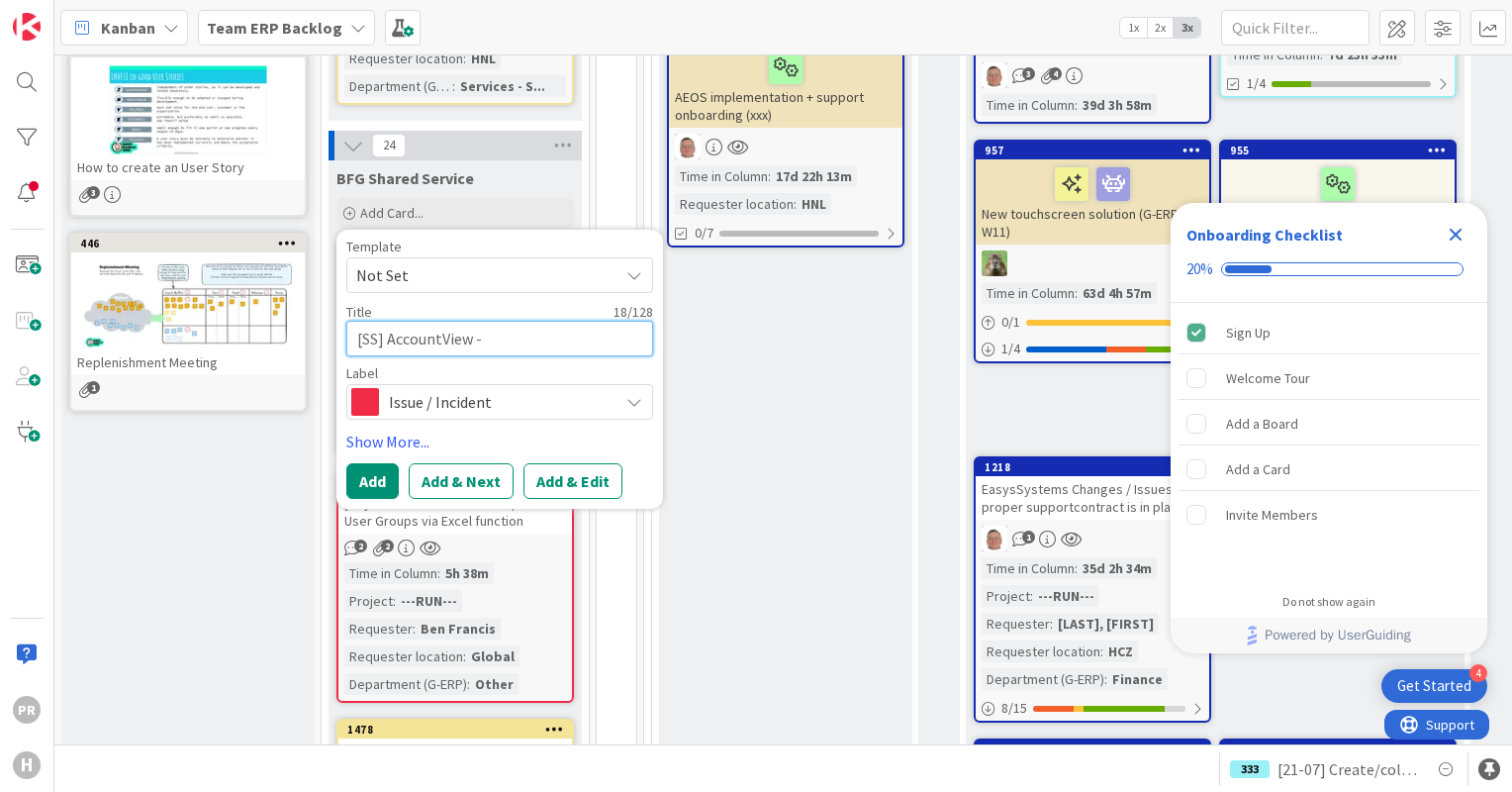 type on "x" 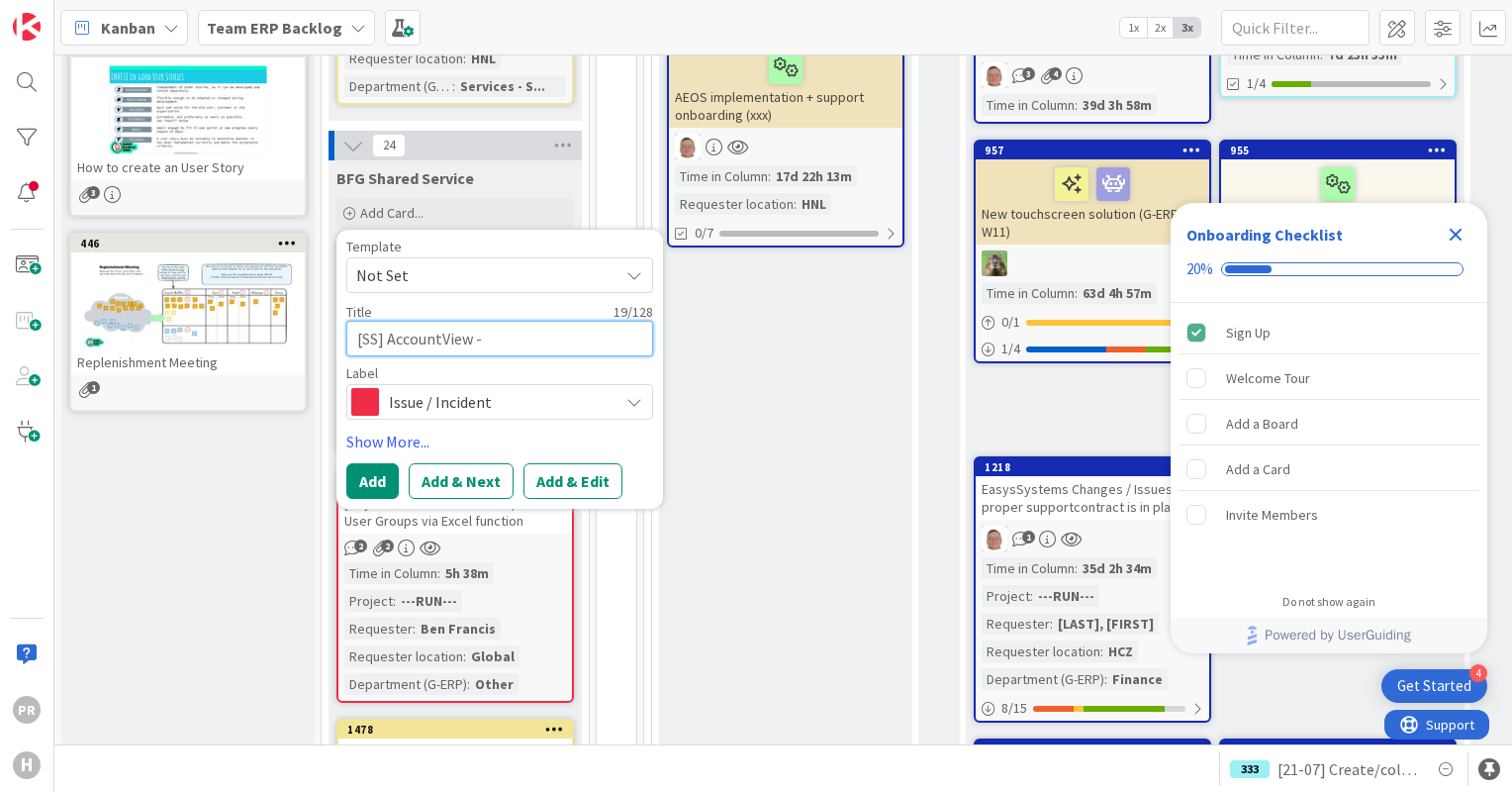type on "x" 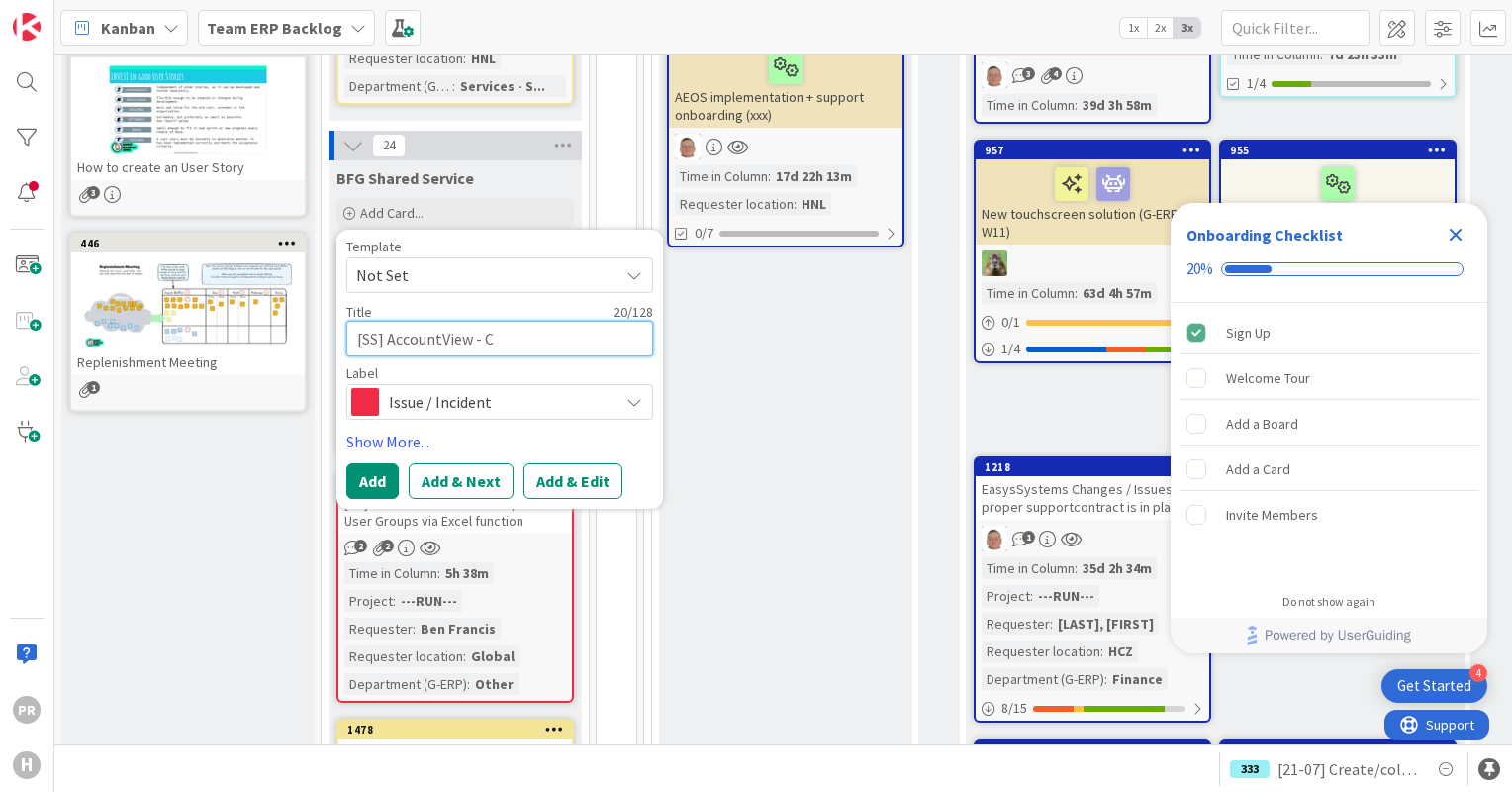 type on "x" 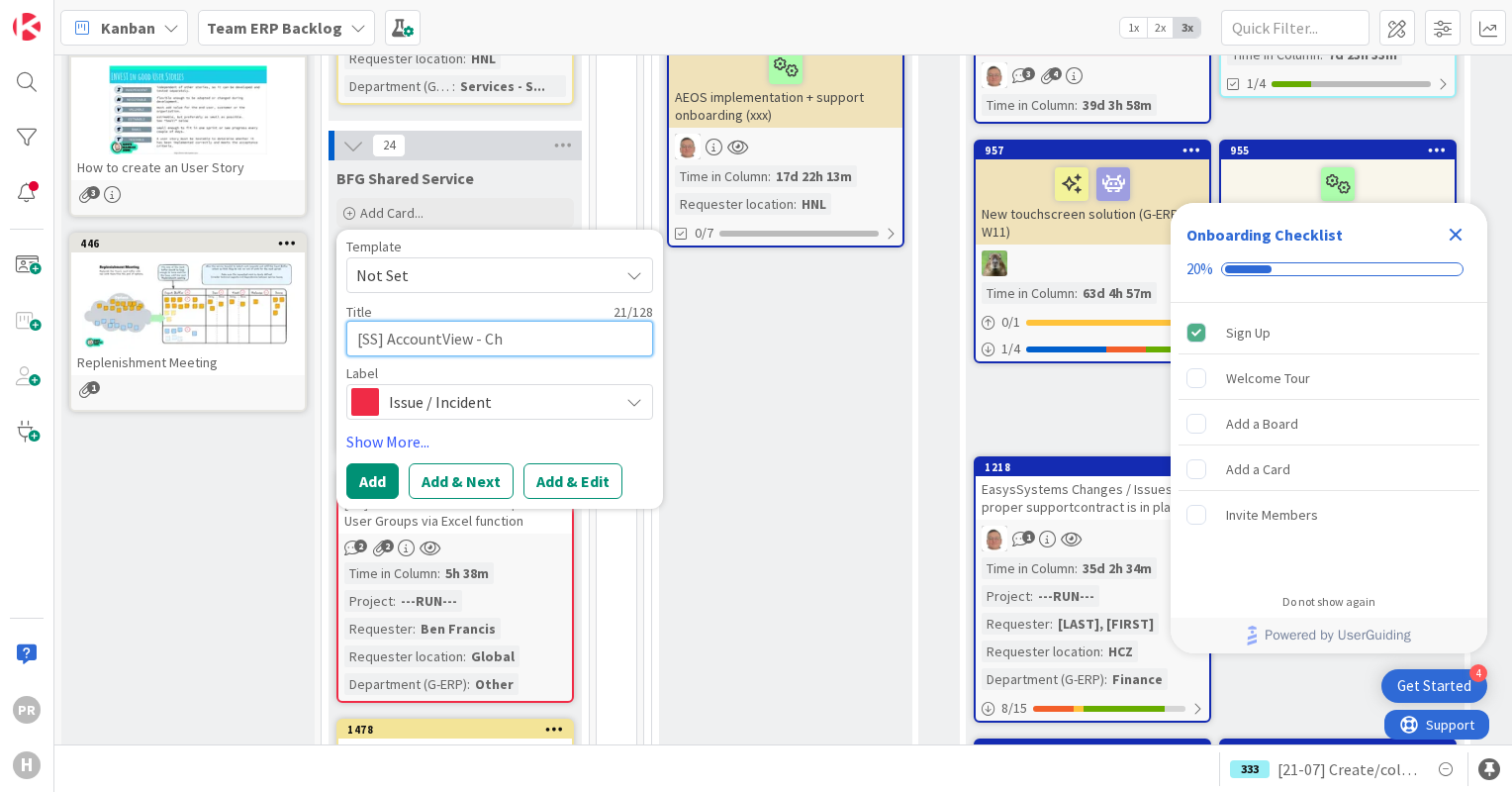 type on "x" 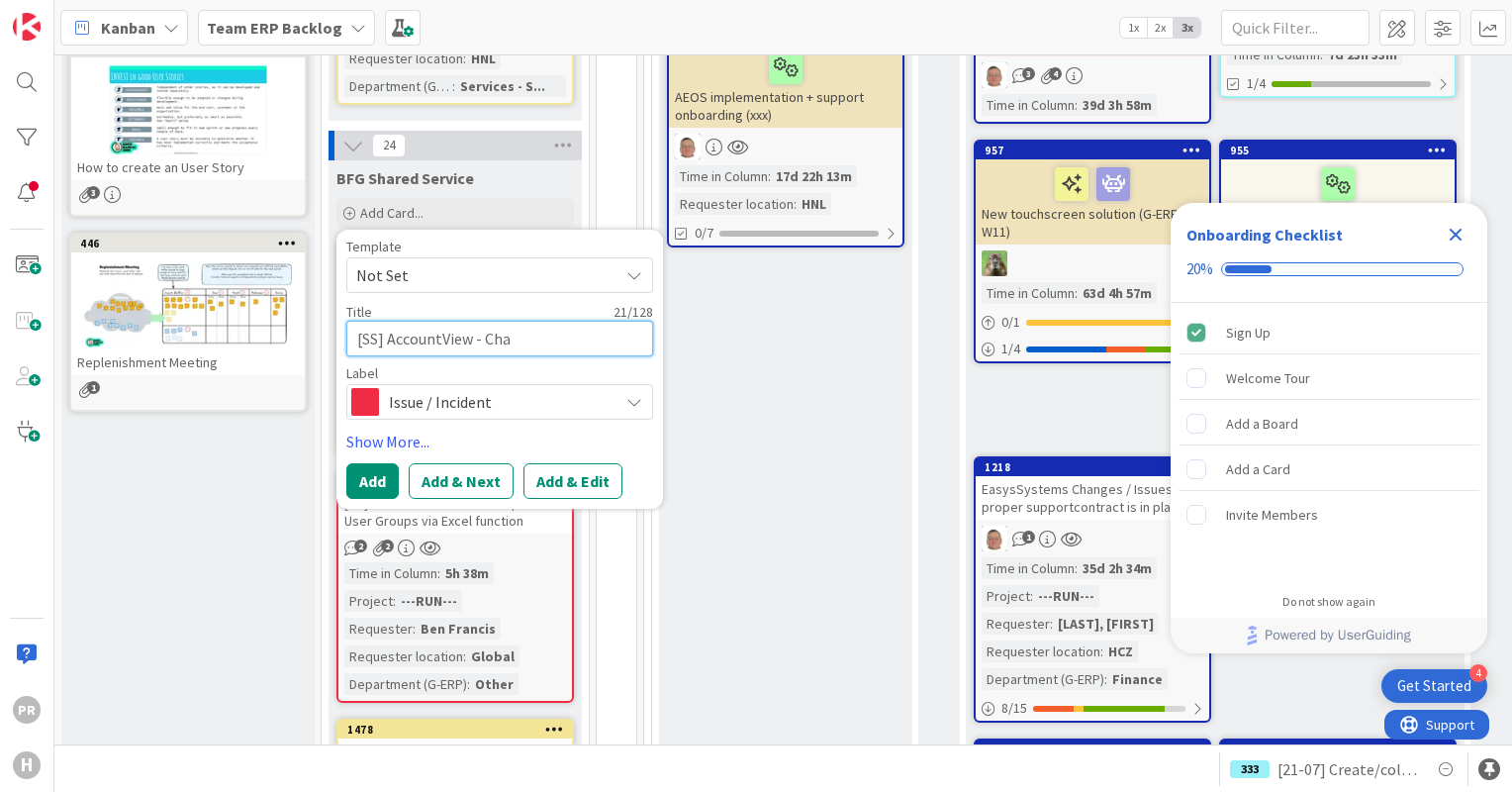type on "x" 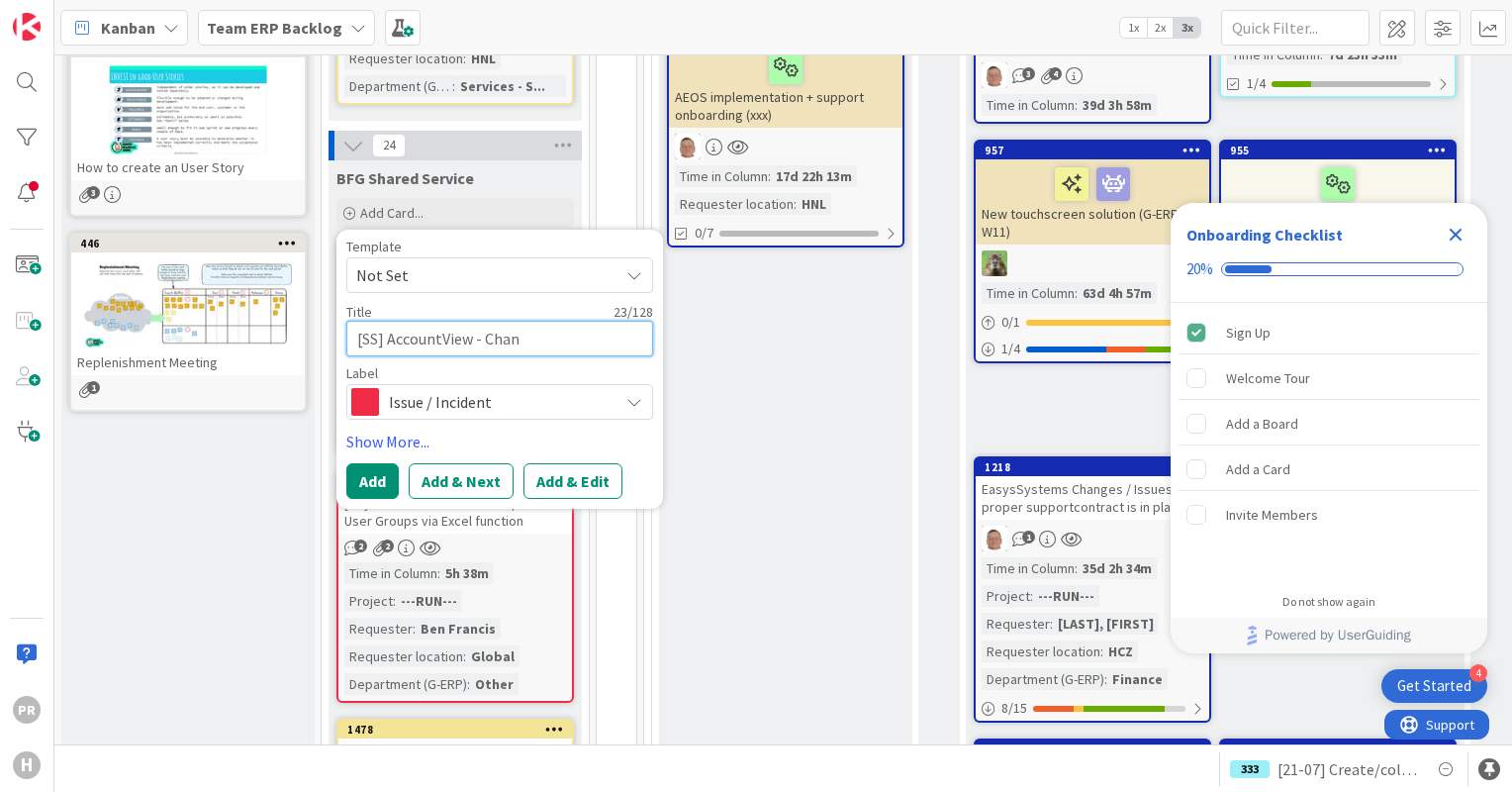 type on "x" 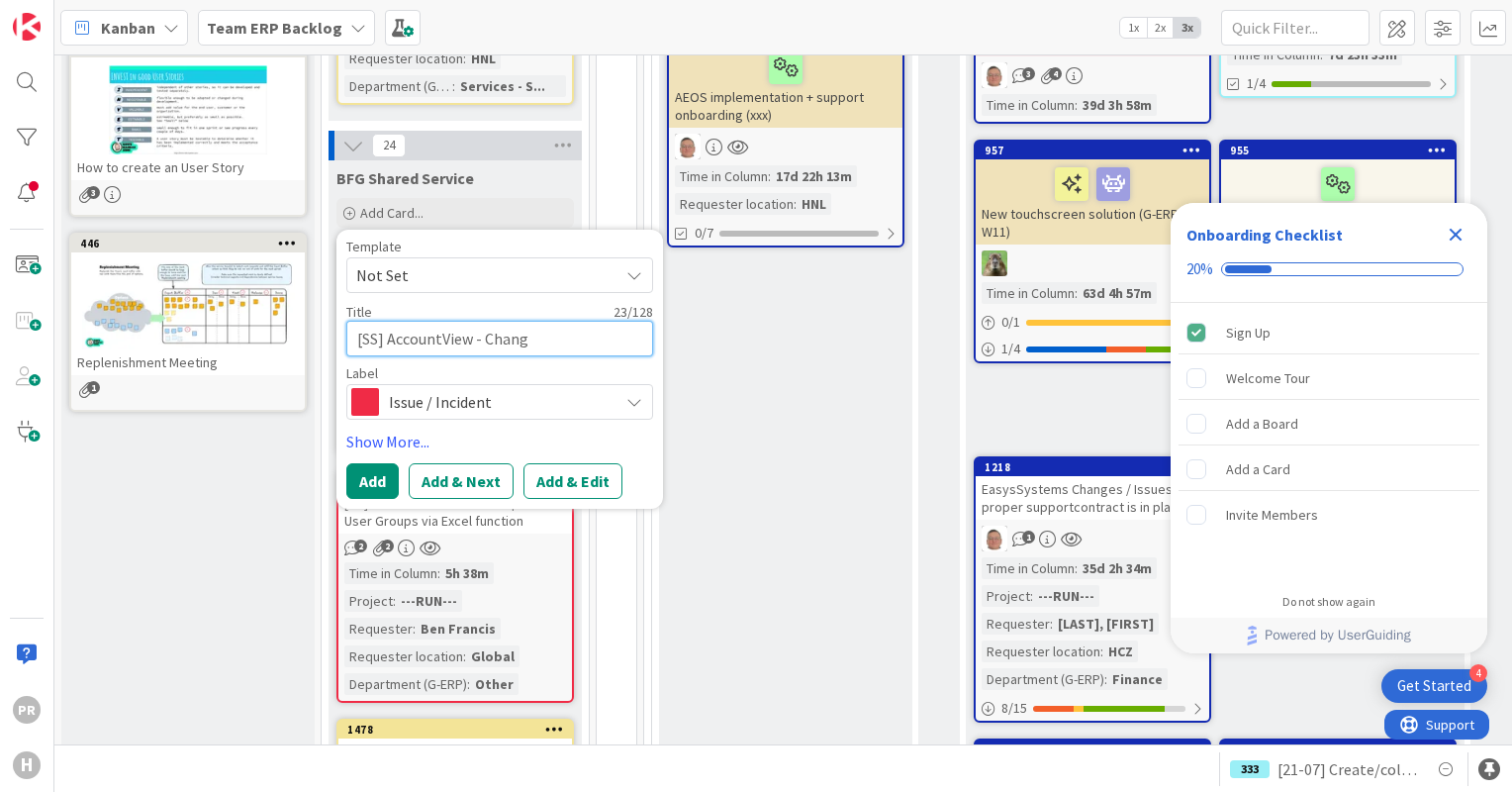 type on "x" 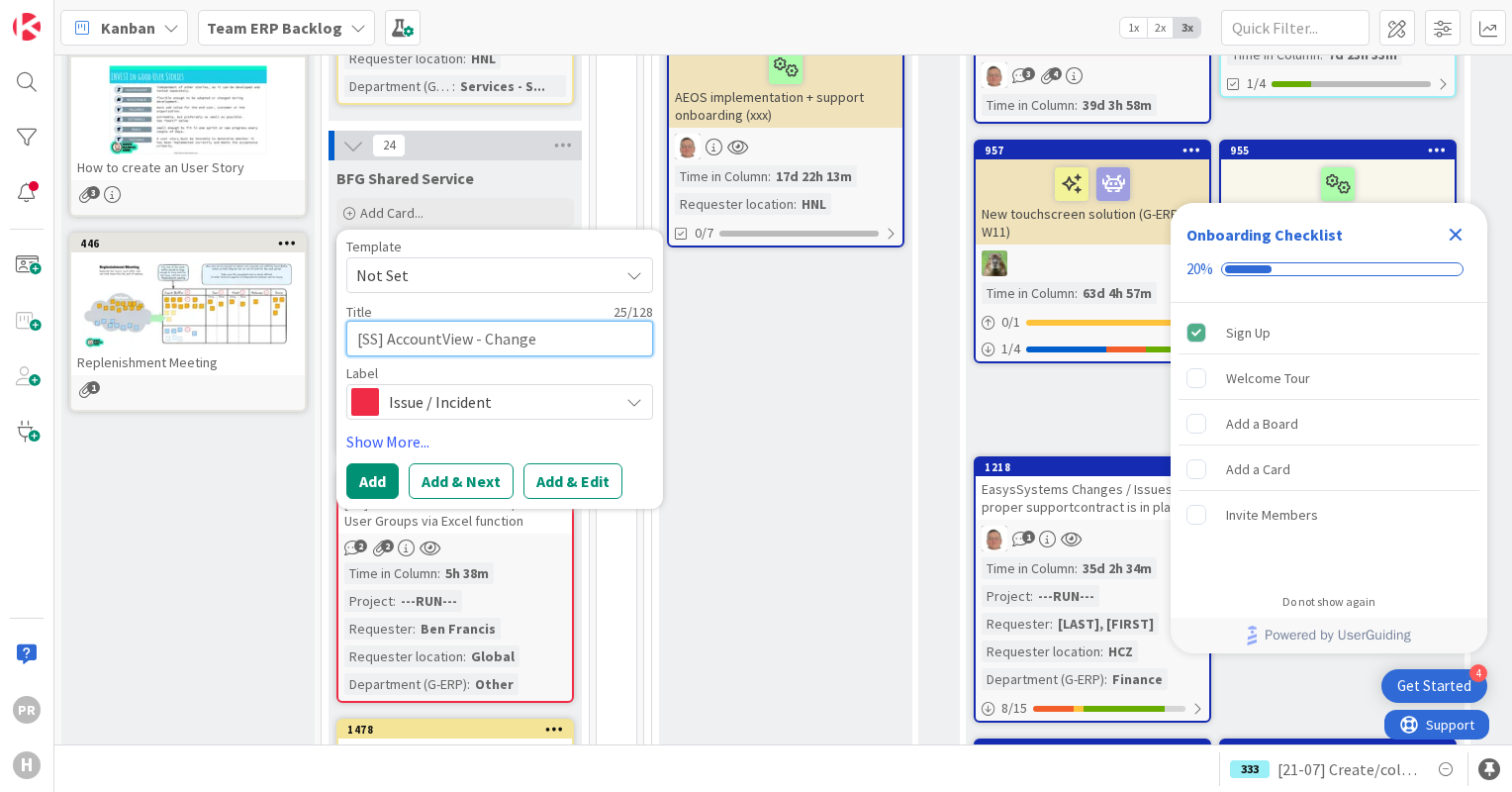 type on "x" 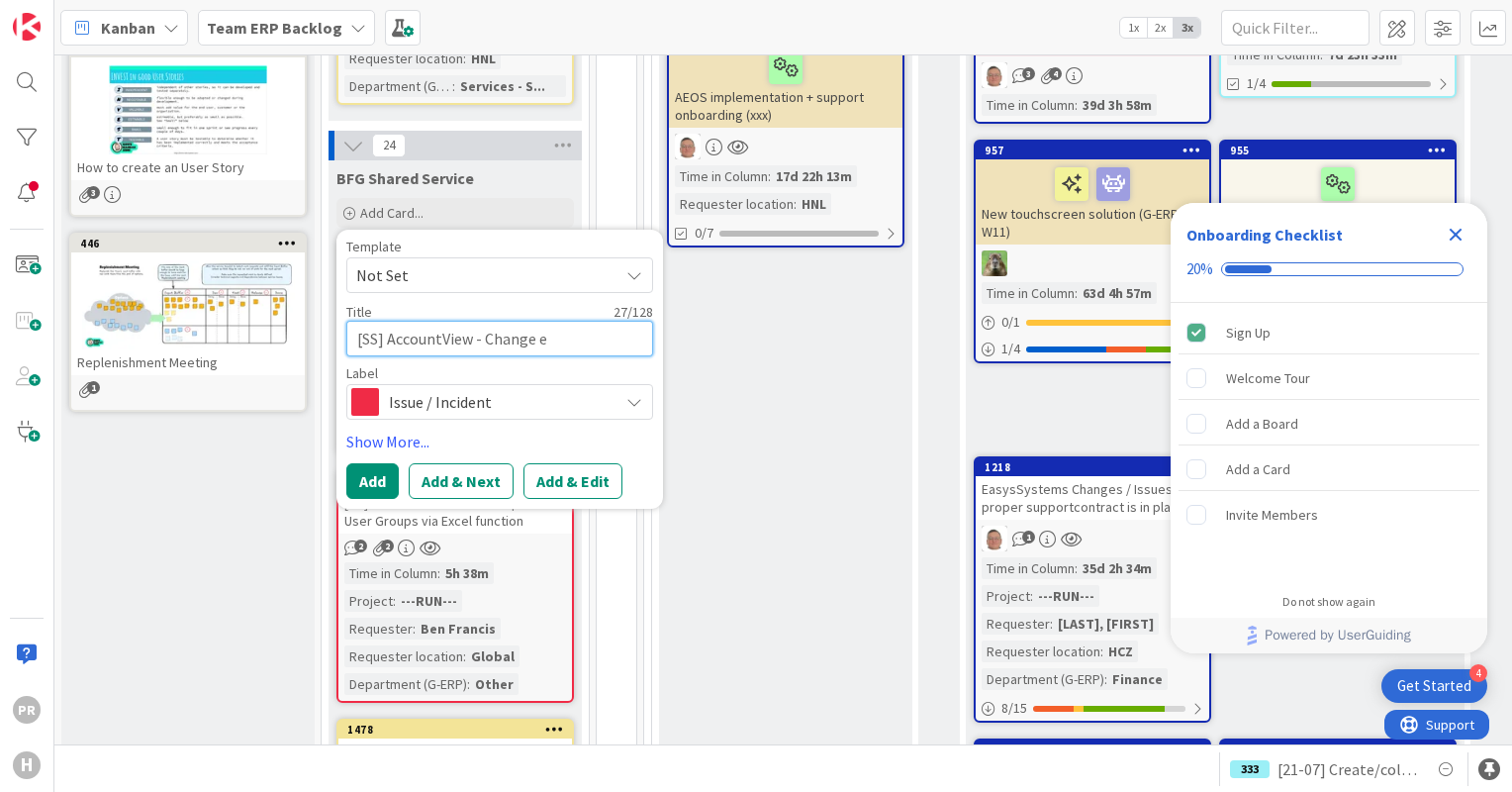 type on "x" 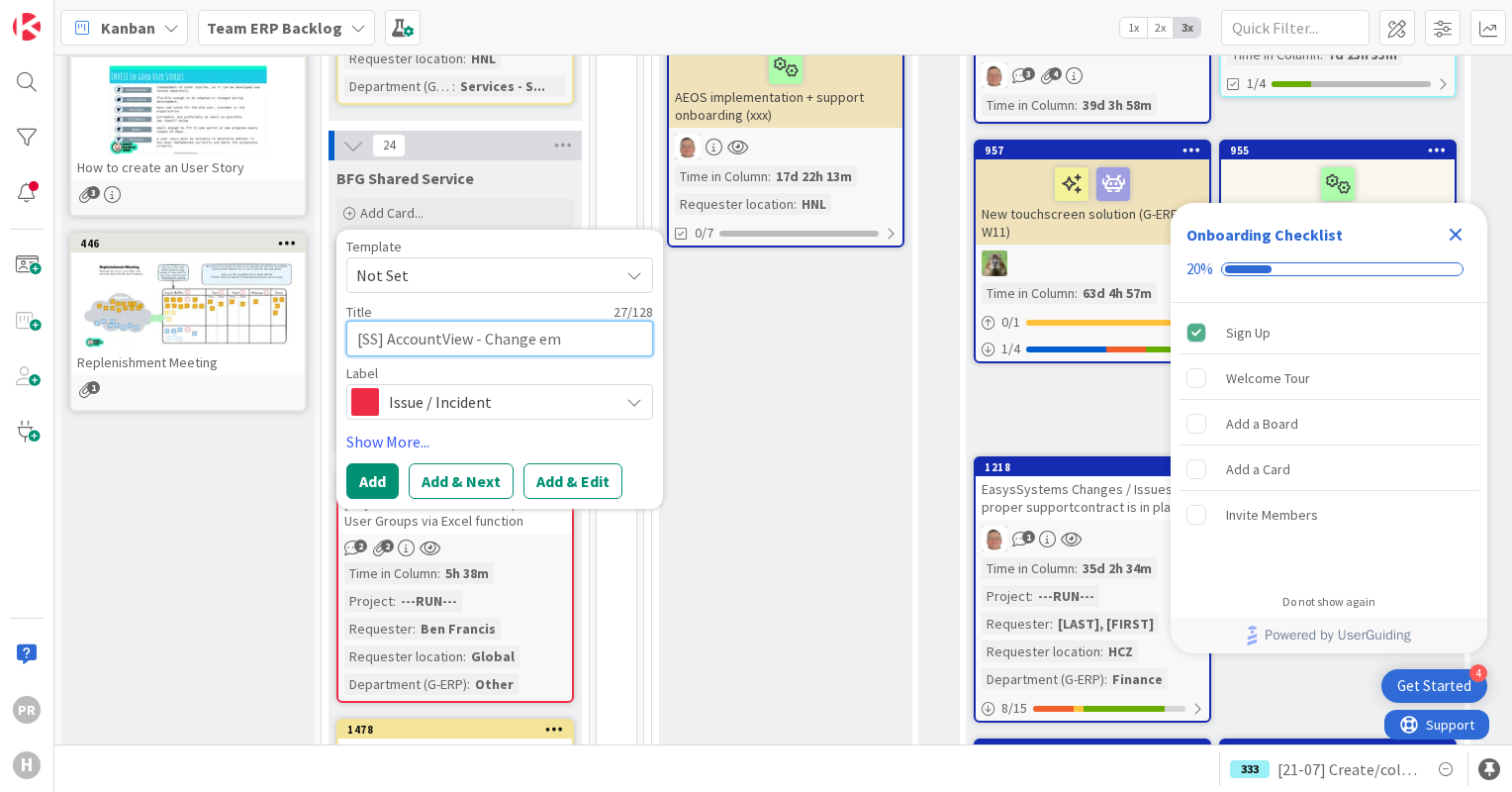 type on "x" 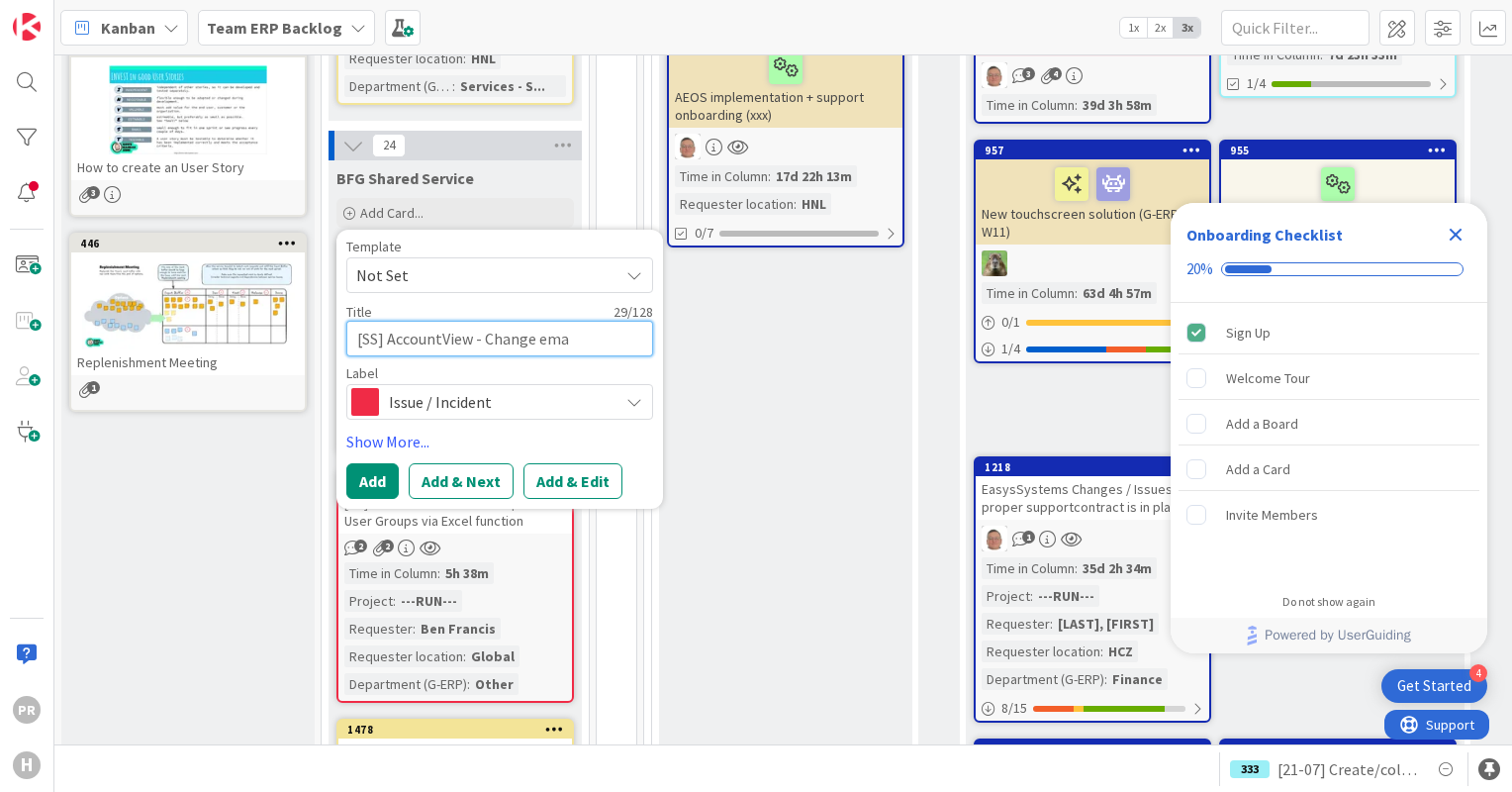 type on "x" 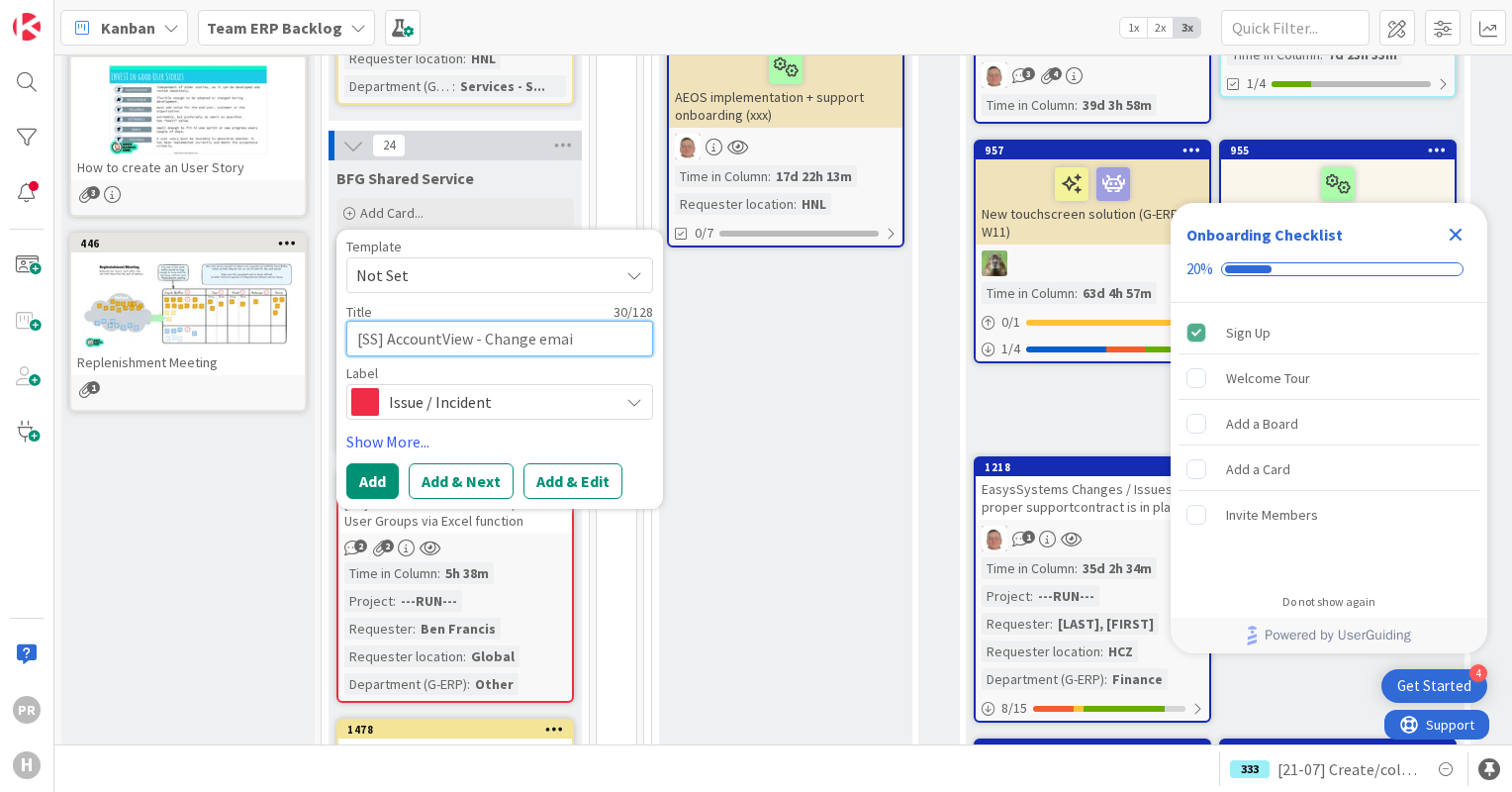 type on "x" 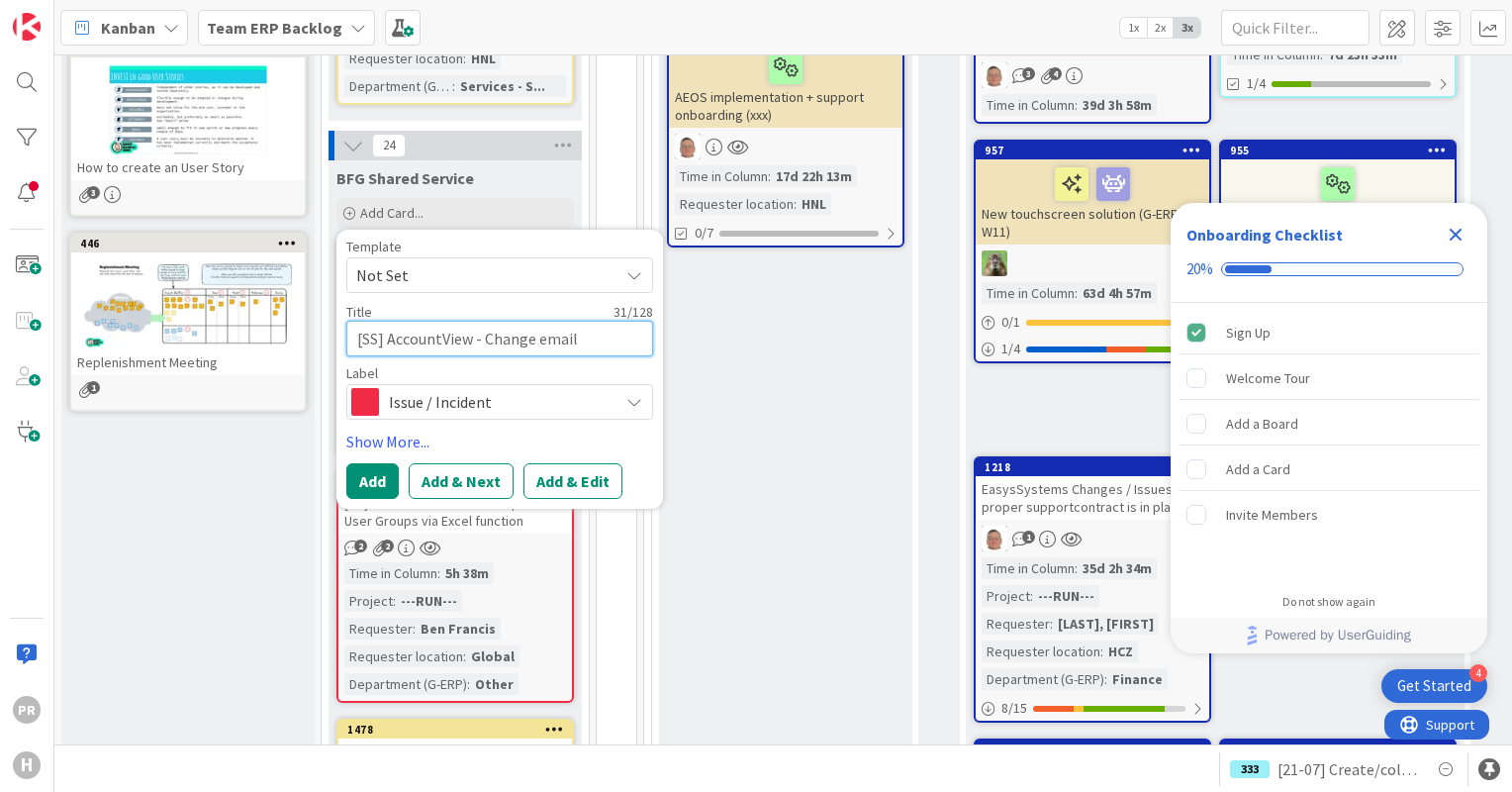 type on "x" 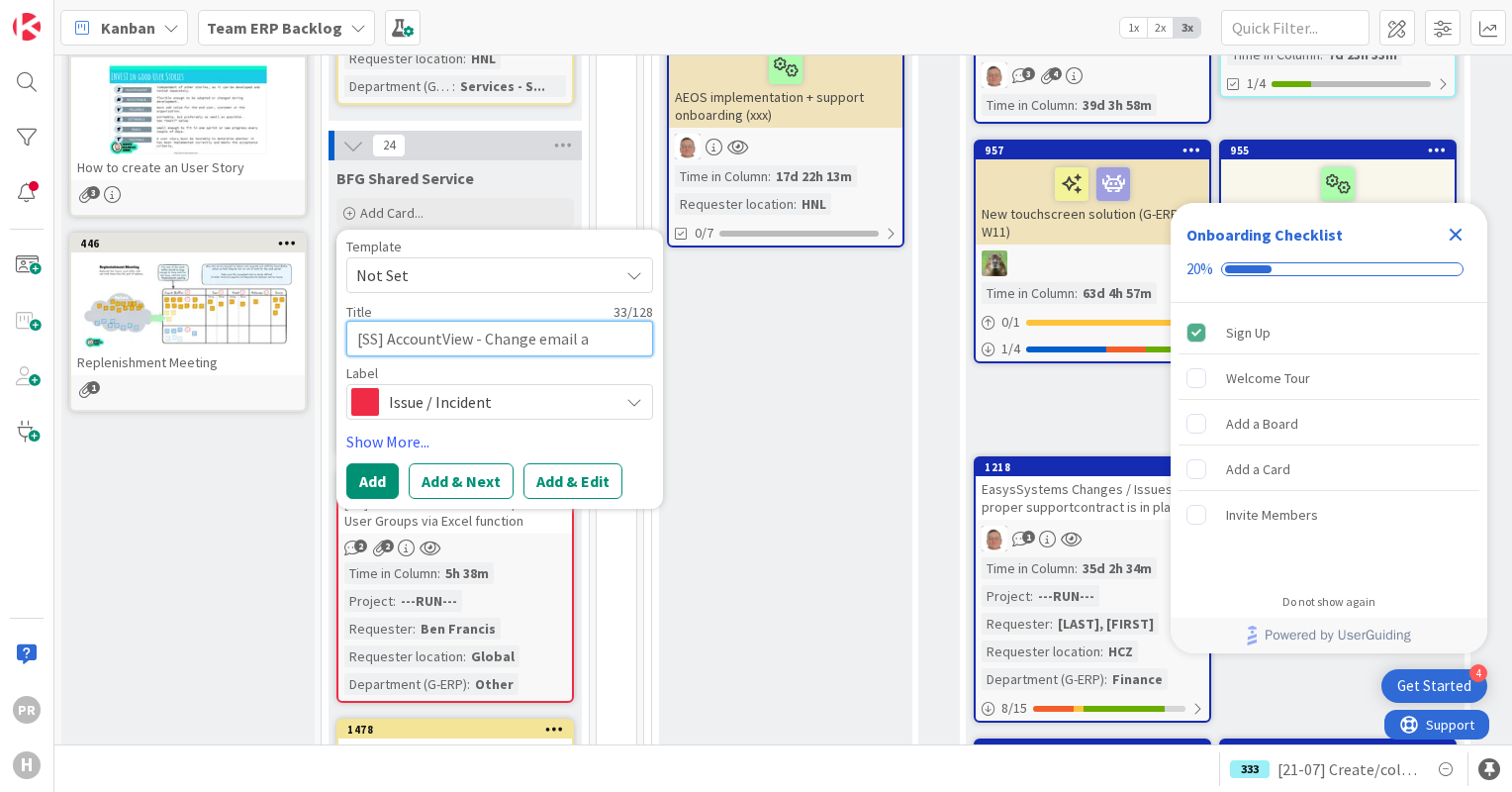 type on "x" 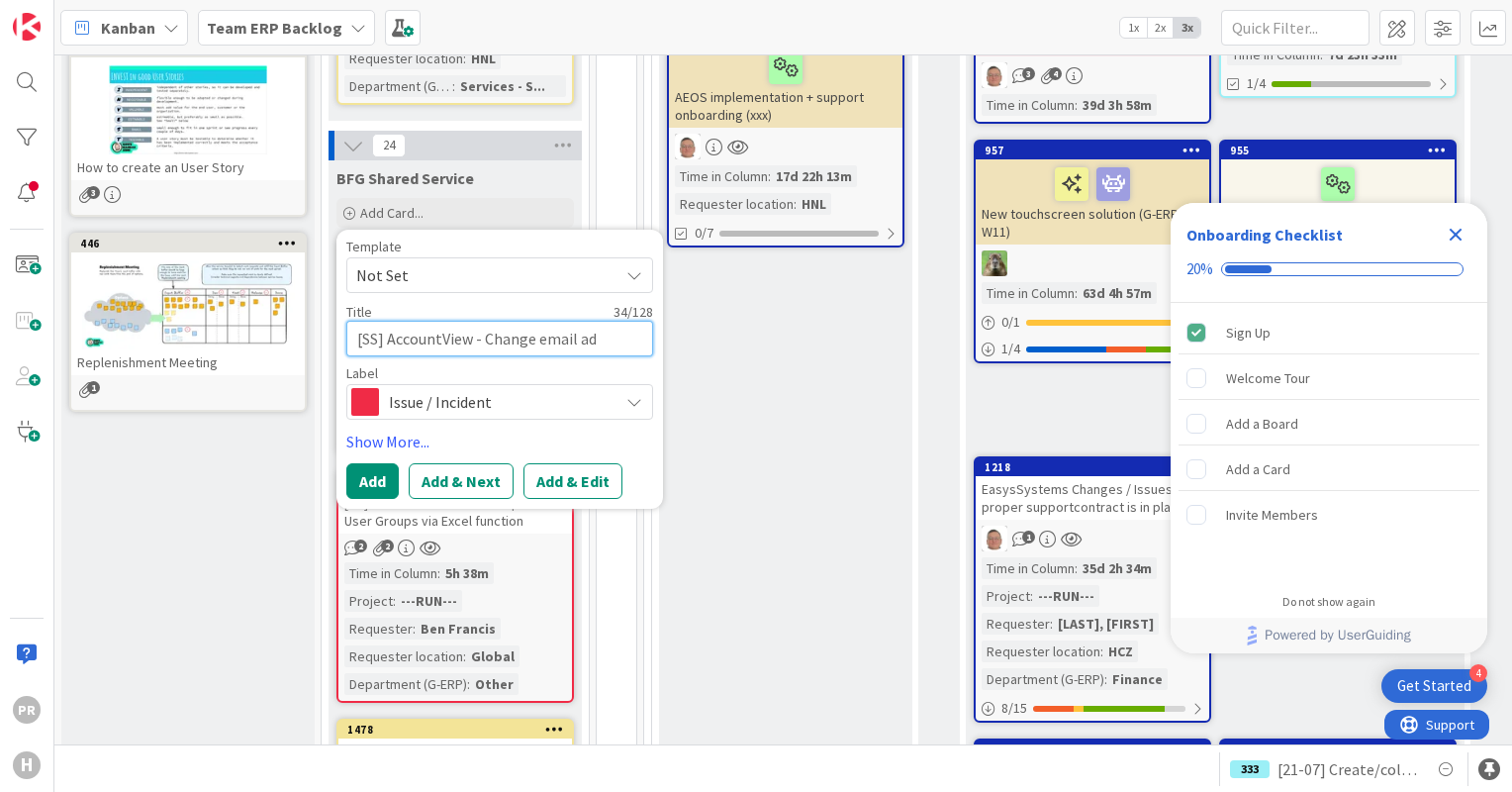 type on "x" 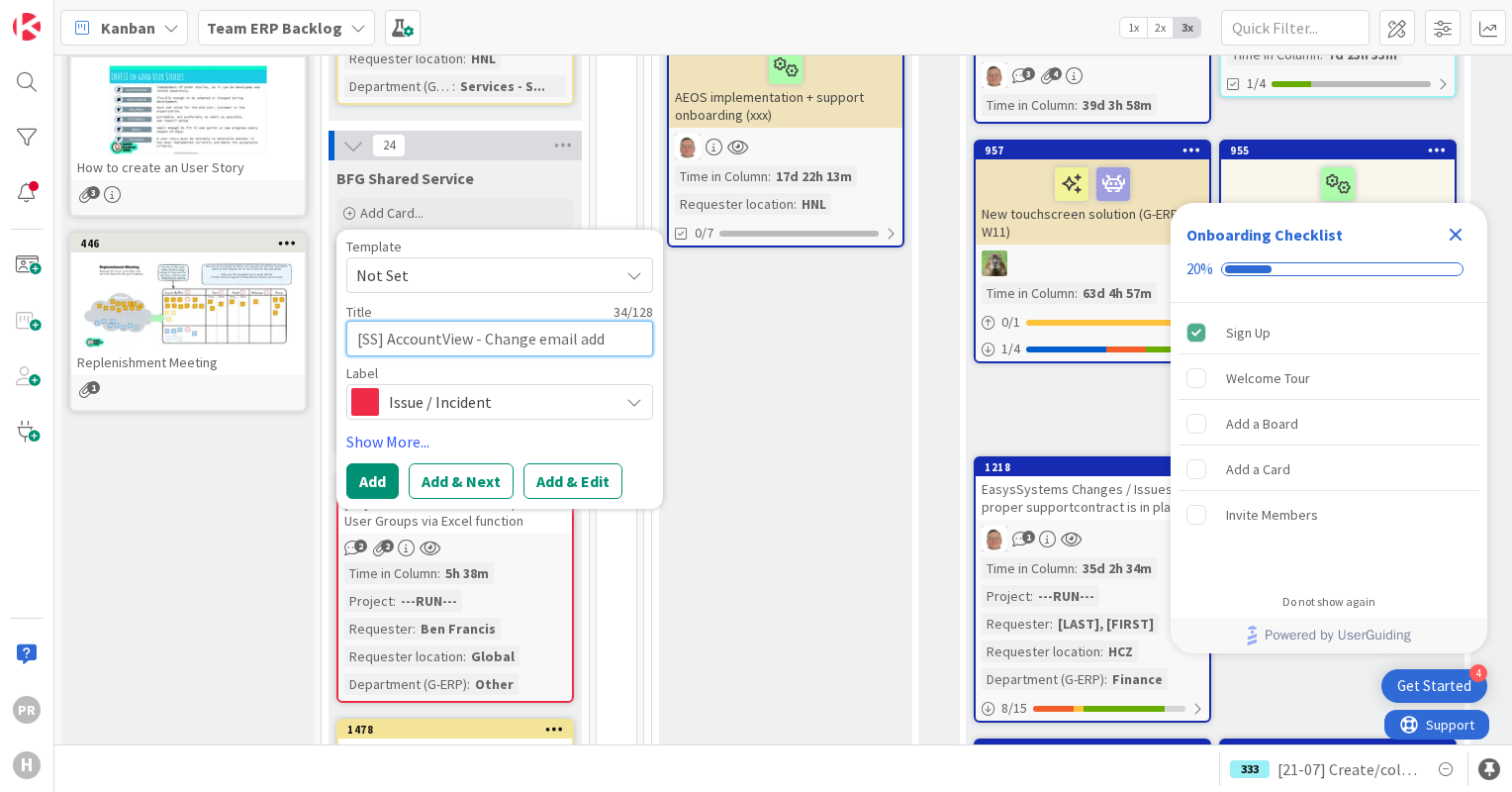 type on "x" 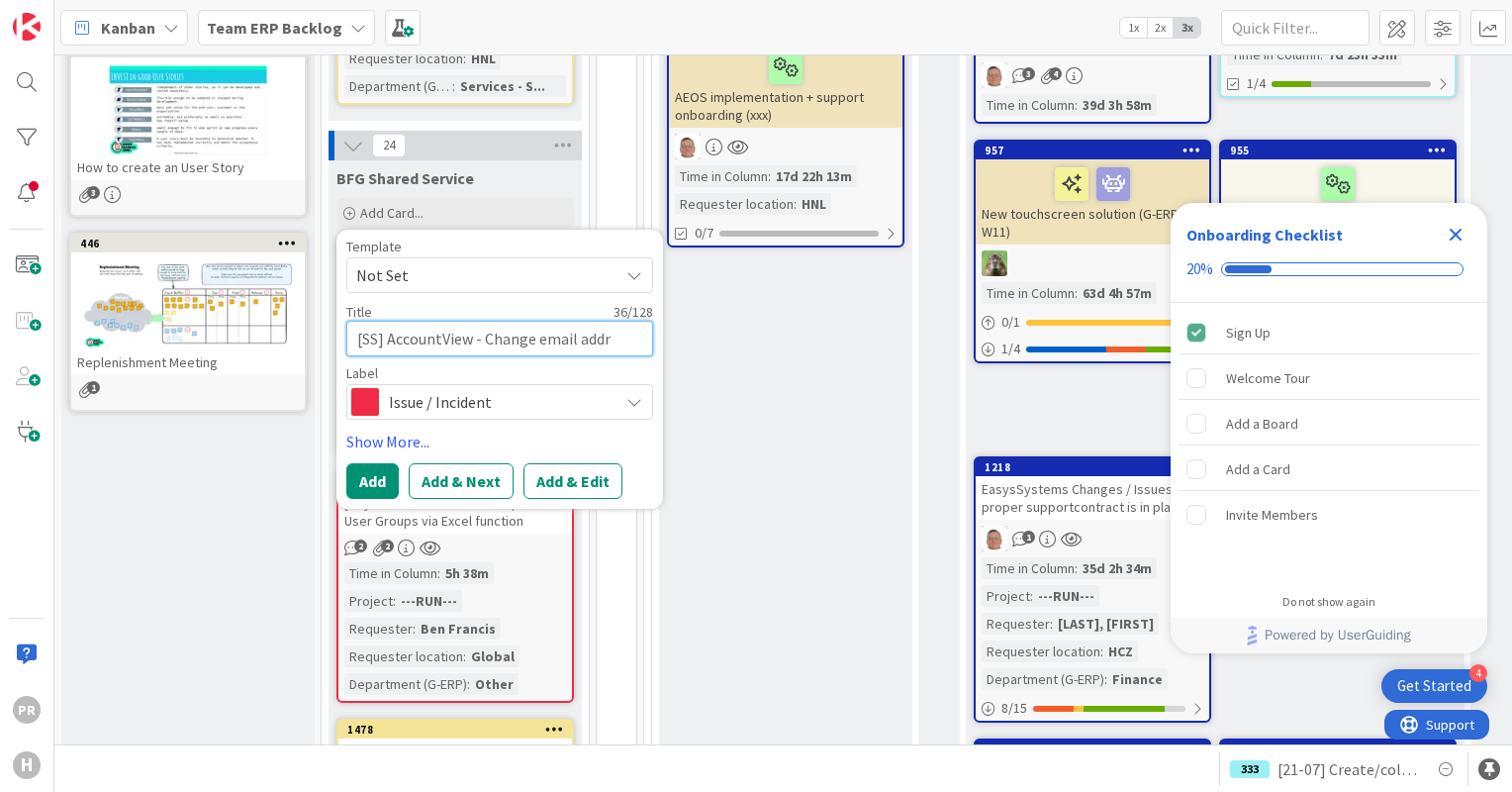type on "x" 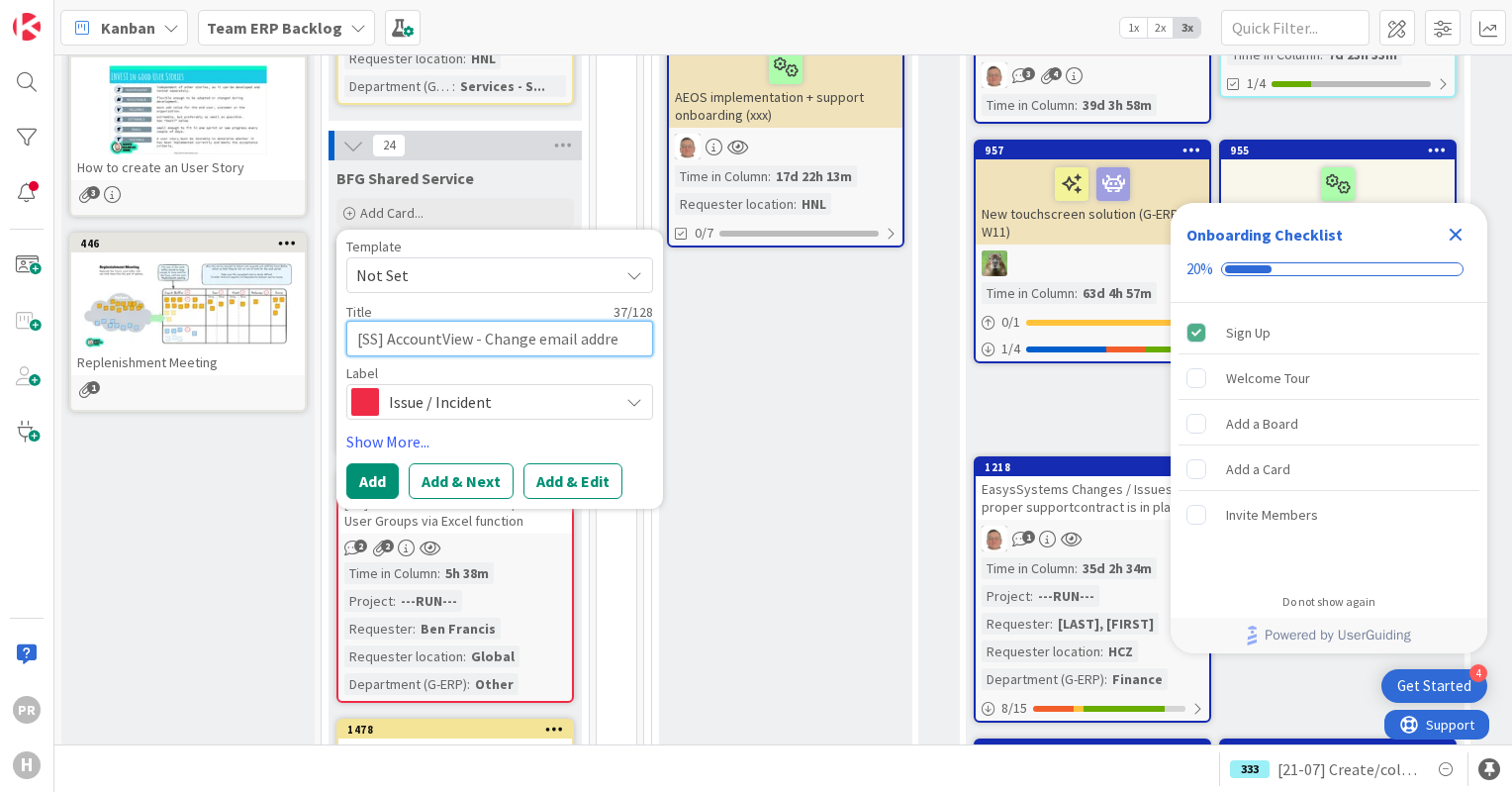type on "x" 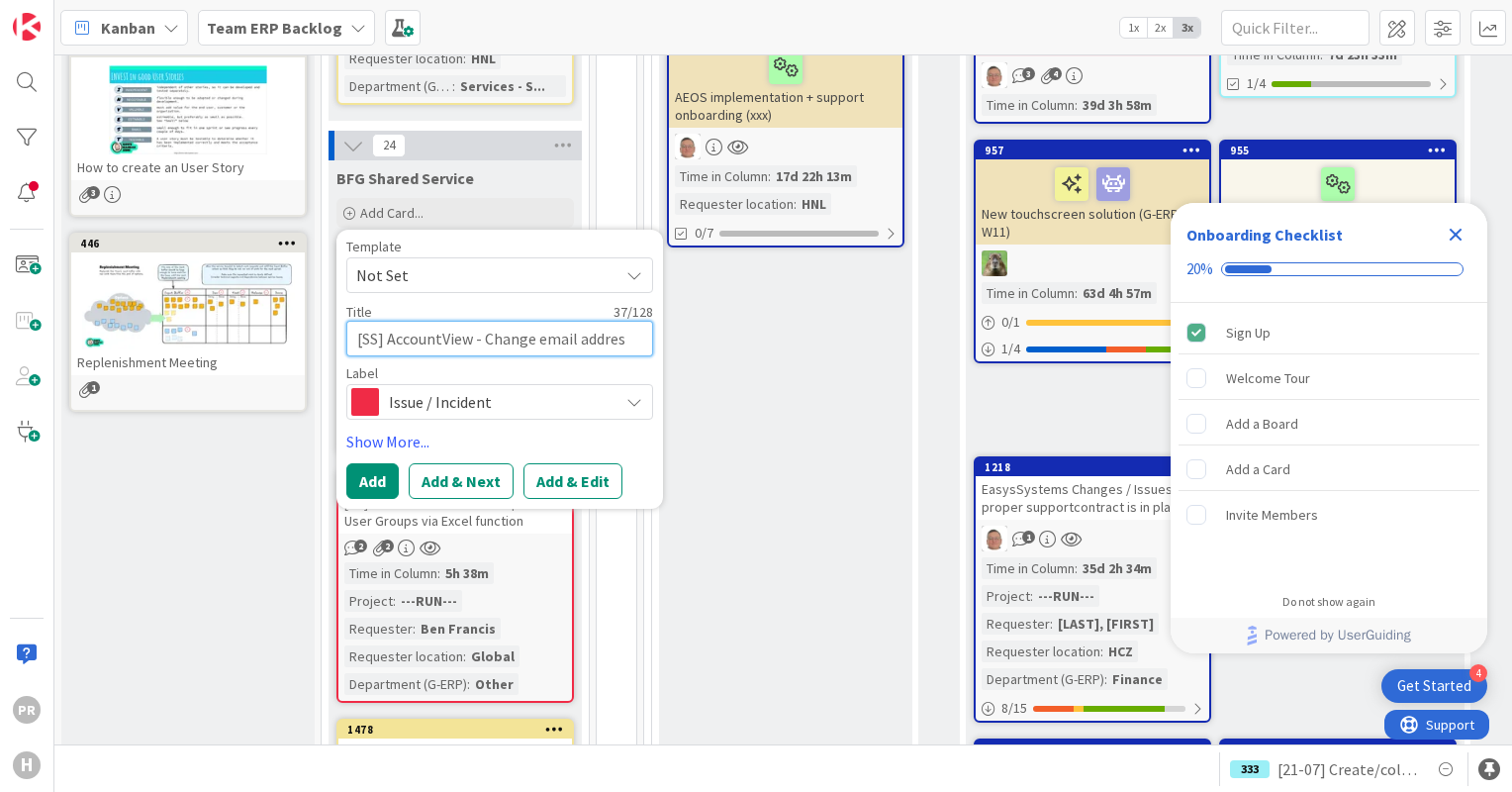 type on "x" 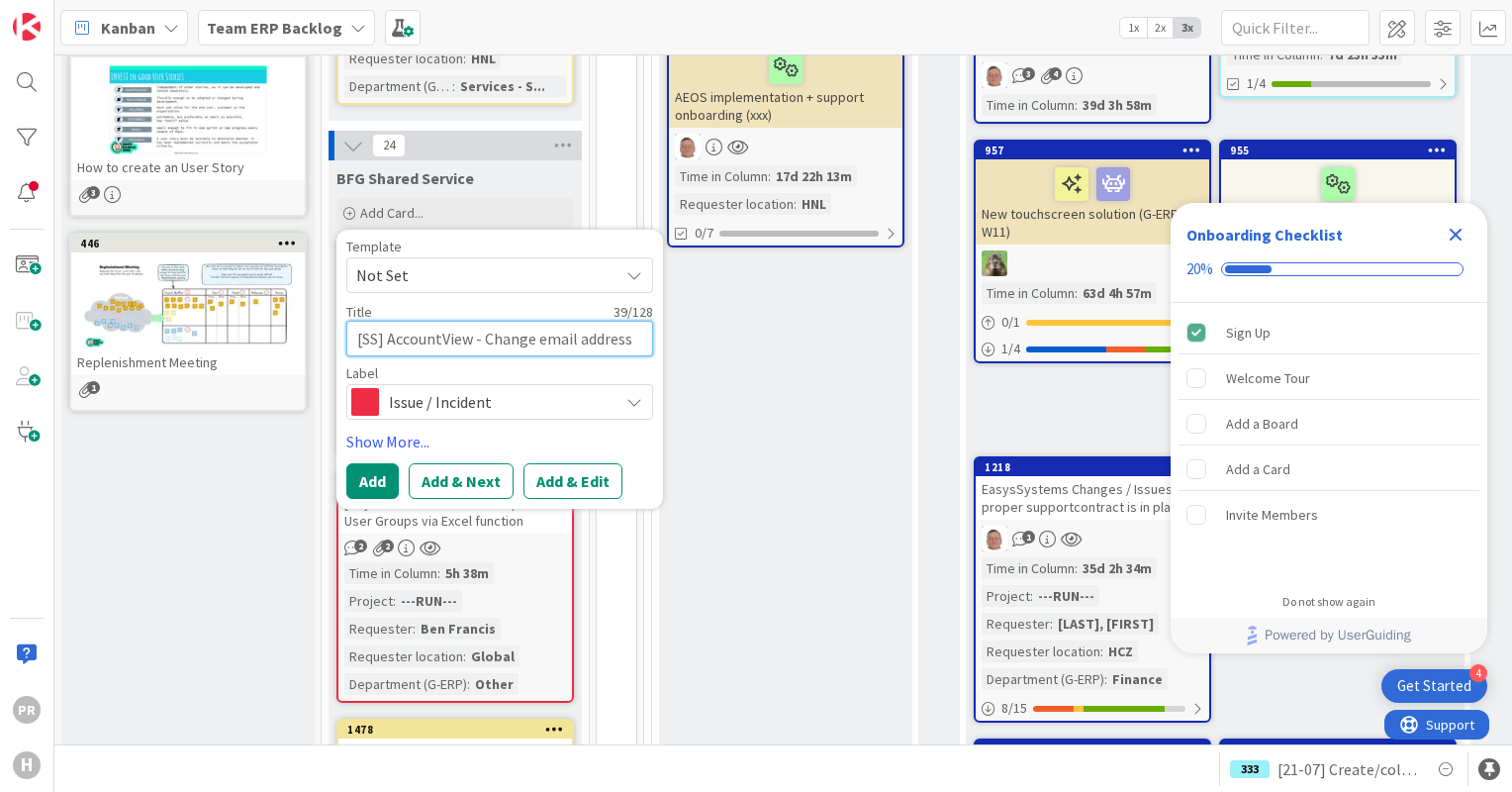 type on "x" 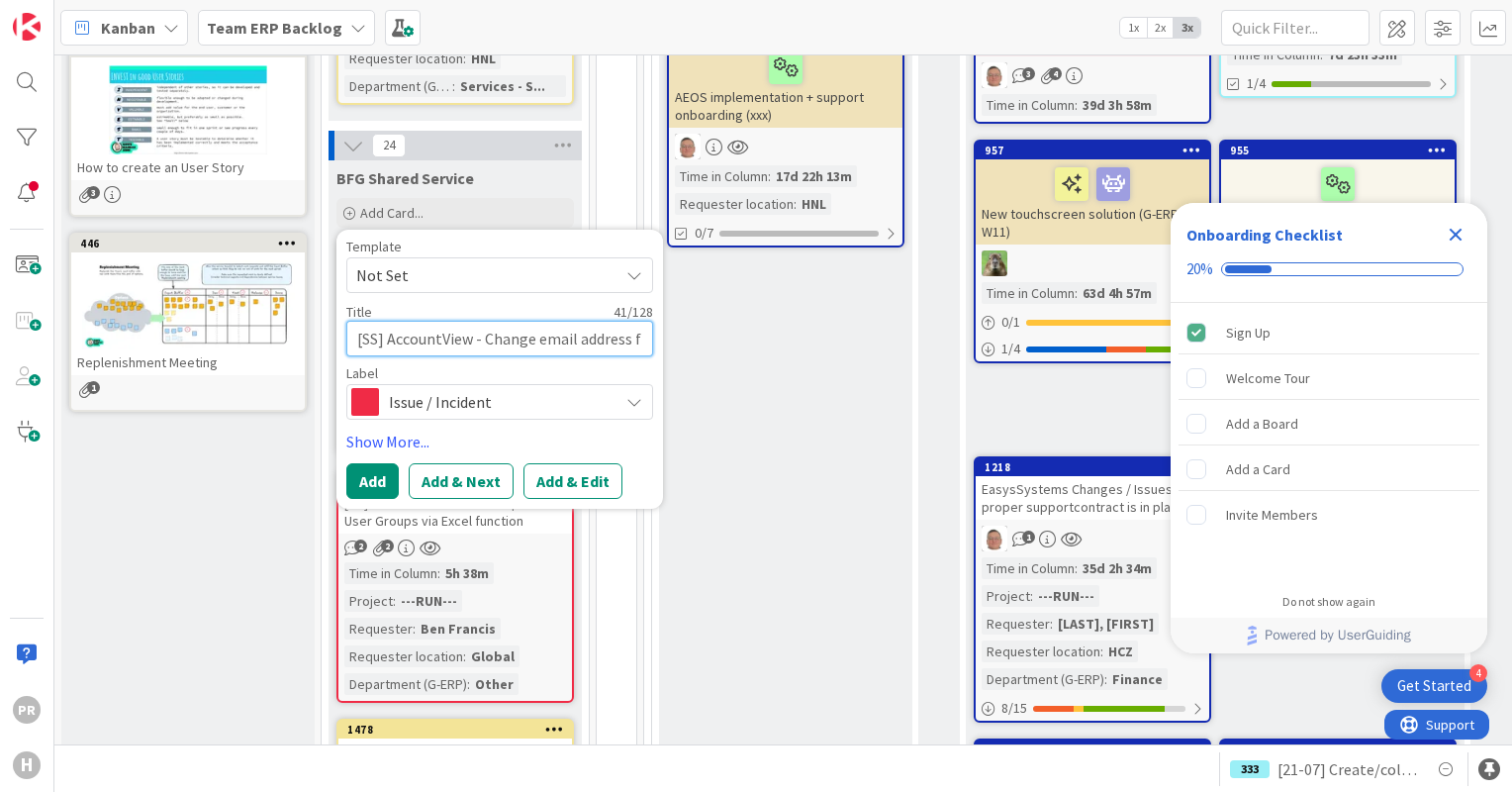 type on "x" 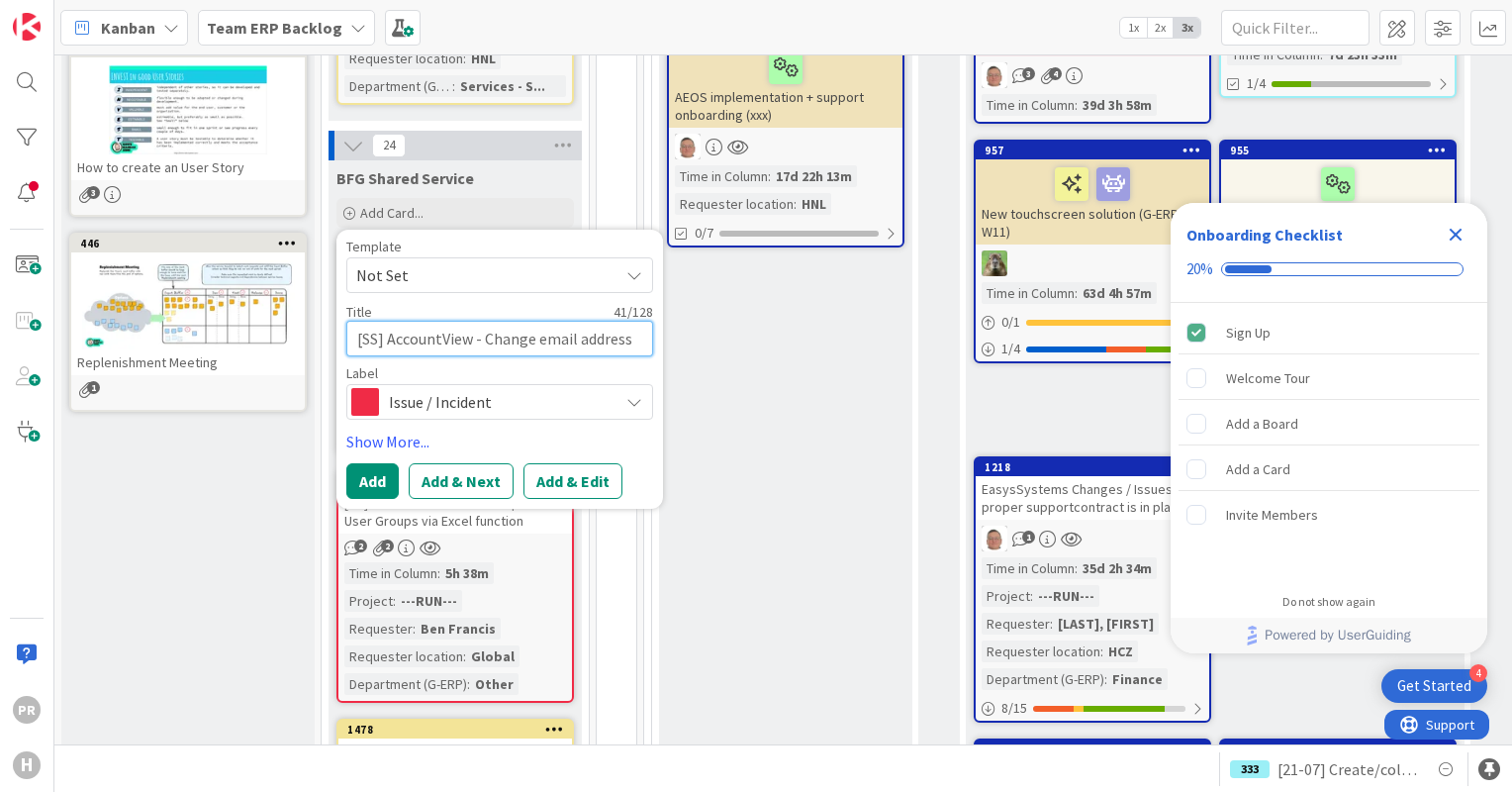 type on "x" 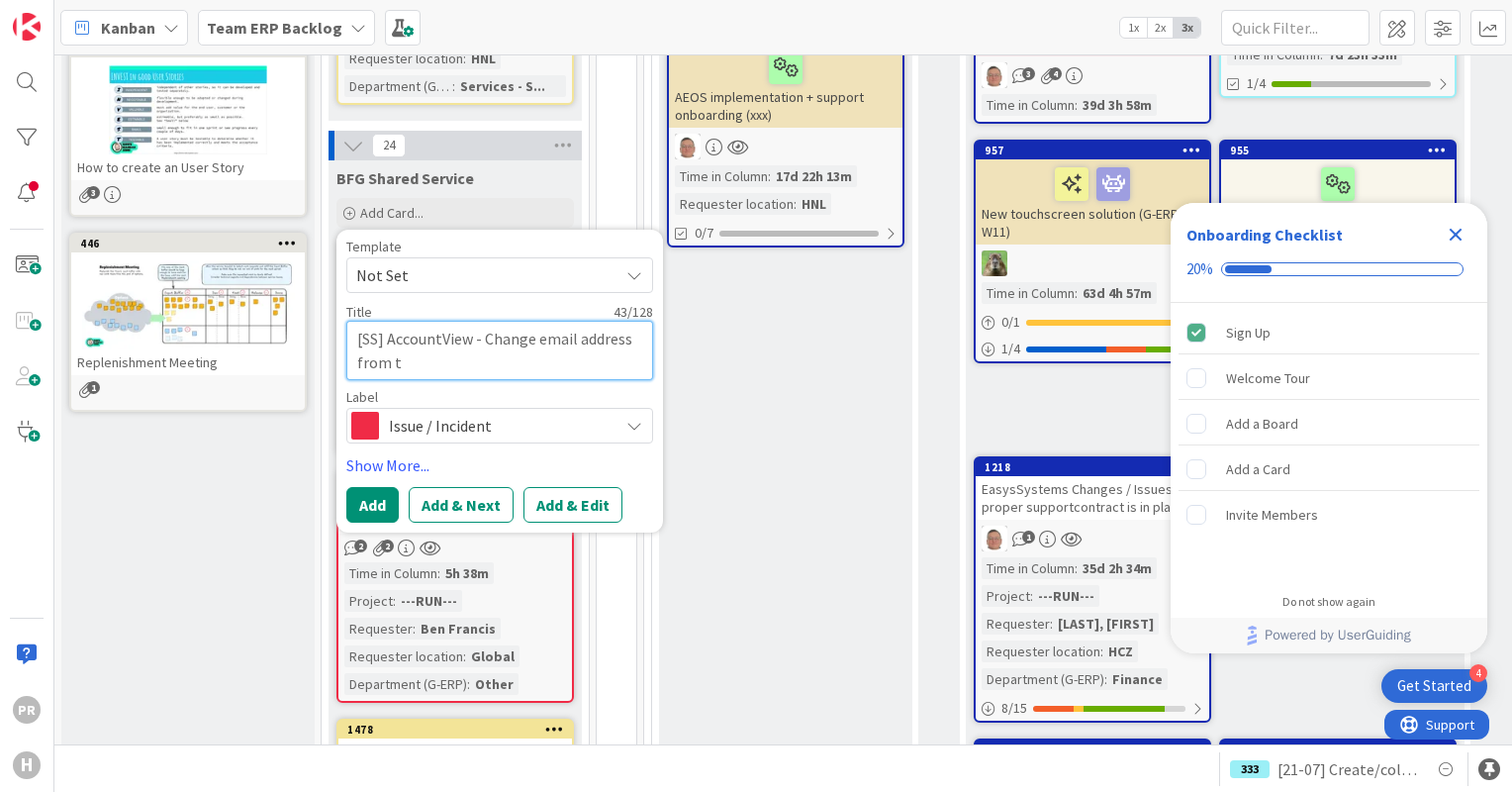 type on "x" 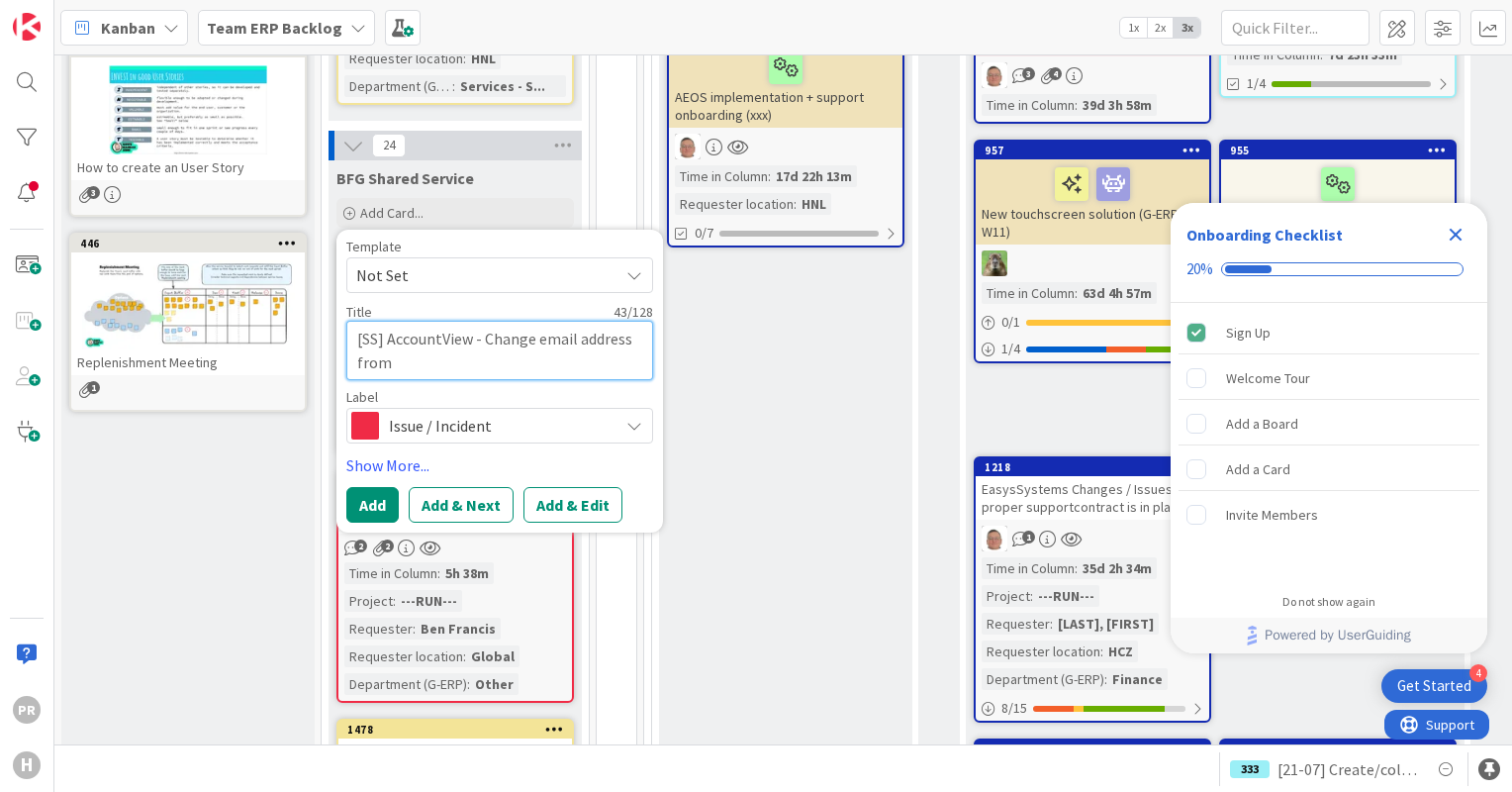 type on "x" 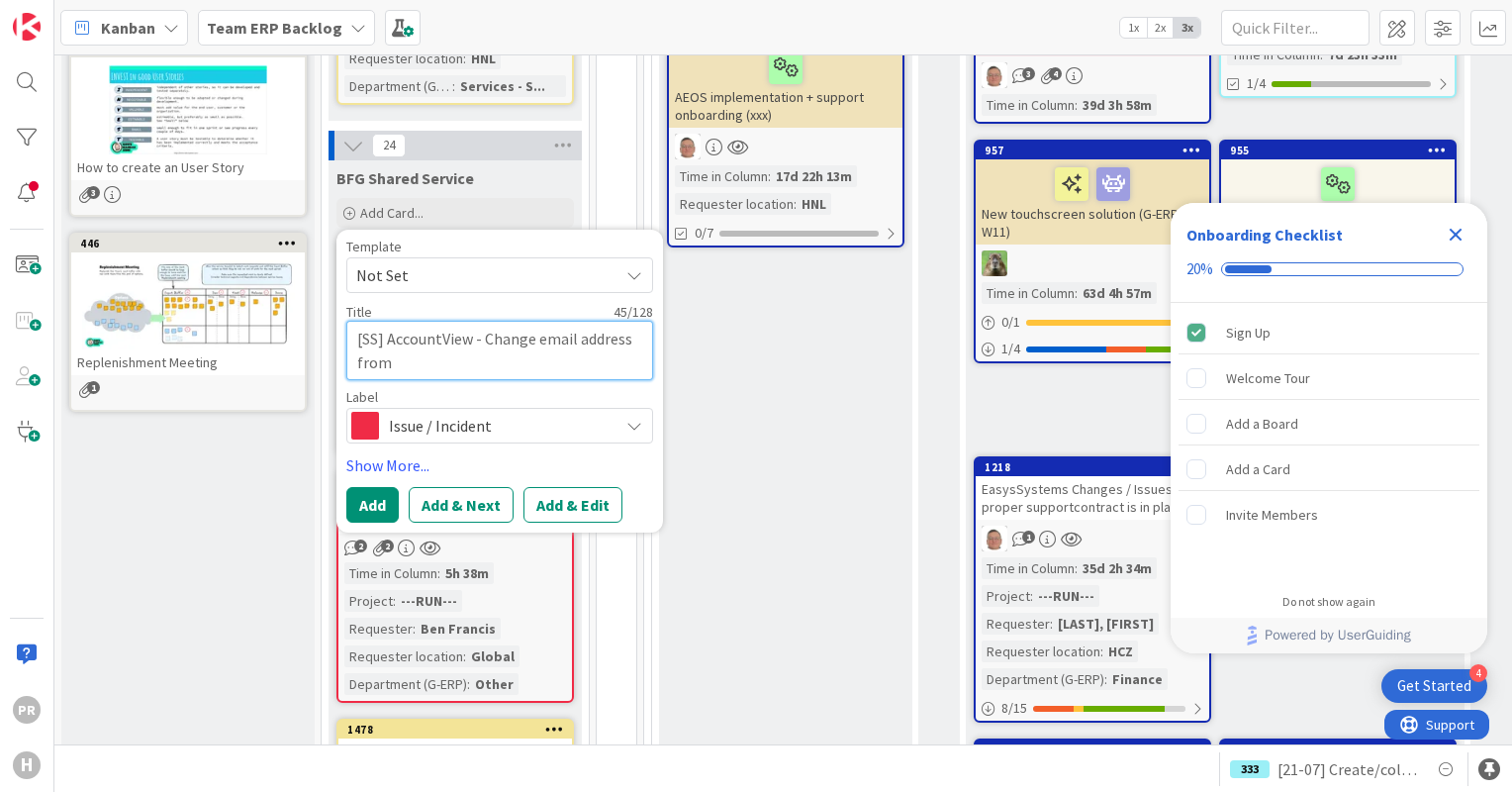 type on "x" 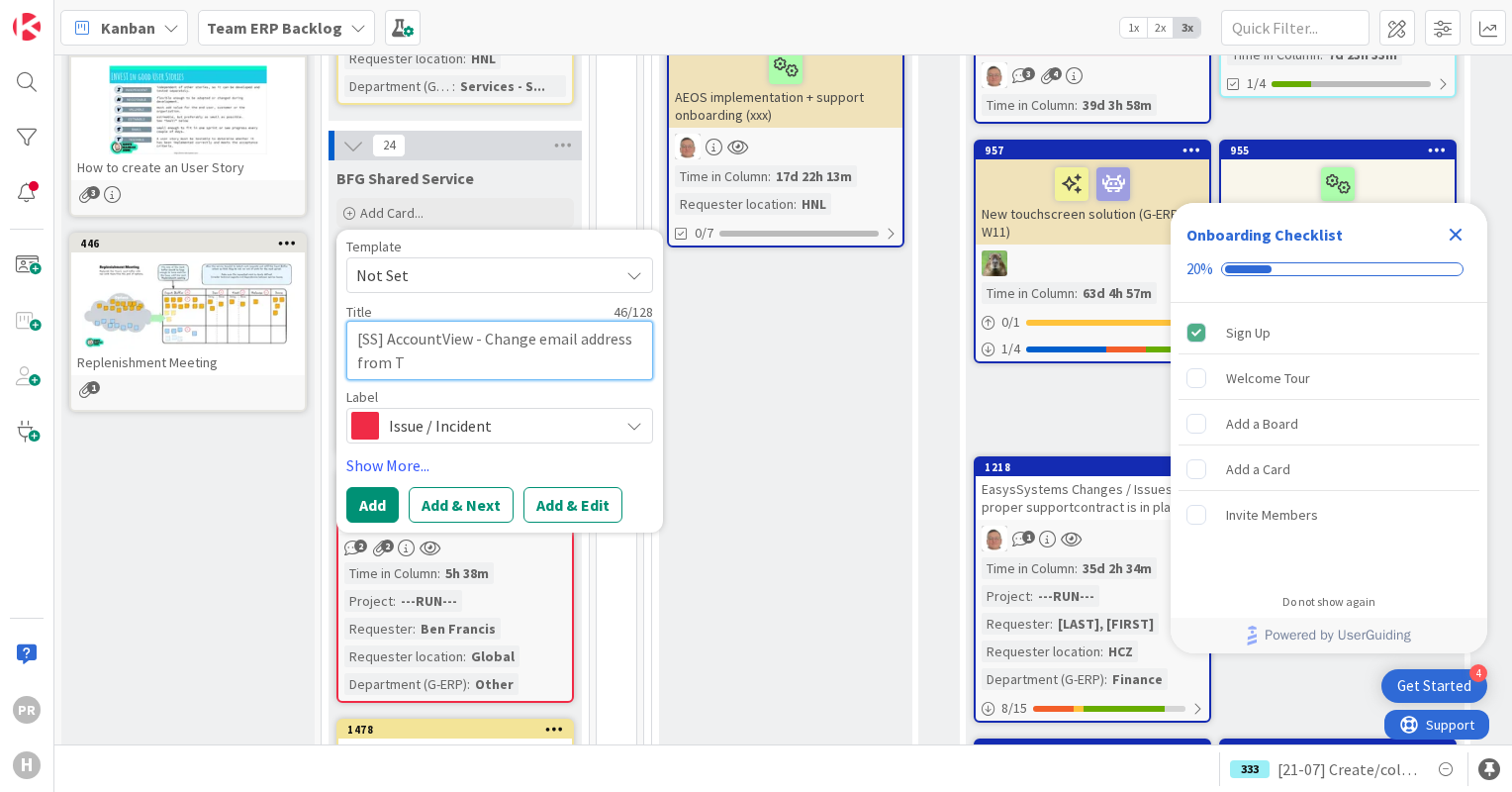 type on "x" 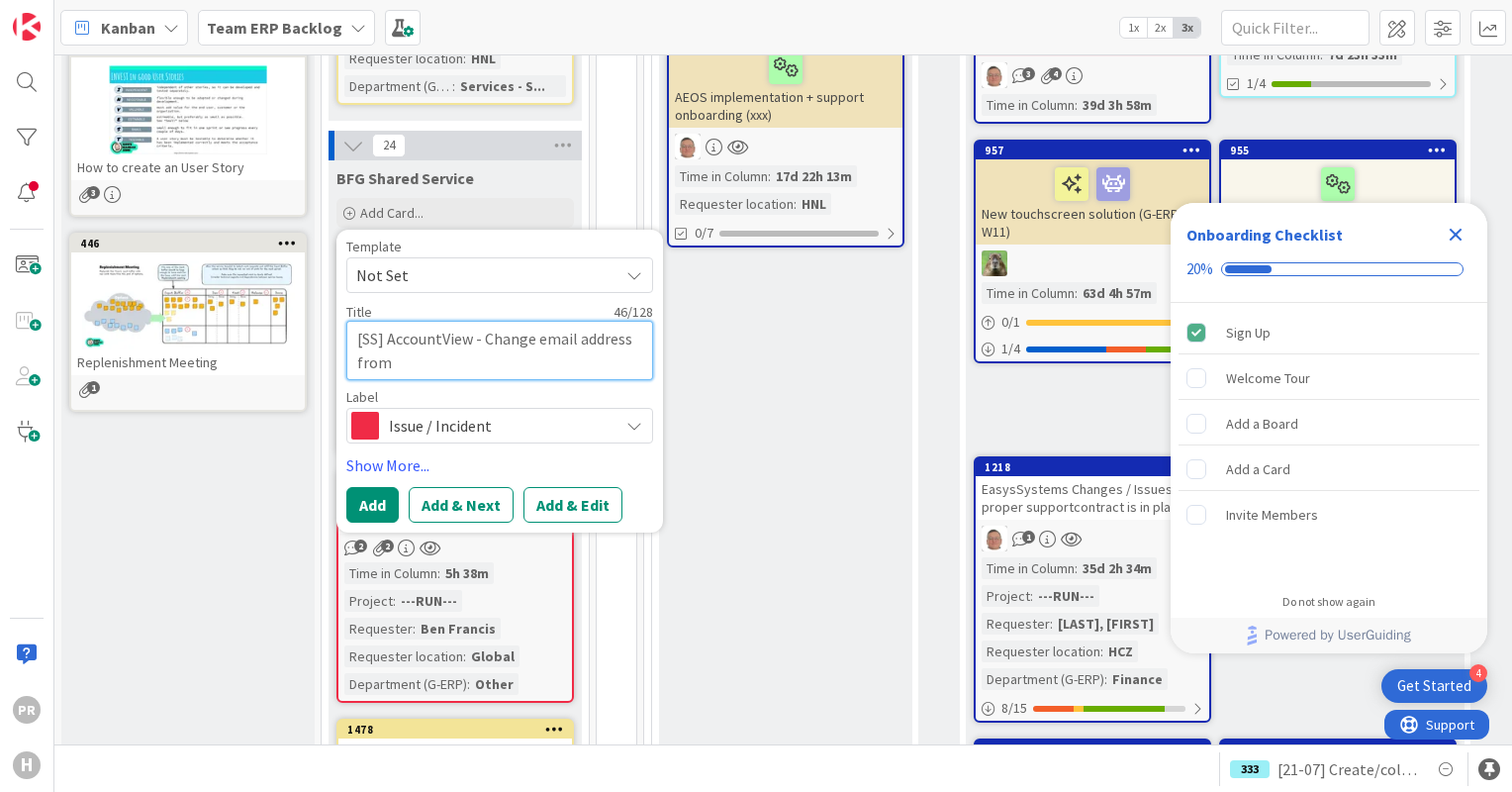 type on "x" 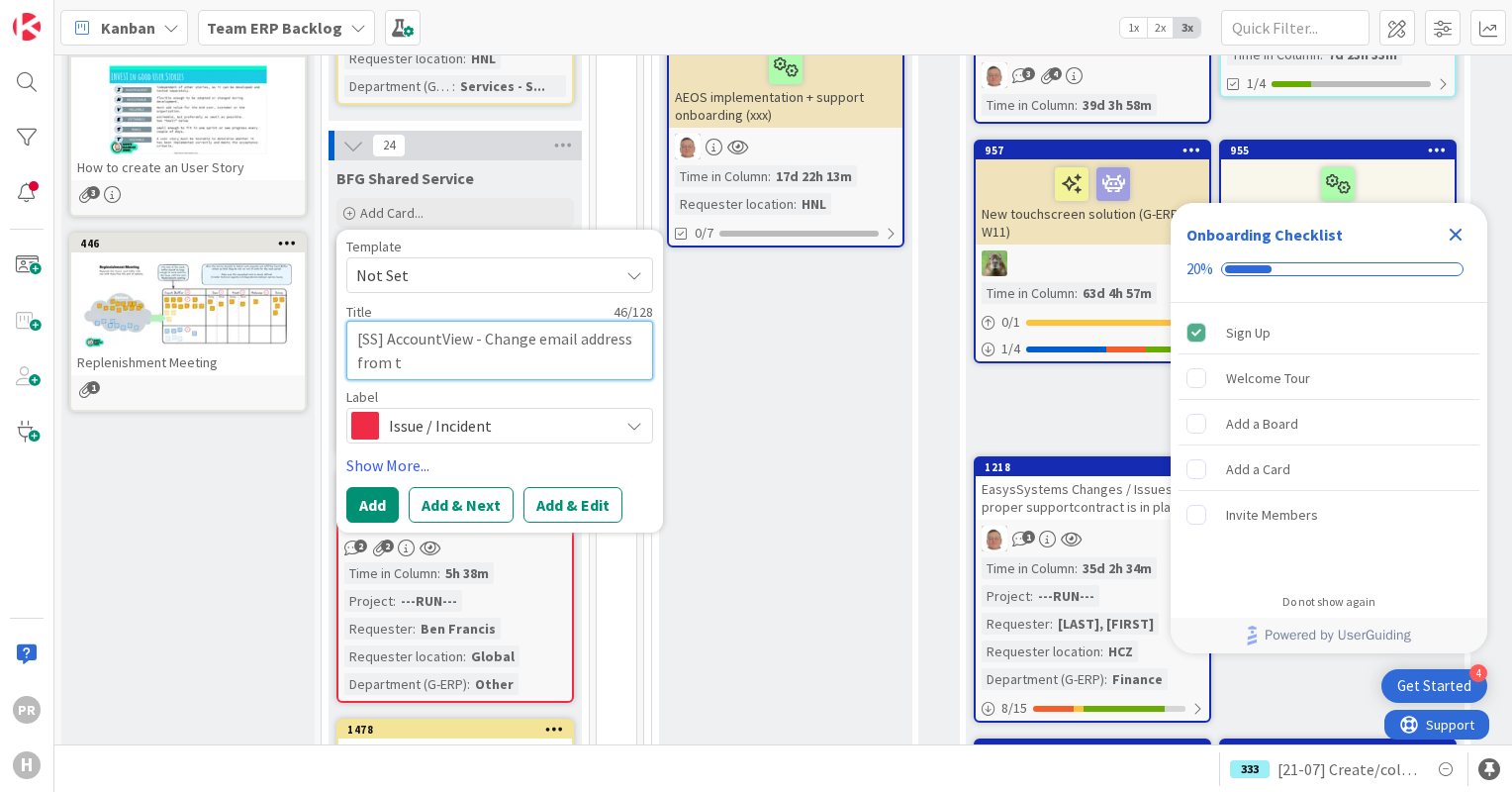 type on "x" 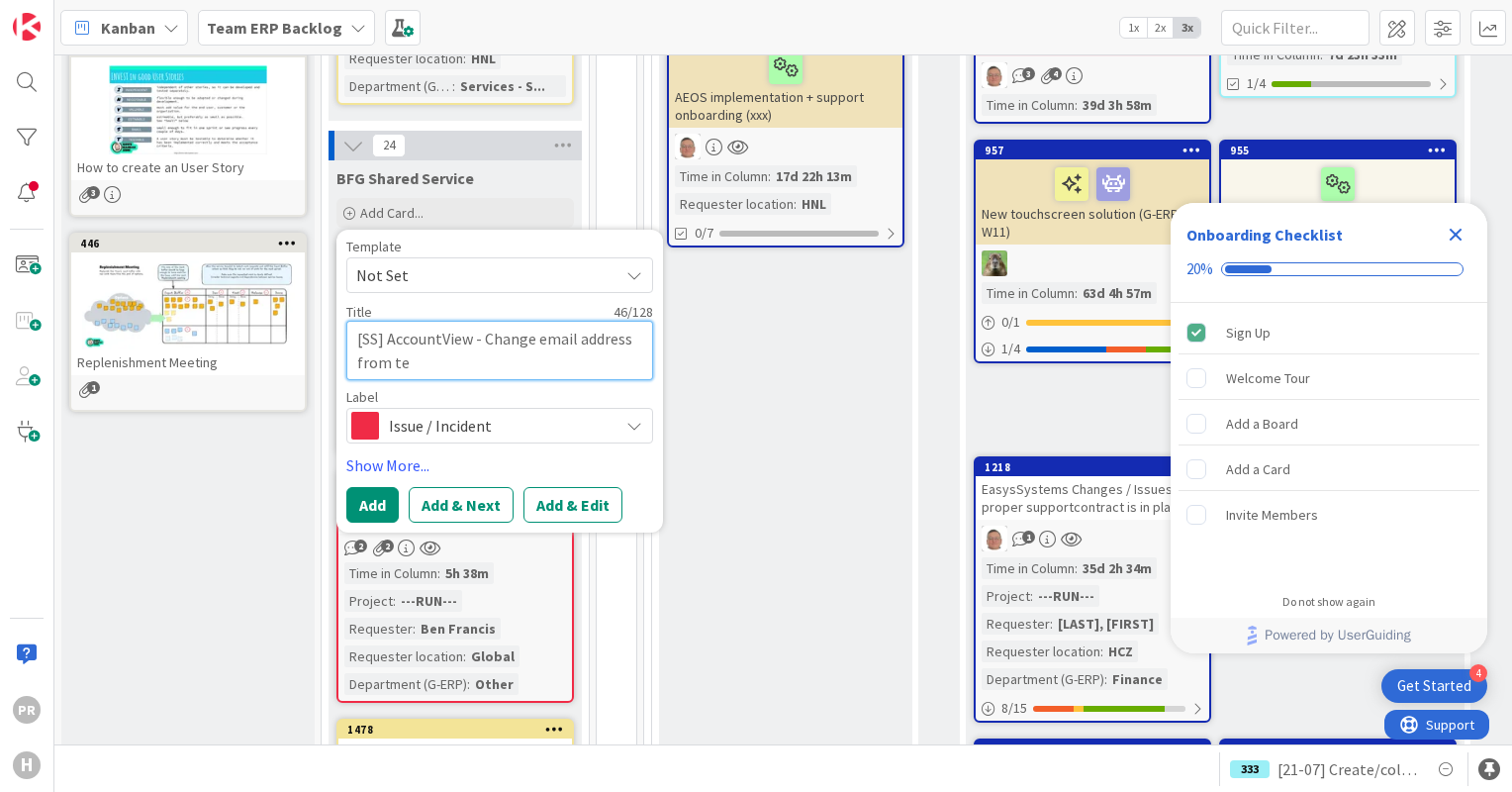 type on "[SS] AccountView - Change email address from tem" 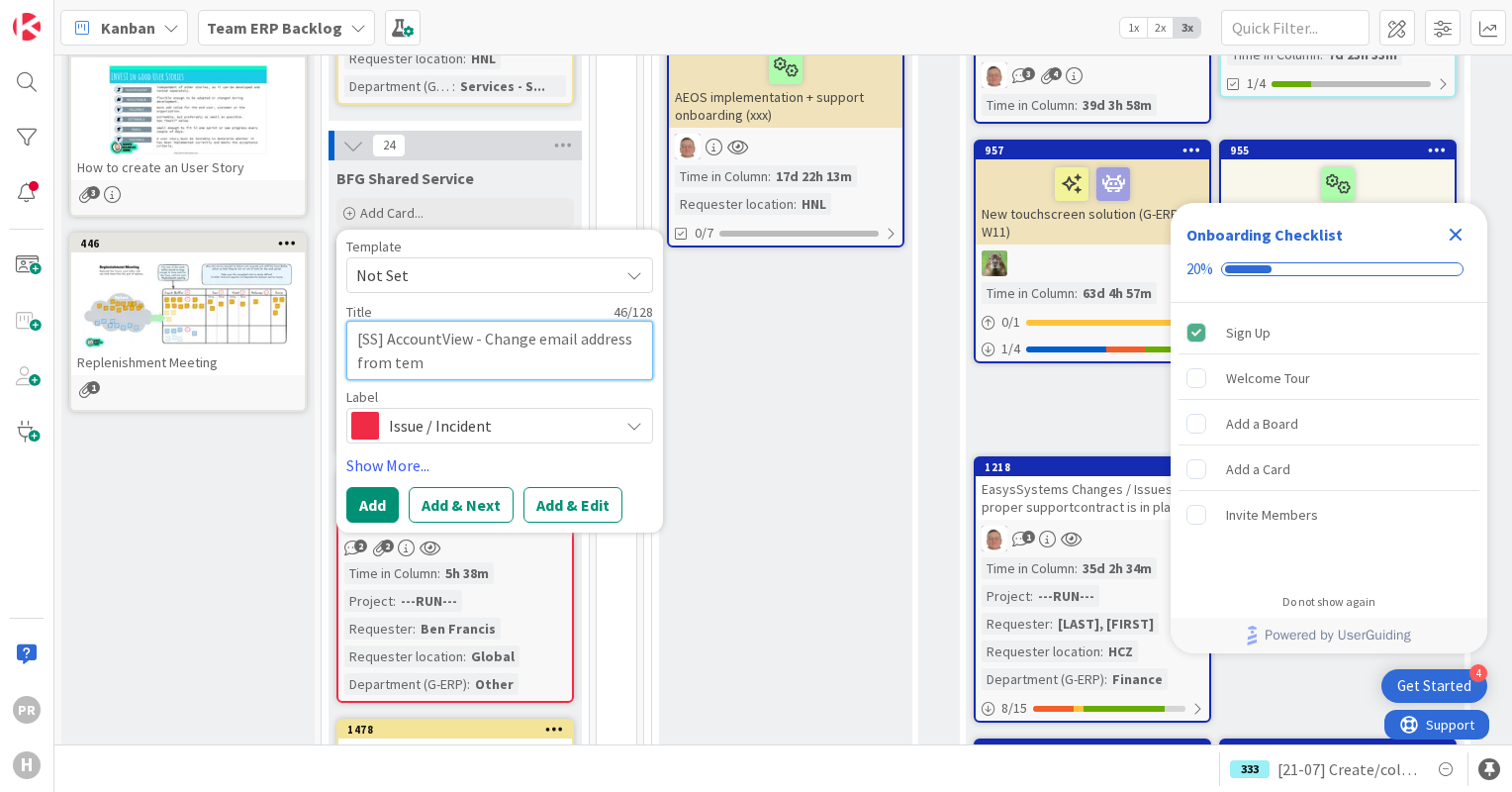 type on "x" 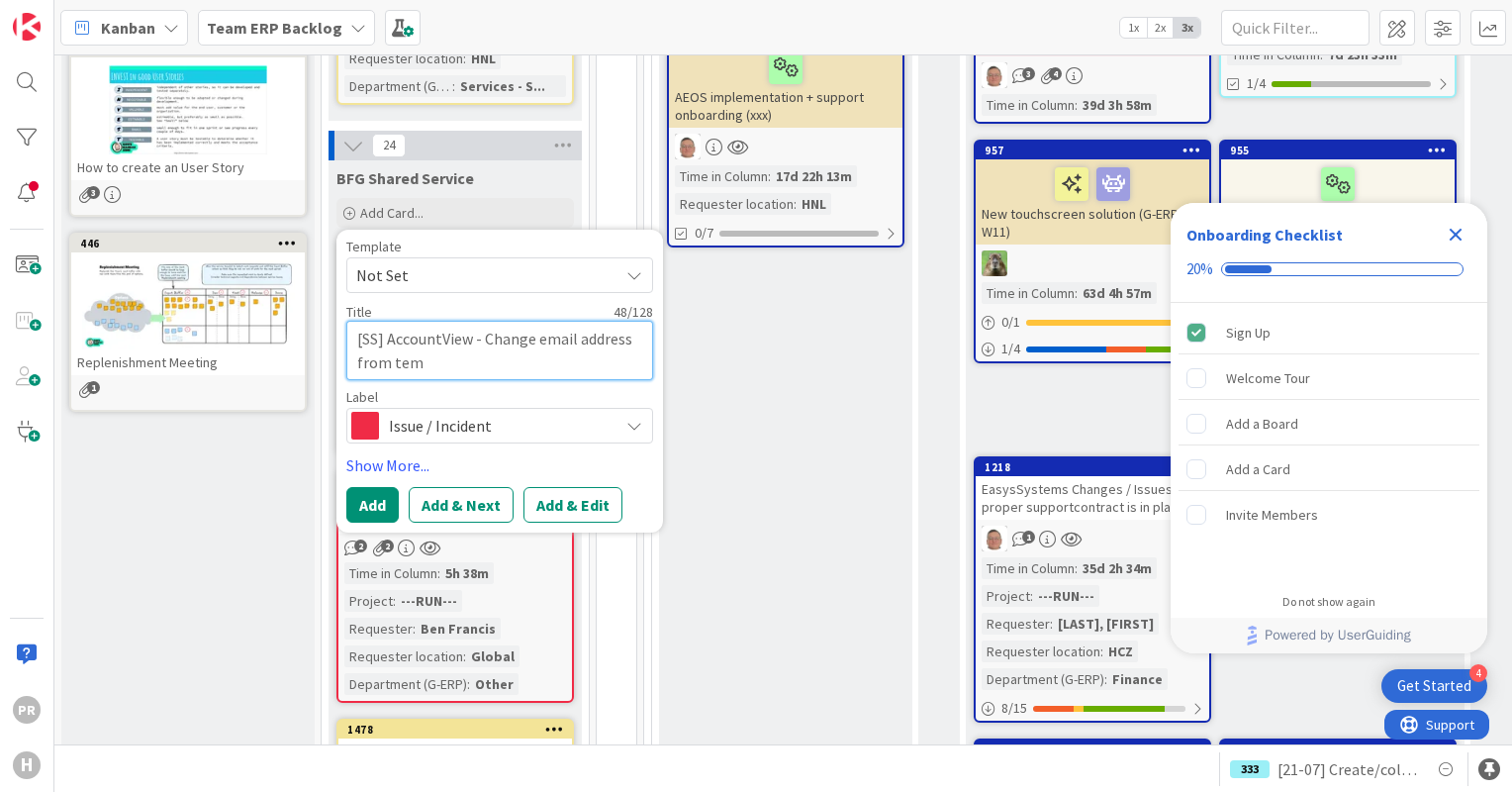 type on "[SS] AccountView - Change email address from temp" 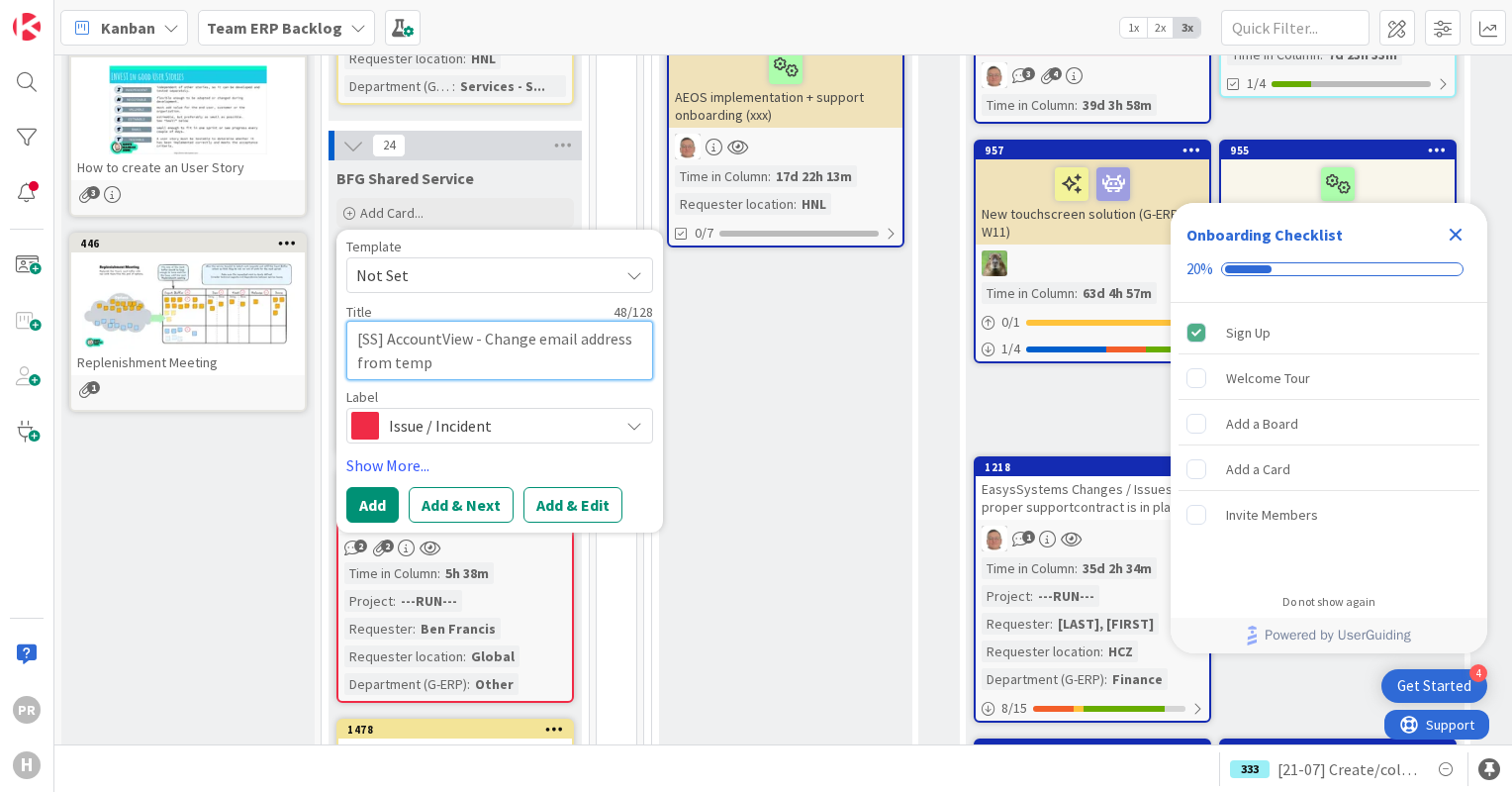 type on "x" 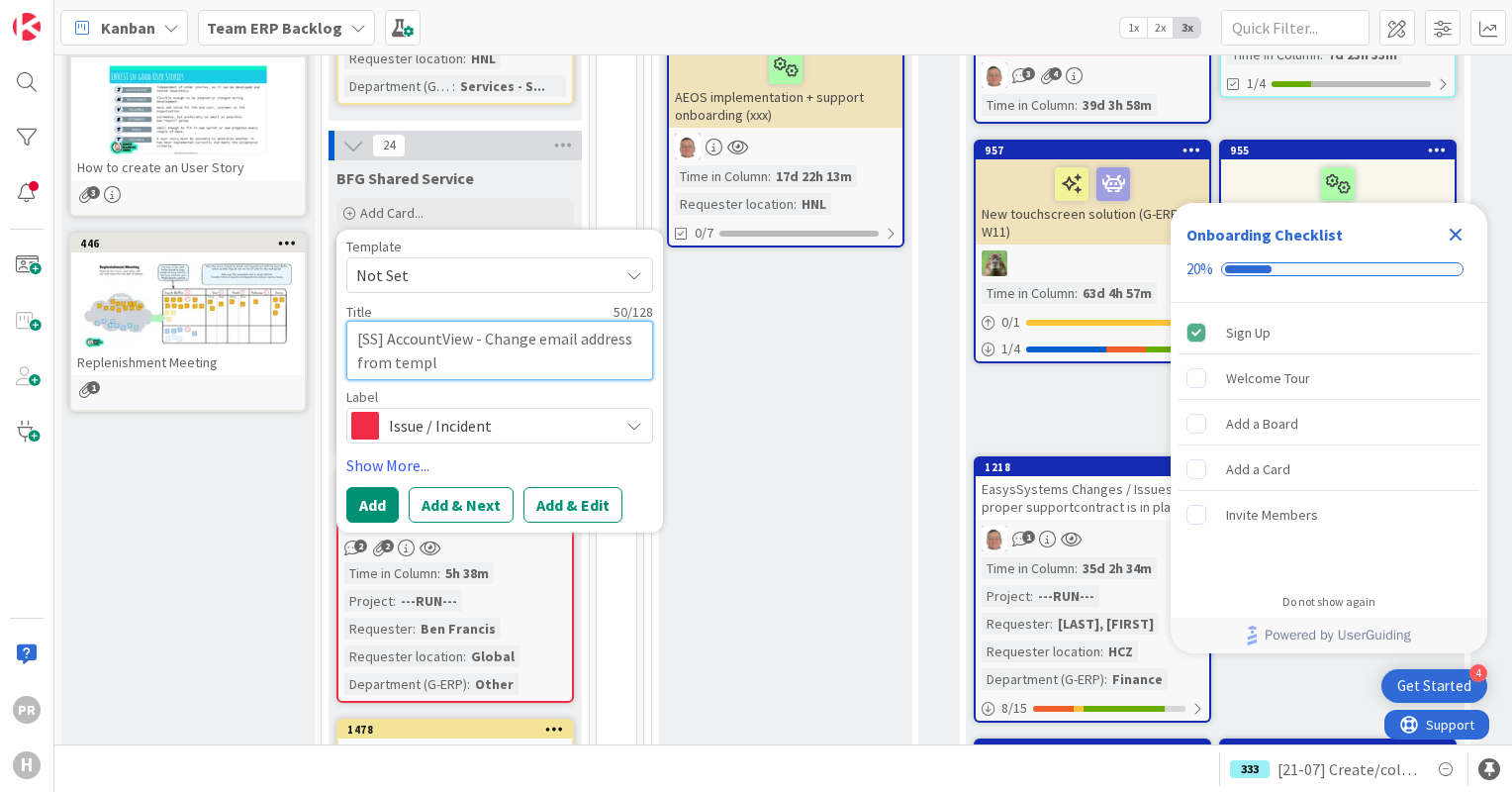 type on "x" 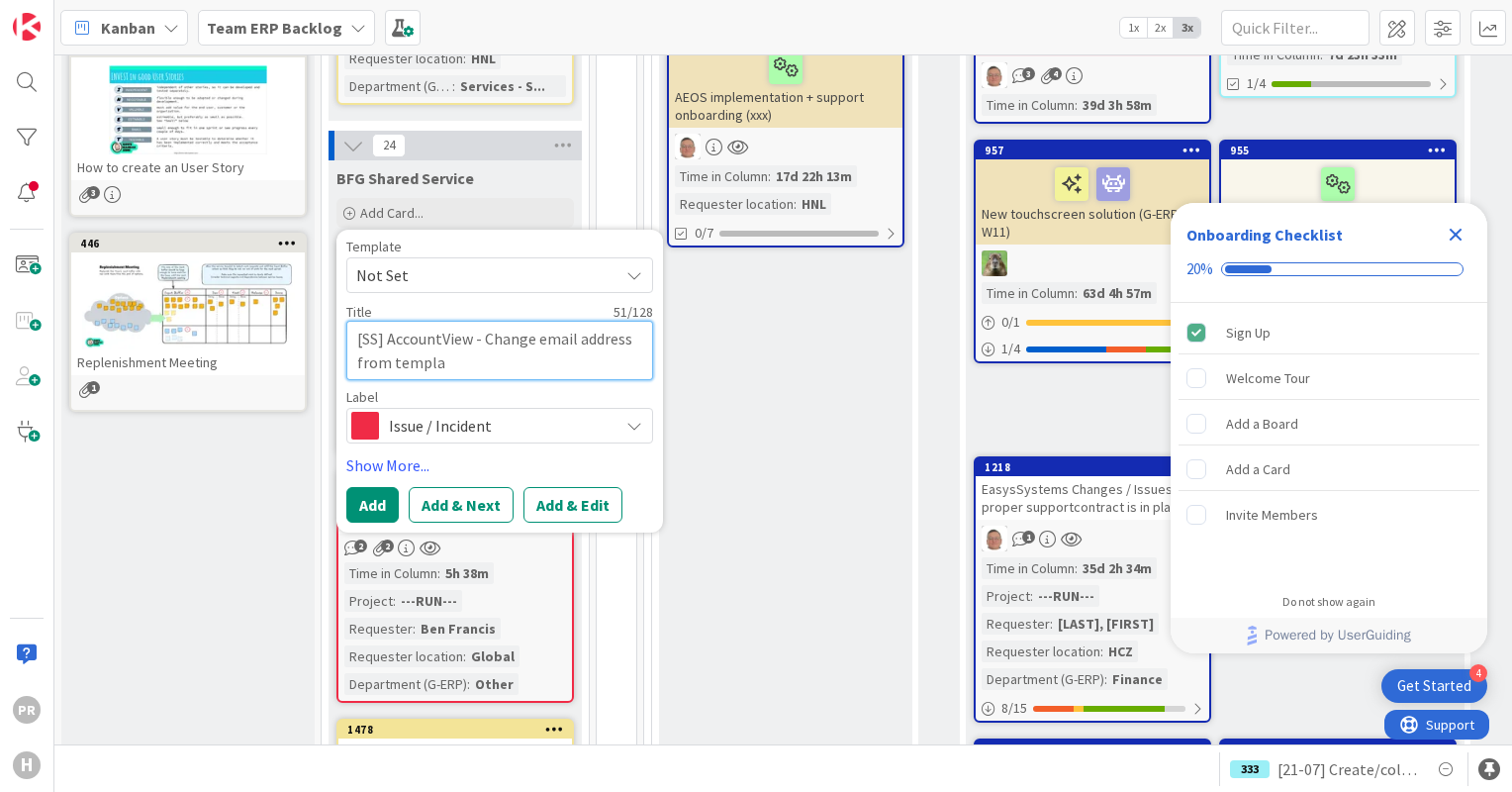 type on "x" 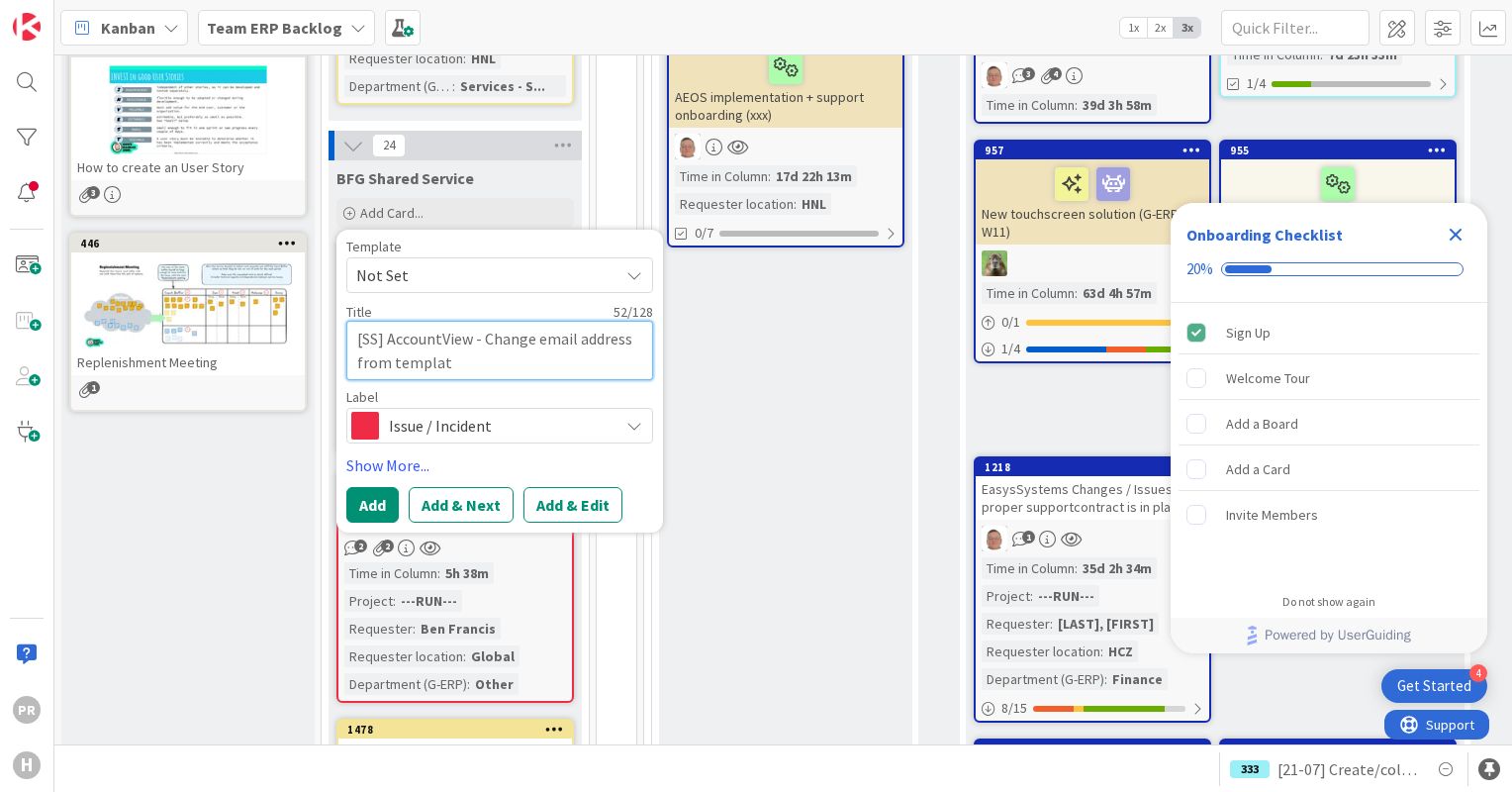 type on "x" 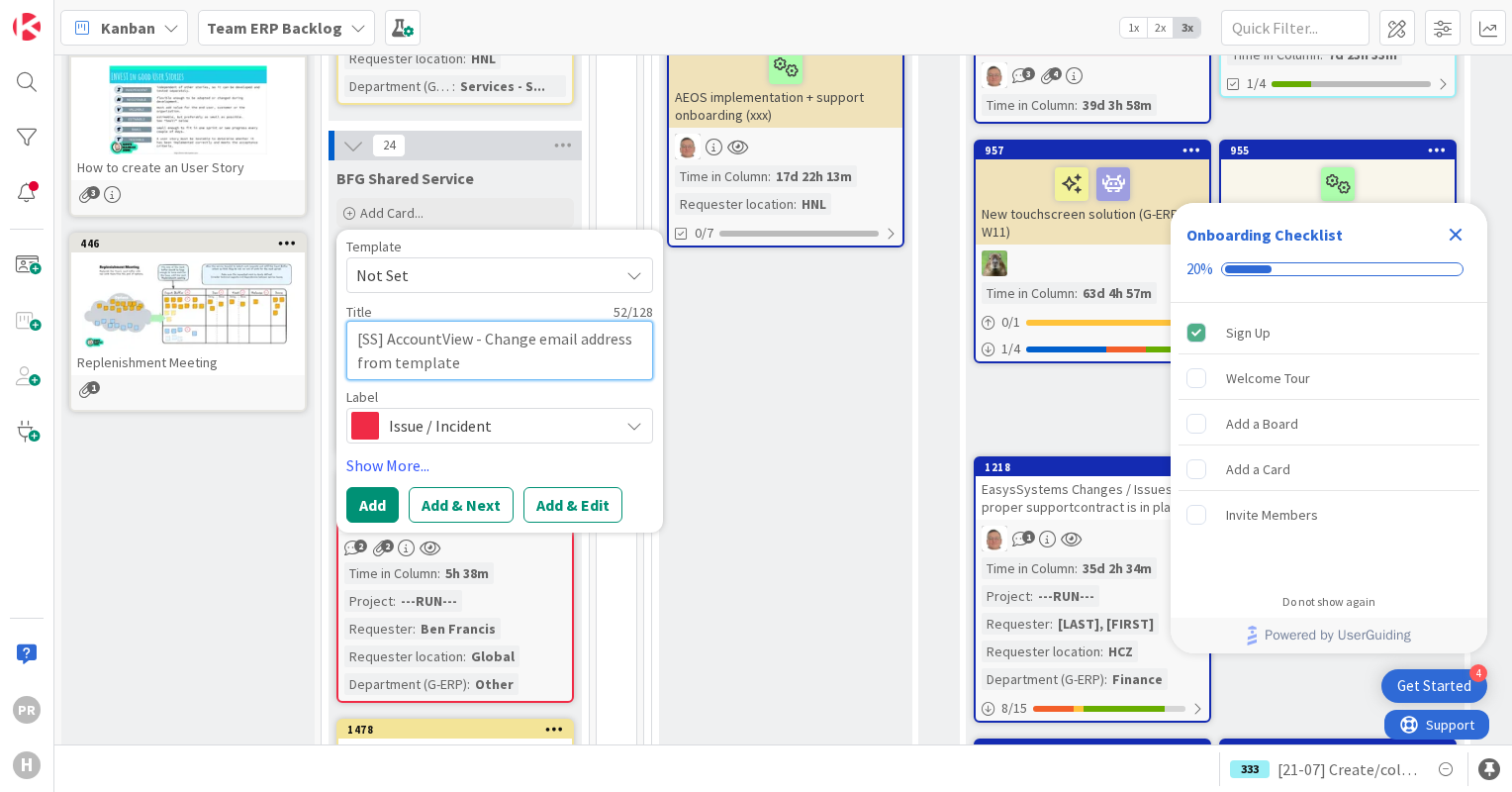 type on "x" 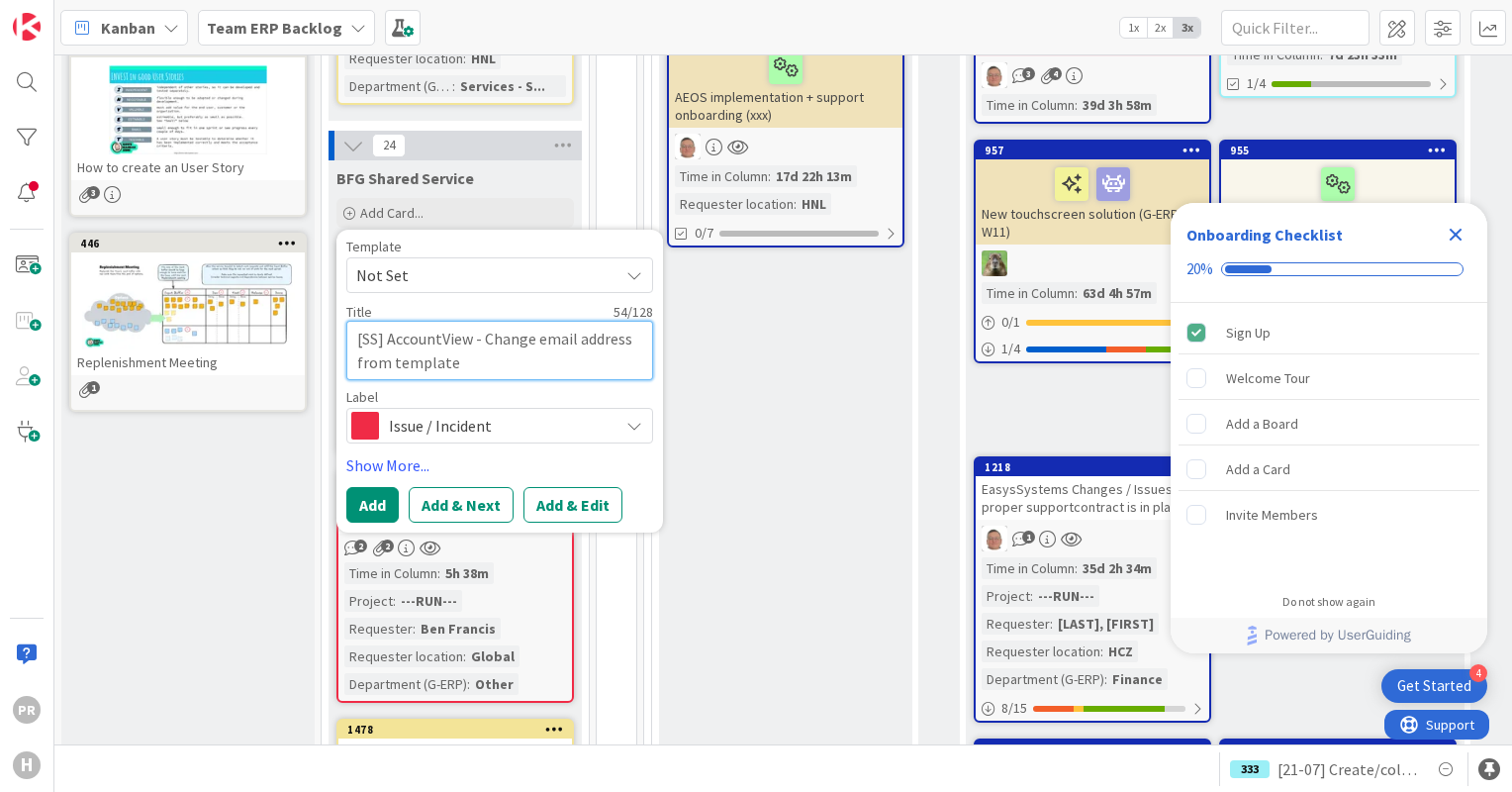 type on "x" 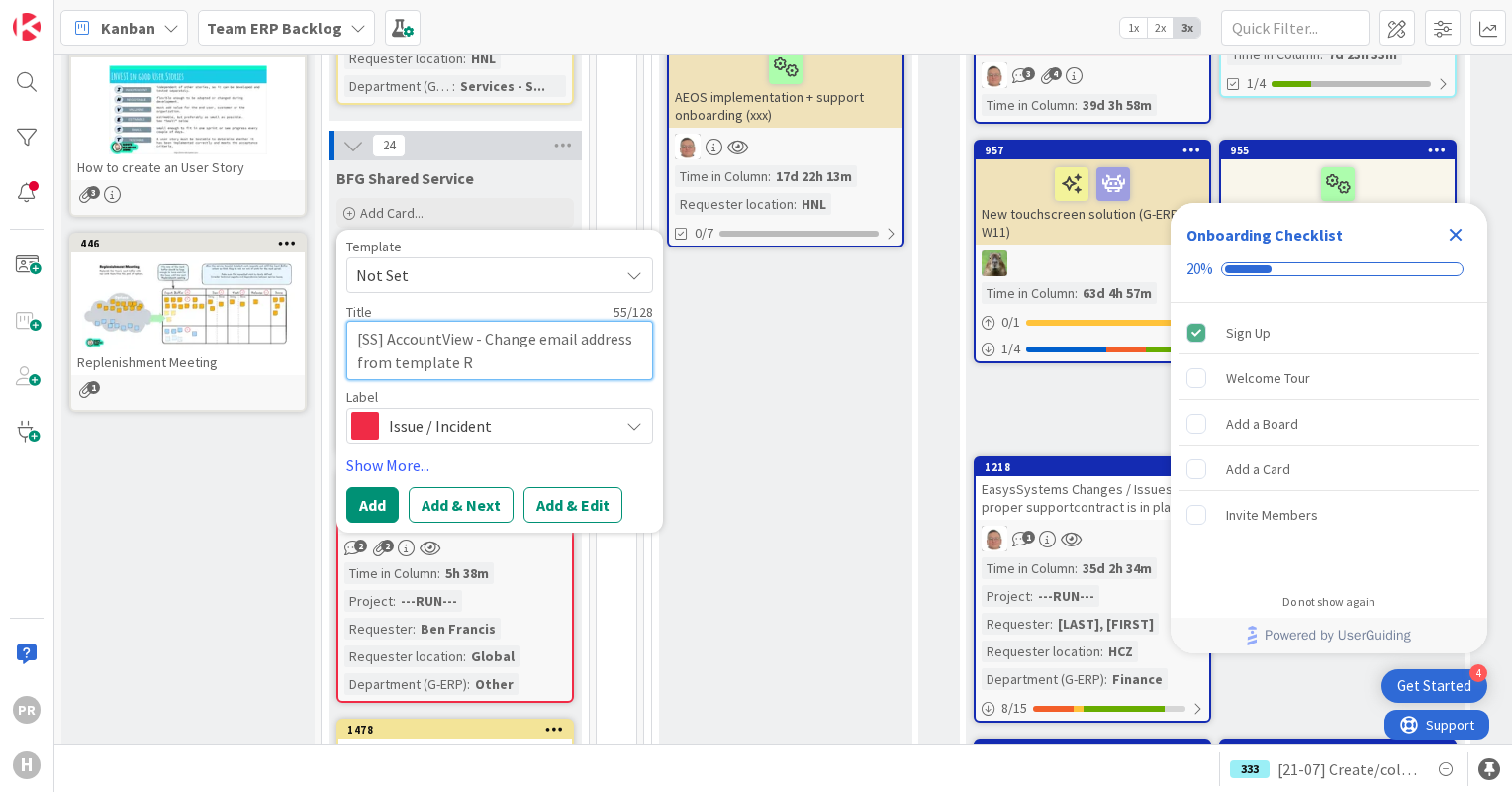 type on "x" 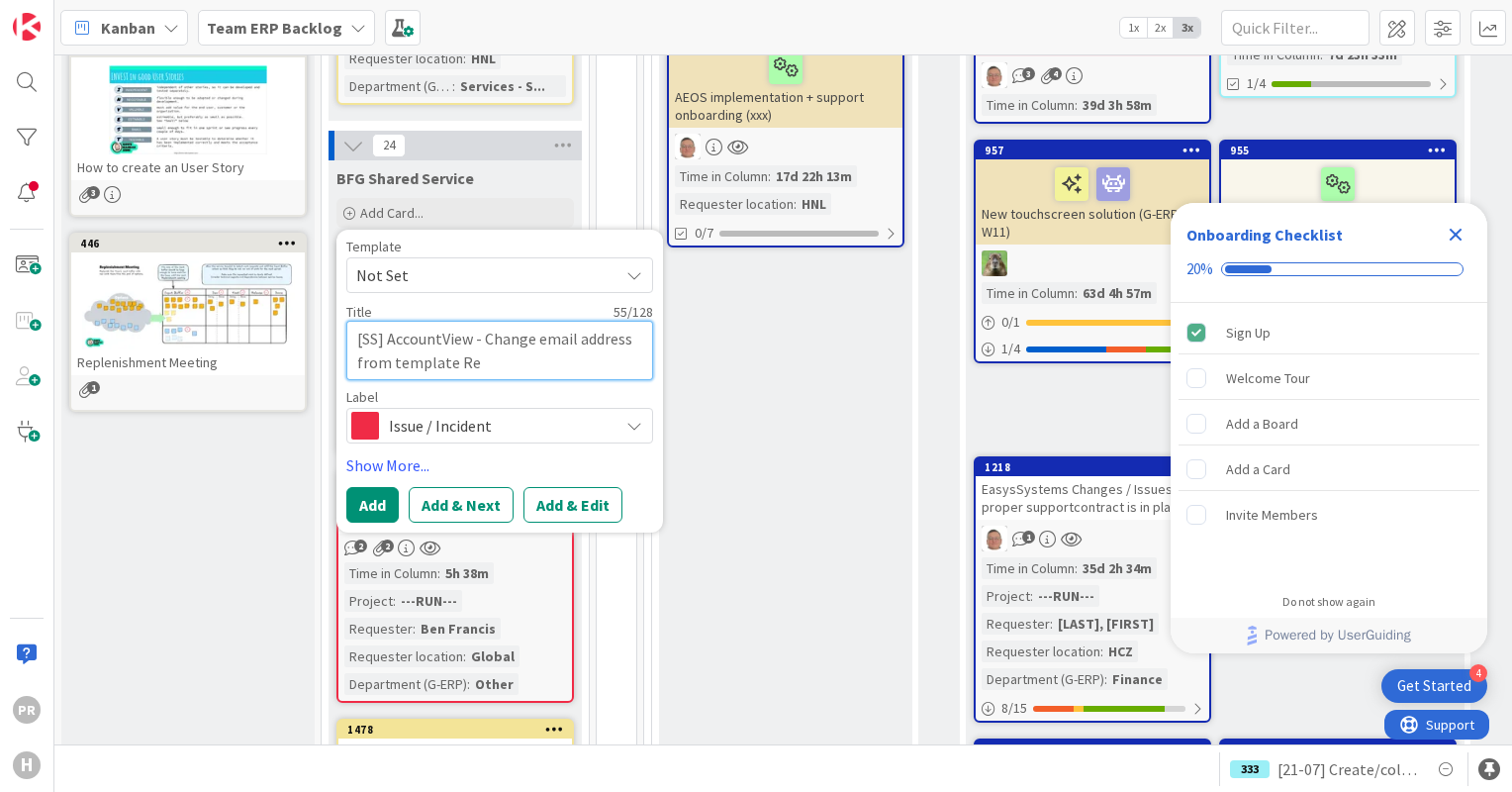 type on "x" 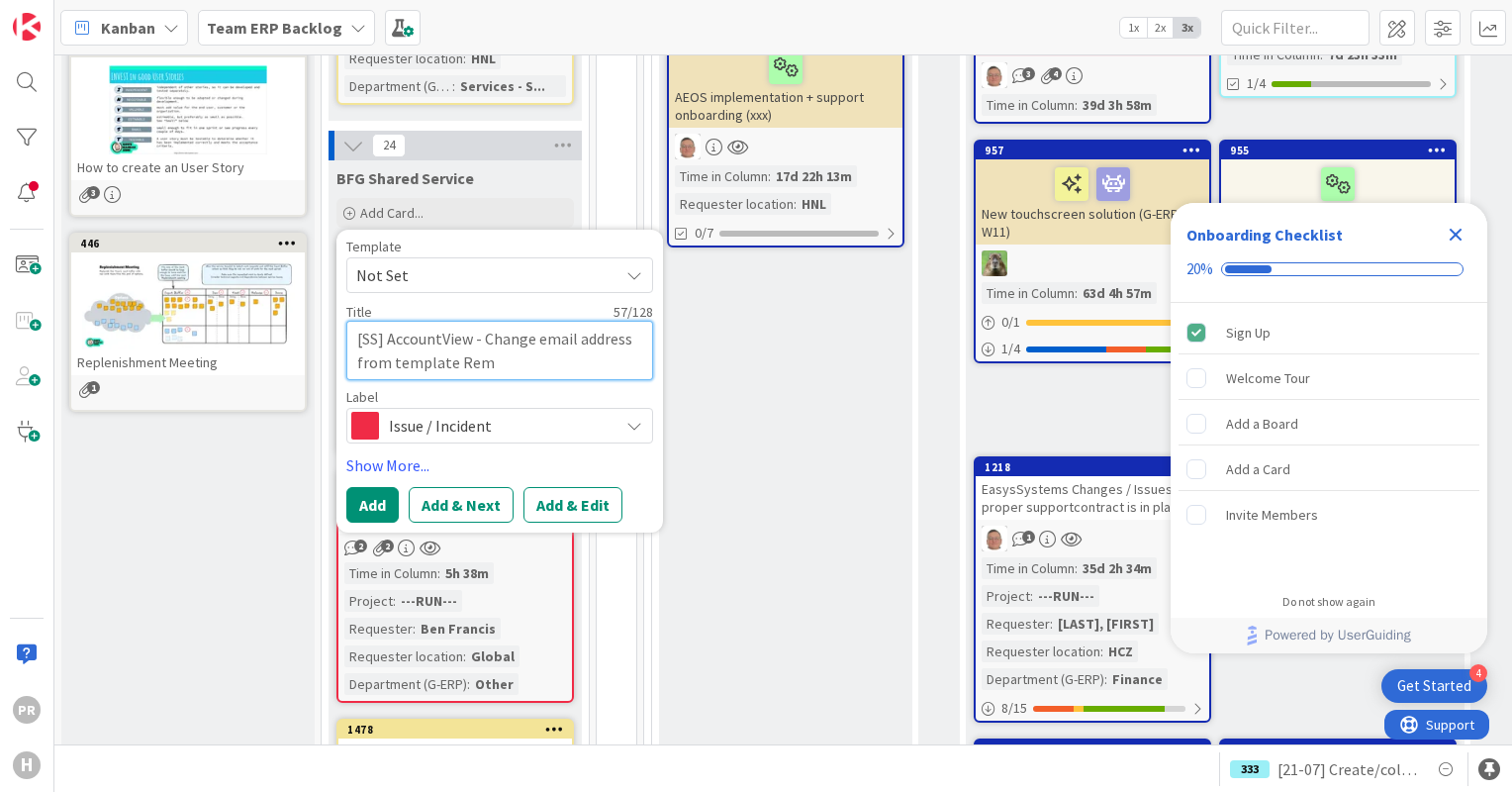 type on "x" 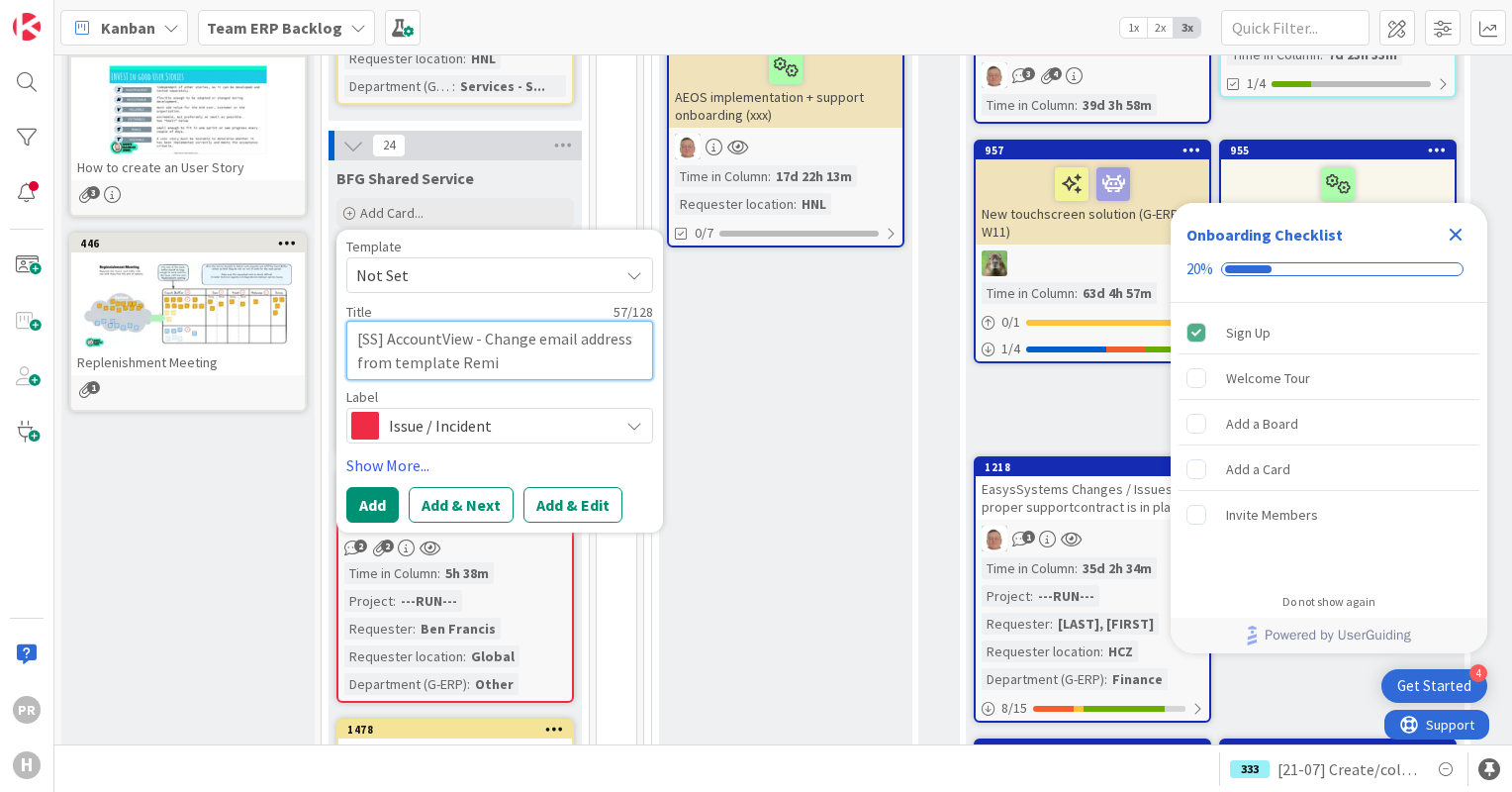 type on "x" 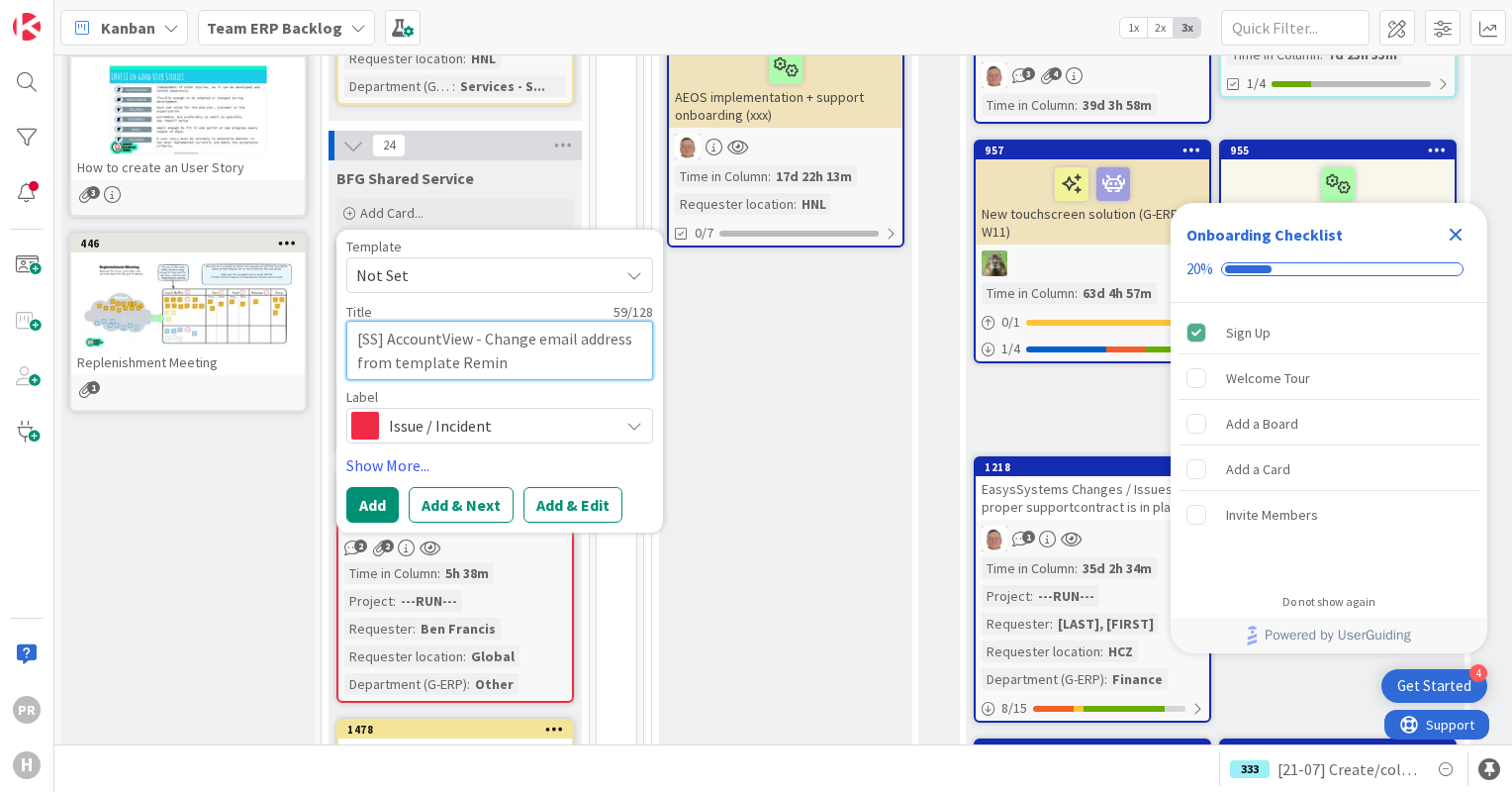 type on "x" 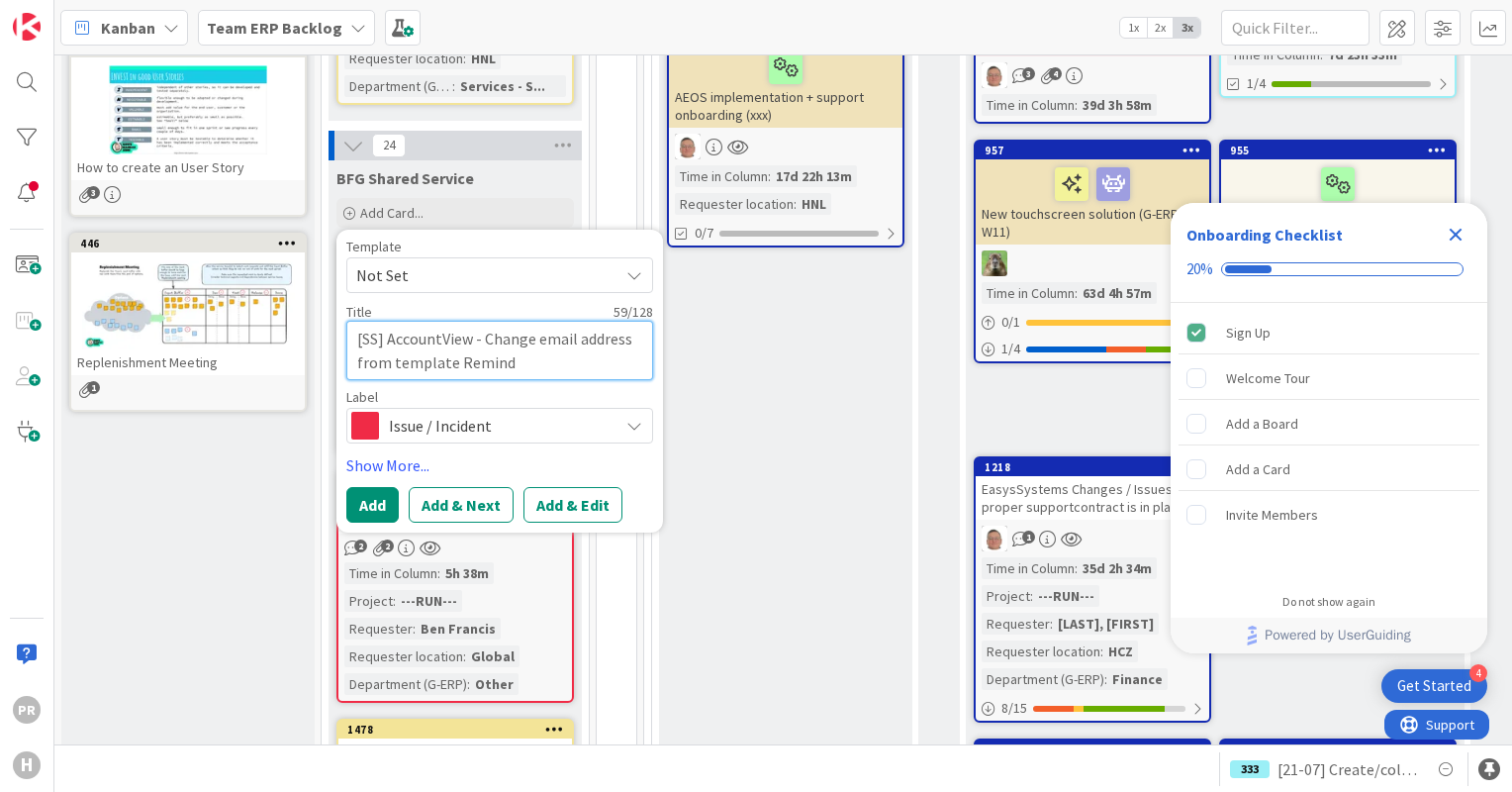 type on "x" 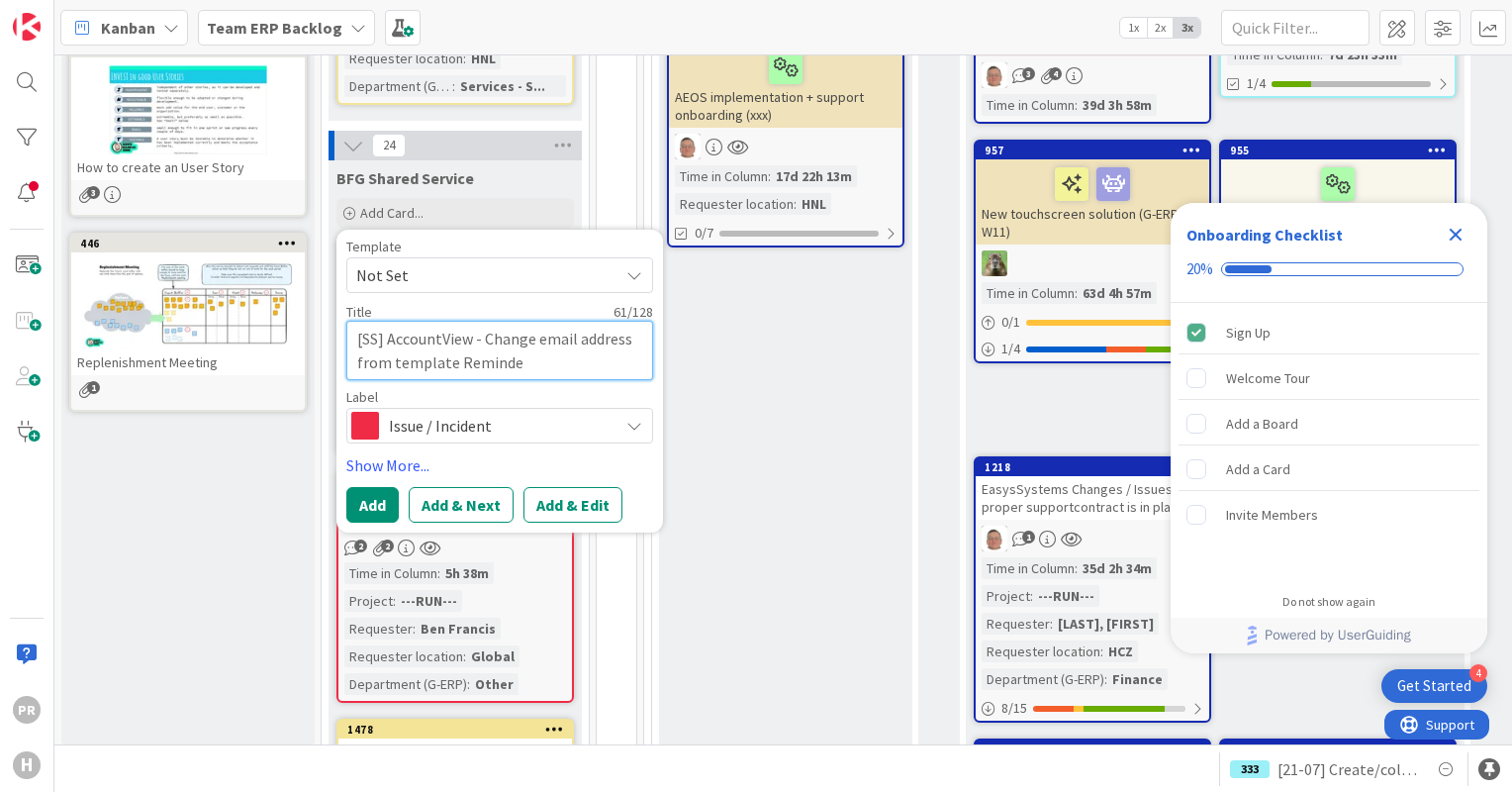 type on "x" 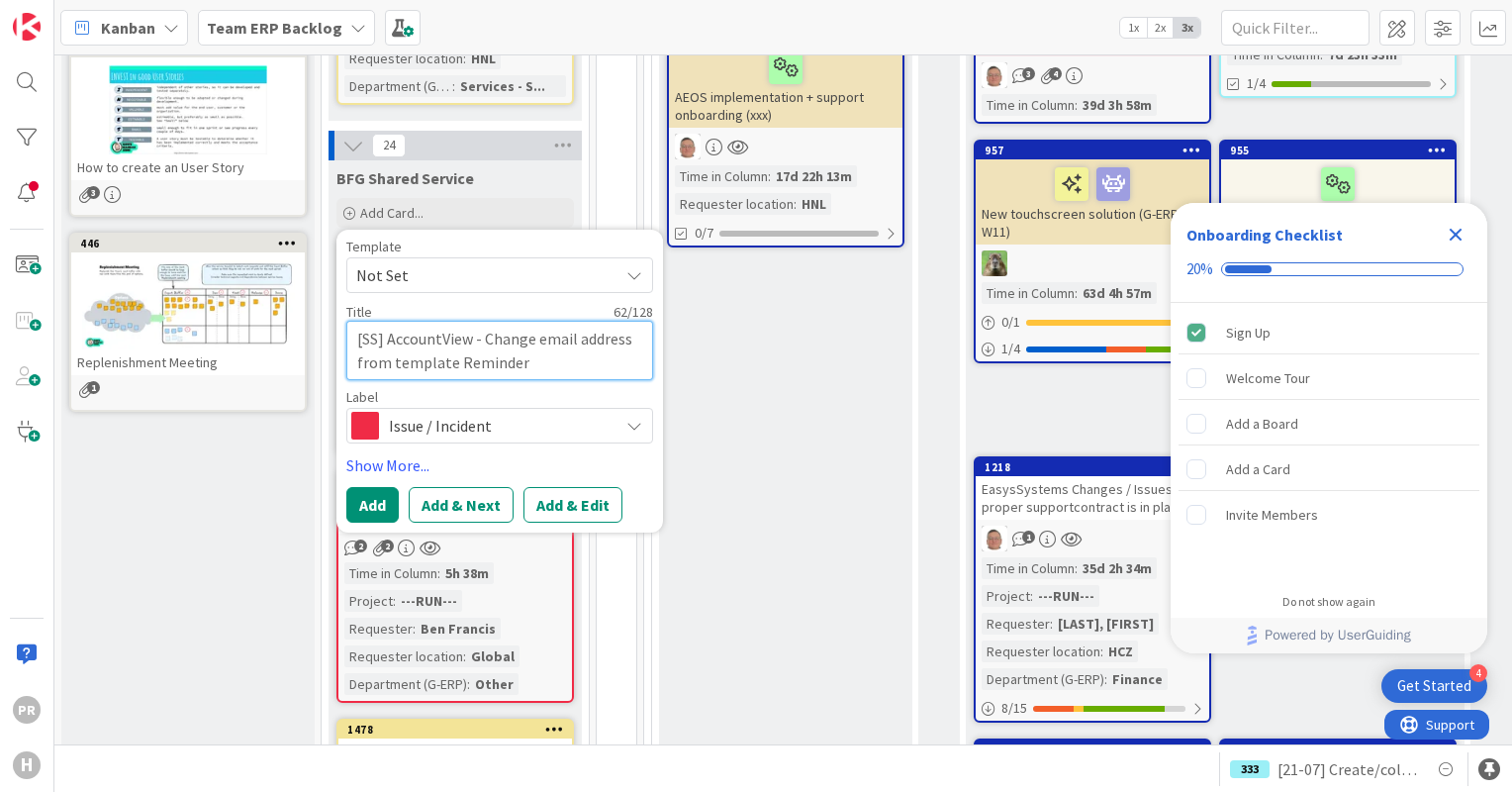type on "x" 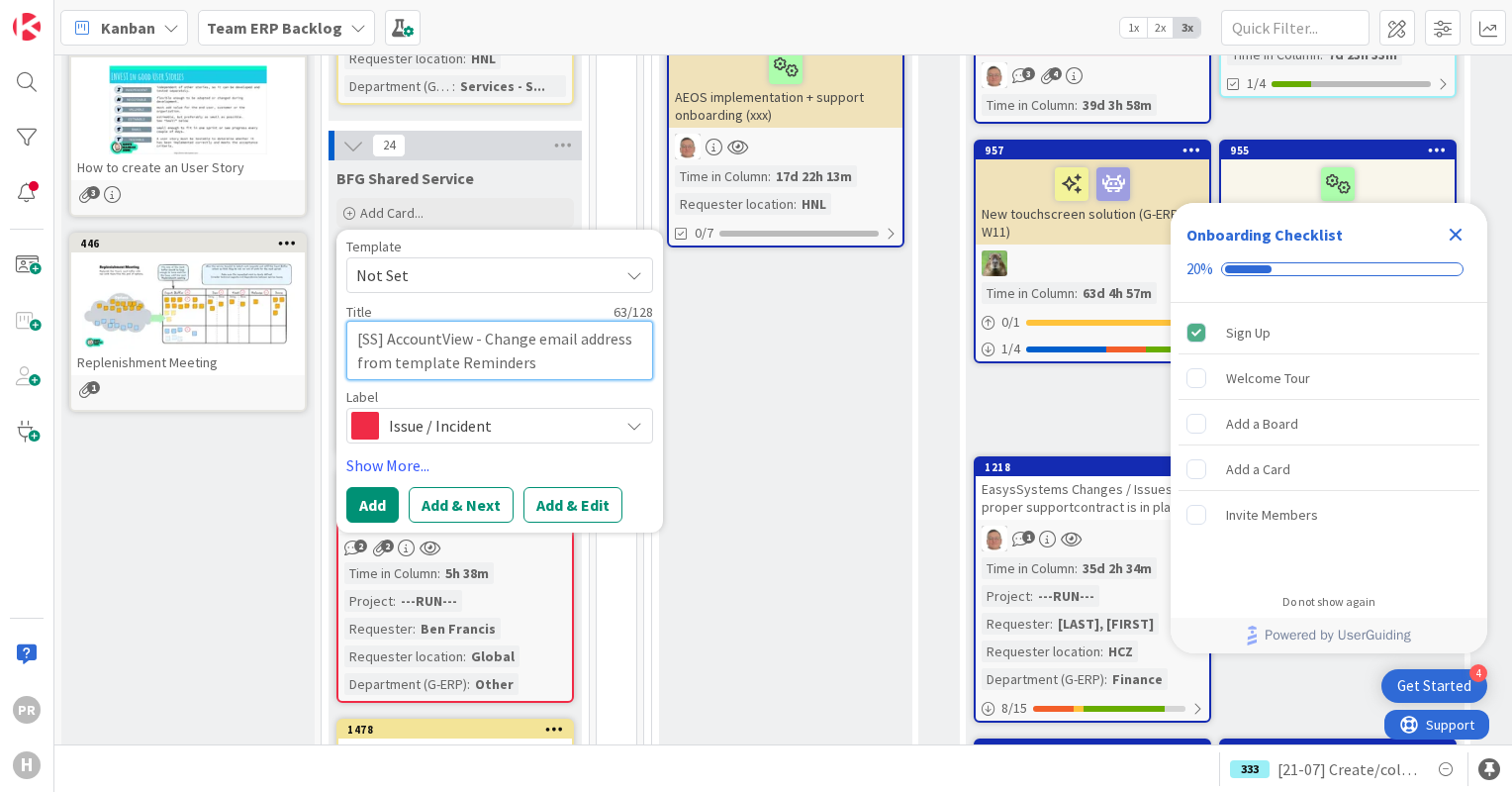 type on "[SS] AccountView - Change email address from template Reminders" 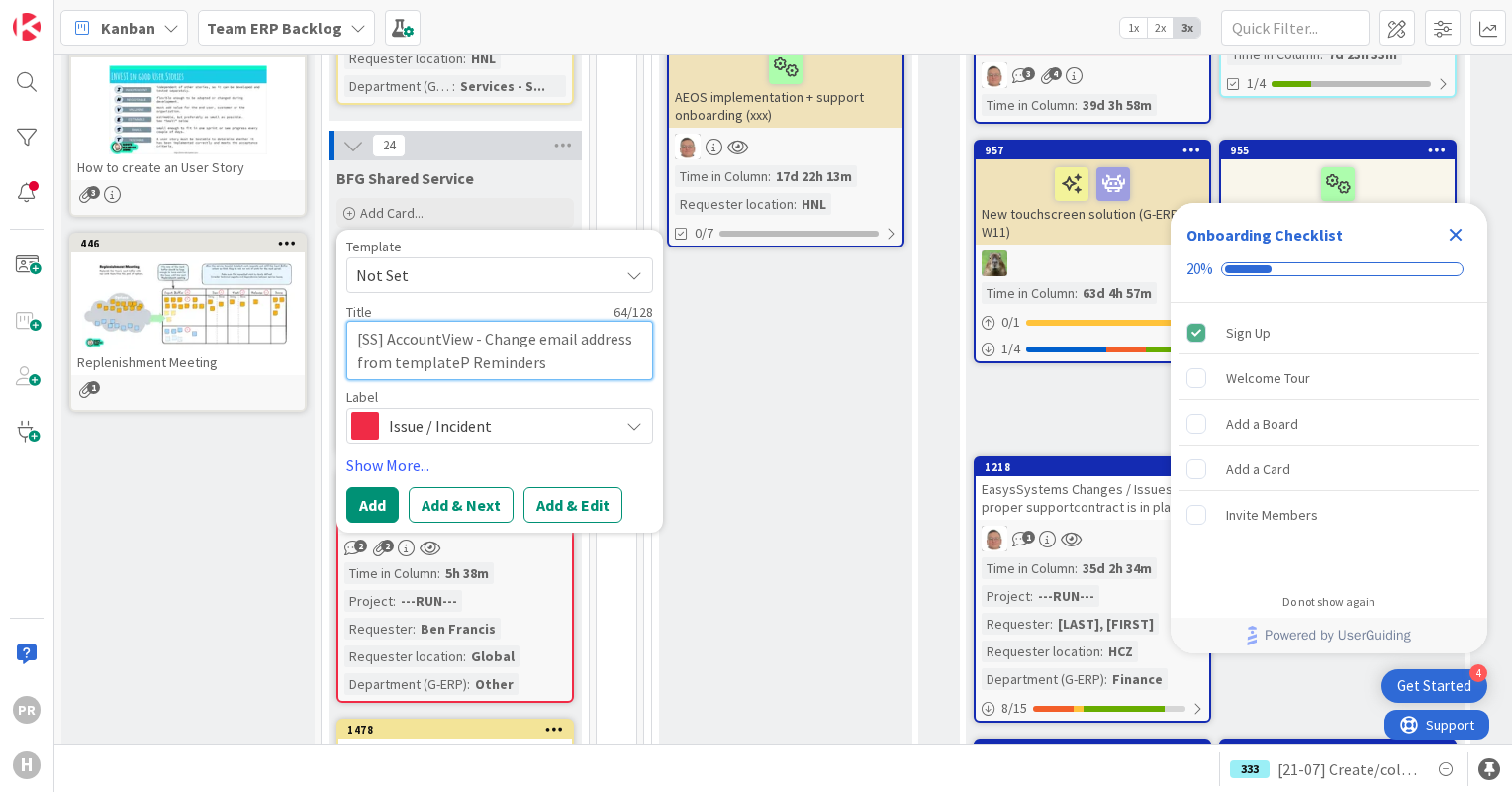 type on "x" 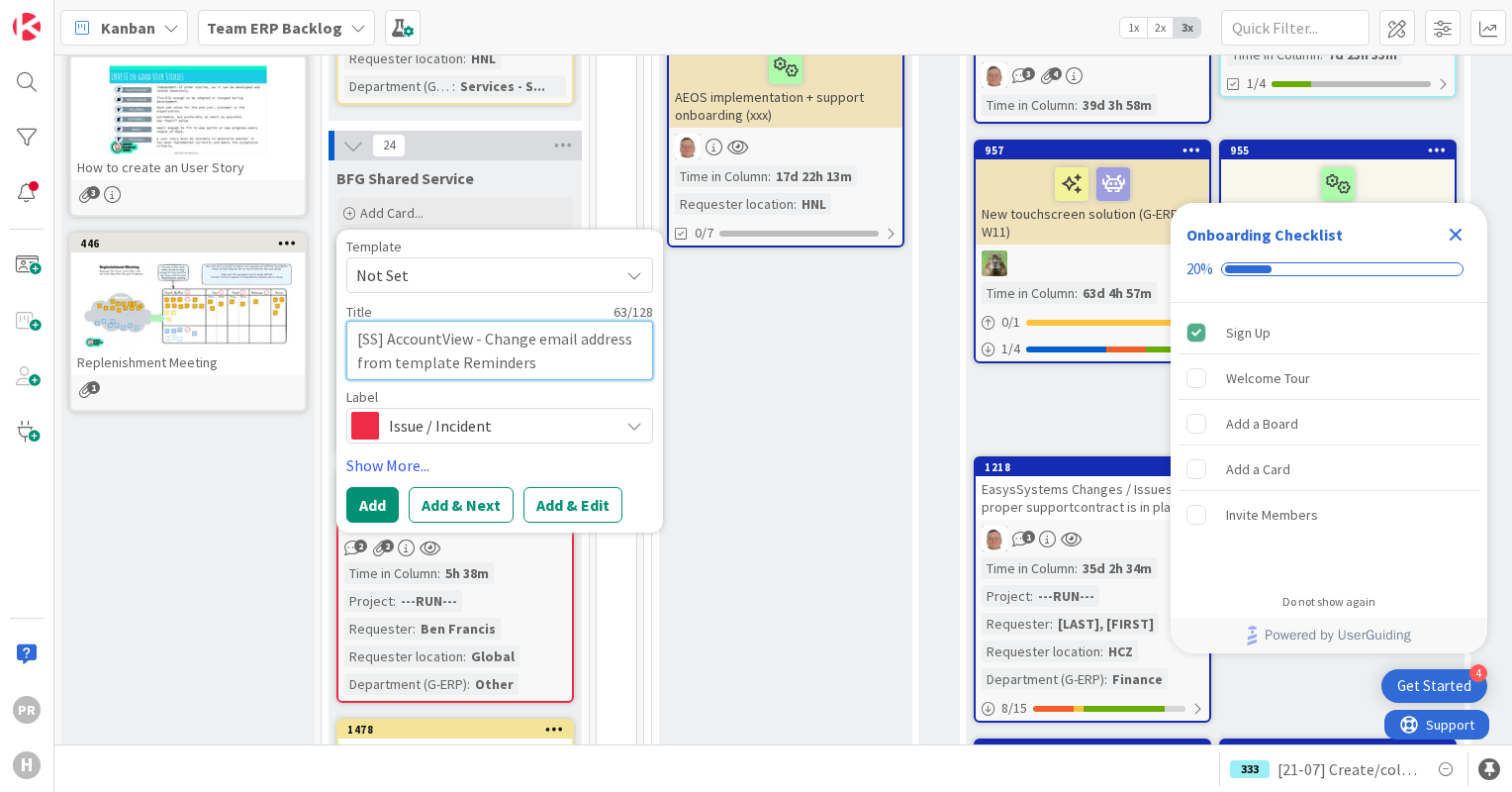 type on "x" 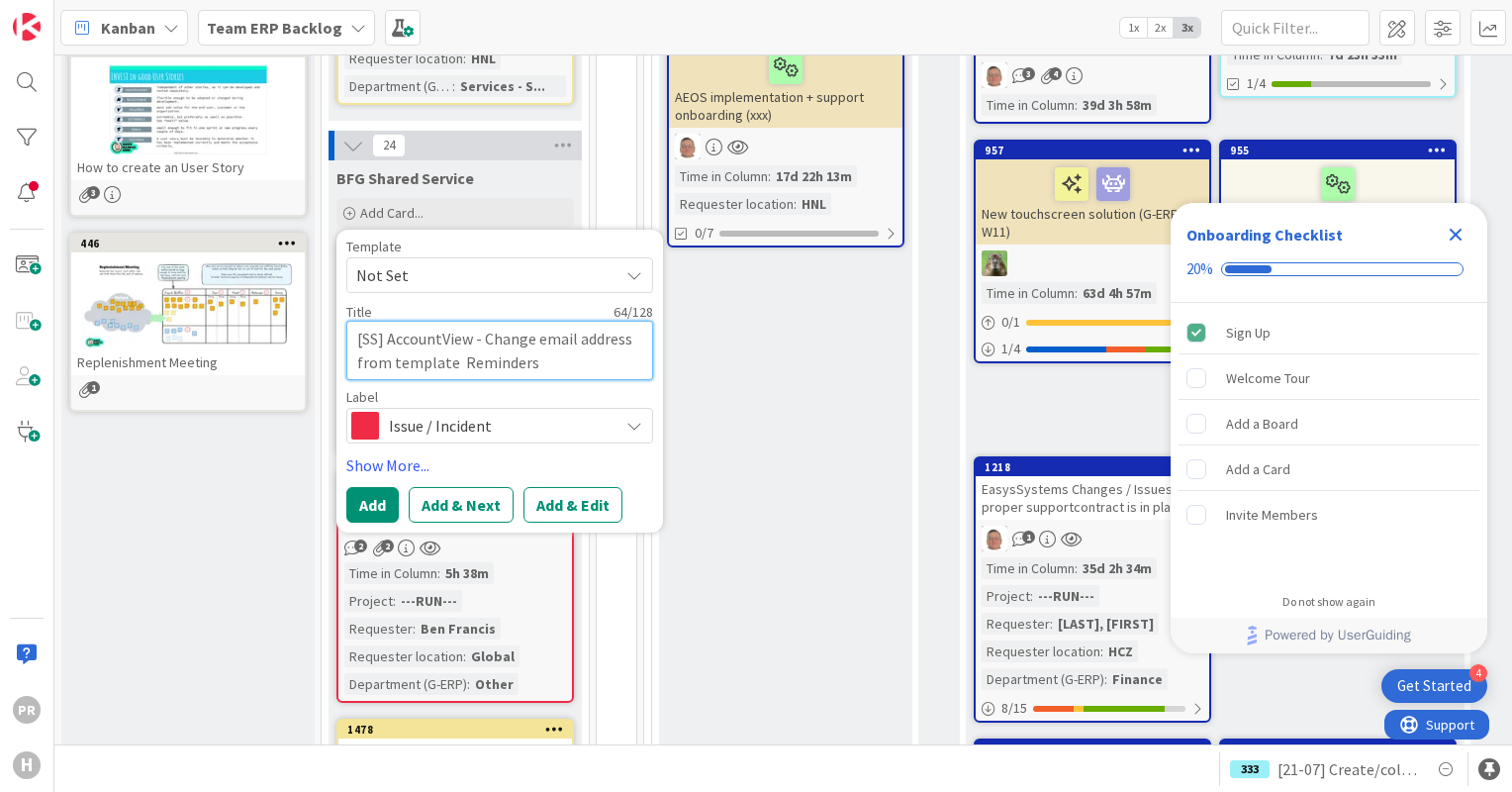 type on "x" 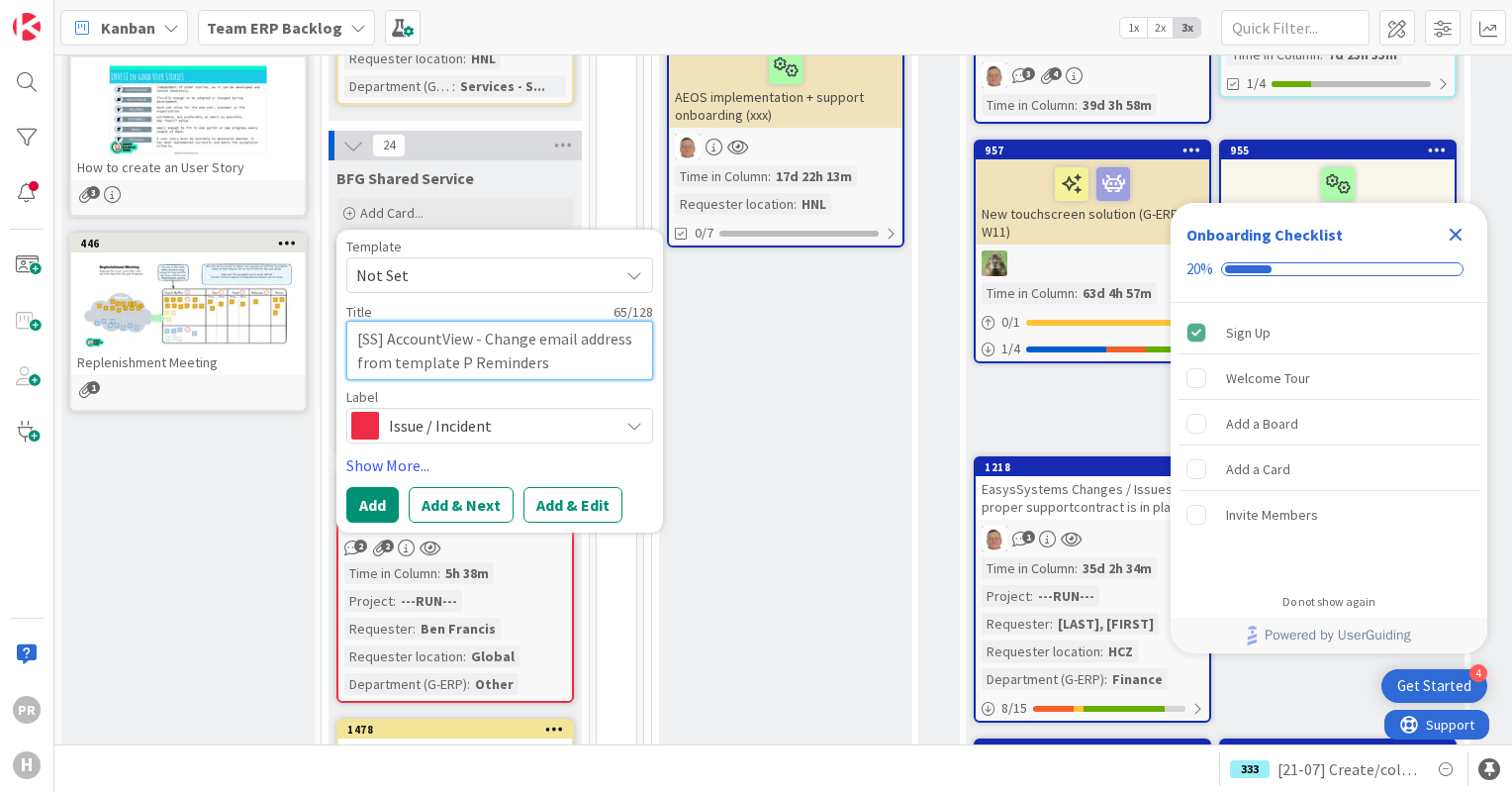 type on "x" 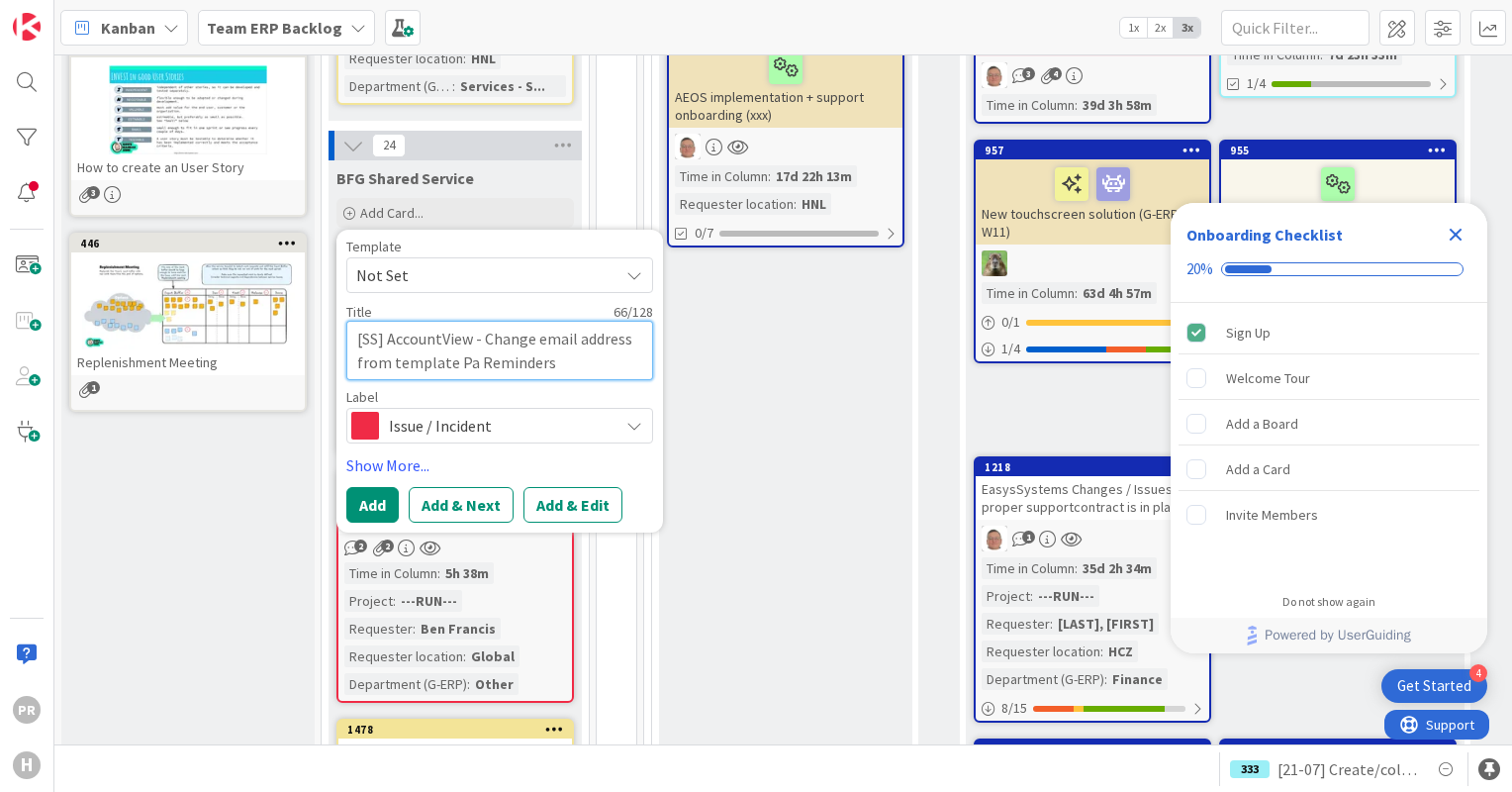 type on "x" 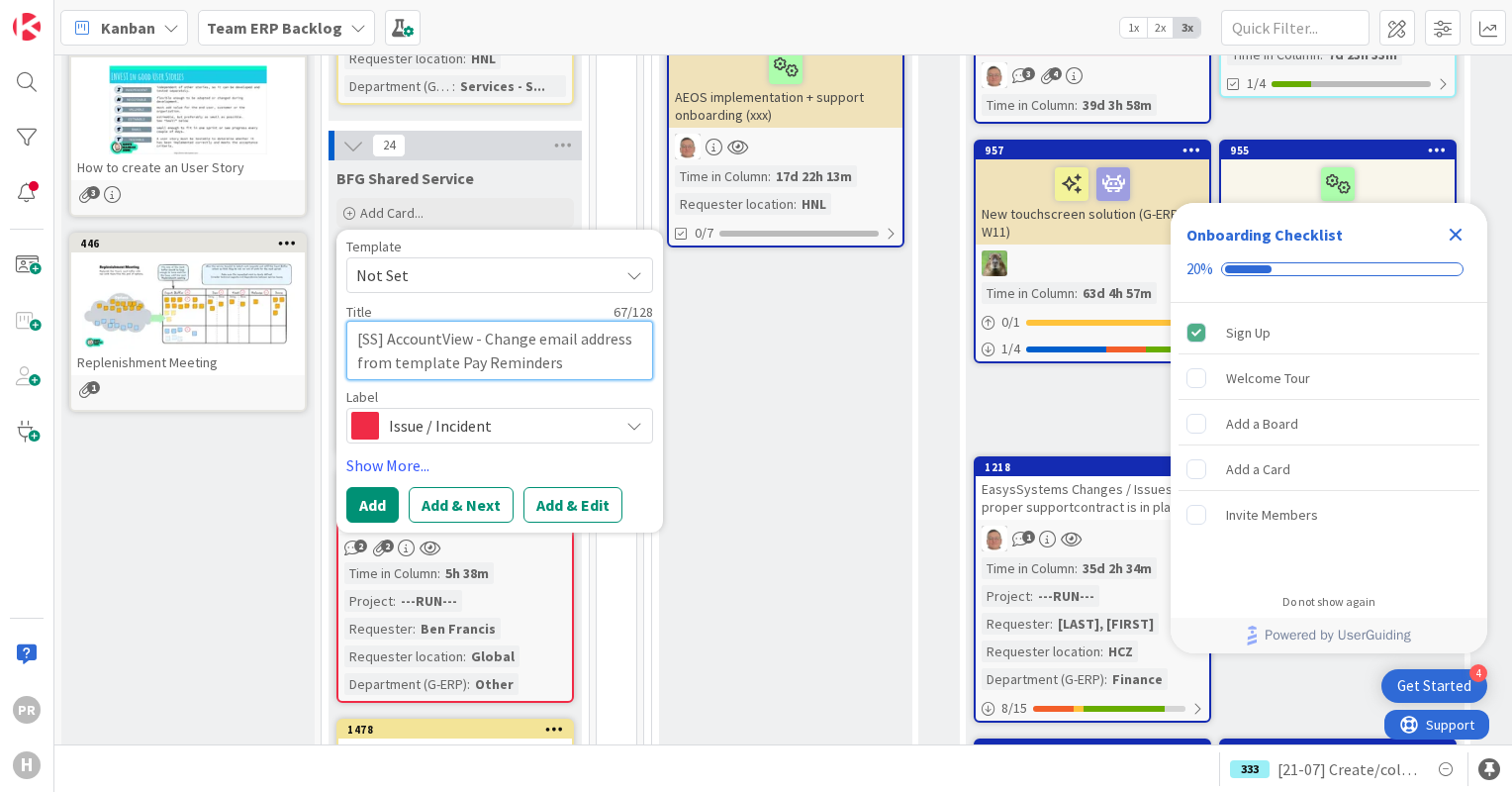 type on "x" 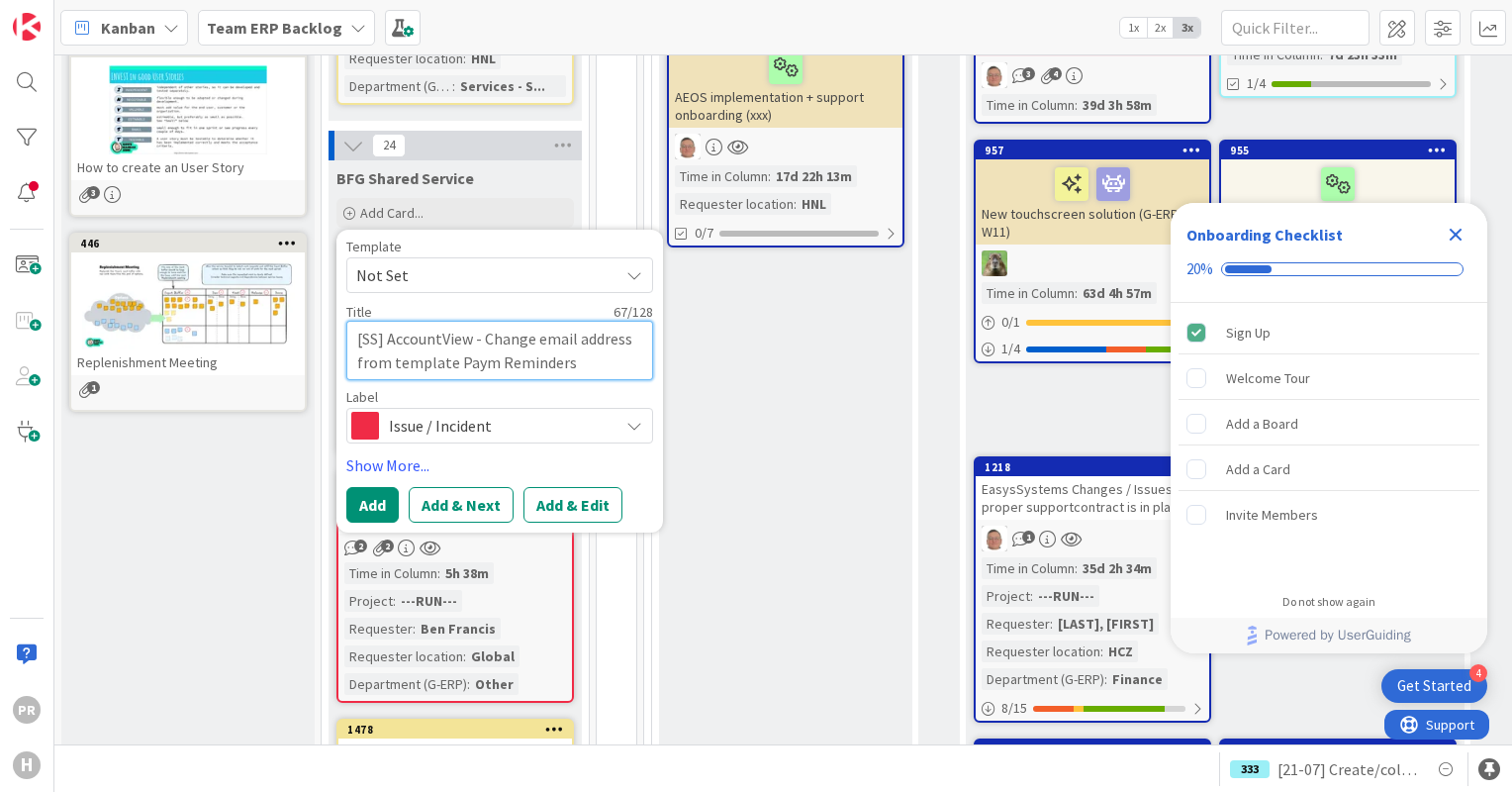 type on "x" 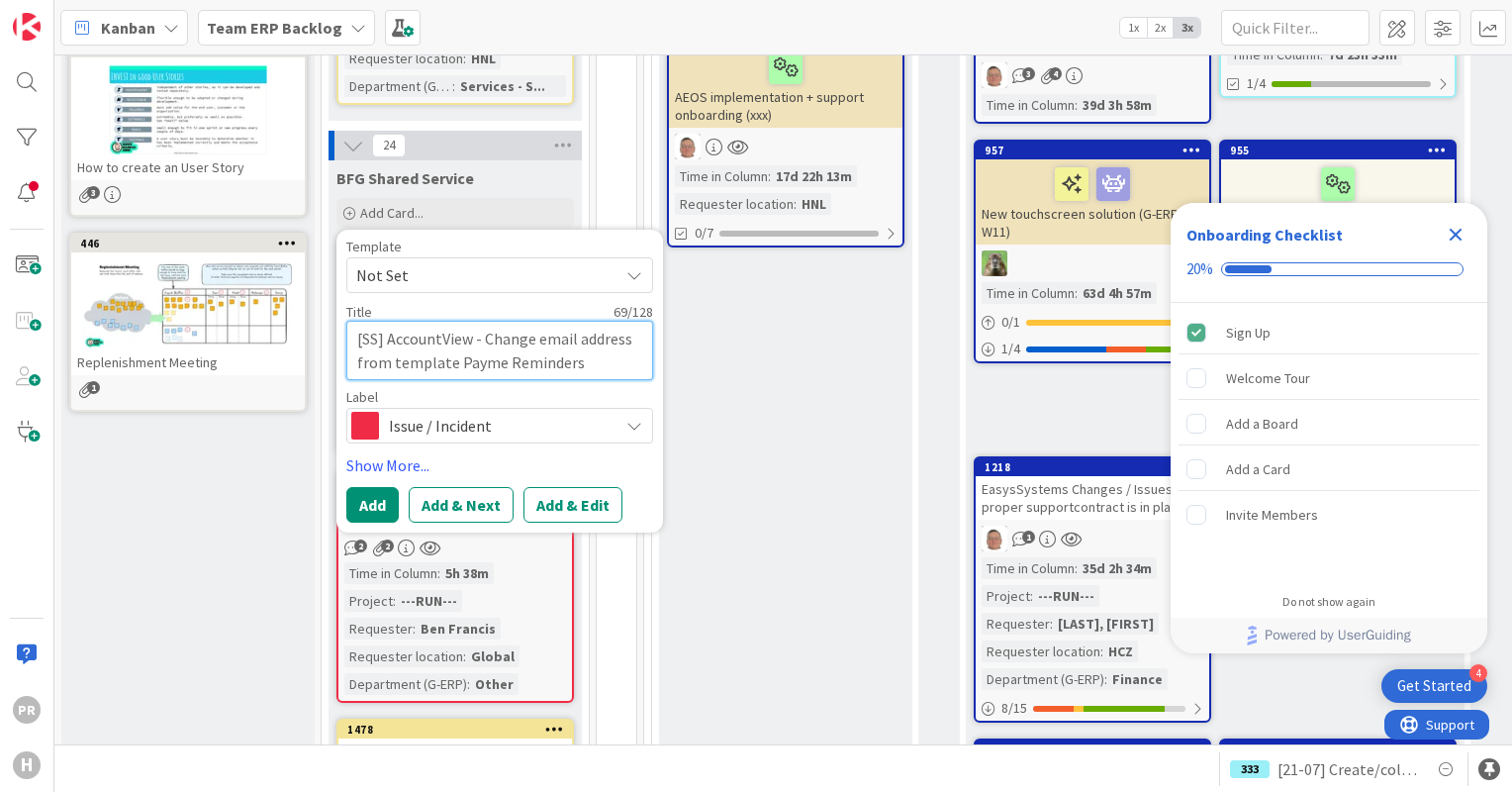 type on "x" 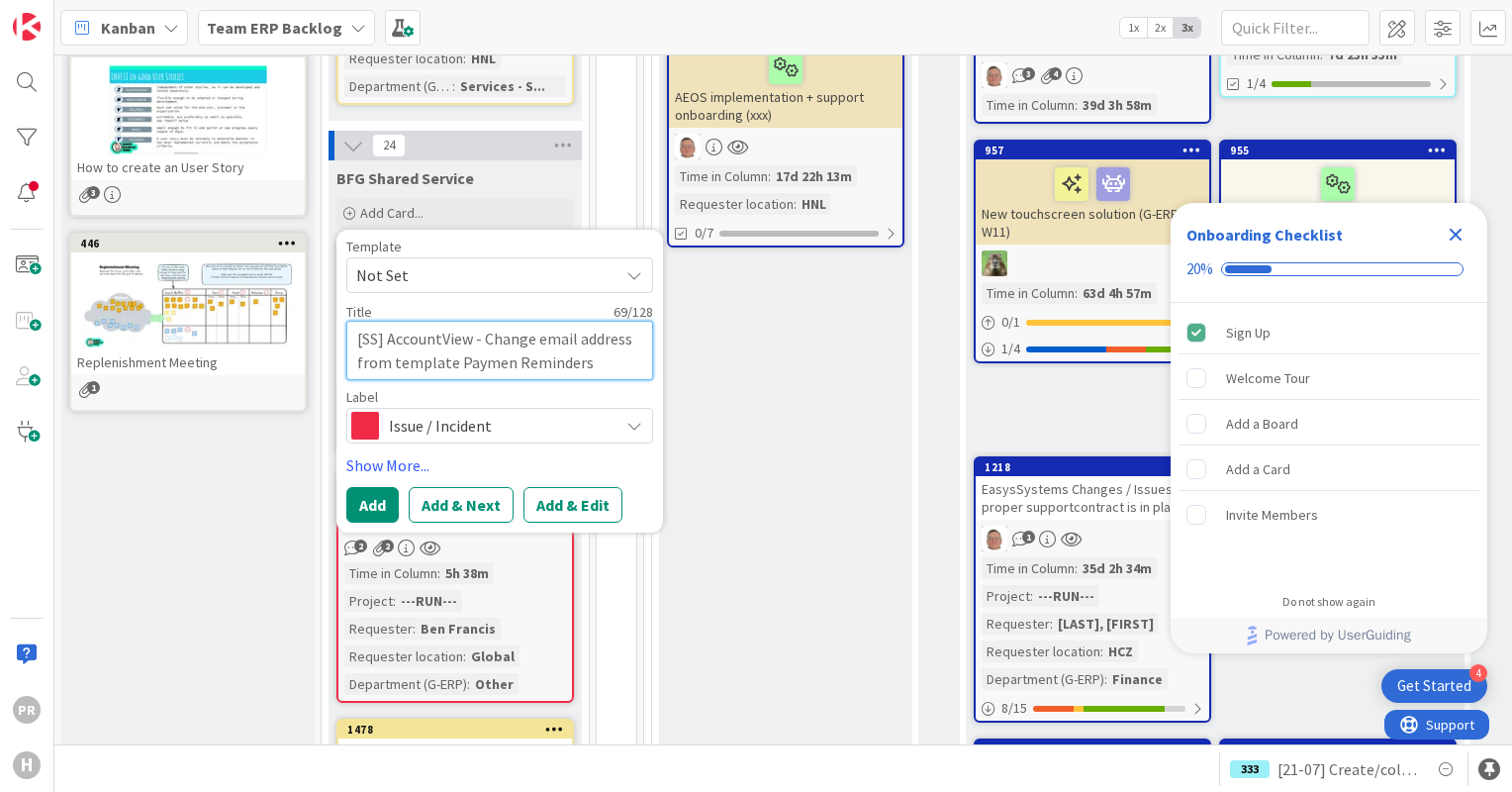 type on "x" 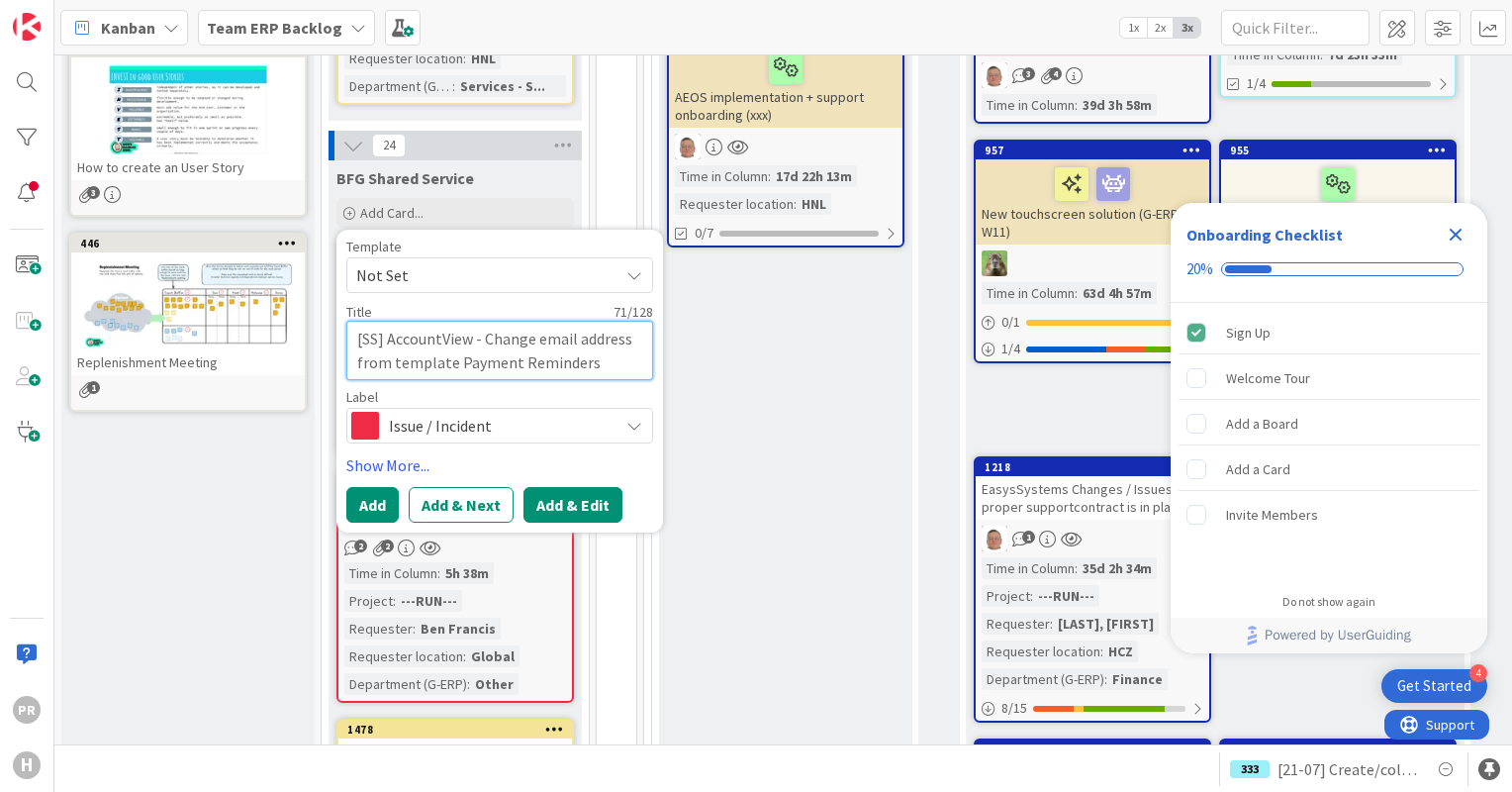 type on "[SS] AccountView - Change email address from template Payment Reminders" 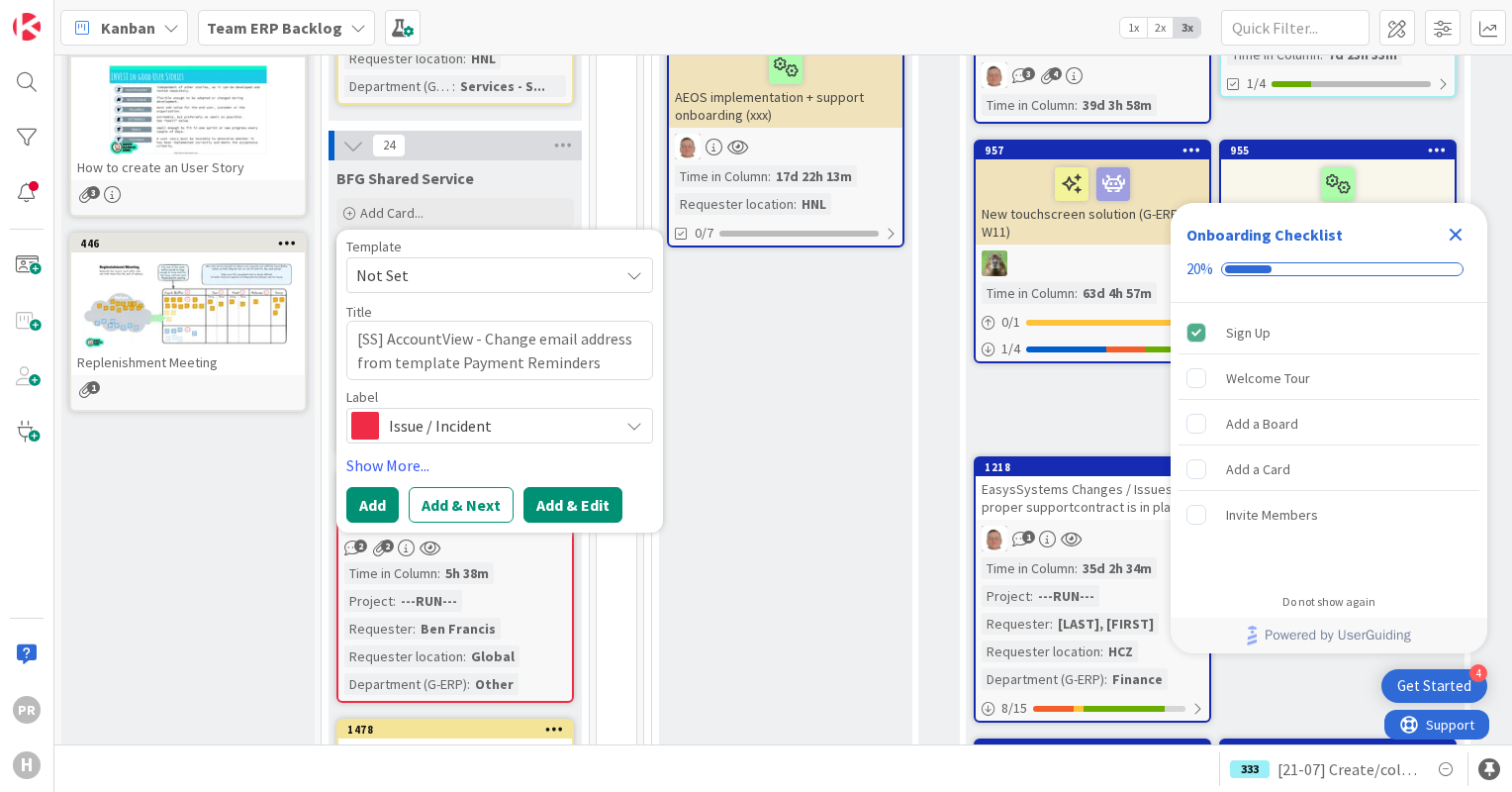 click on "Add & Edit" at bounding box center (573, 505) 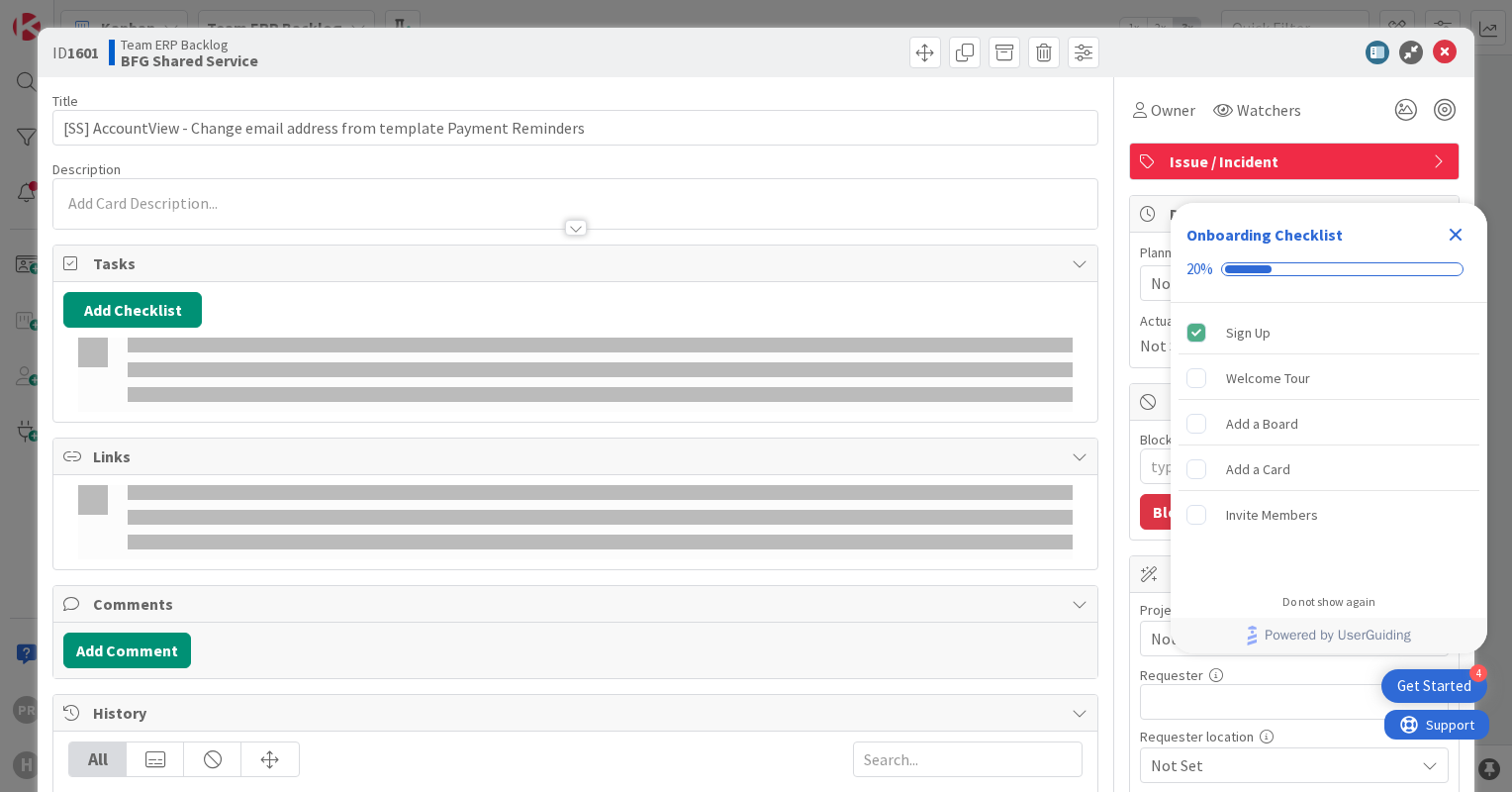 type on "x" 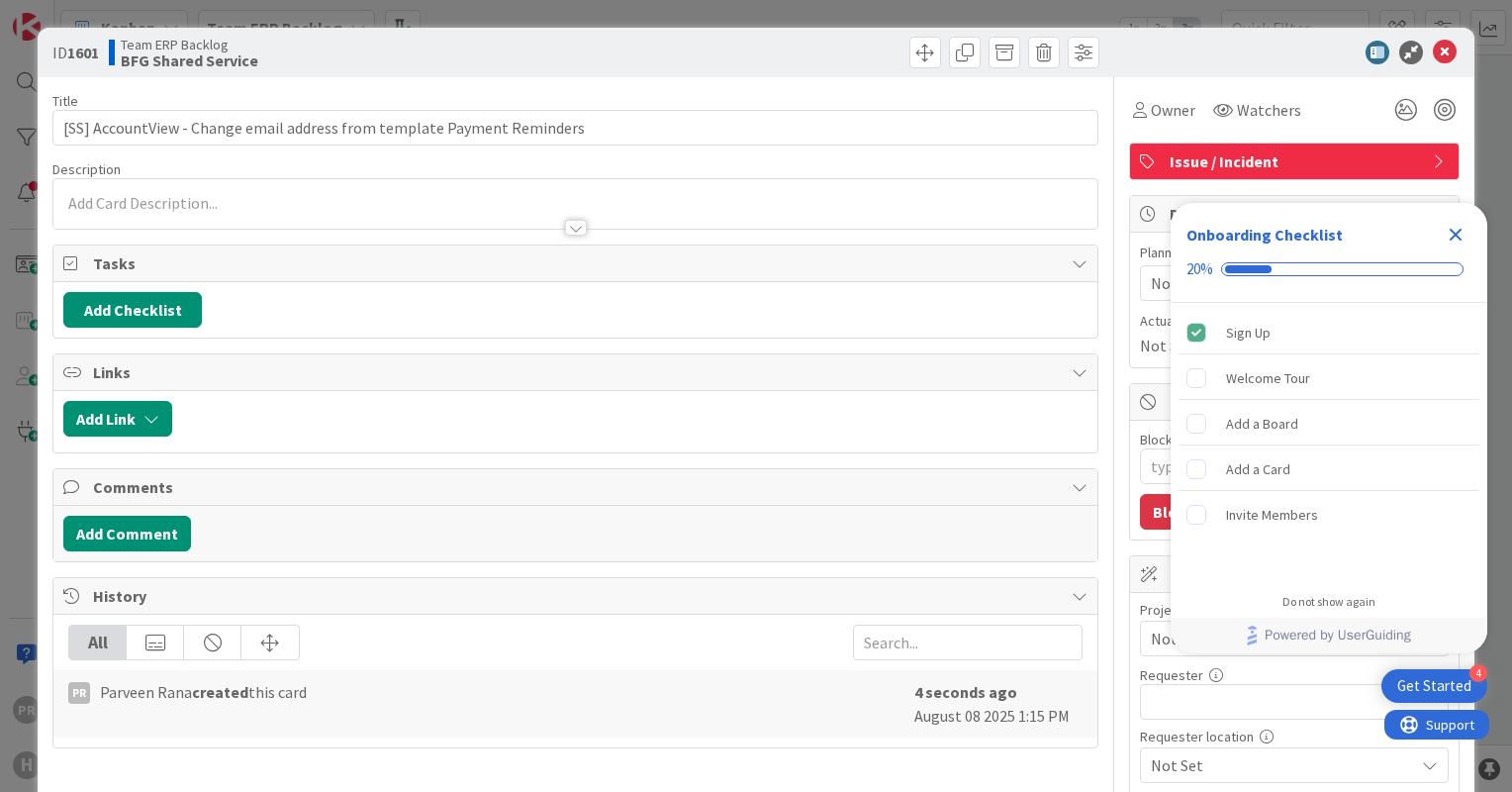 scroll, scrollTop: 0, scrollLeft: 0, axis: both 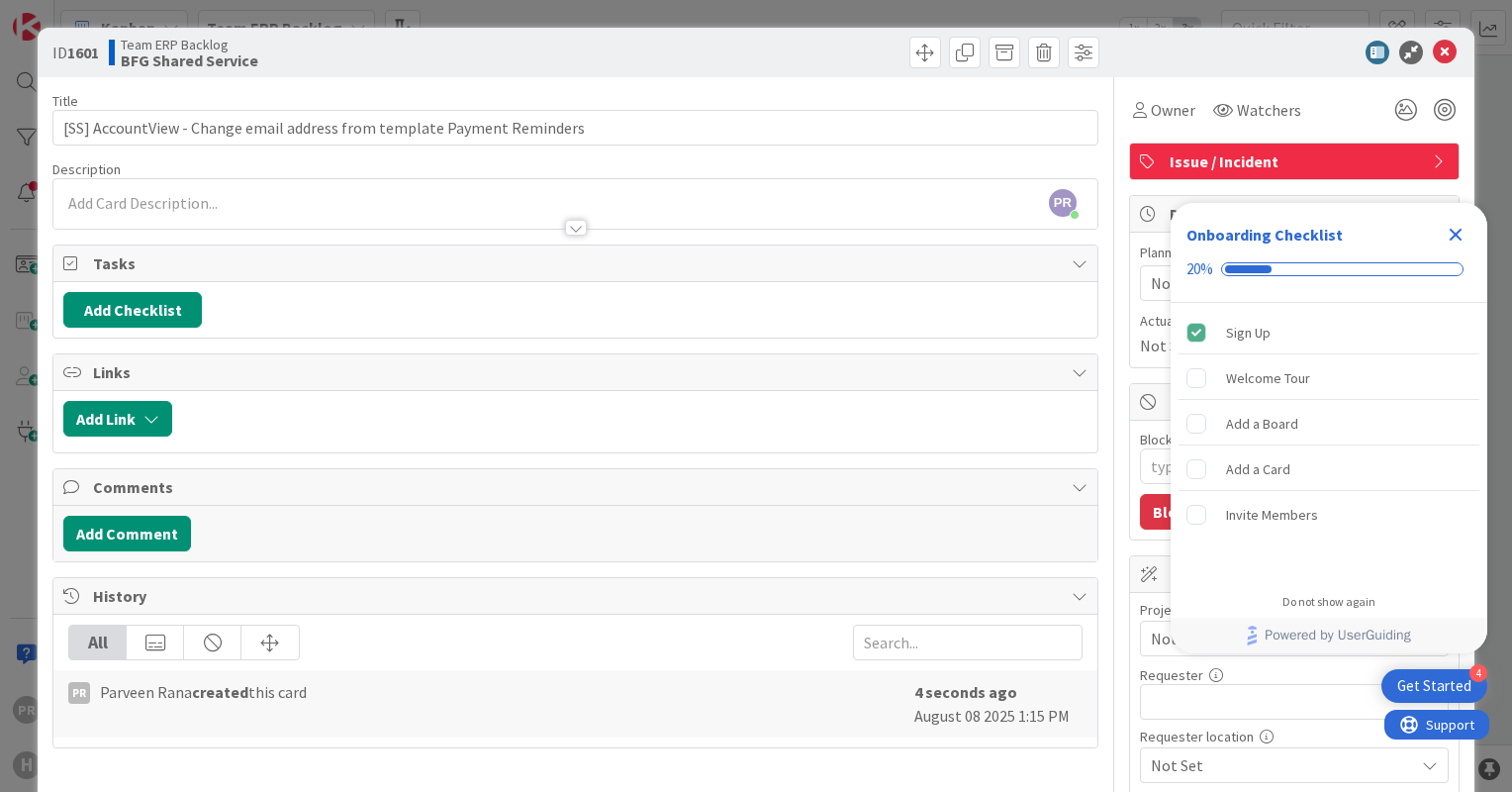 click 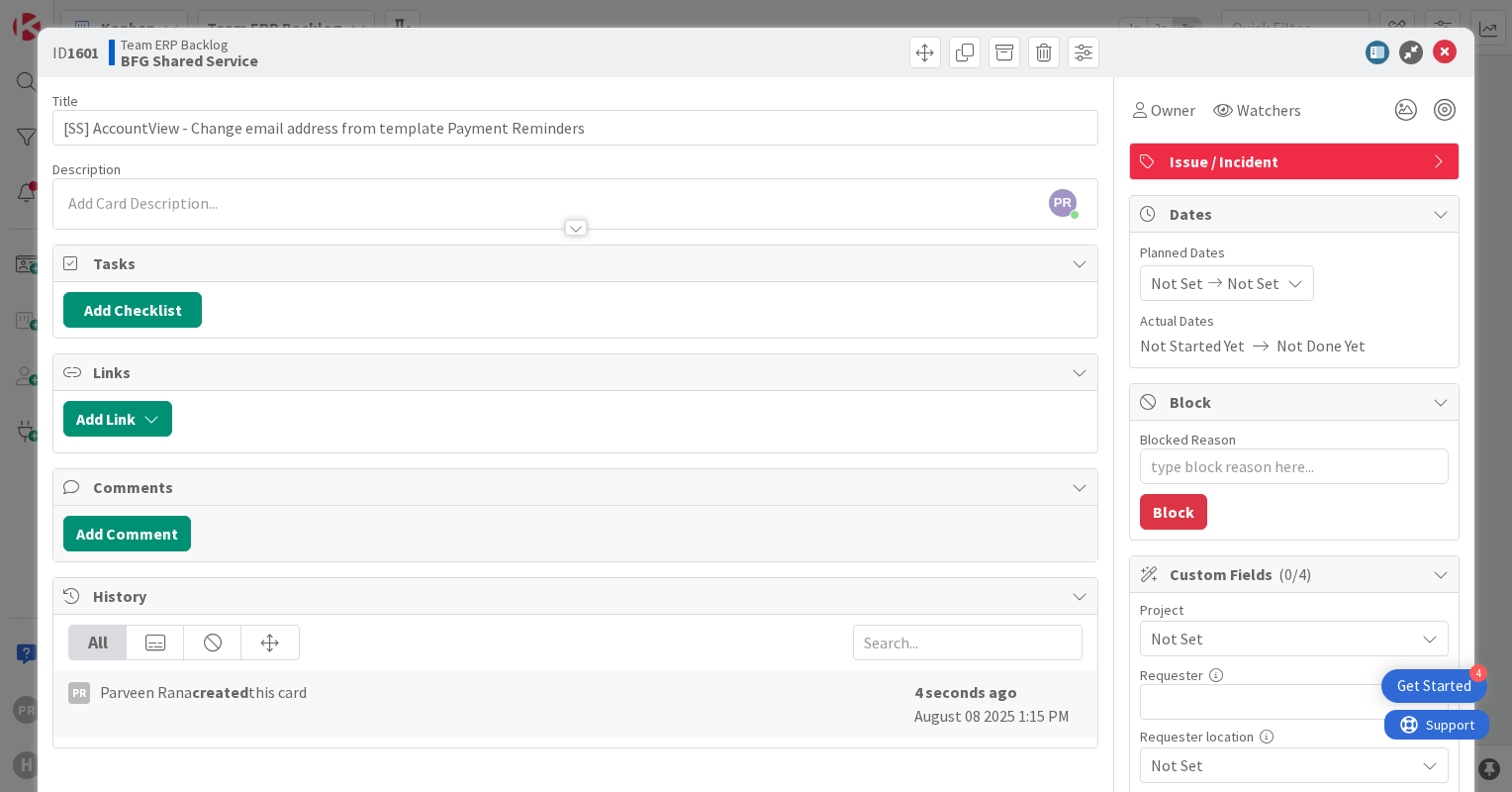 scroll, scrollTop: 0, scrollLeft: 0, axis: both 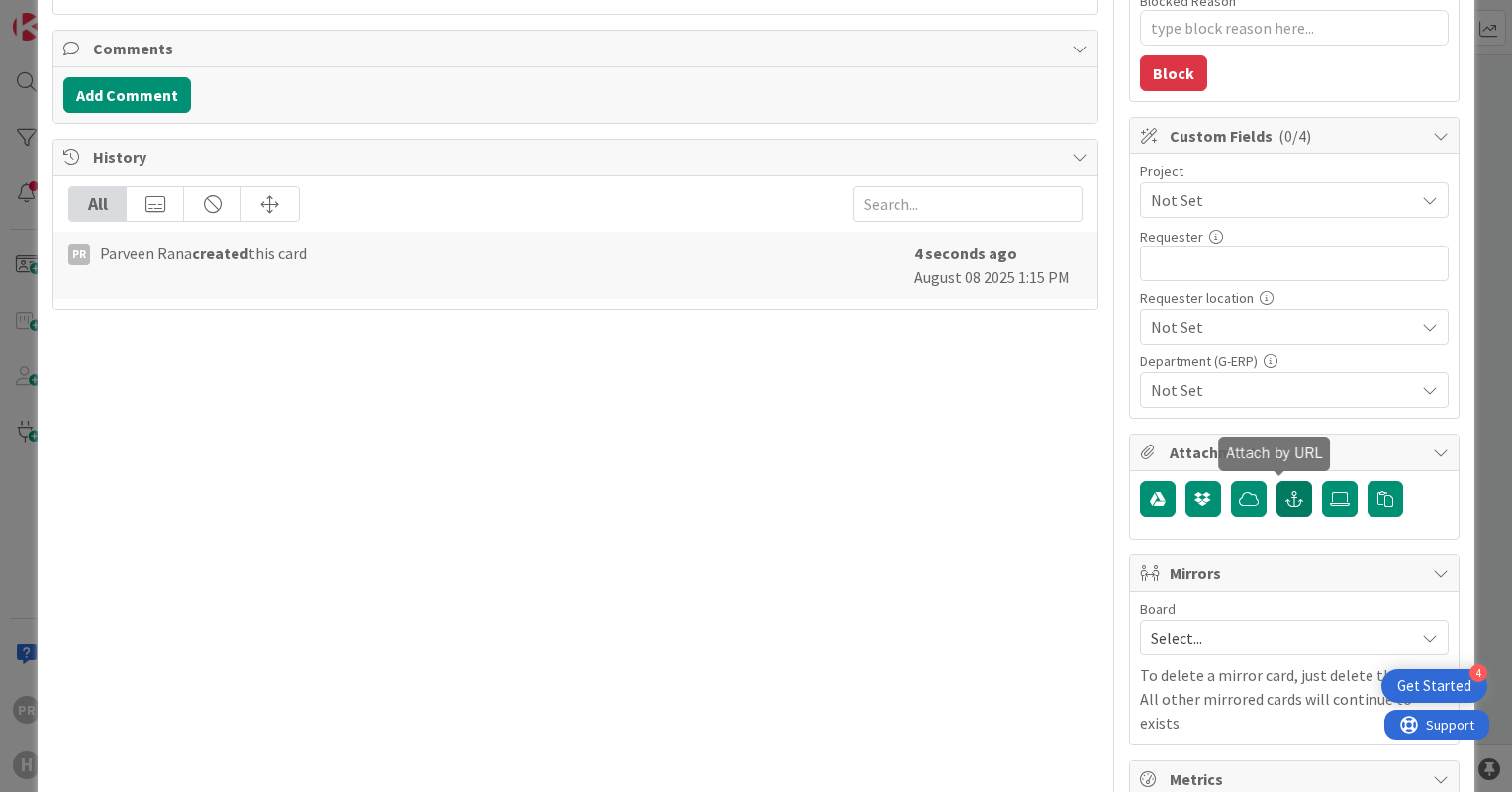 click at bounding box center [1294, 499] 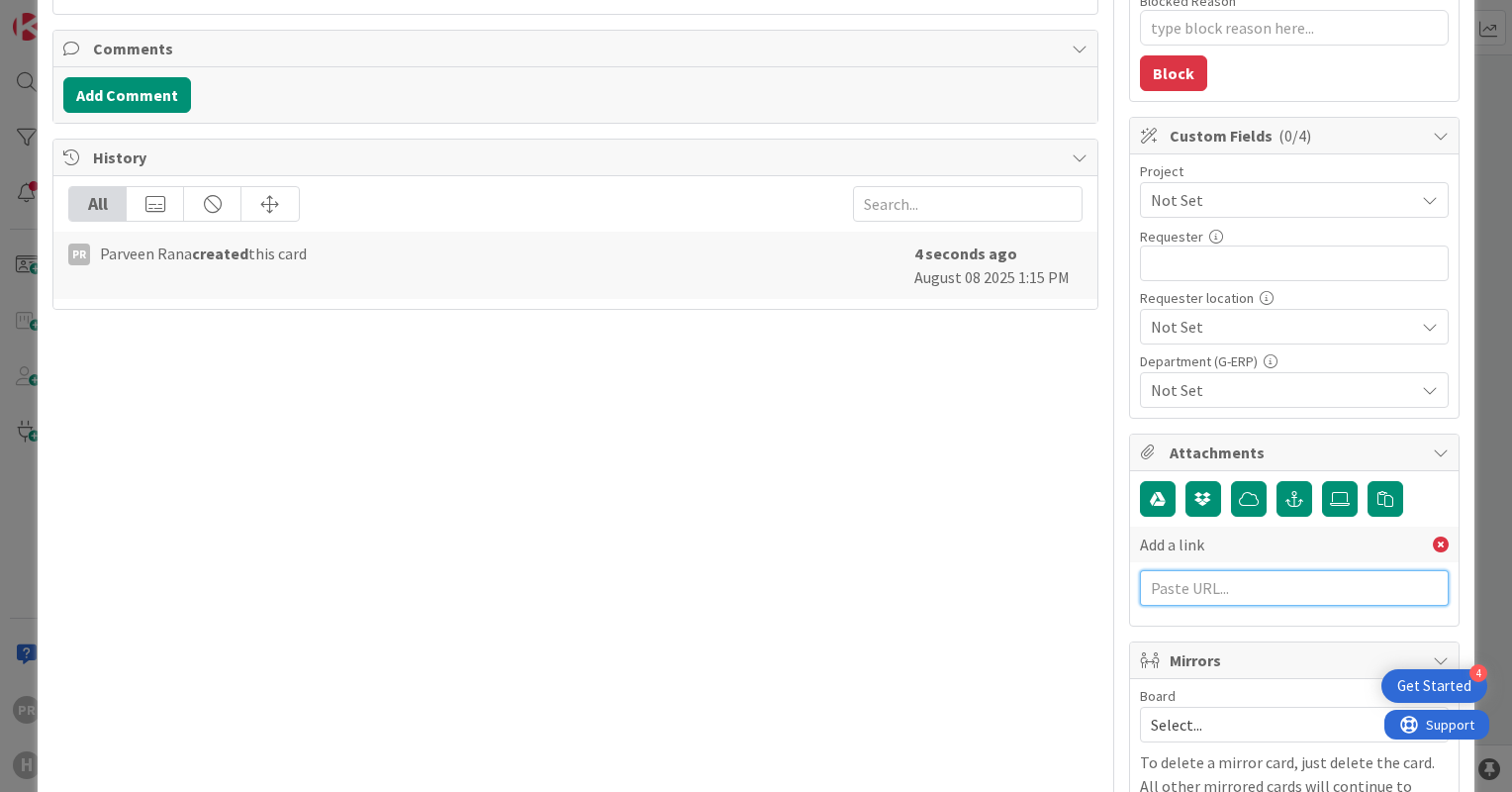 click at bounding box center [1294, 588] 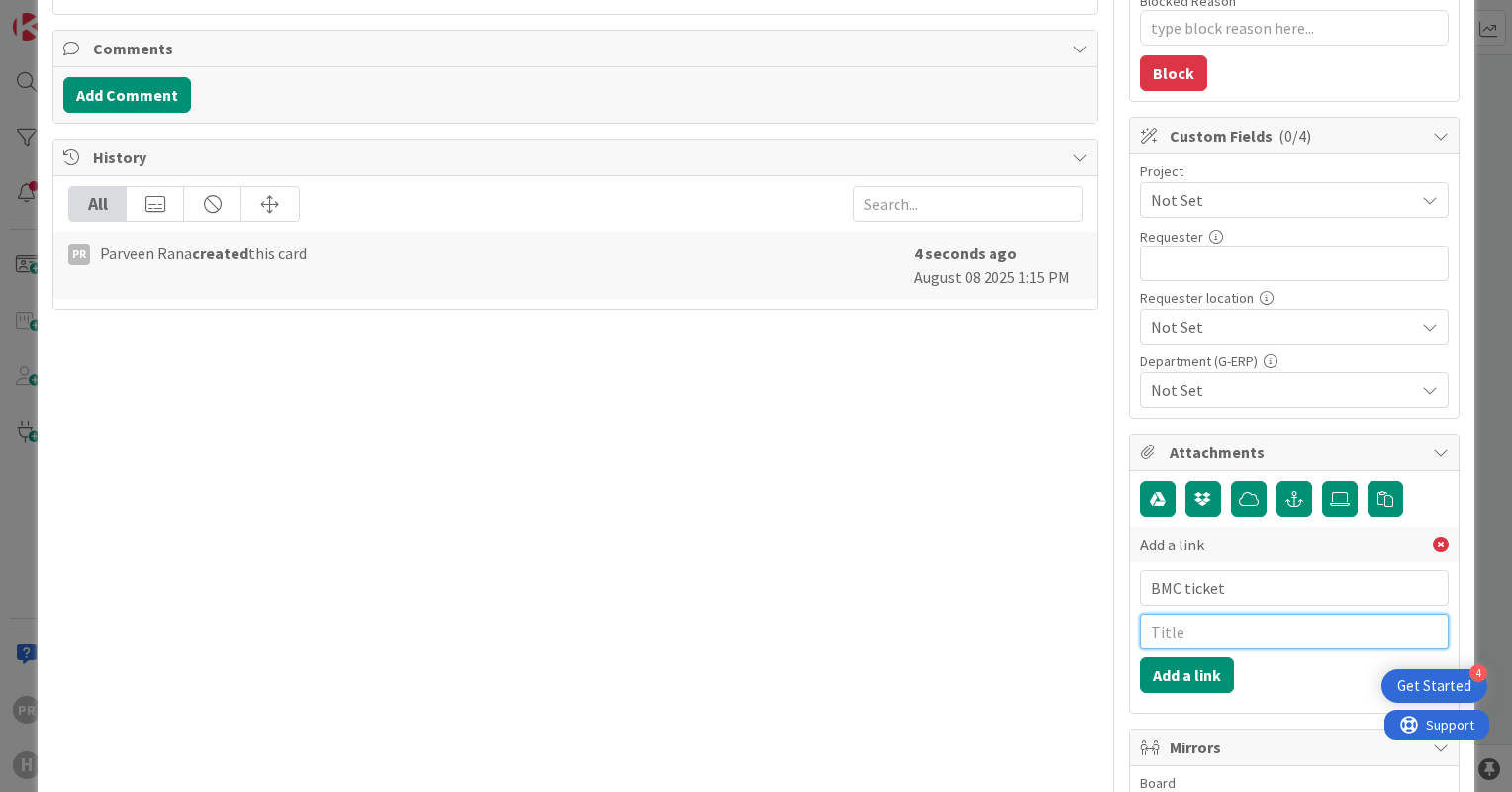 click at bounding box center [1294, 632] 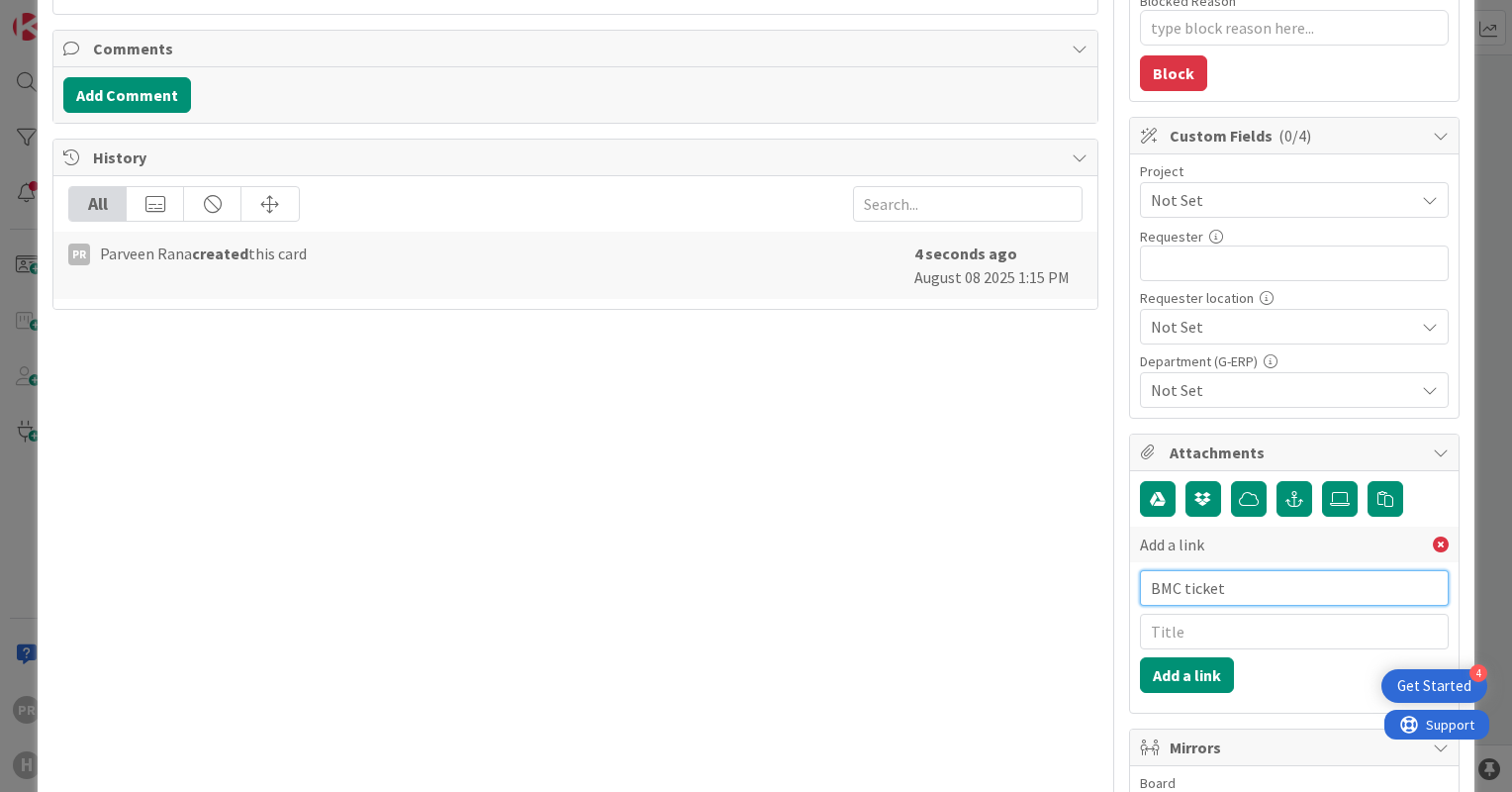 drag, startPoint x: 1220, startPoint y: 583, endPoint x: 1061, endPoint y: 559, distance: 160.80112 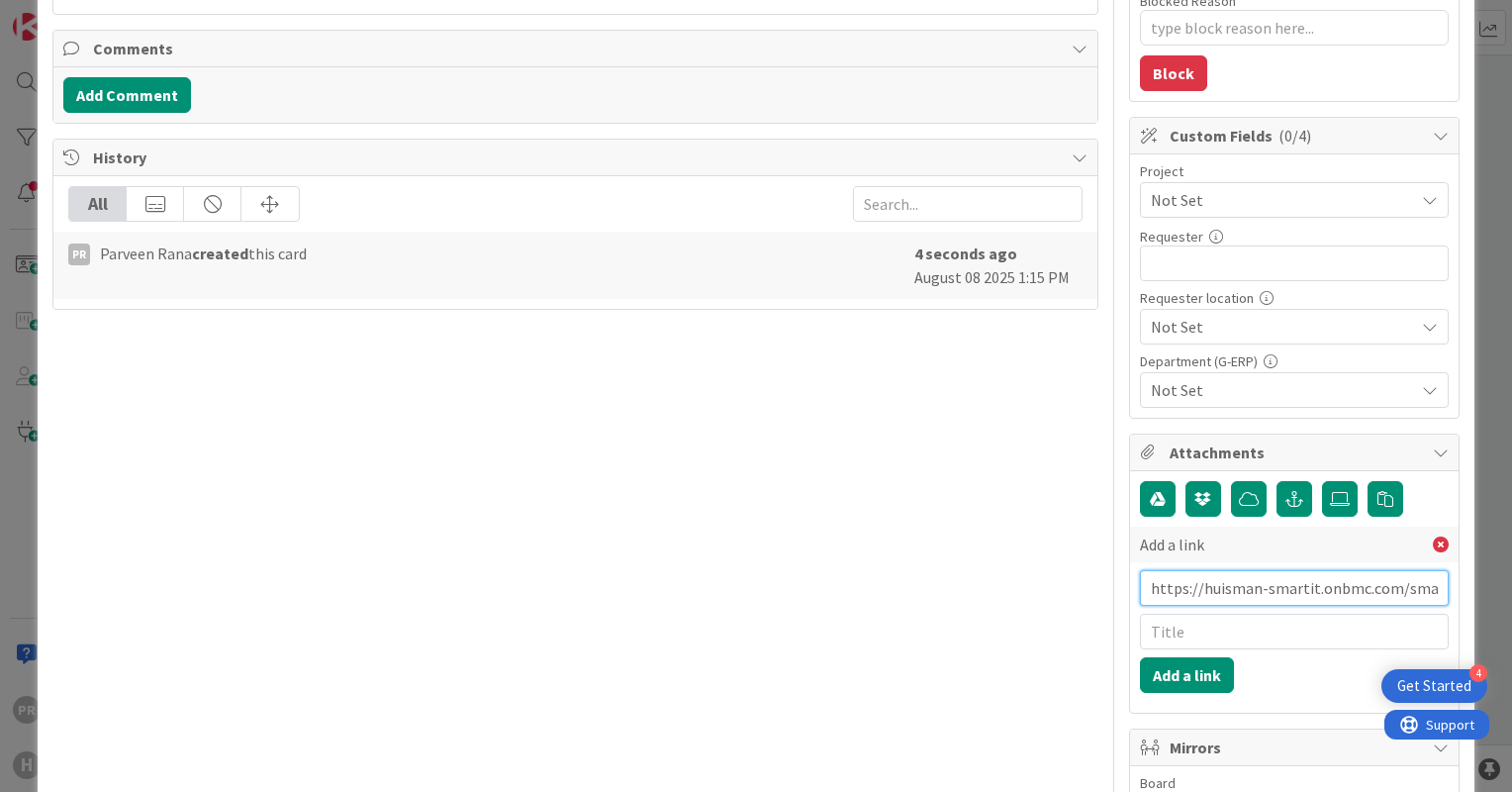 scroll, scrollTop: 0, scrollLeft: 365, axis: horizontal 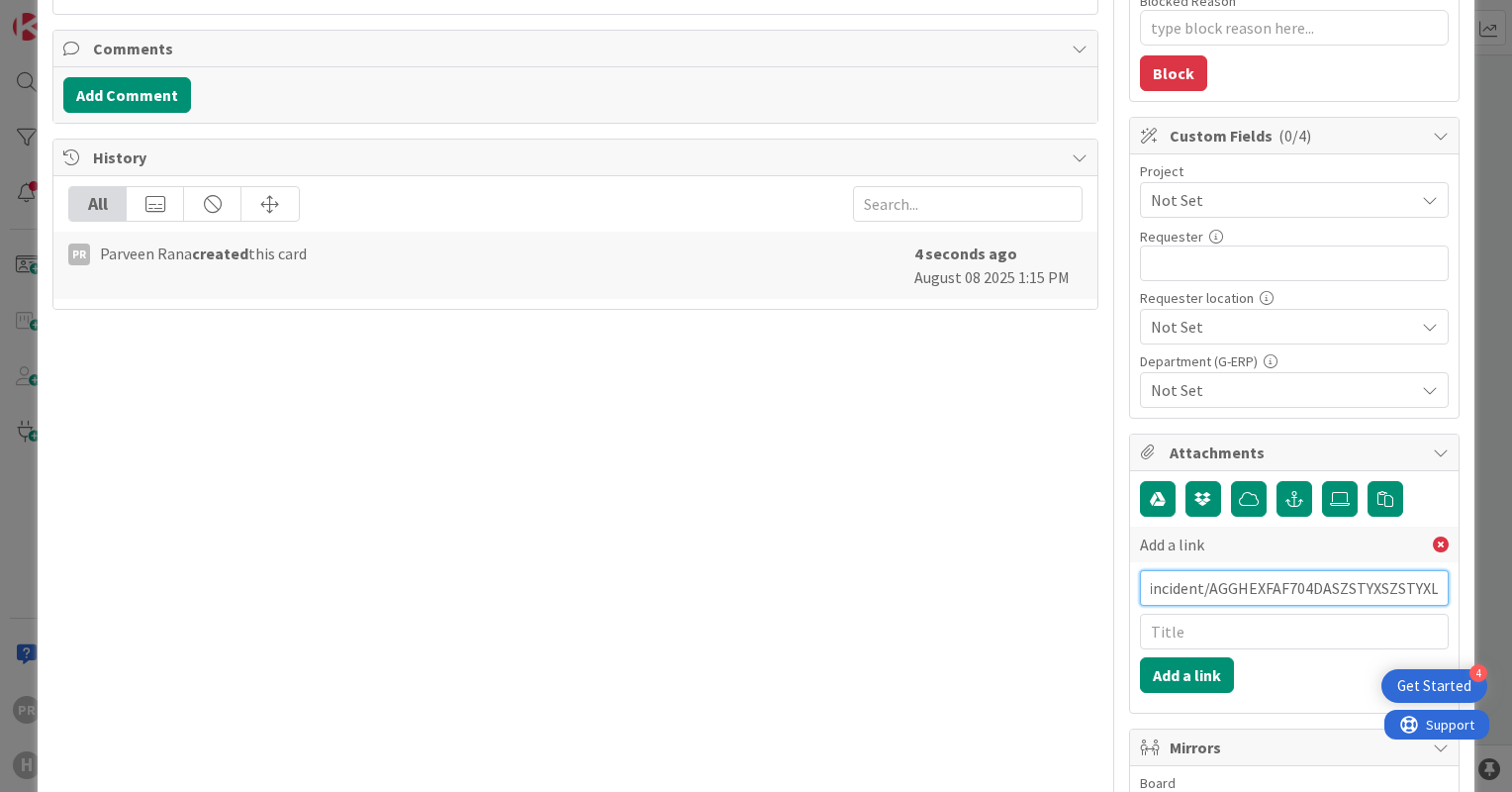 type on "https://huisman-smartit.onbmc.com/smartit/app/#/incident/AGGHEXFAF704DASZSTYXSZSTYXLEL6" 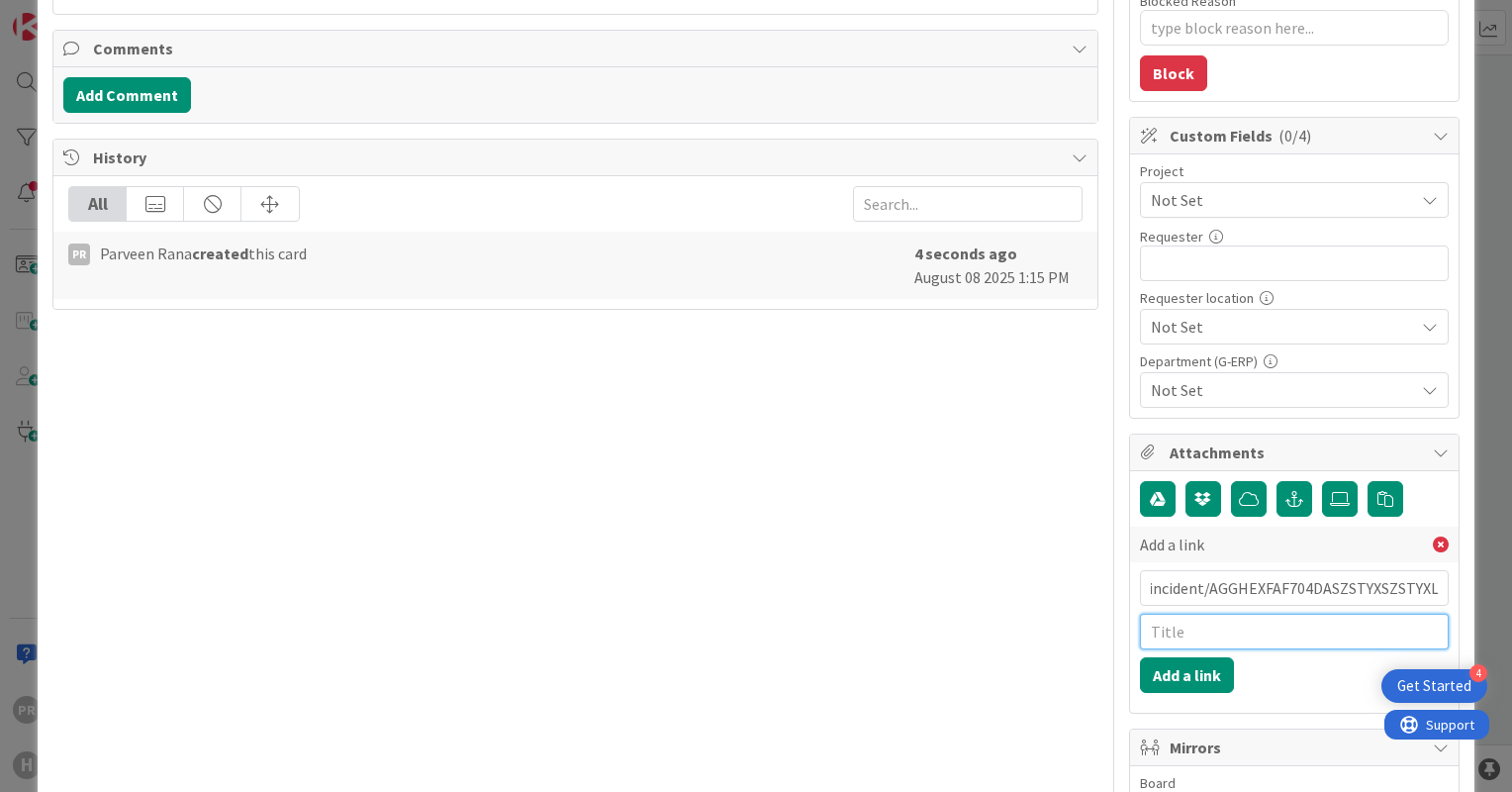 scroll, scrollTop: 0, scrollLeft: 0, axis: both 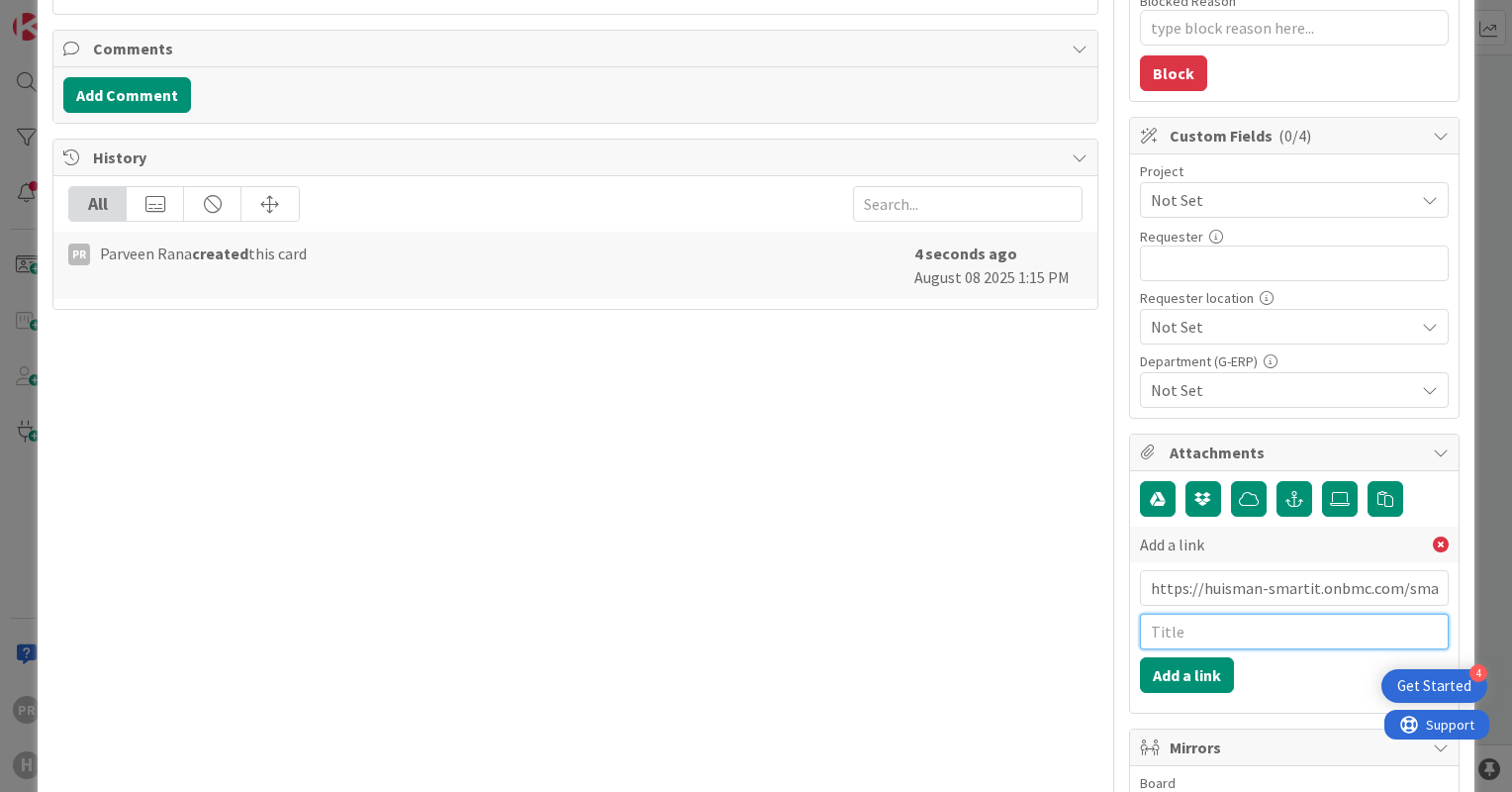 click at bounding box center [1294, 632] 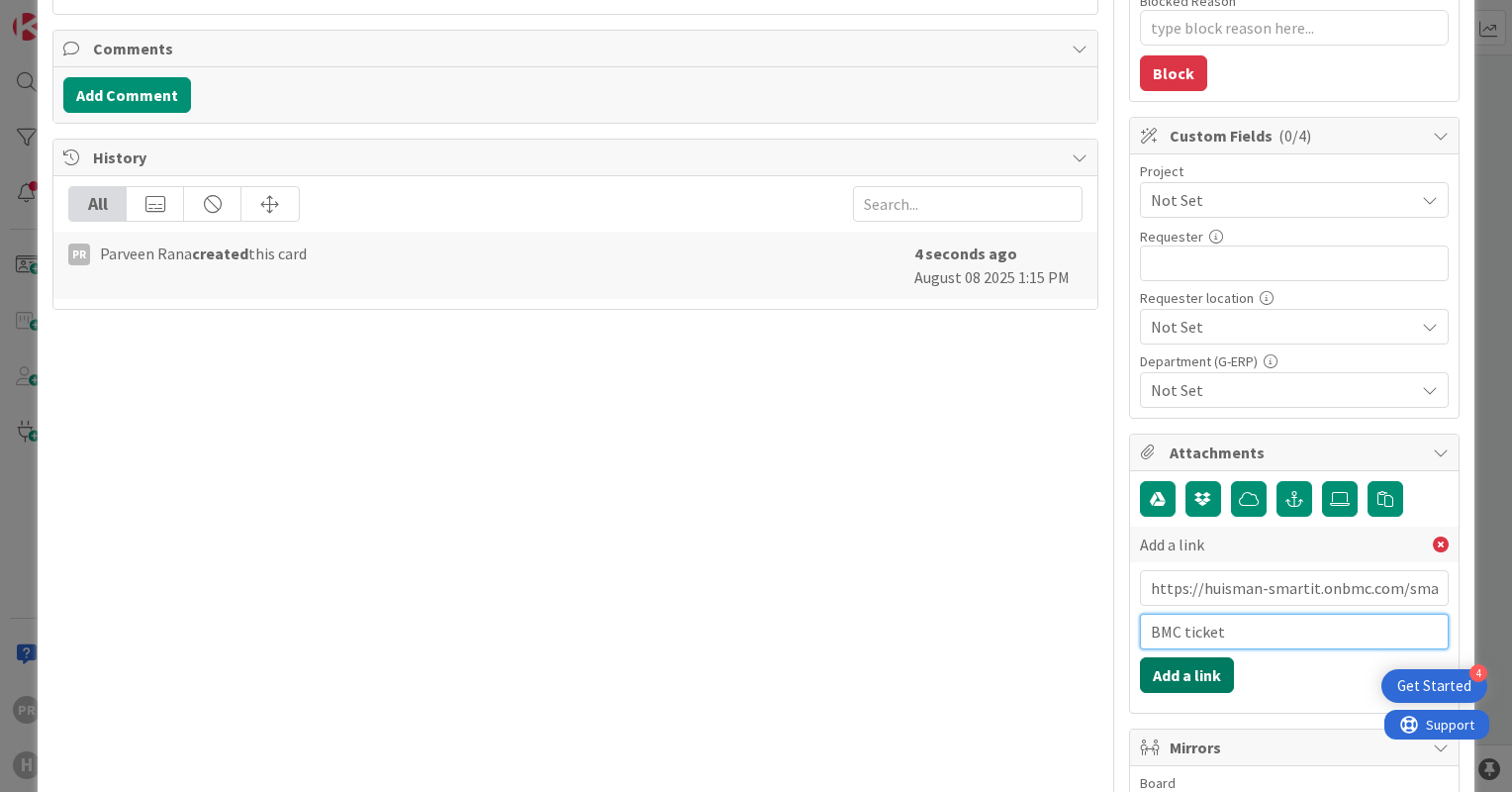 type on "BMC ticket" 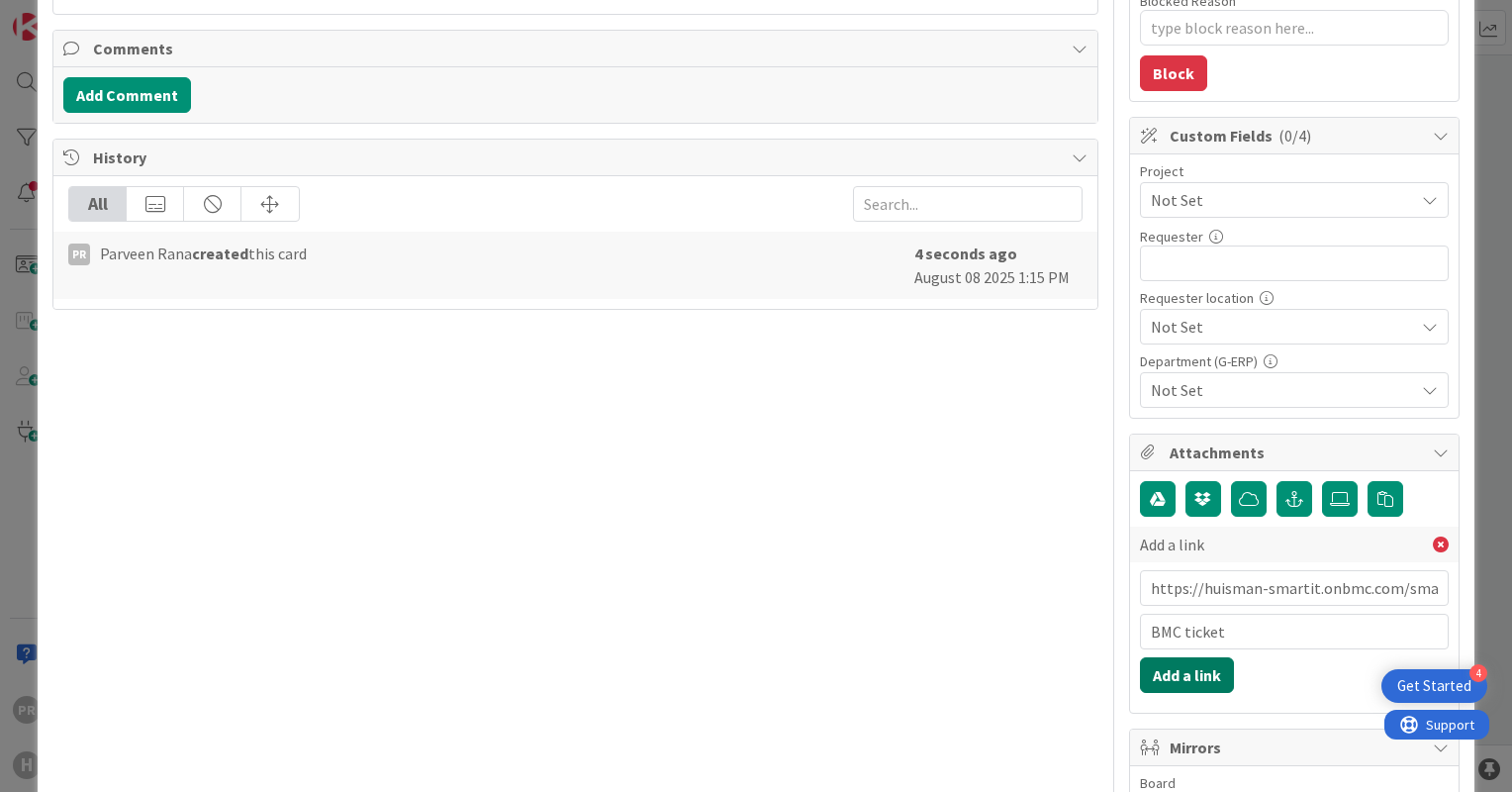 click on "Add a link" at bounding box center (1186, 675) 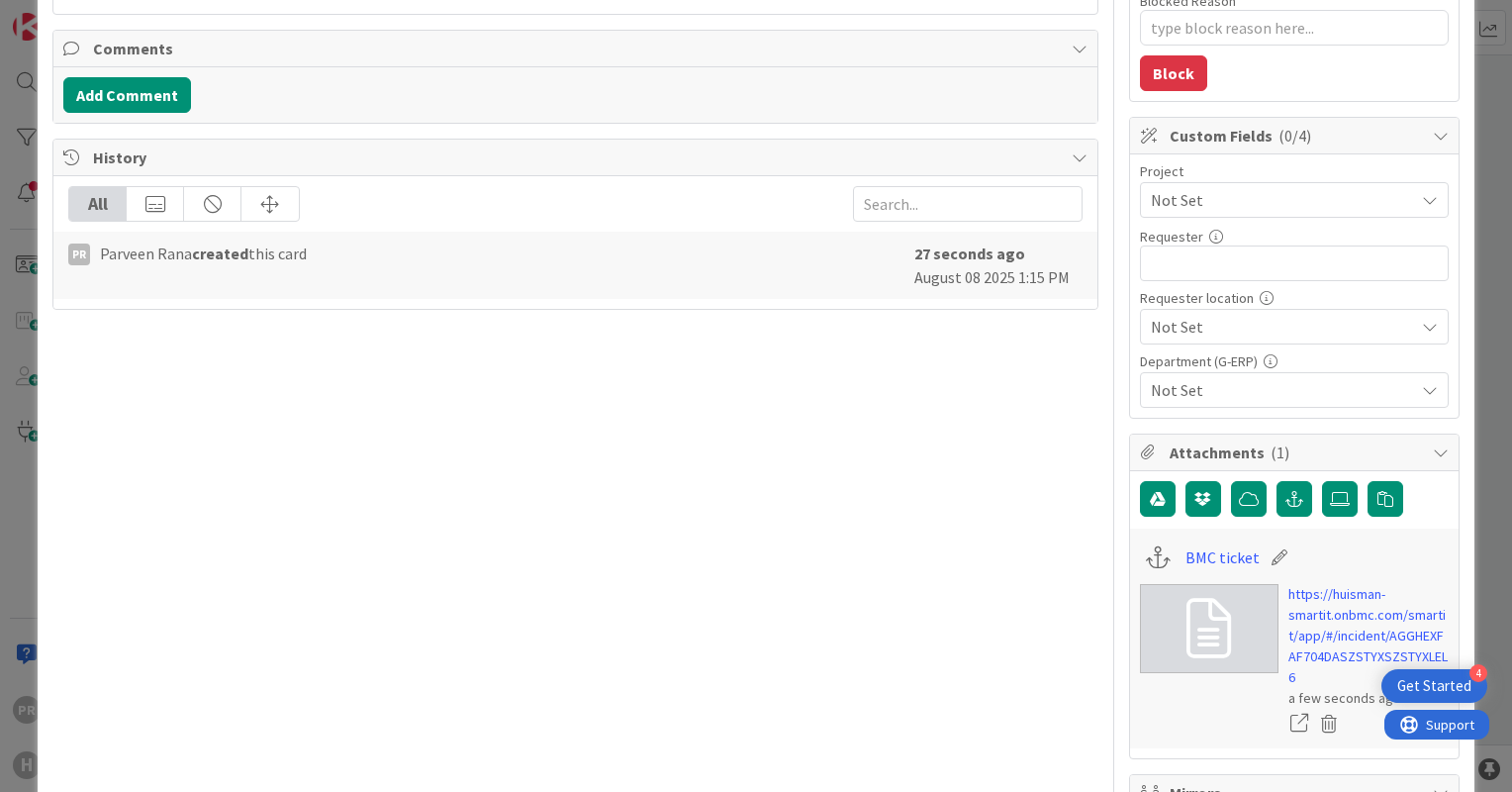 click on "Not Set" at bounding box center (1282, 390) 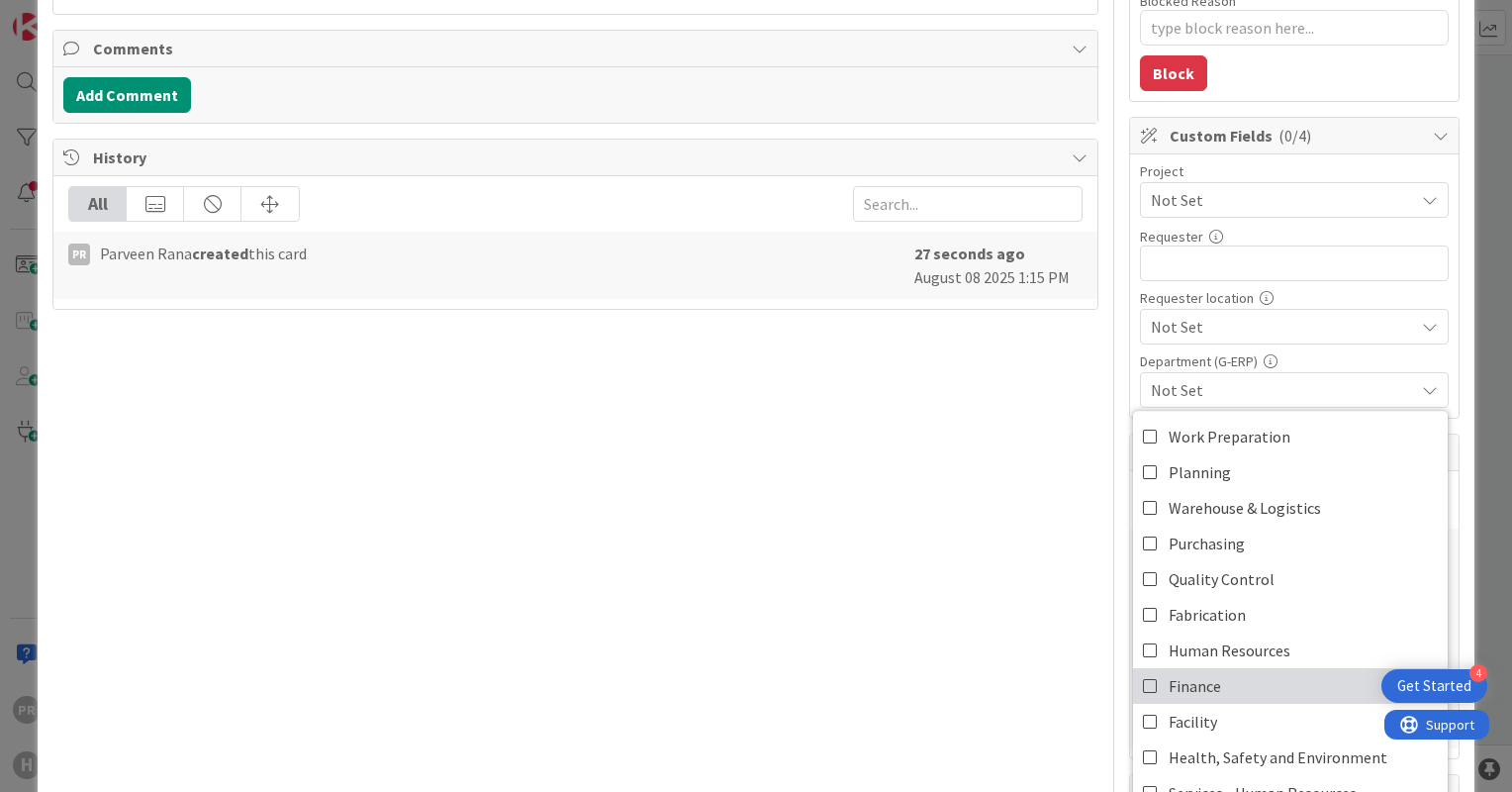 click on "Finance" at bounding box center (1194, 686) 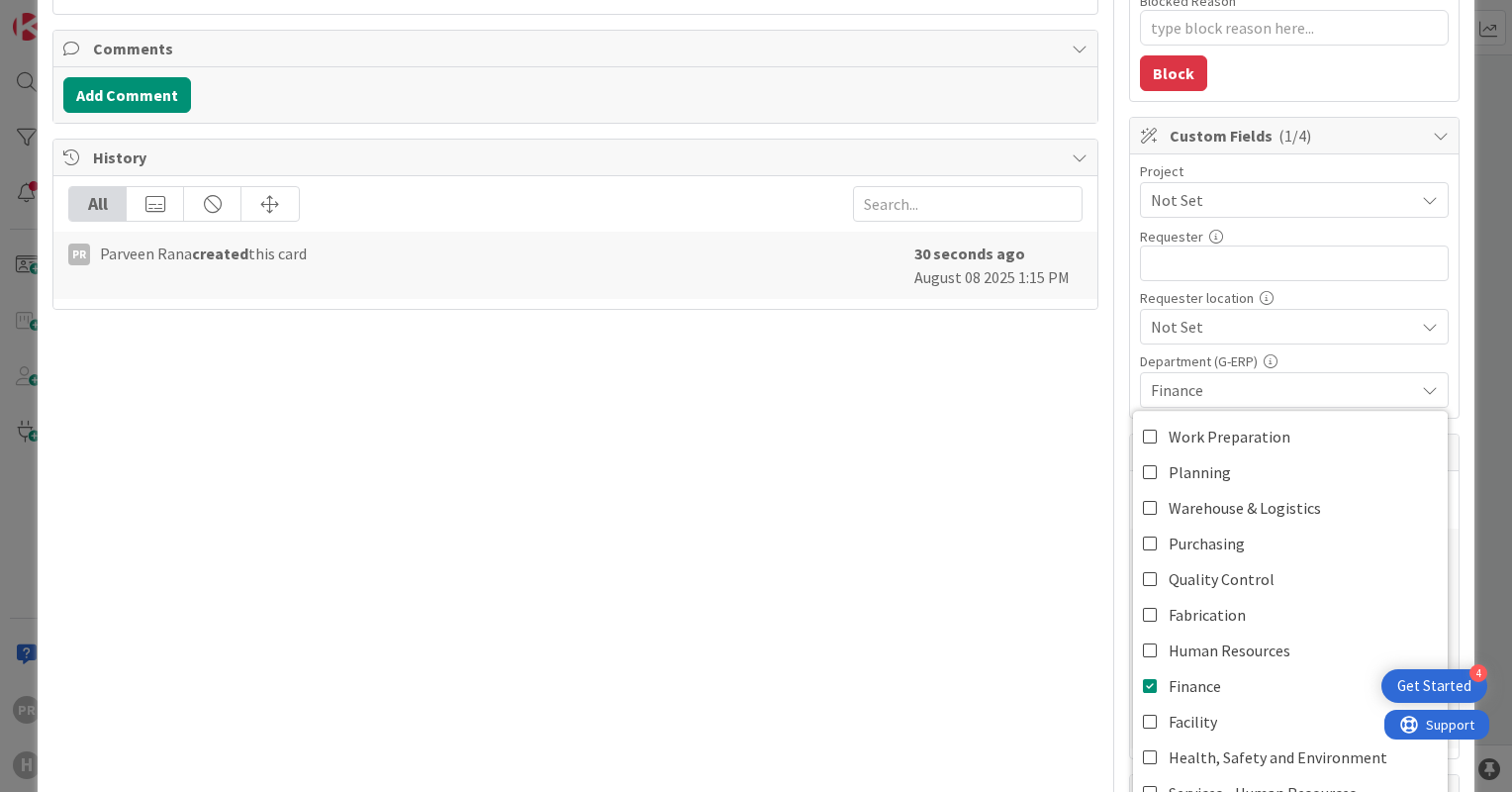 click on "ID  1601 Team ERP Backlog BFG Shared Service Title 71 / 128 [SS] AccountView - Change email address from template Payment Reminders Description PR   Parveen Rana just joined Owner Watchers Issue / Incident Tasks Add Checklist Links Add Link Comments Add Comment History All PR Parveen Rana  created  this card 30 seconds ago August 08 2025 1:15 PM Owner Watchers Issue / Incident Dates Planned Dates Not Set Not Set Actual Dates Not Started Yet Not Done Yet Block Blocked Reason 0 / 256 Block Custom Fields ( 1/4 ) Project Not Set Requester 0 / 32 Requester location Not Set Department (G-ERP) Finance Work Preparation Planning Warehouse & Logistics Purchasing Quality Control Fabrication Human Resources Finance Facility Health, Safety and Environment Services - Human Resources Services - Controllership Services - SupplyChainManagement Services - Sales Services - Facilities Services - Operations Services - Travel Other Attachments ( 1 ) BMC ticket a few seconds ago Mirrors Board Select... Metrics Backlog 0m To Do 0m" at bounding box center (756, 396) 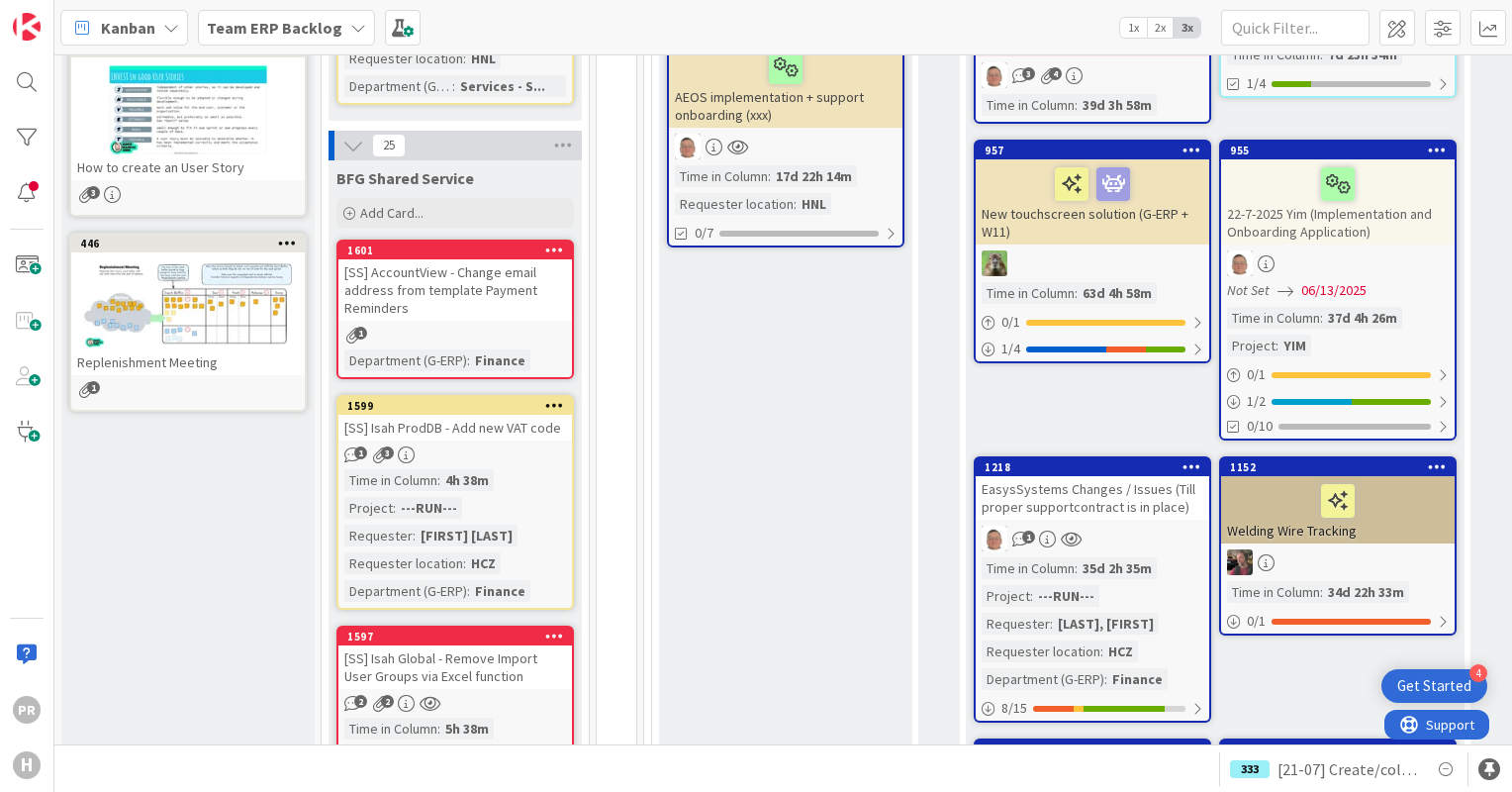 scroll, scrollTop: 0, scrollLeft: 0, axis: both 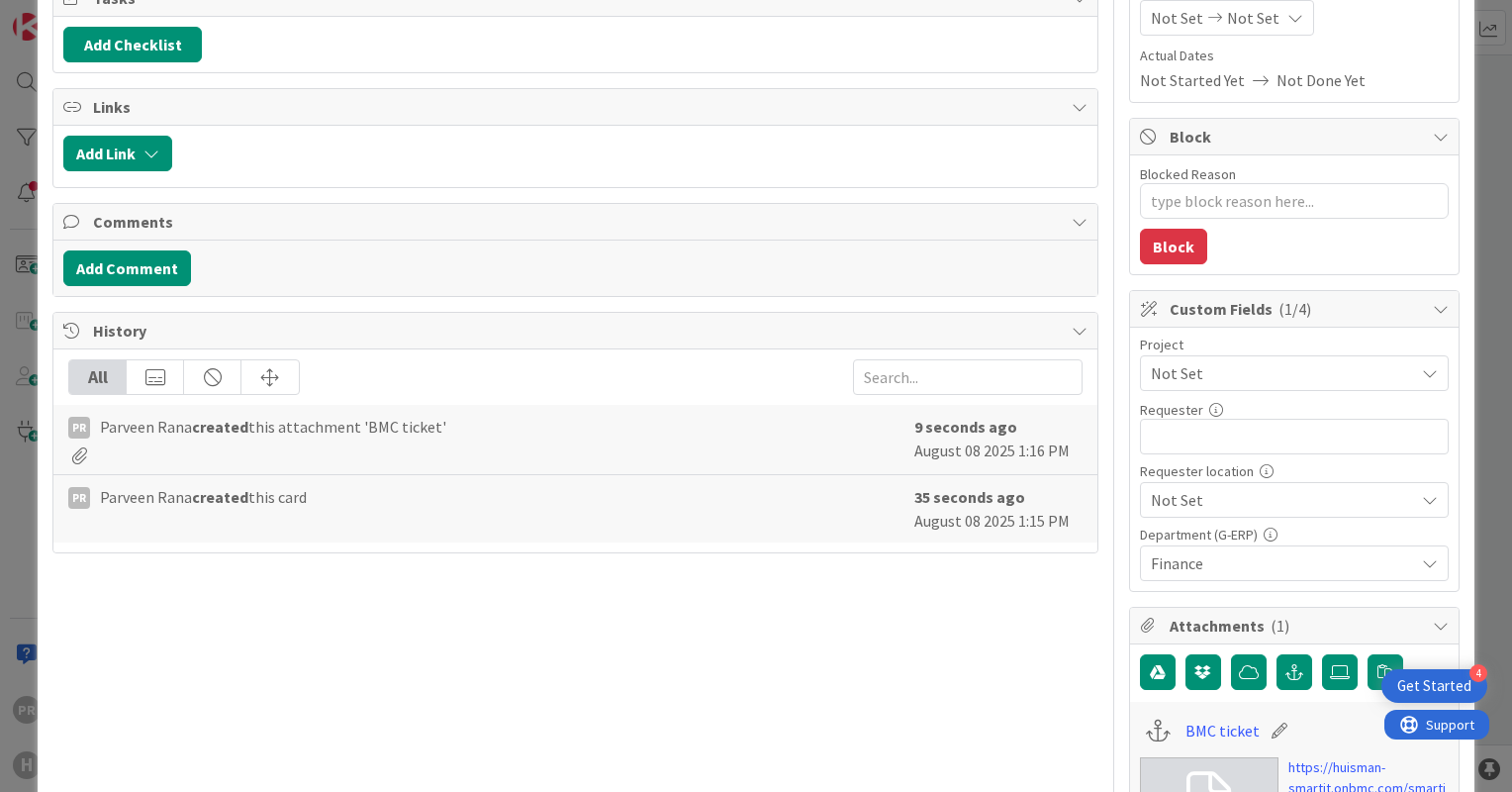 click on "Not Set" at bounding box center [1277, 373] 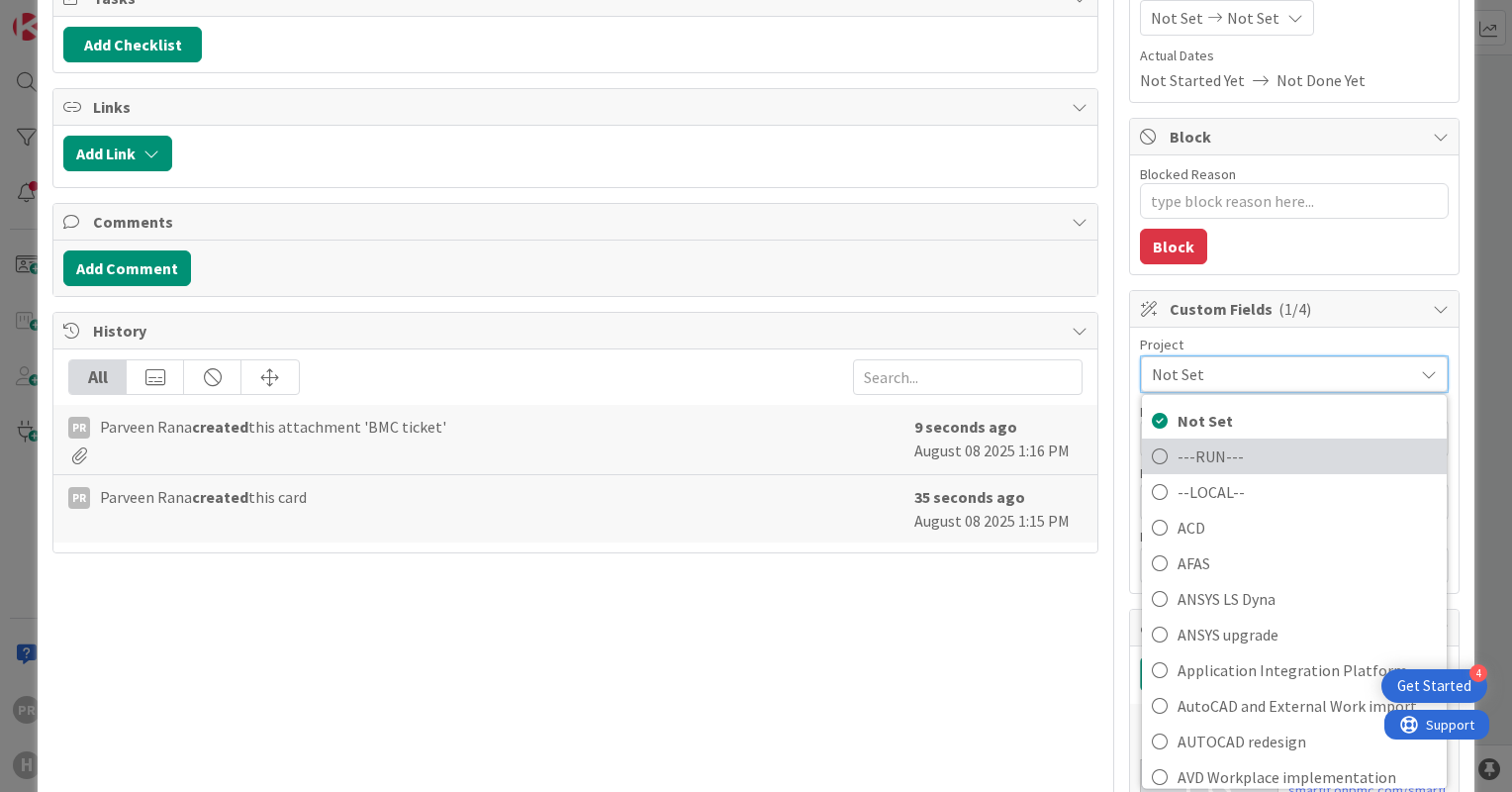 click on "---RUN---" at bounding box center (1307, 456) 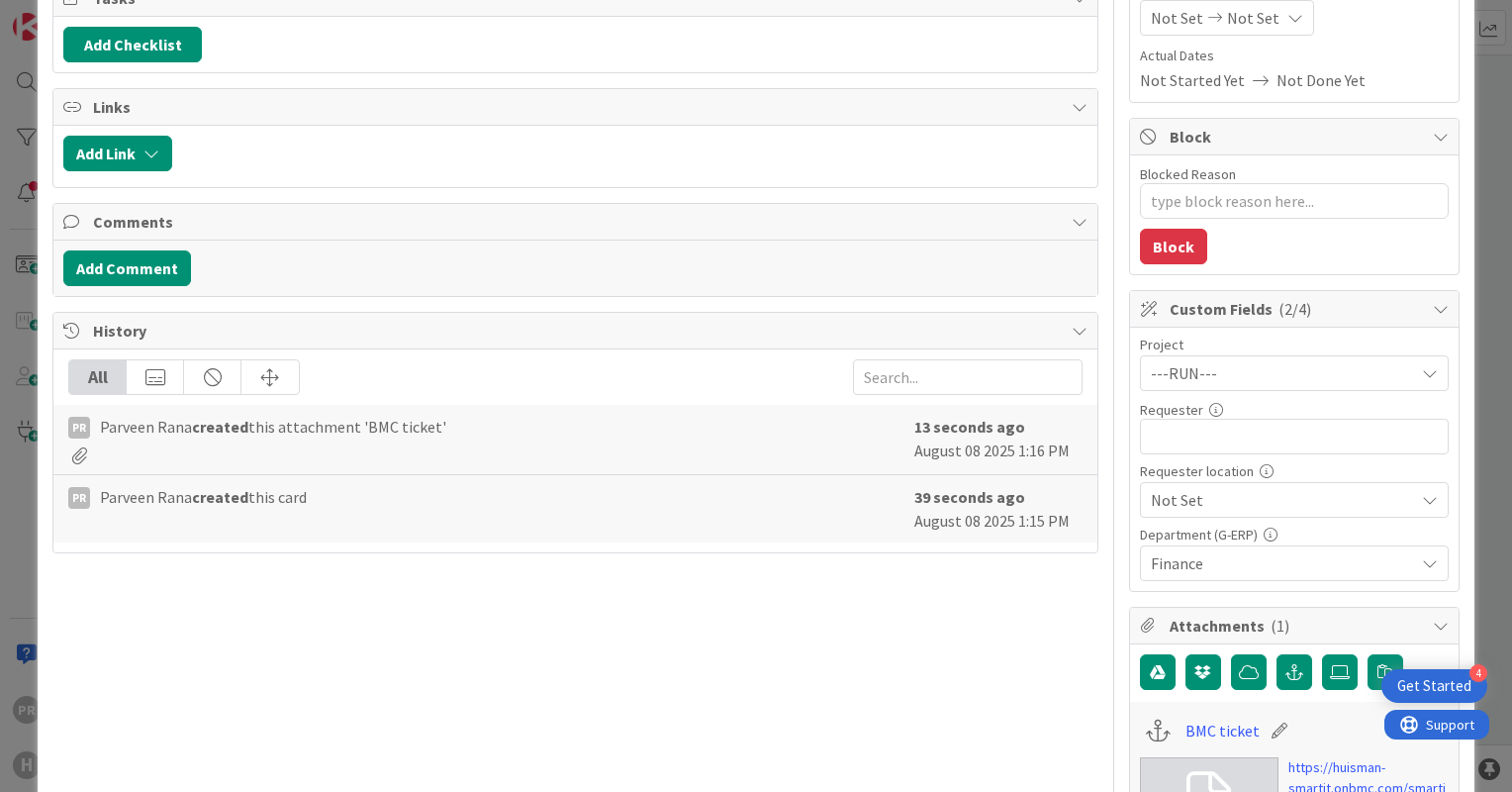 type on "x" 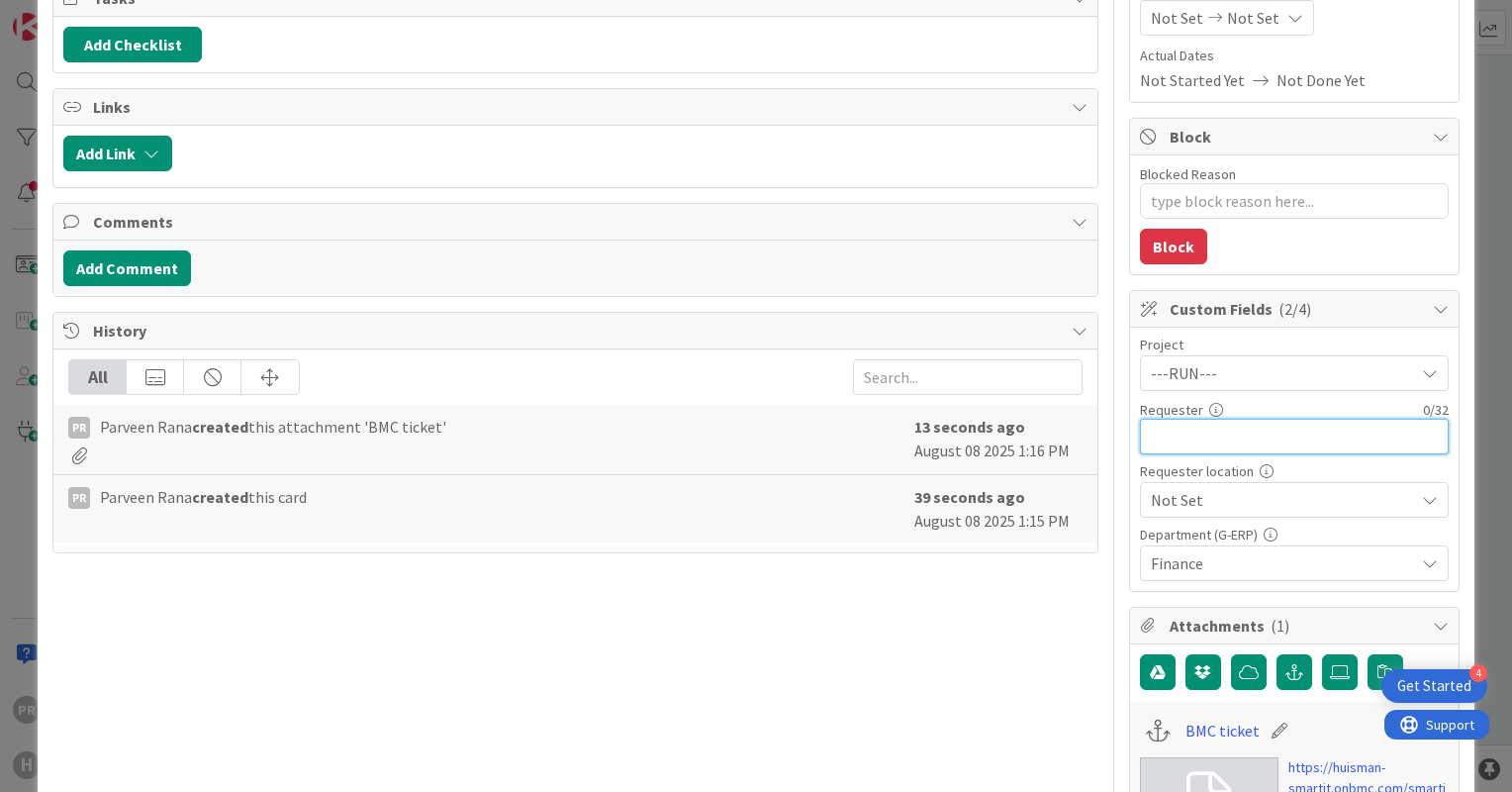 click at bounding box center (1294, 437) 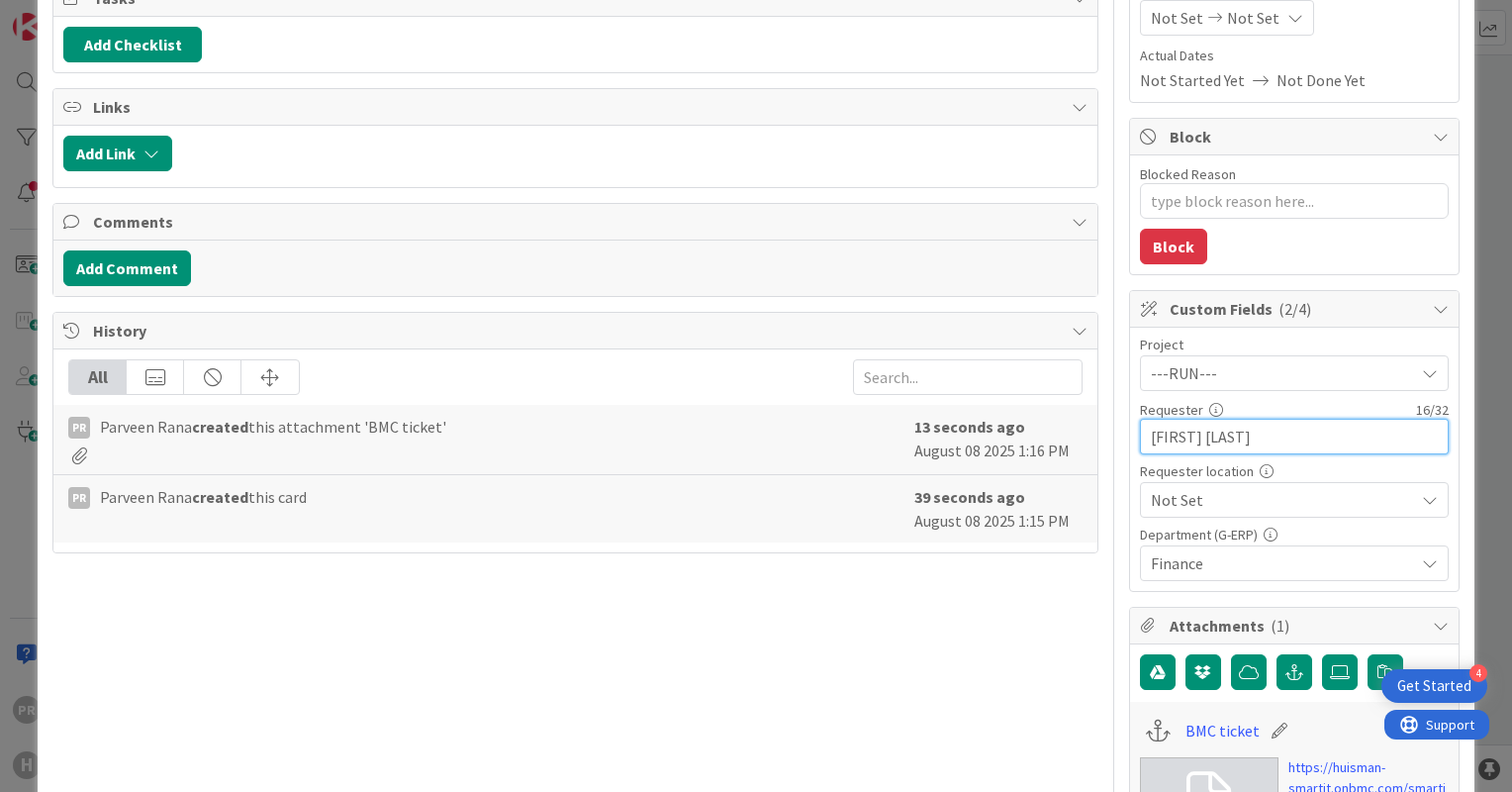 type on "Silvie Michenkova" 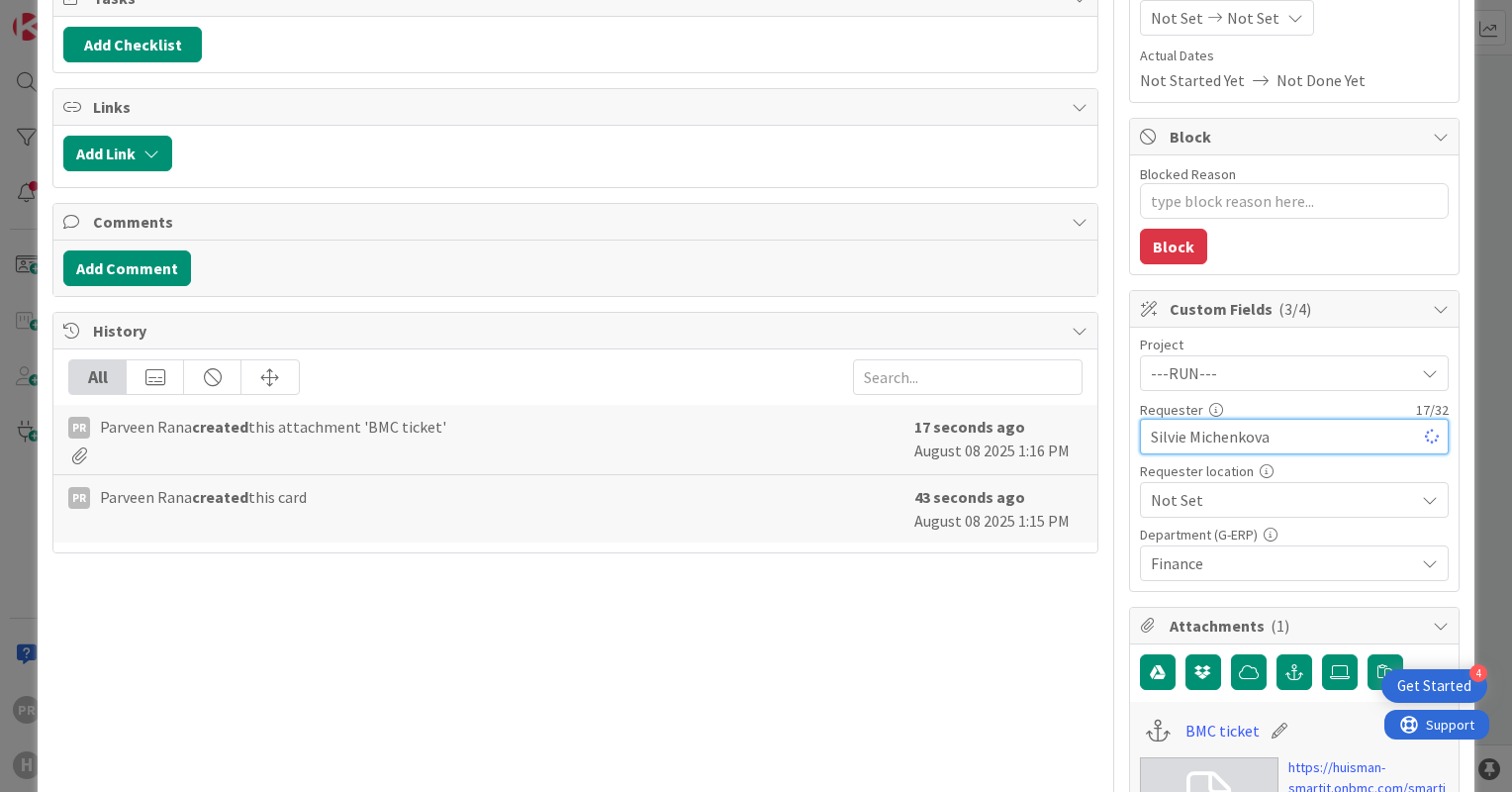 type on "x" 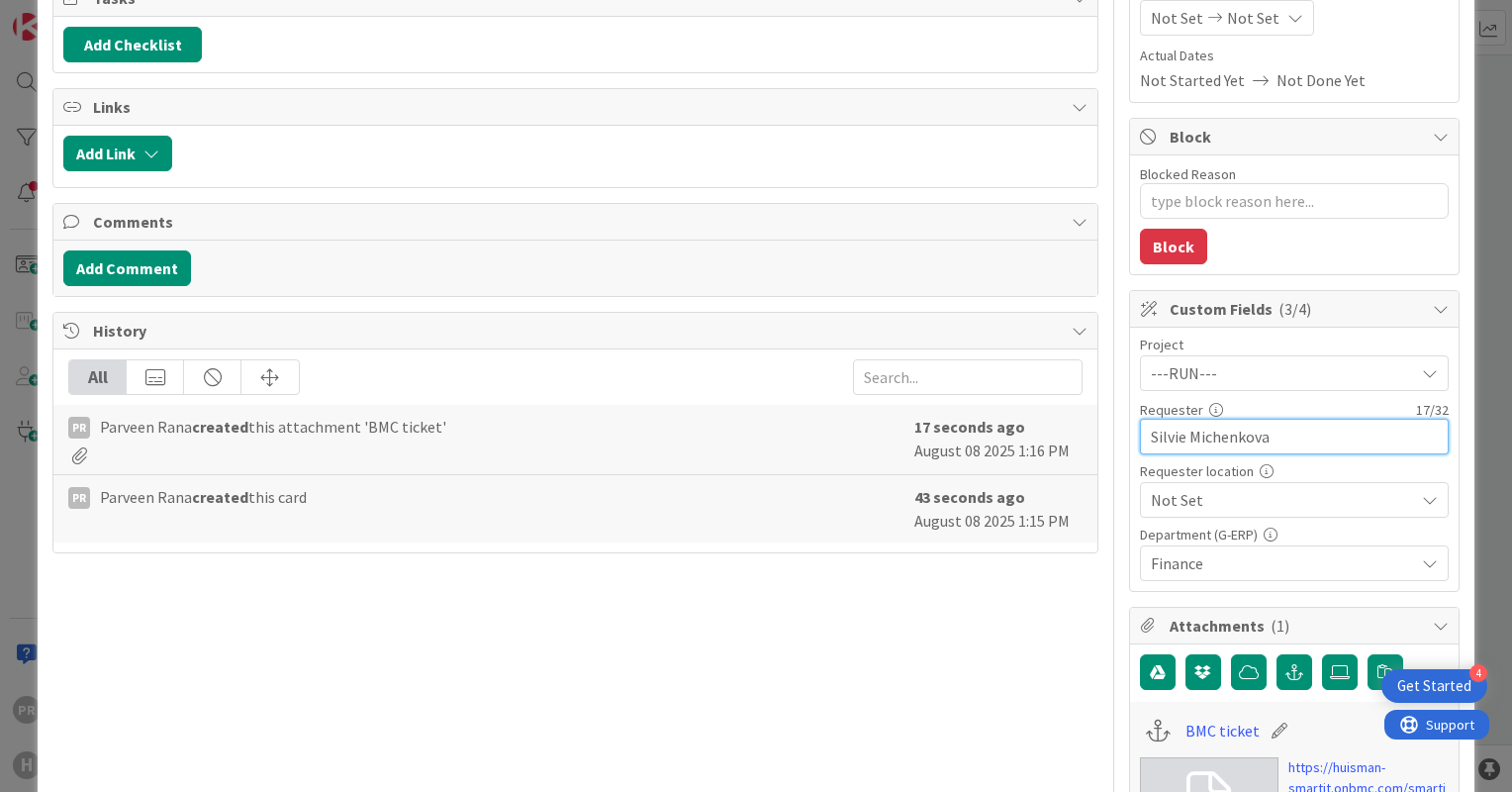 type on "Silvie Michenkova" 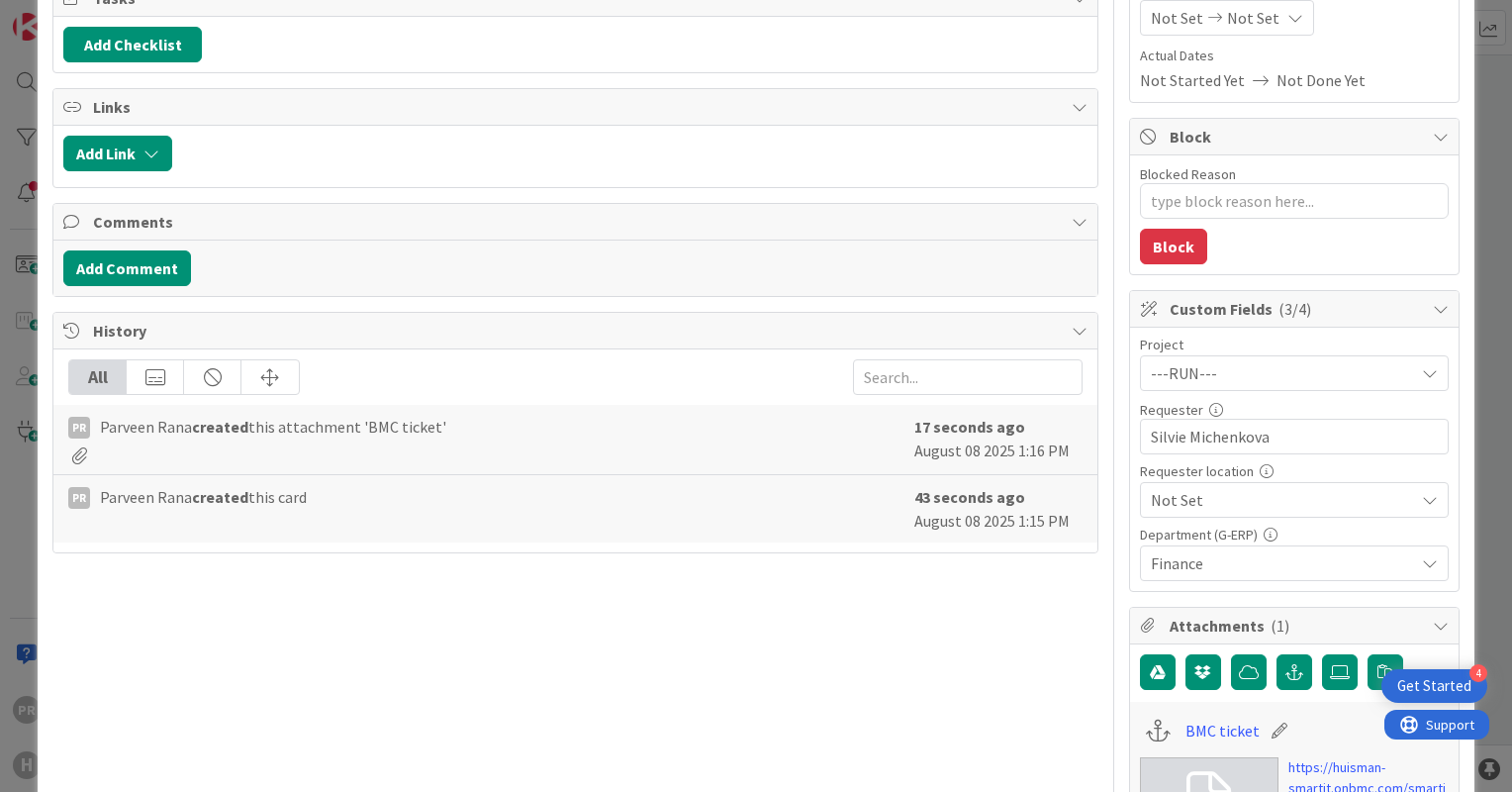 click on "Not Set" at bounding box center (1277, 373) 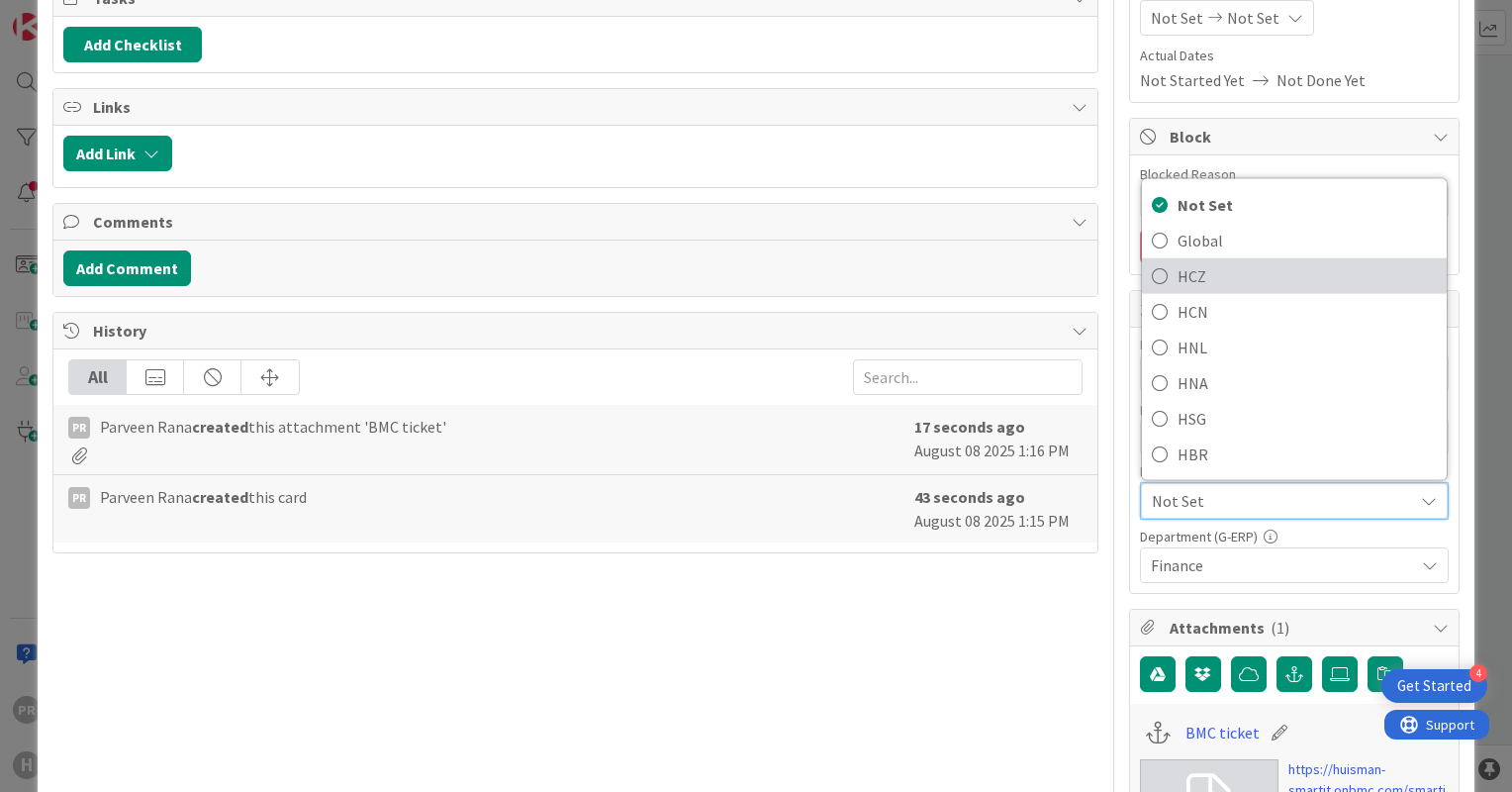 click on "HCZ" at bounding box center (1294, 276) 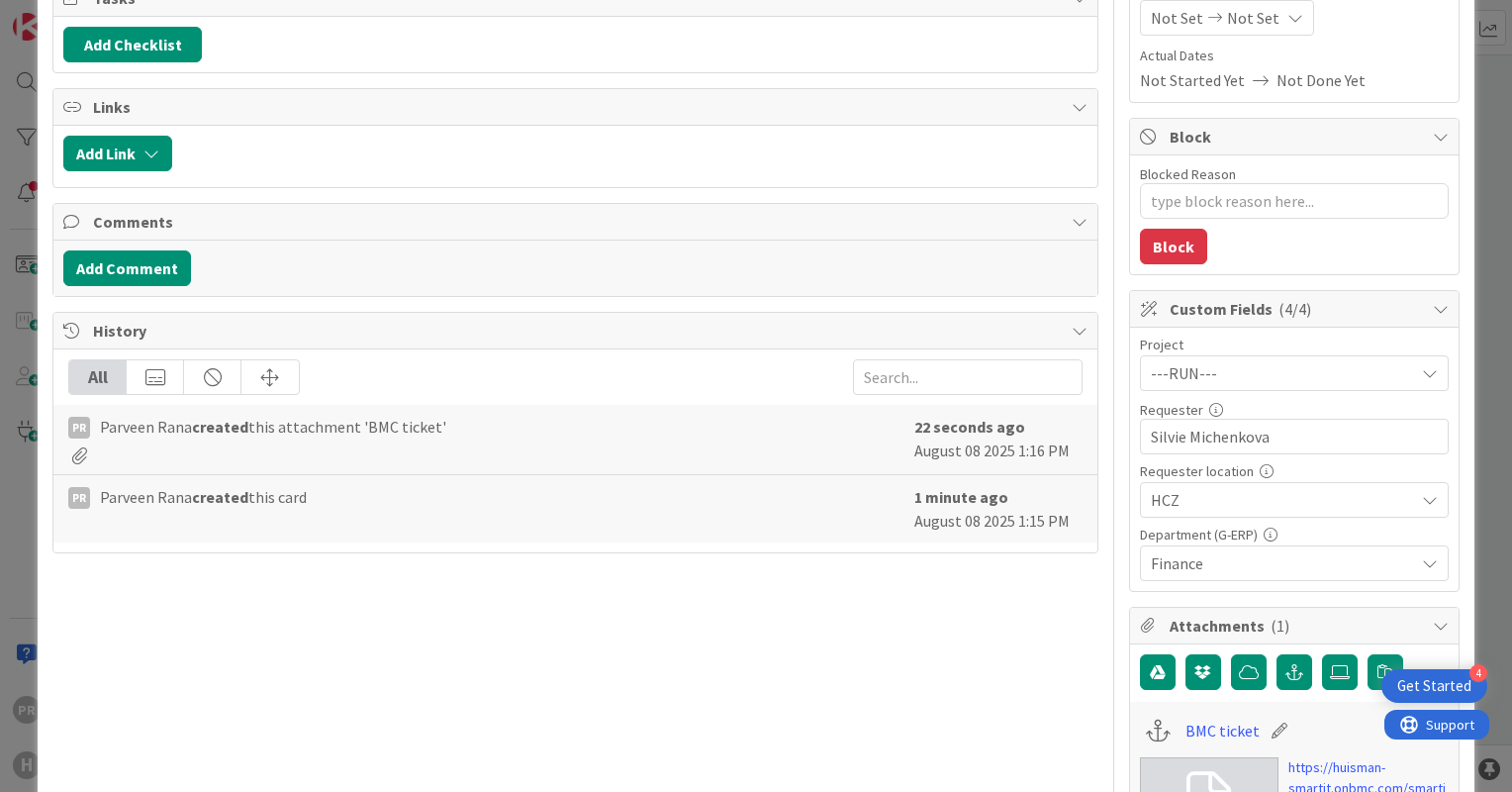 click on "ID  1601 Team ERP Backlog BFG Shared Service Title 71 / 128 [SS] AccountView - Change email address from template Payment Reminders Description PR   Parveen Rana just joined Owner Watchers Issue / Incident Tasks Add Checklist Links Add Link Comments Add Comment History All PR Parveen Rana  created  this attachment 'BMC ticket' 22 seconds ago August 08 2025 1:16 PM PR Parveen Rana  created  this card 1 minute ago August 08 2025 1:15 PM Owner Watchers Issue / Incident Dates Planned Dates Not Set Not Set Actual Dates Not Started Yet Not Done Yet Block Blocked Reason 0 / 256 Block Custom Fields ( 4/4 ) Project ---RUN--- Not Set ---RUN--- --LOCAL-- ACD AFAS ANSYS LS Dyna ANSYS upgrade Application Integration Platform AutoCAD and External Work import AUTOCAD redesign AVD Workplace implementation Cloud Transformation (Azure) Cobase Collaboration  M365 Copilot M365 Rollout Data Migrations Docusign Docworker for PLM E-BOM E-Plan Upgrade Easysystems EasyExpense Equipment tracking (HCN) ESM Platform Replacement G-ERP 17" at bounding box center [756, 396] 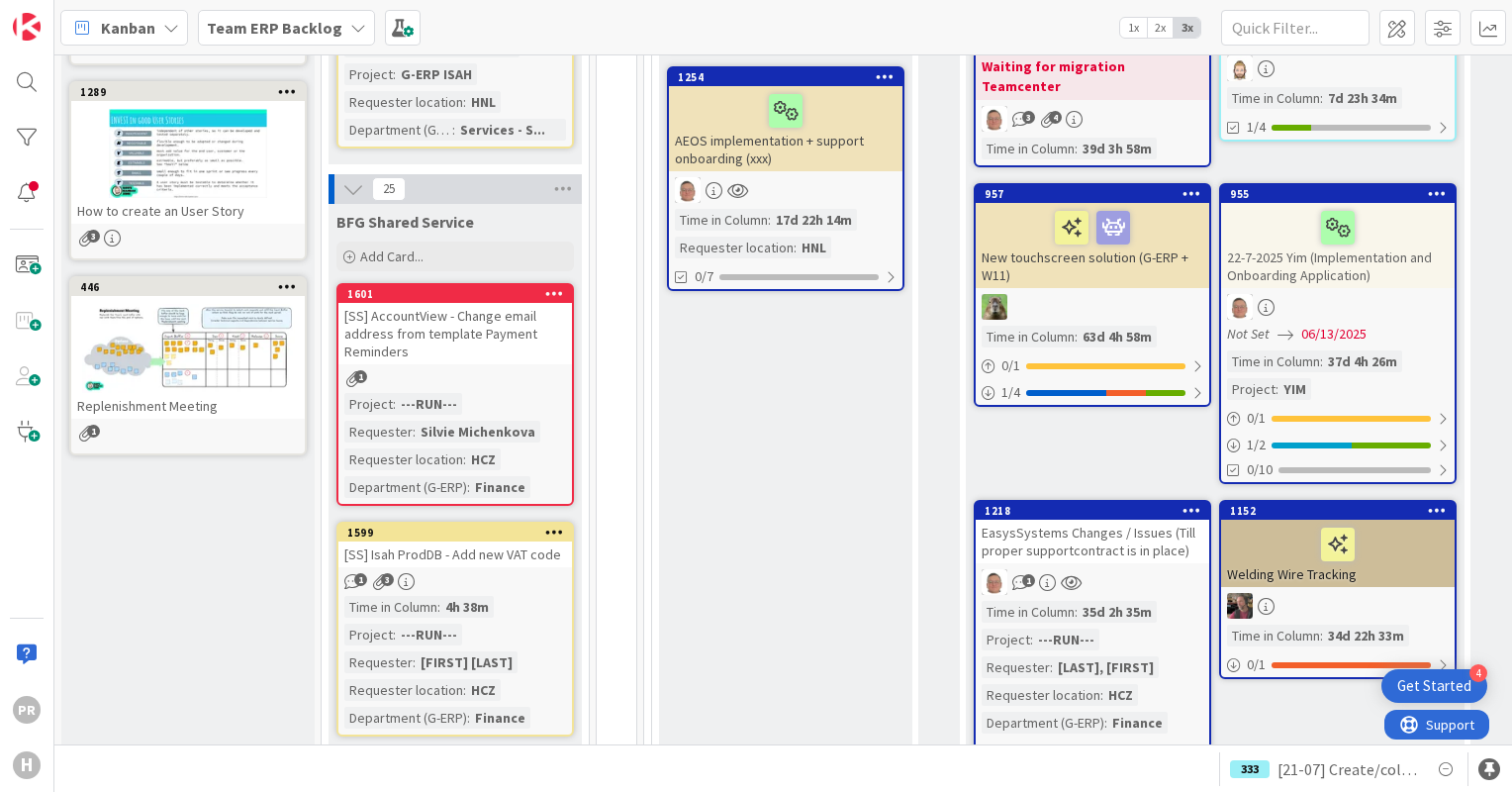 scroll, scrollTop: 728, scrollLeft: 0, axis: vertical 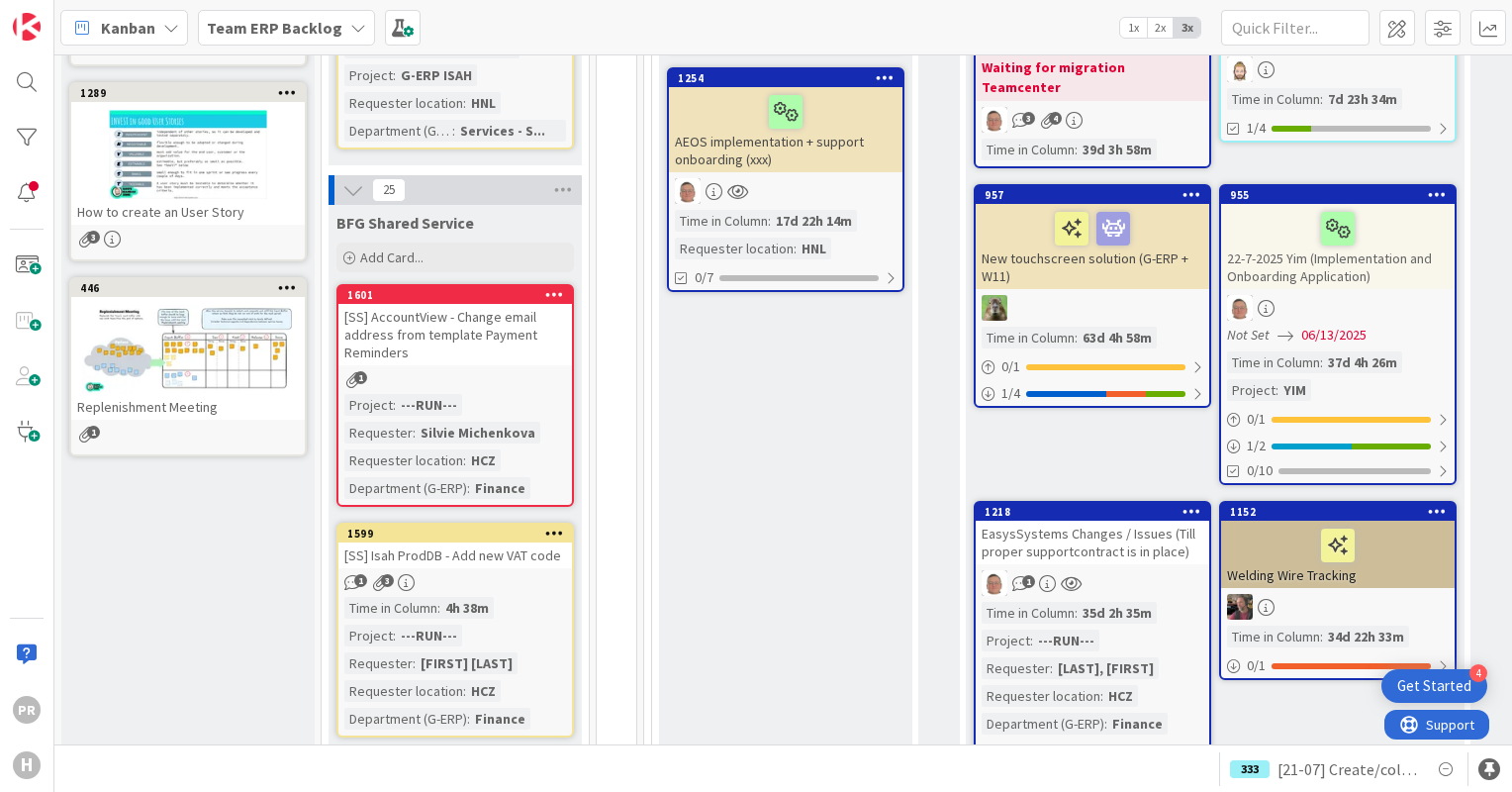 click on "[SS] AccountView - Change email address from template Payment Reminders" at bounding box center [455, 335] 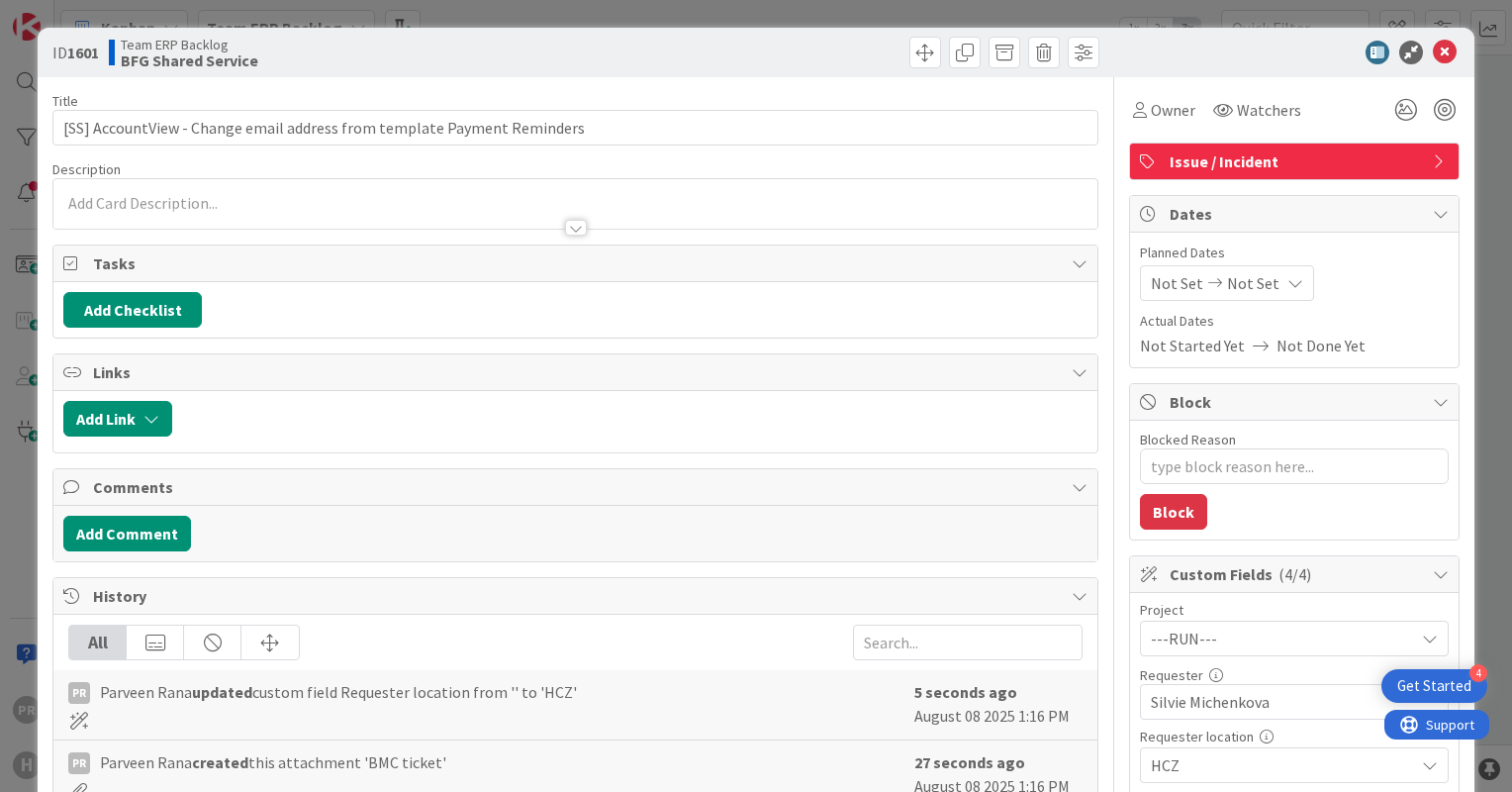 type on "x" 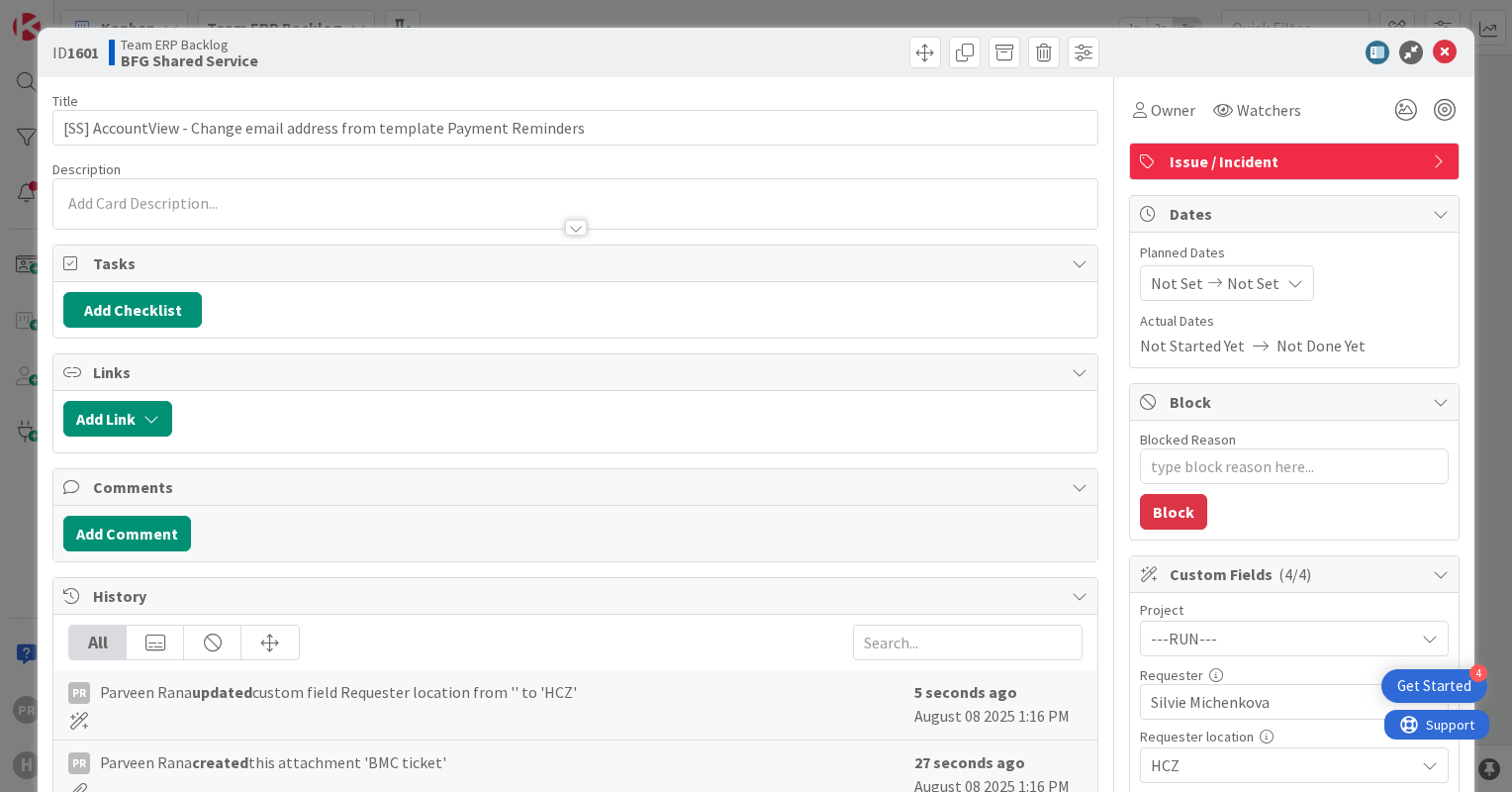scroll, scrollTop: 0, scrollLeft: 0, axis: both 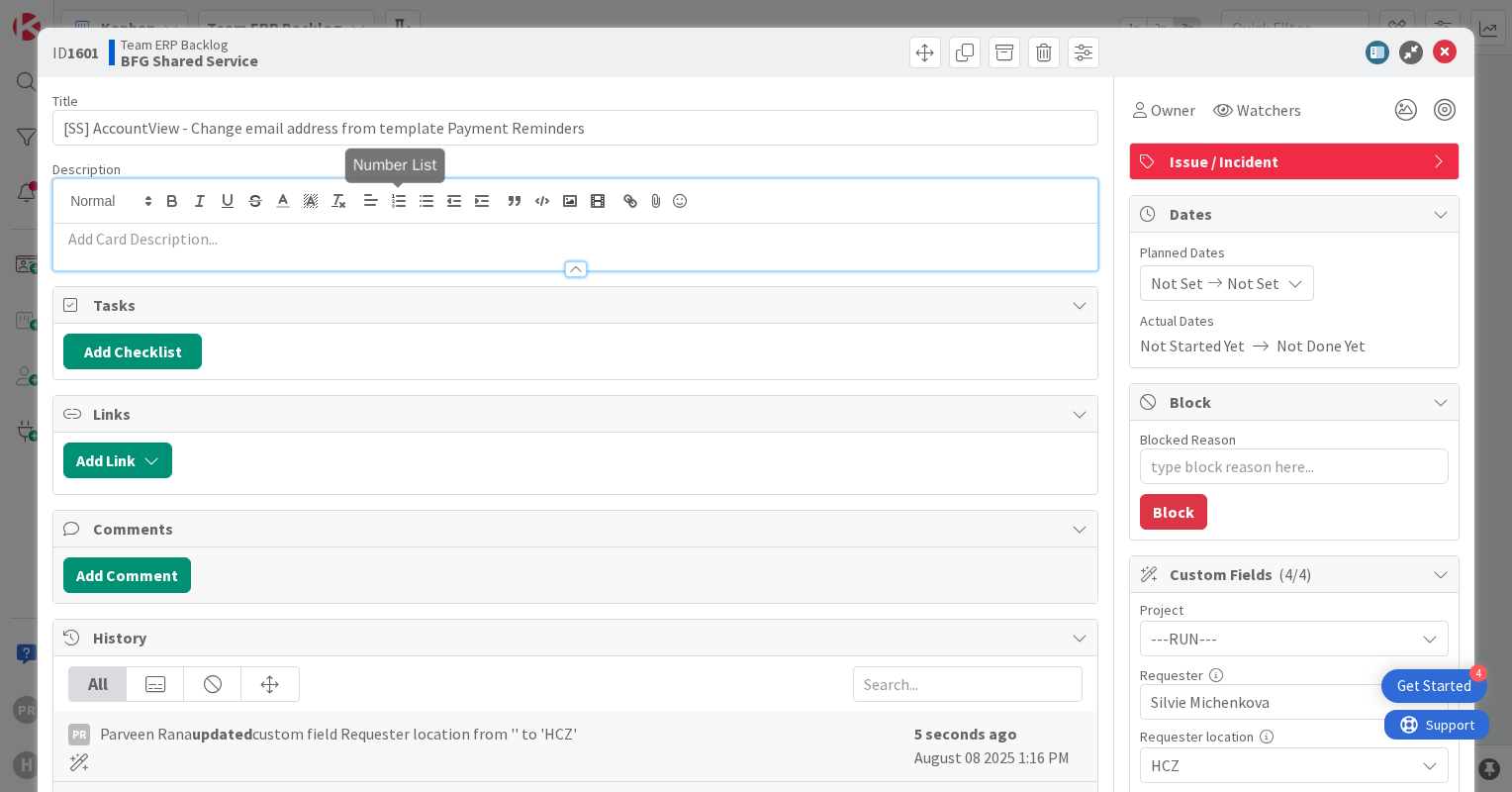 click at bounding box center (575, 225) 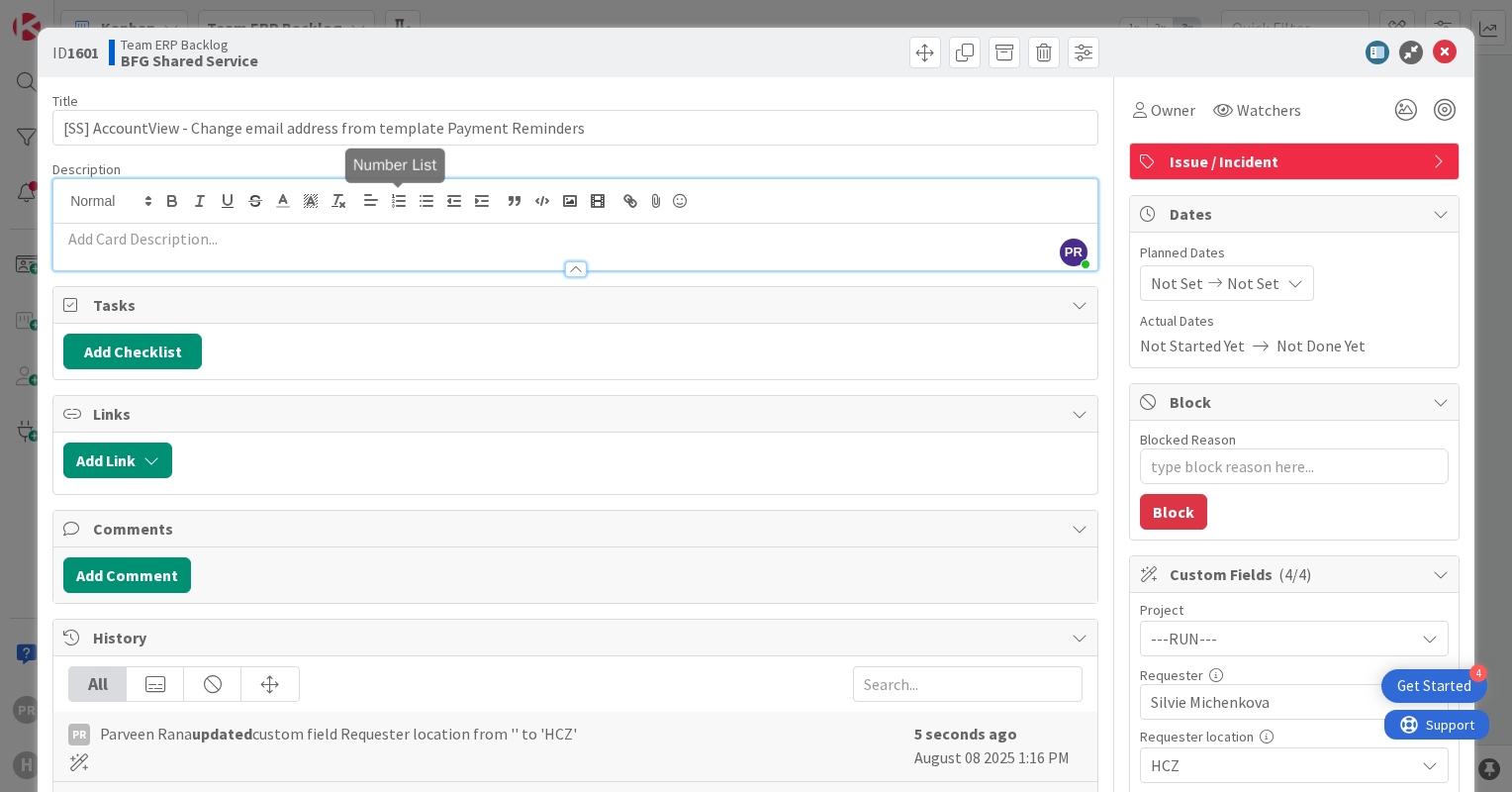 type 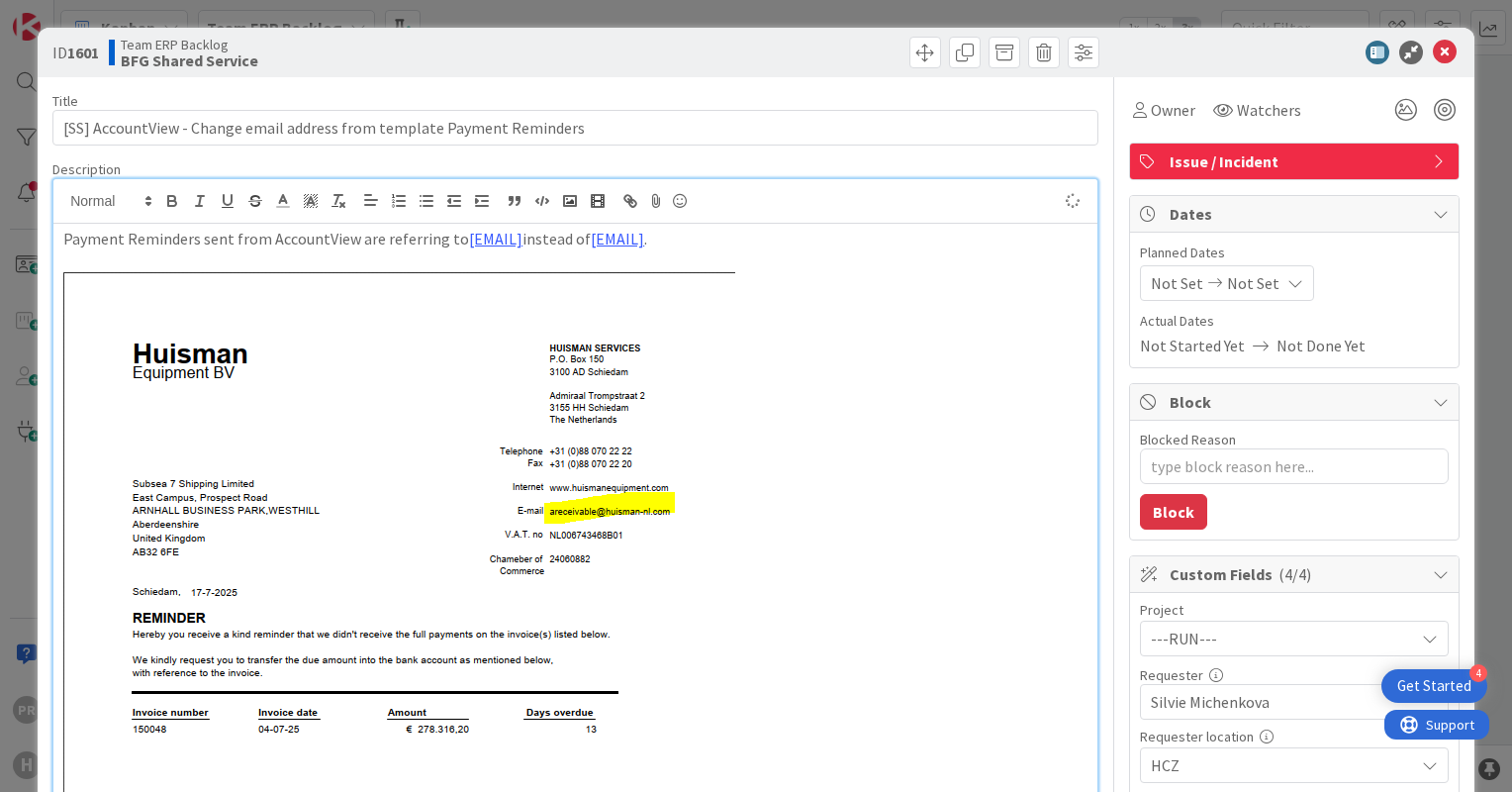 click on "Payment Reminders sent from AccountView are referring to  areceivable@huisman-nl.com  instead of  accounting@huisman-global.com ." at bounding box center [575, 239] 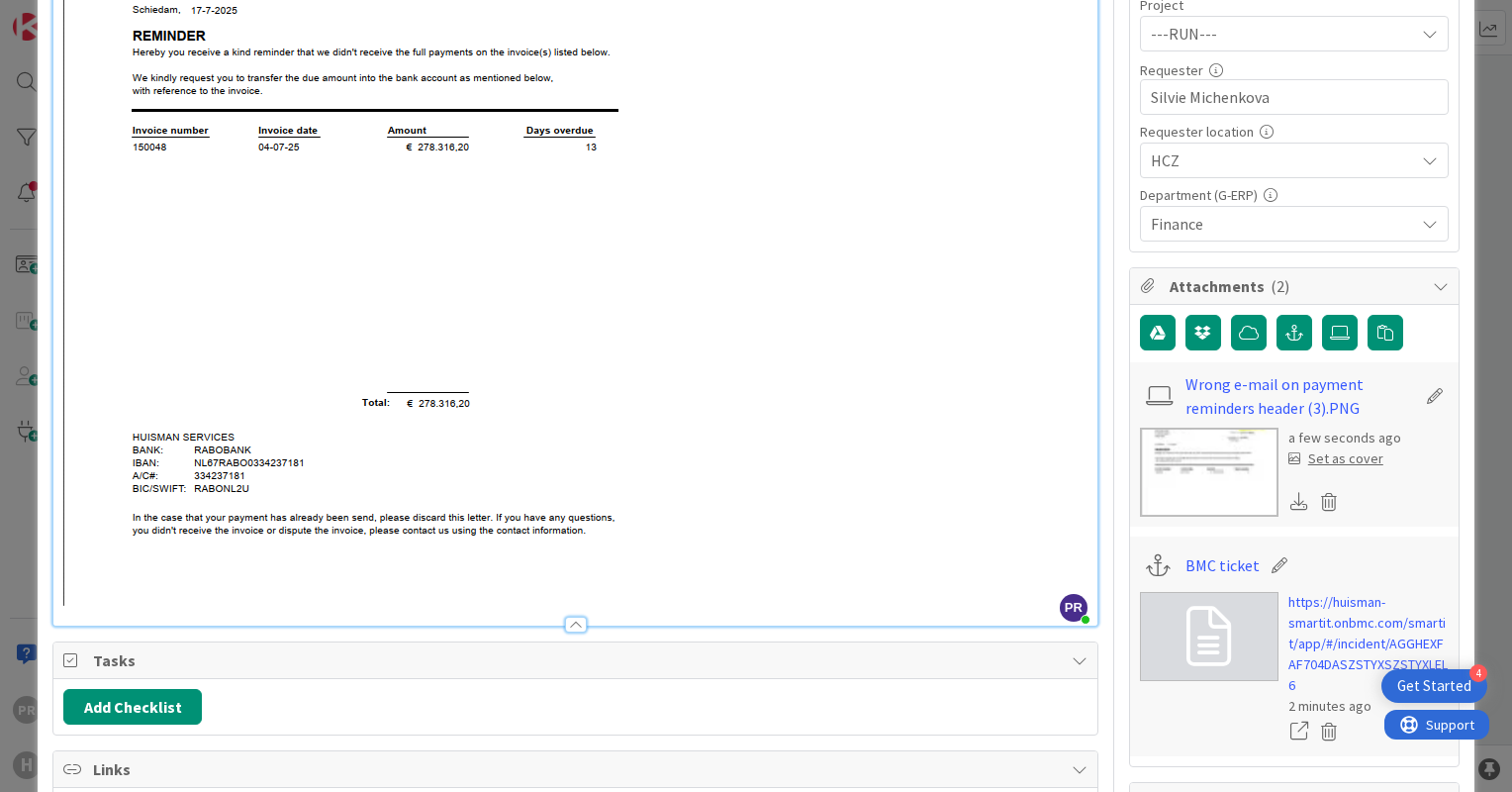 type on "x" 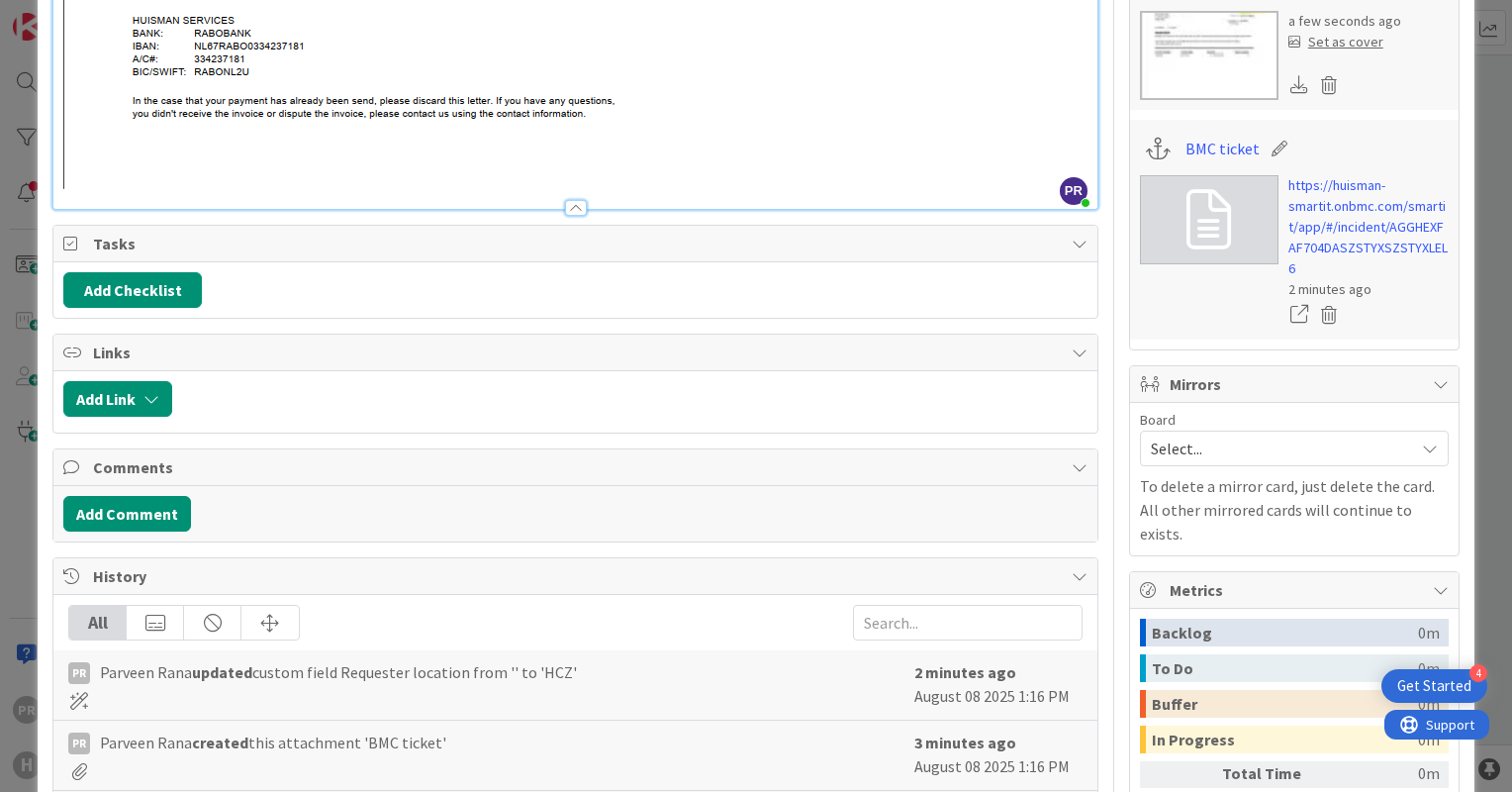 scroll, scrollTop: 1032, scrollLeft: 0, axis: vertical 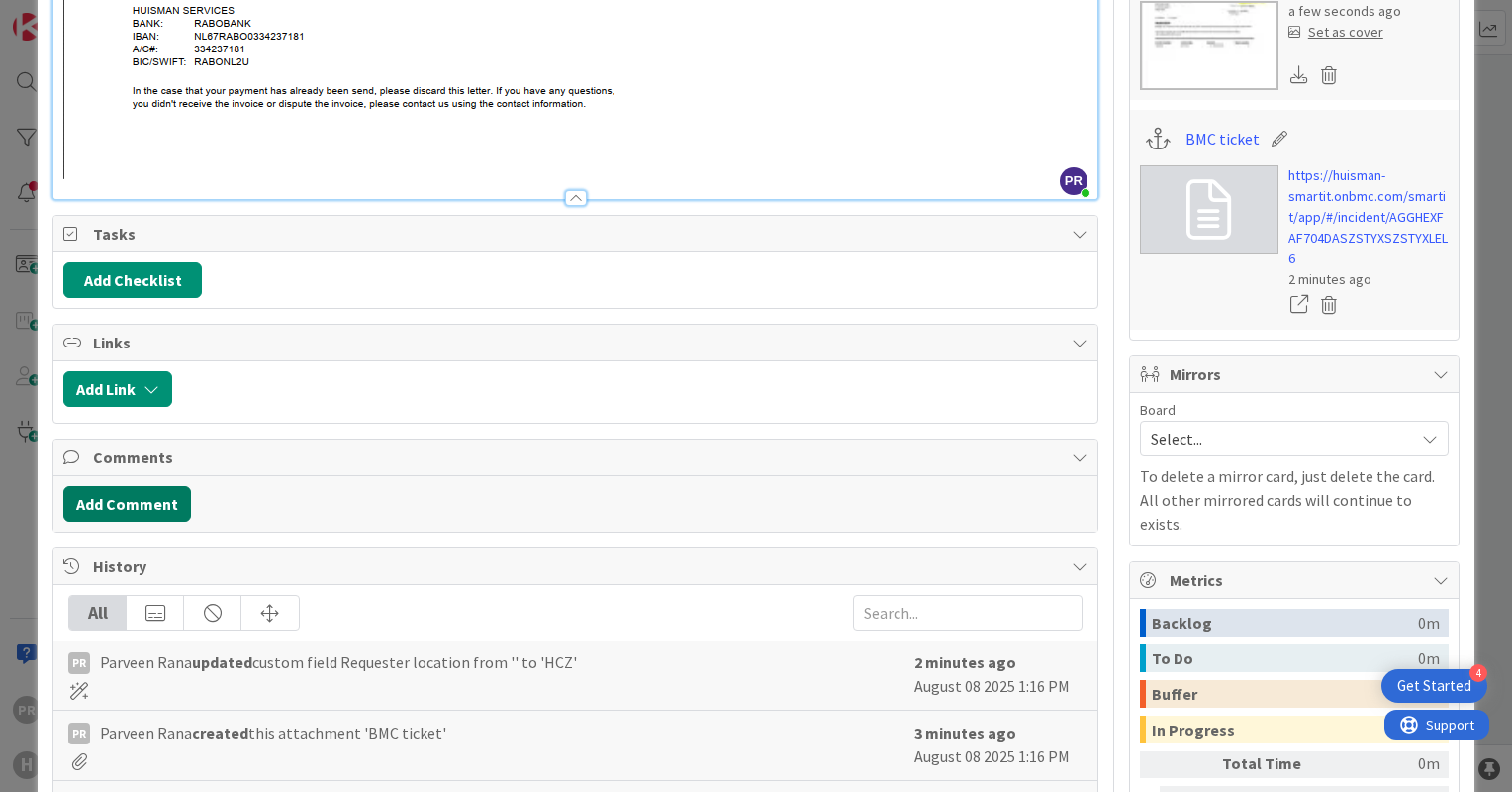 click on "Add Comment" at bounding box center (127, 504) 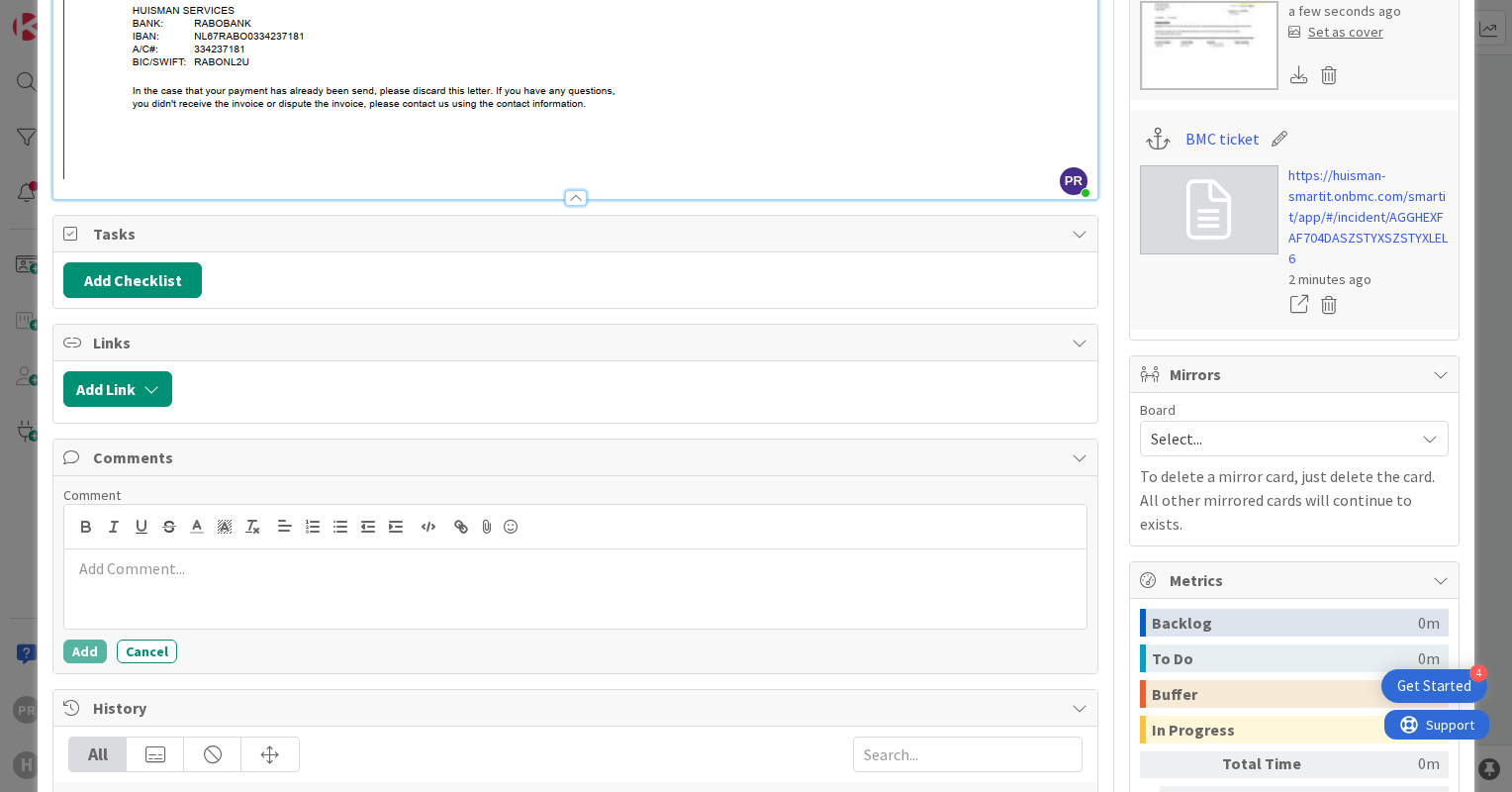 click at bounding box center [575, 568] 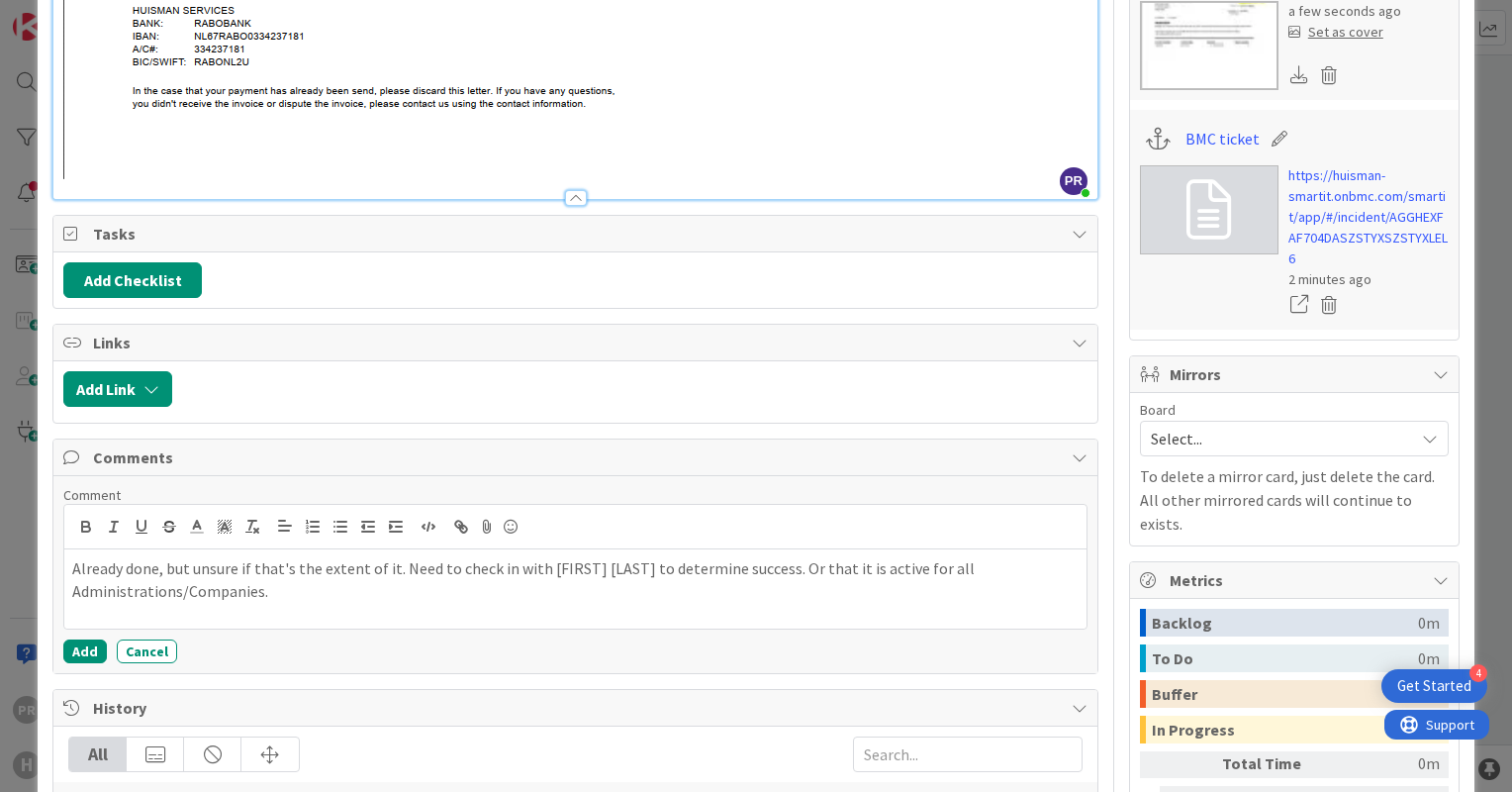 click on "Already done, but unsure if that's the extent of it. Need to check in with Silvie Michenkova to determine success. Or that it is active for all Administrations/Companies." at bounding box center [575, 579] 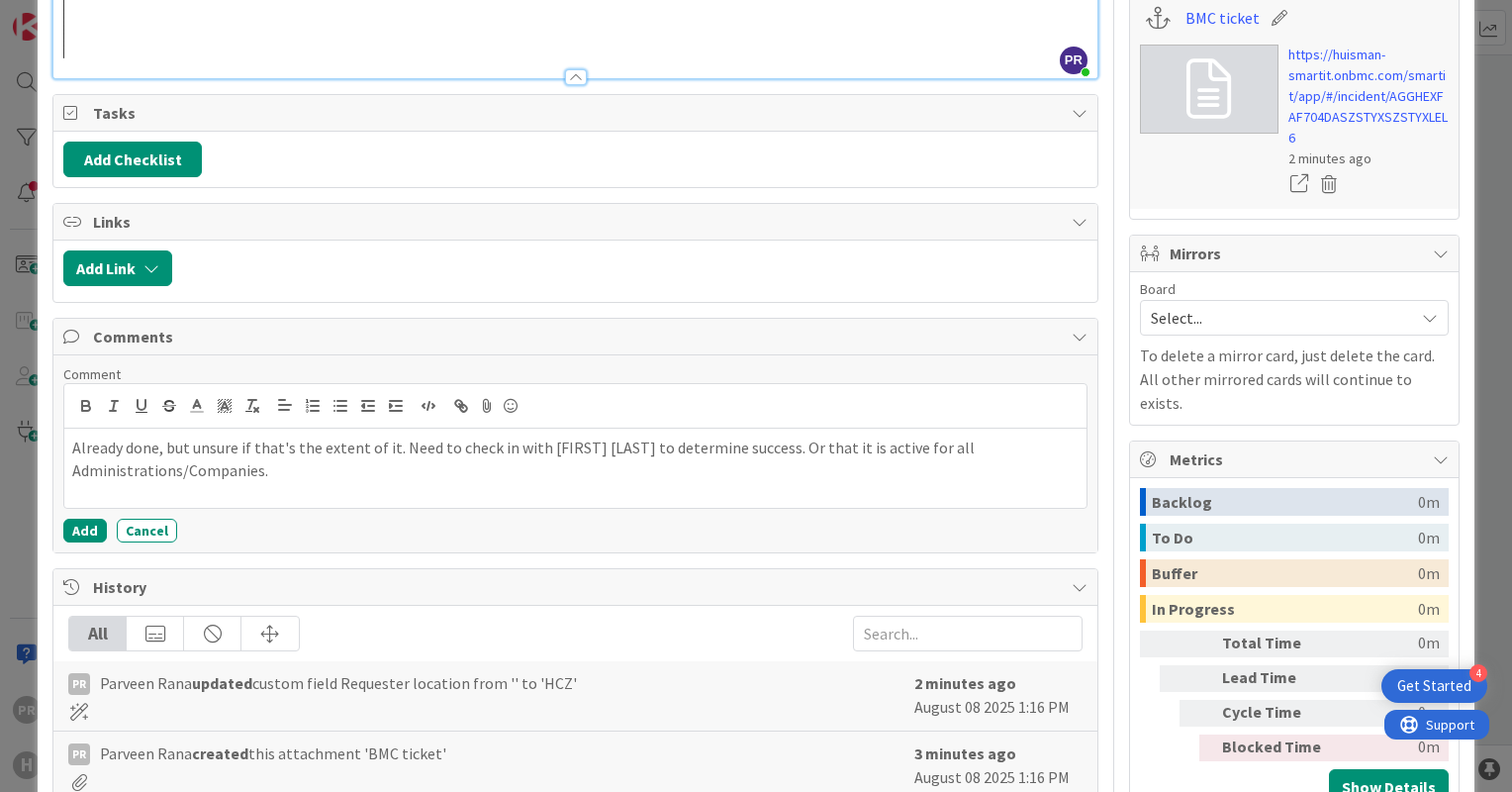 scroll, scrollTop: 1154, scrollLeft: 0, axis: vertical 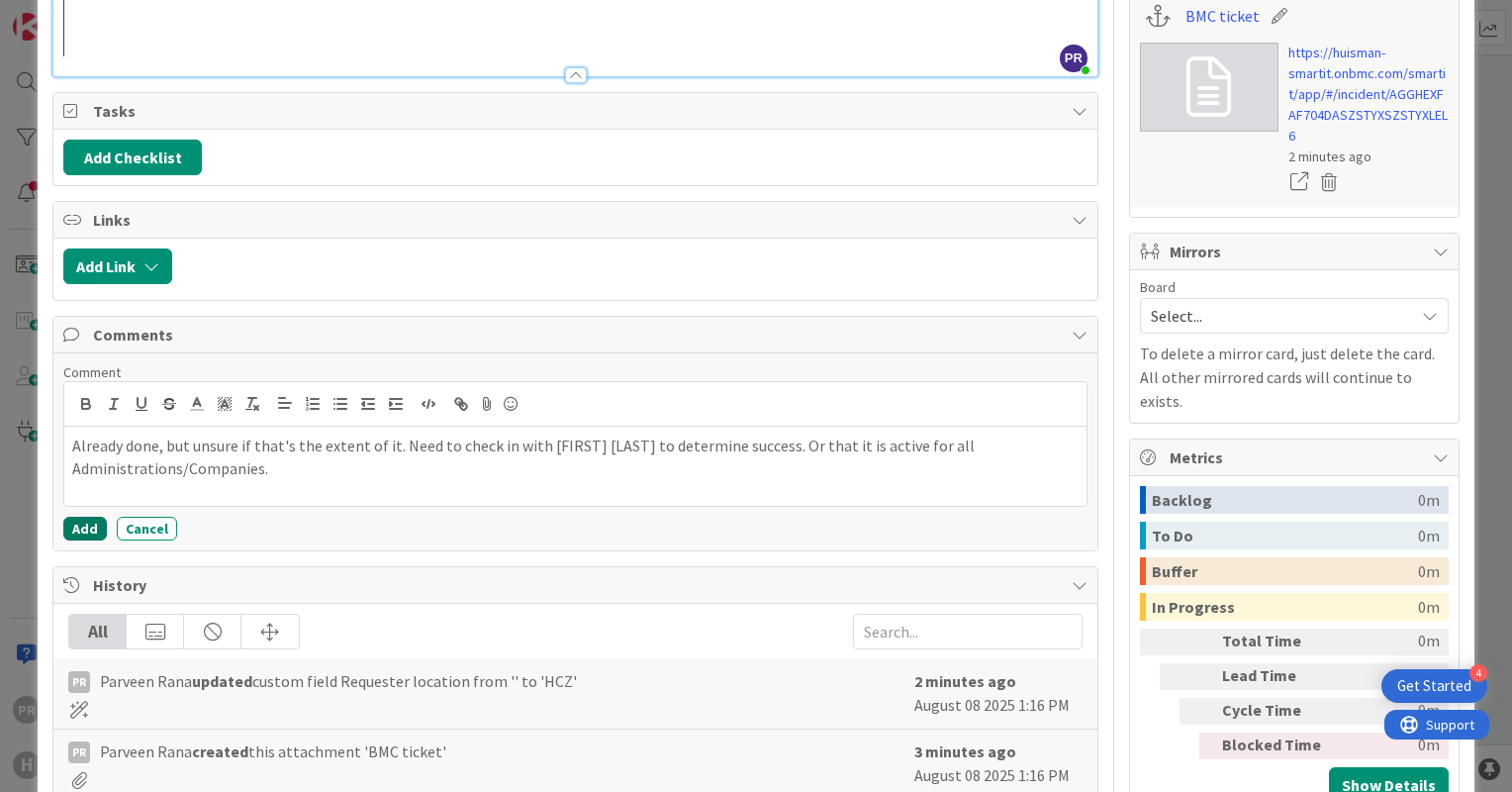 click on "Add" at bounding box center (85, 529) 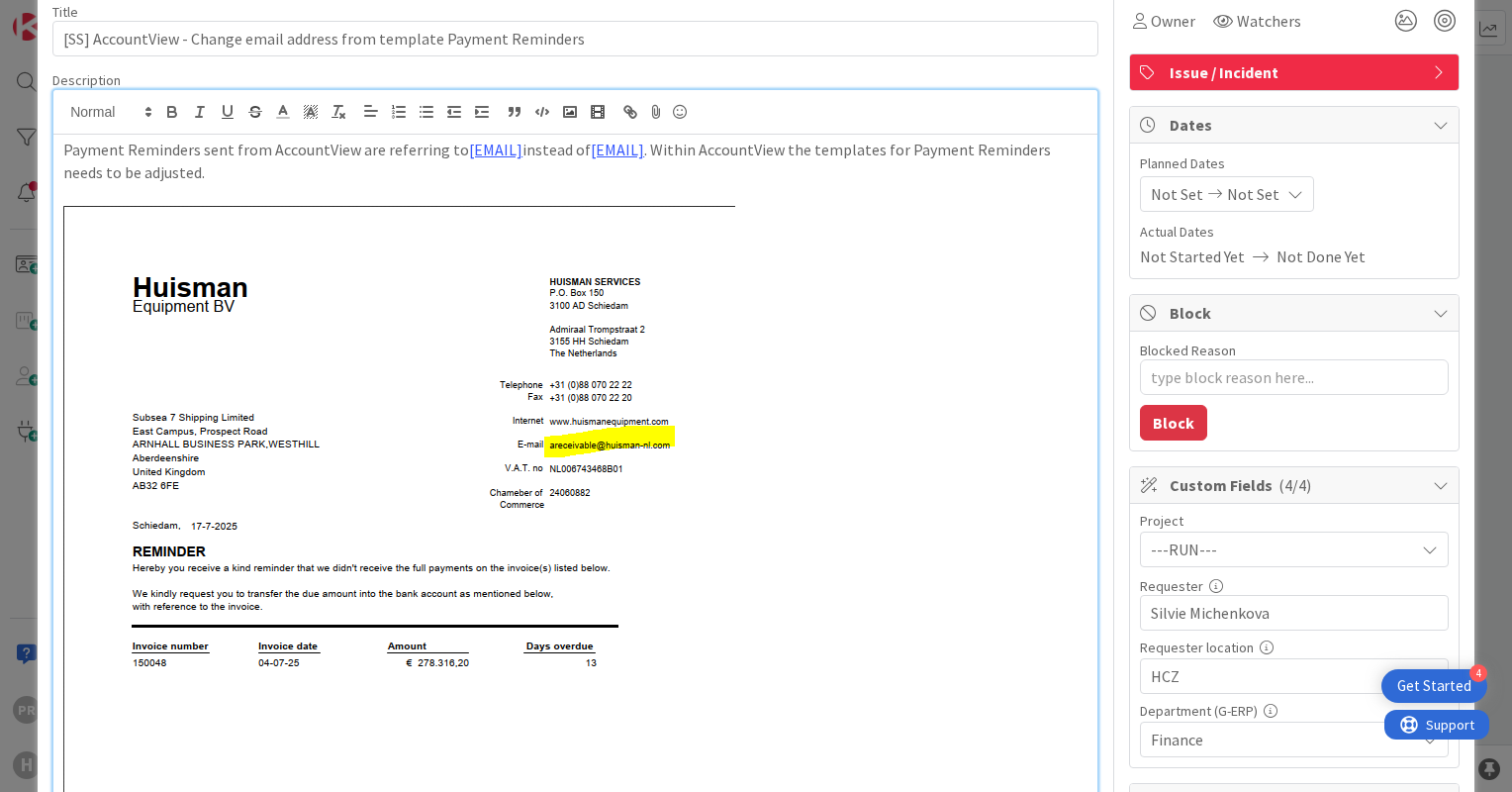 scroll, scrollTop: 0, scrollLeft: 0, axis: both 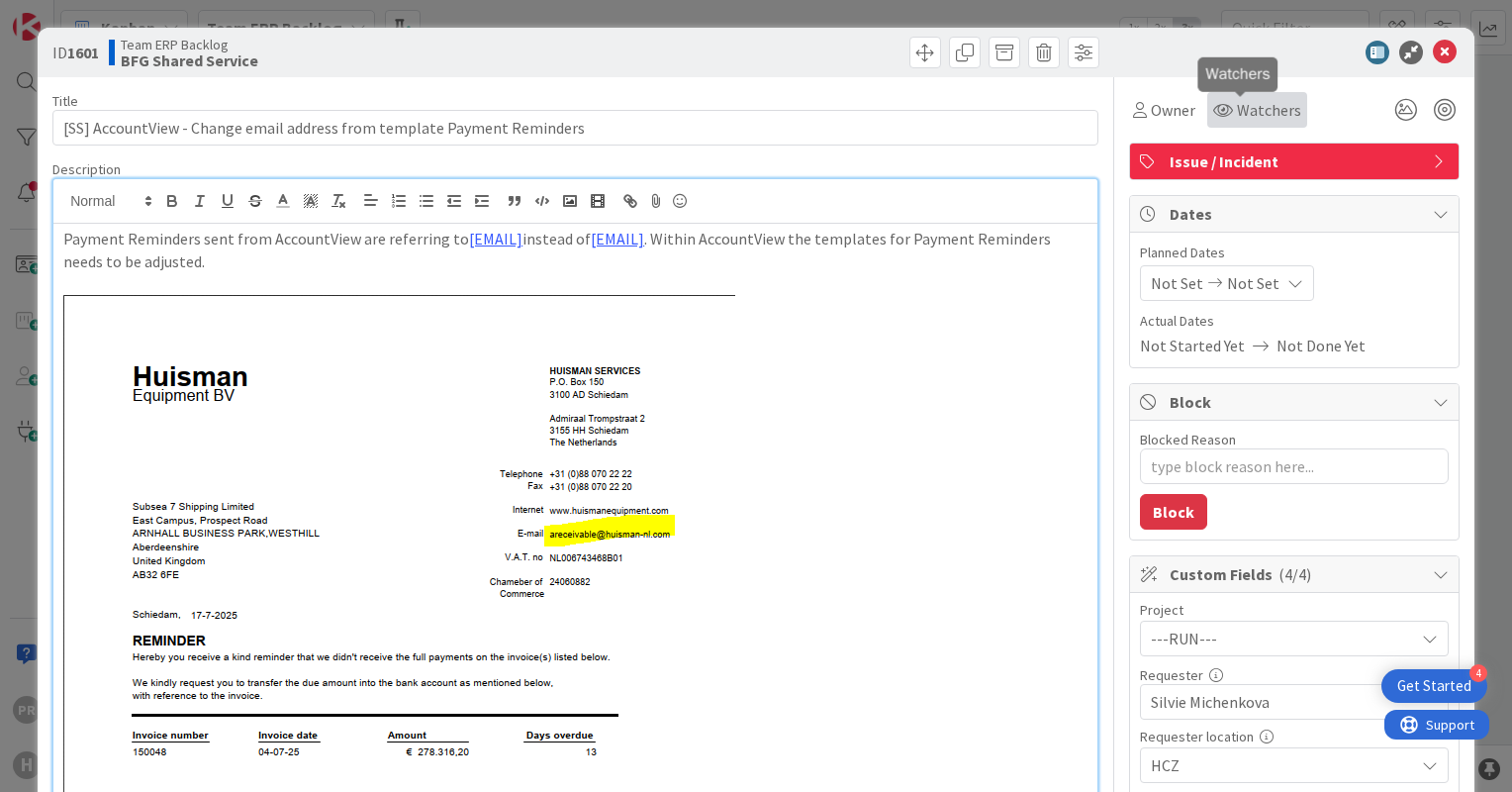 click on "Watchers" at bounding box center [1269, 110] 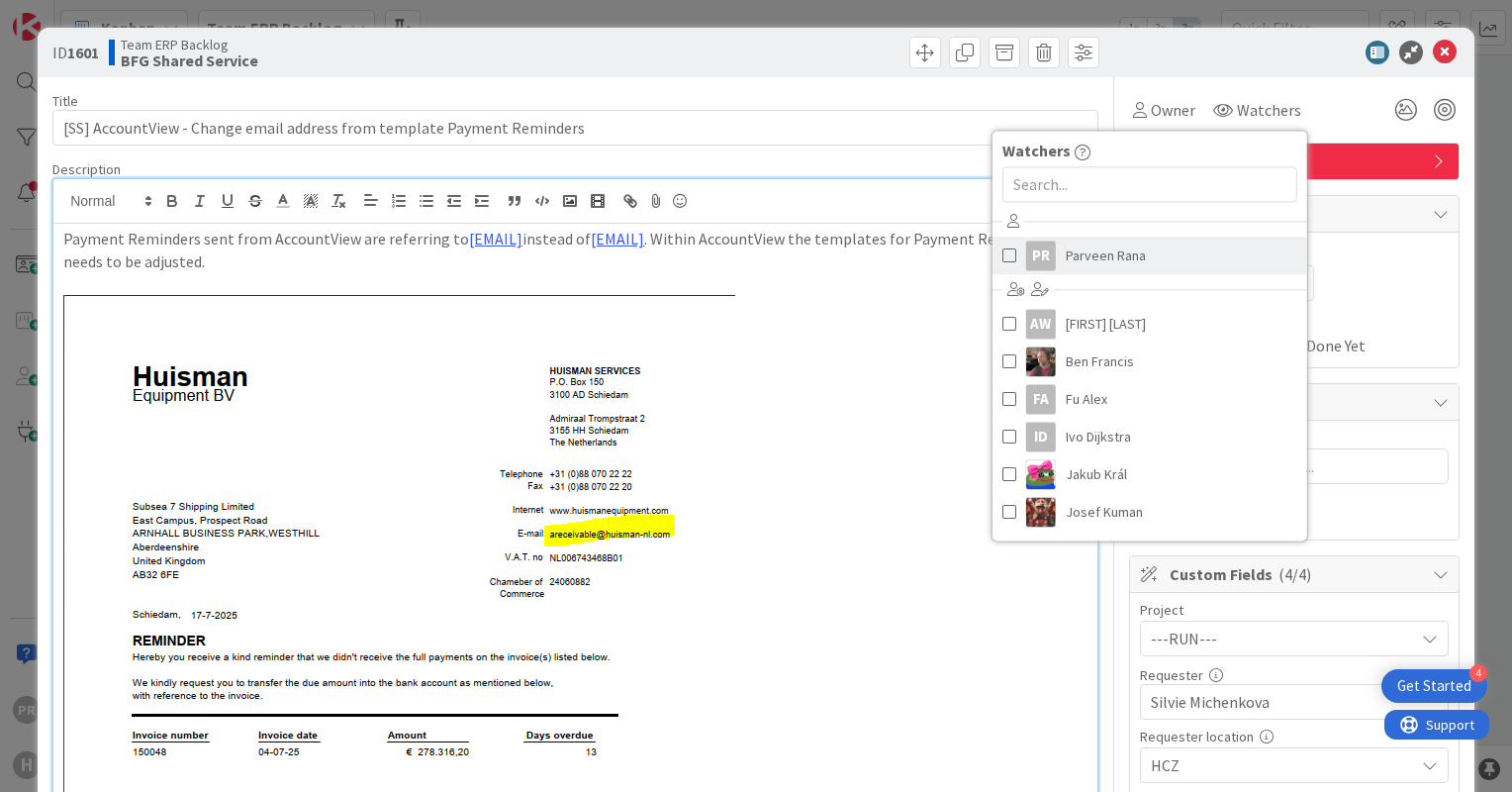 click on "Parveen Rana" at bounding box center [1105, 255] 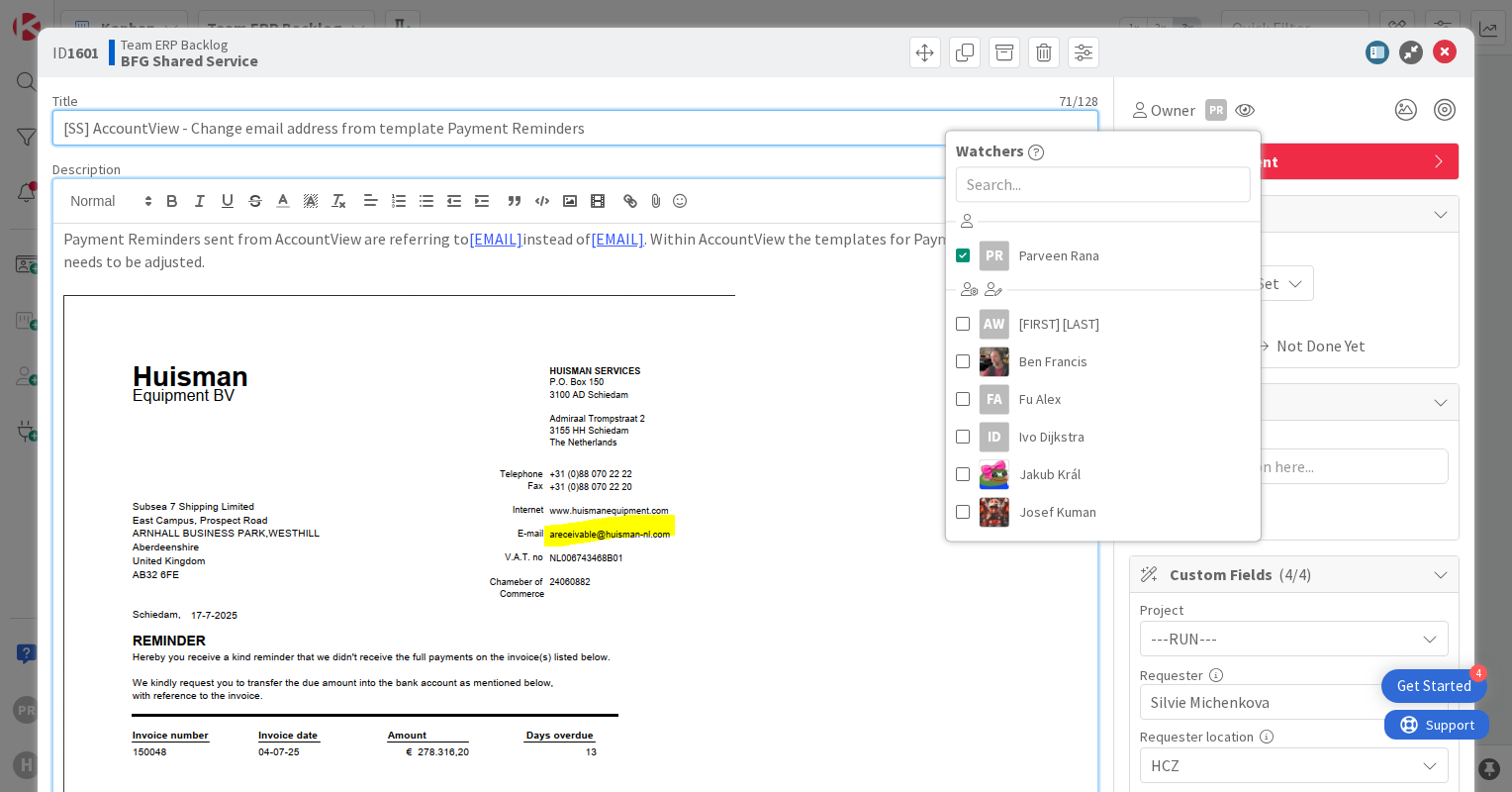 click on "[SS] AccountView - Change email address from template Payment Reminders" at bounding box center [575, 128] 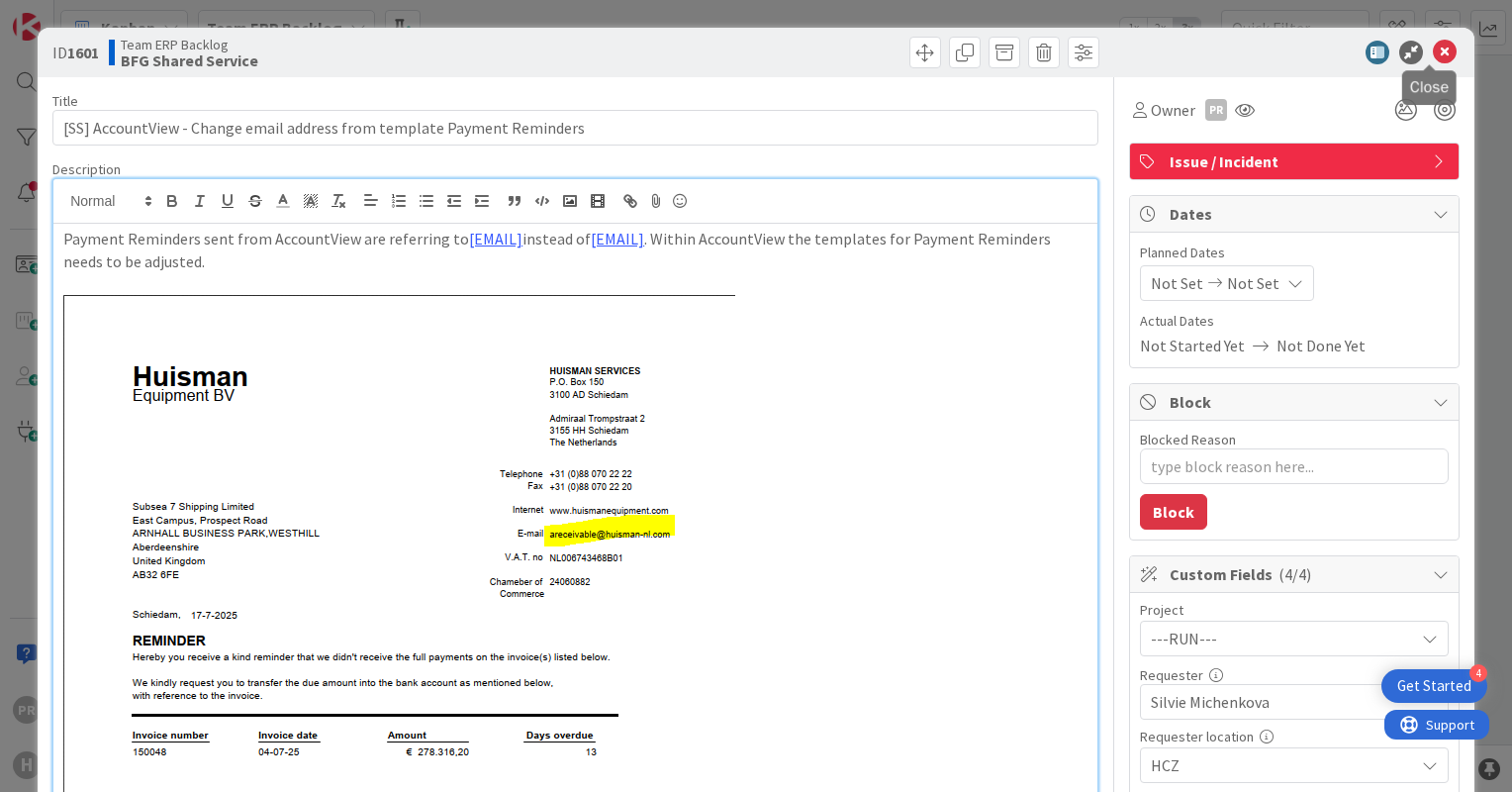 click at bounding box center (1445, 52) 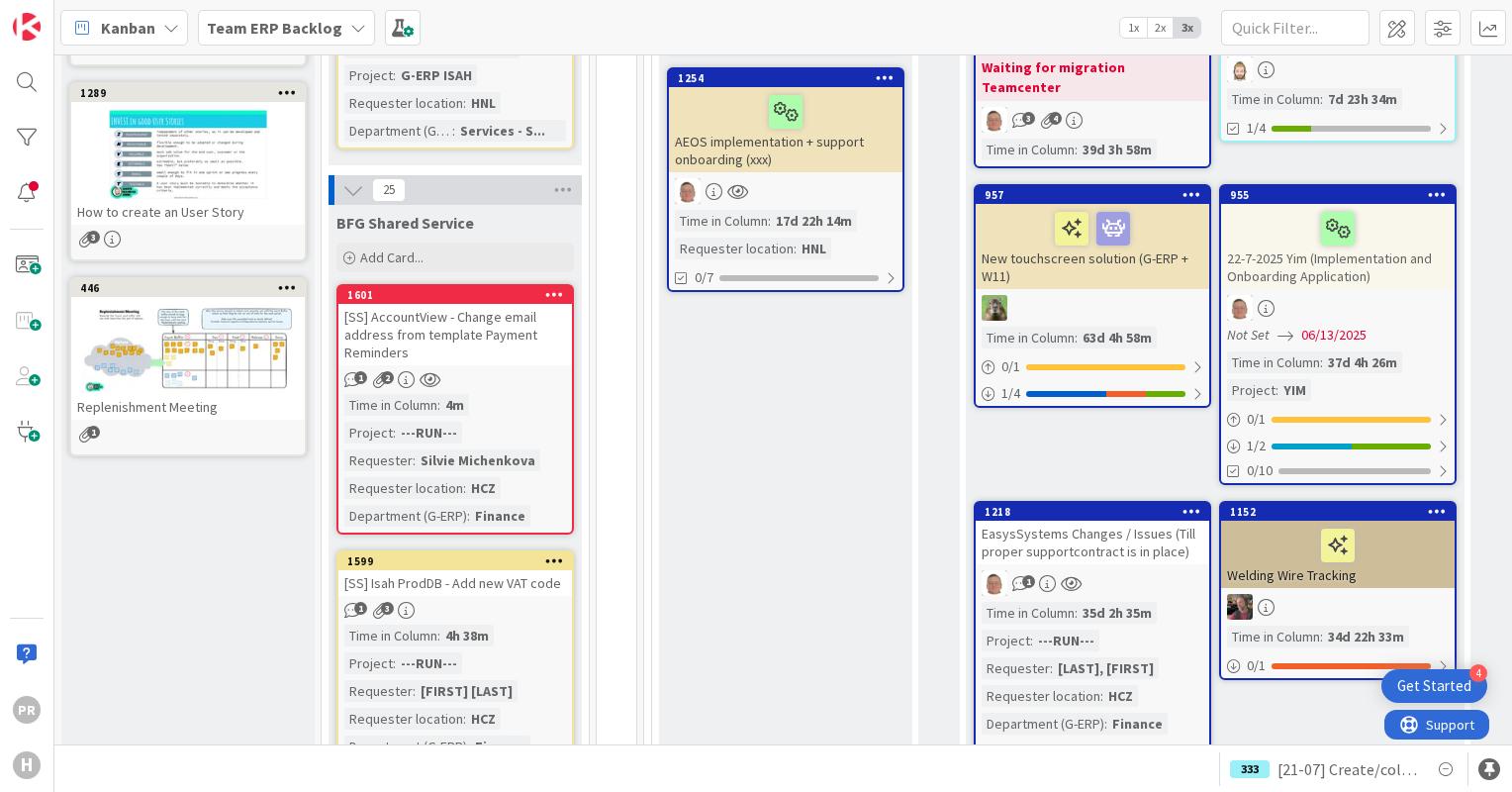 scroll, scrollTop: 0, scrollLeft: 0, axis: both 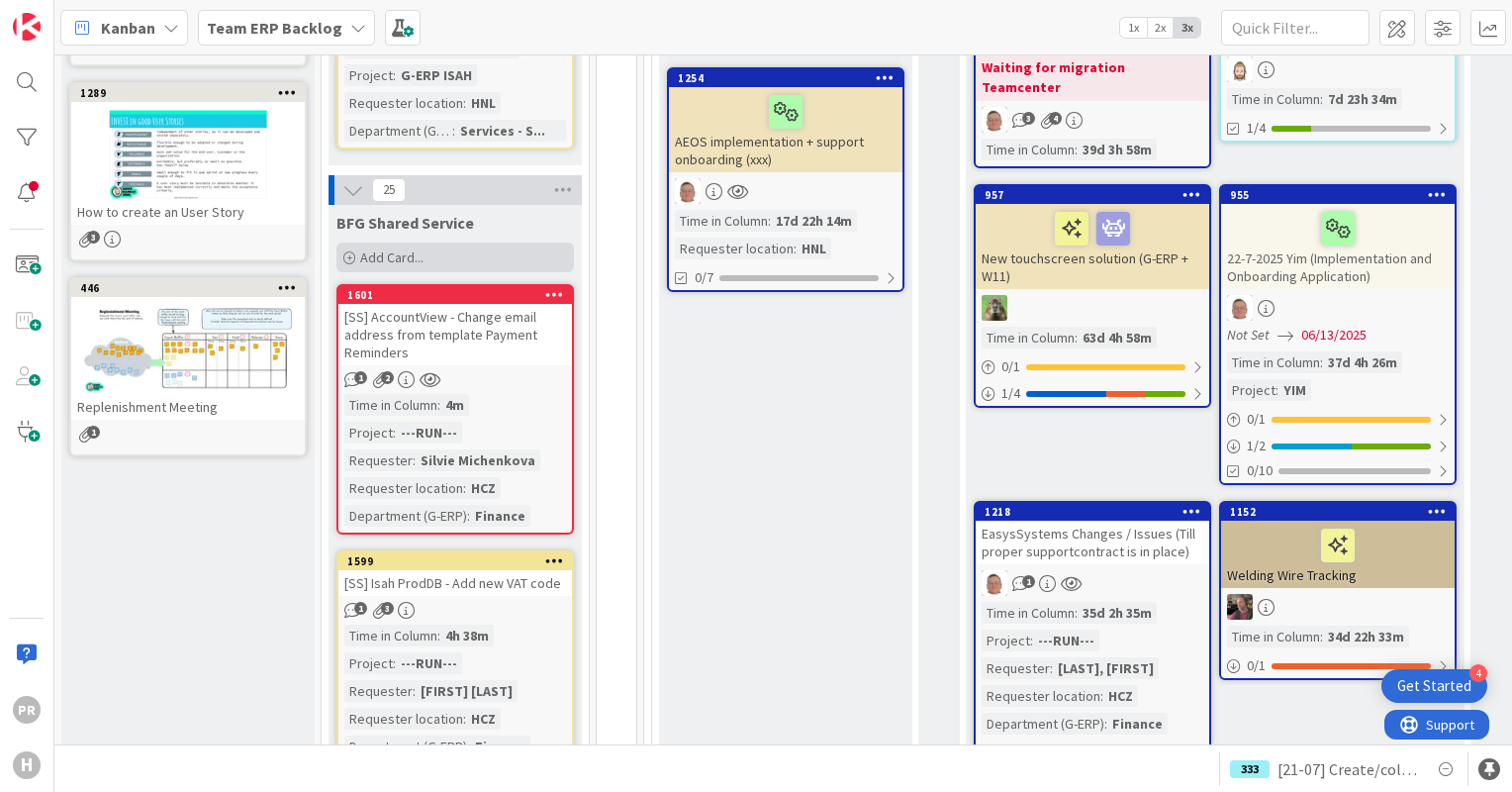 click on "Add Card..." at bounding box center (392, 257) 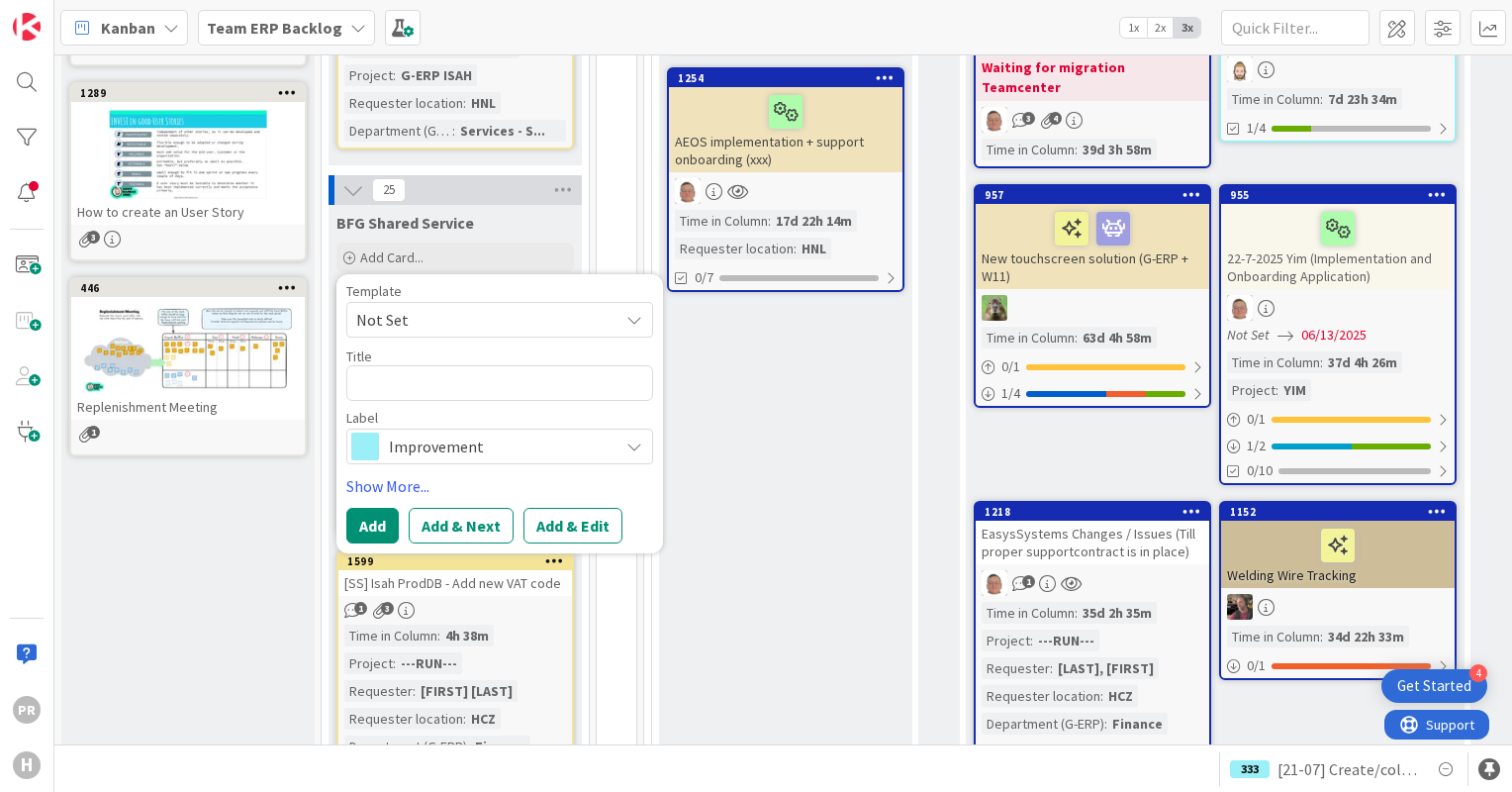 click on "Improvement" at bounding box center [499, 446] 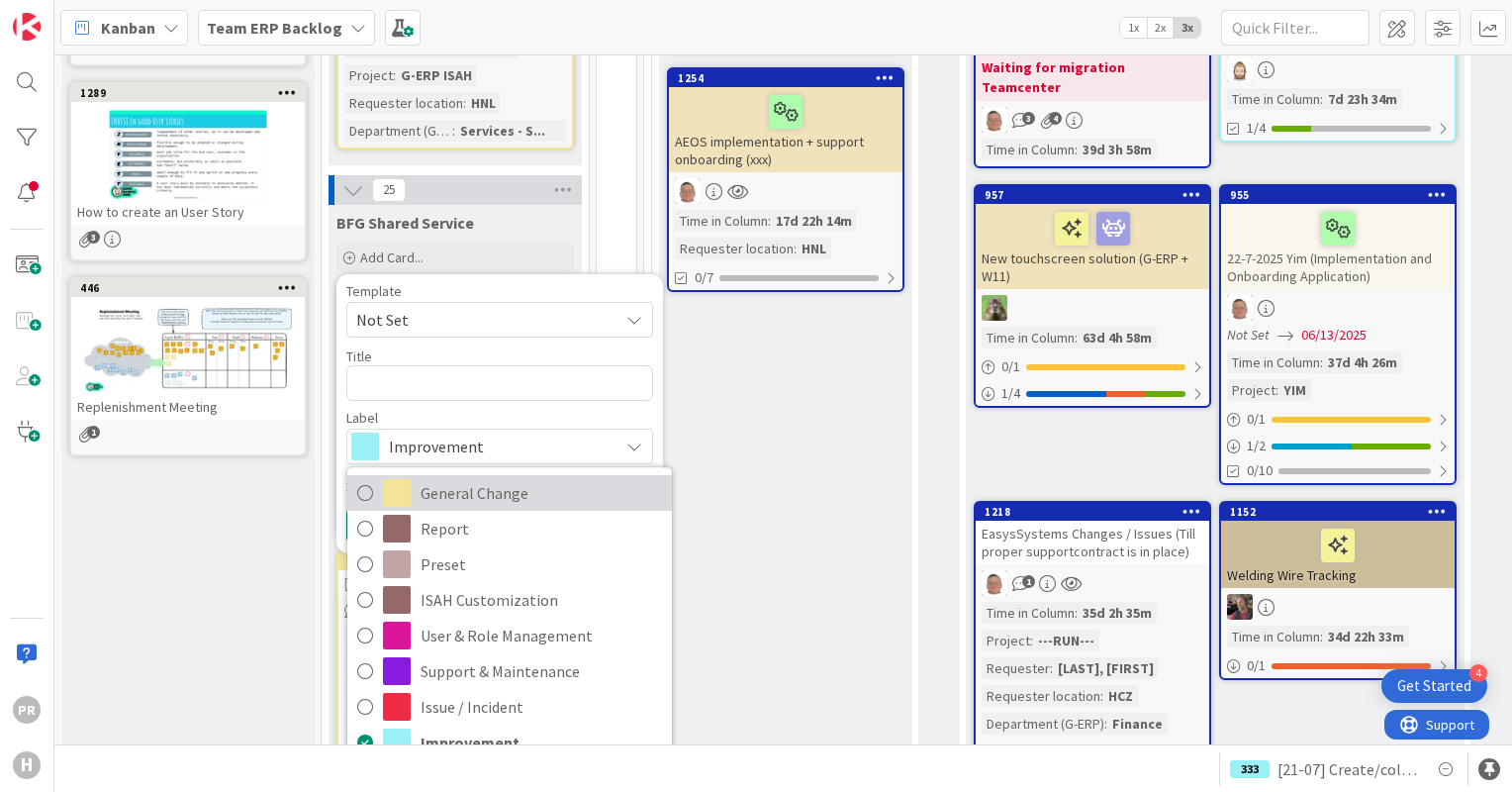 click on "General Change" at bounding box center (541, 493) 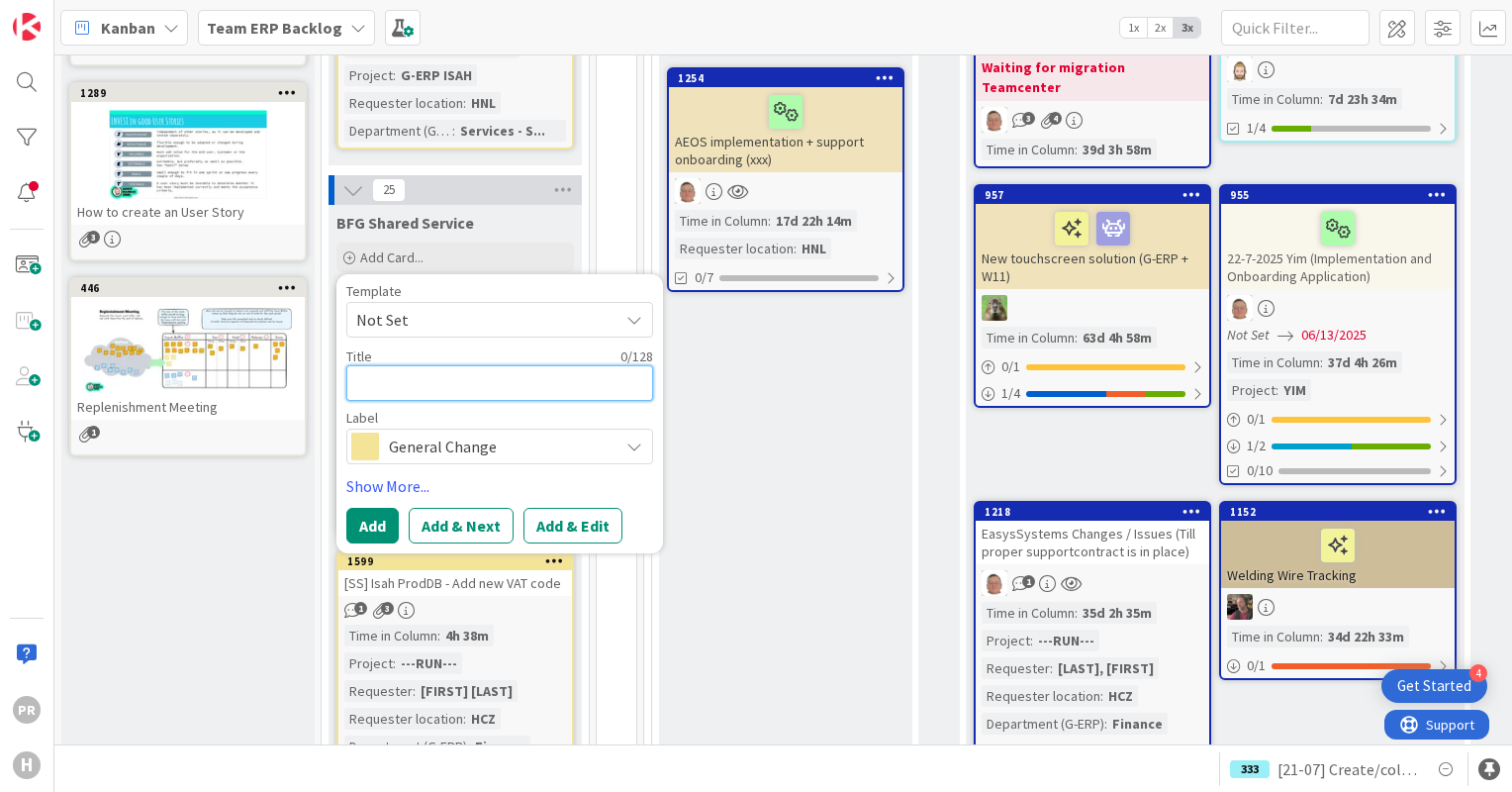 click at bounding box center [500, 383] 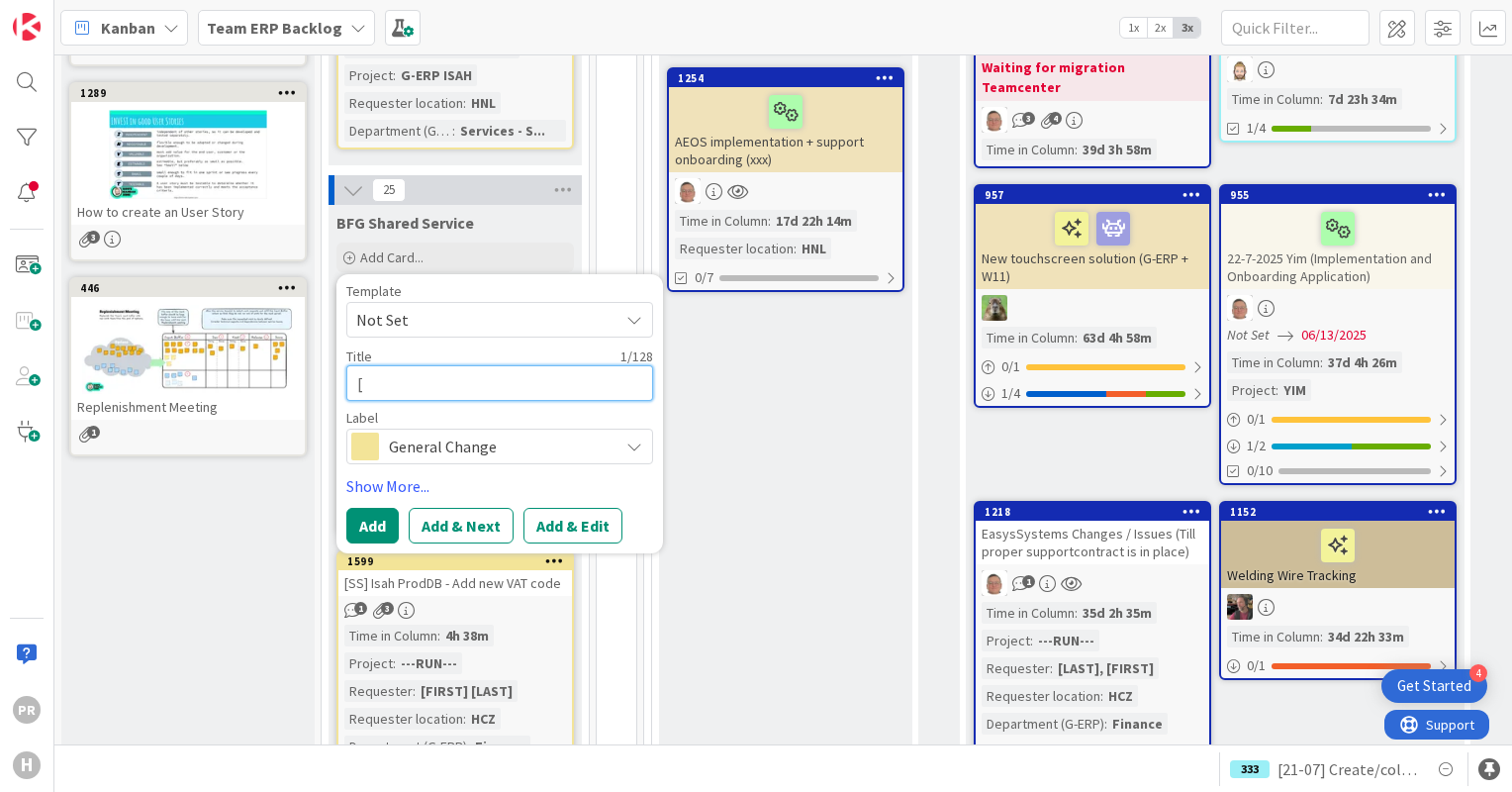 type on "x" 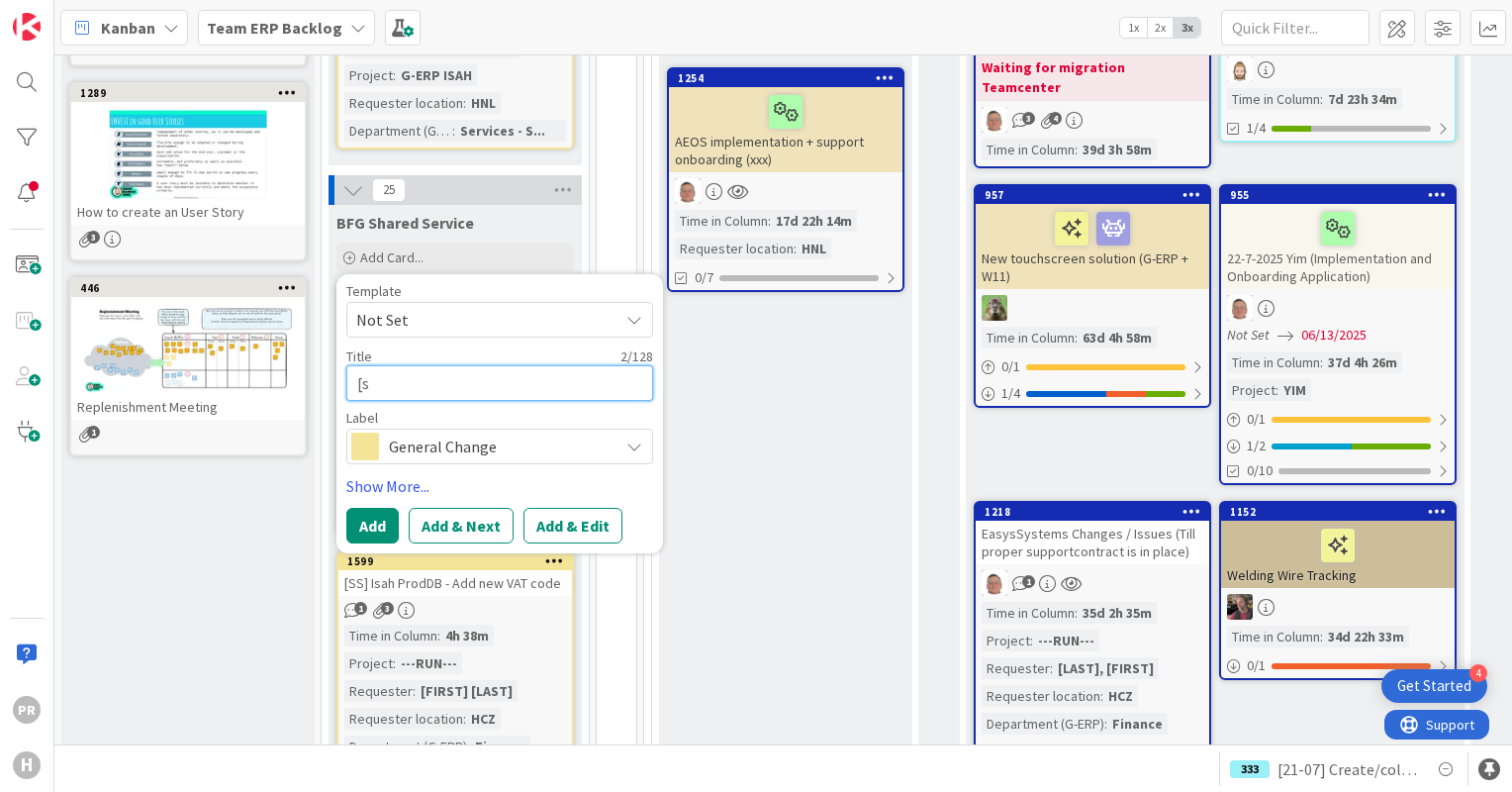 type on "x" 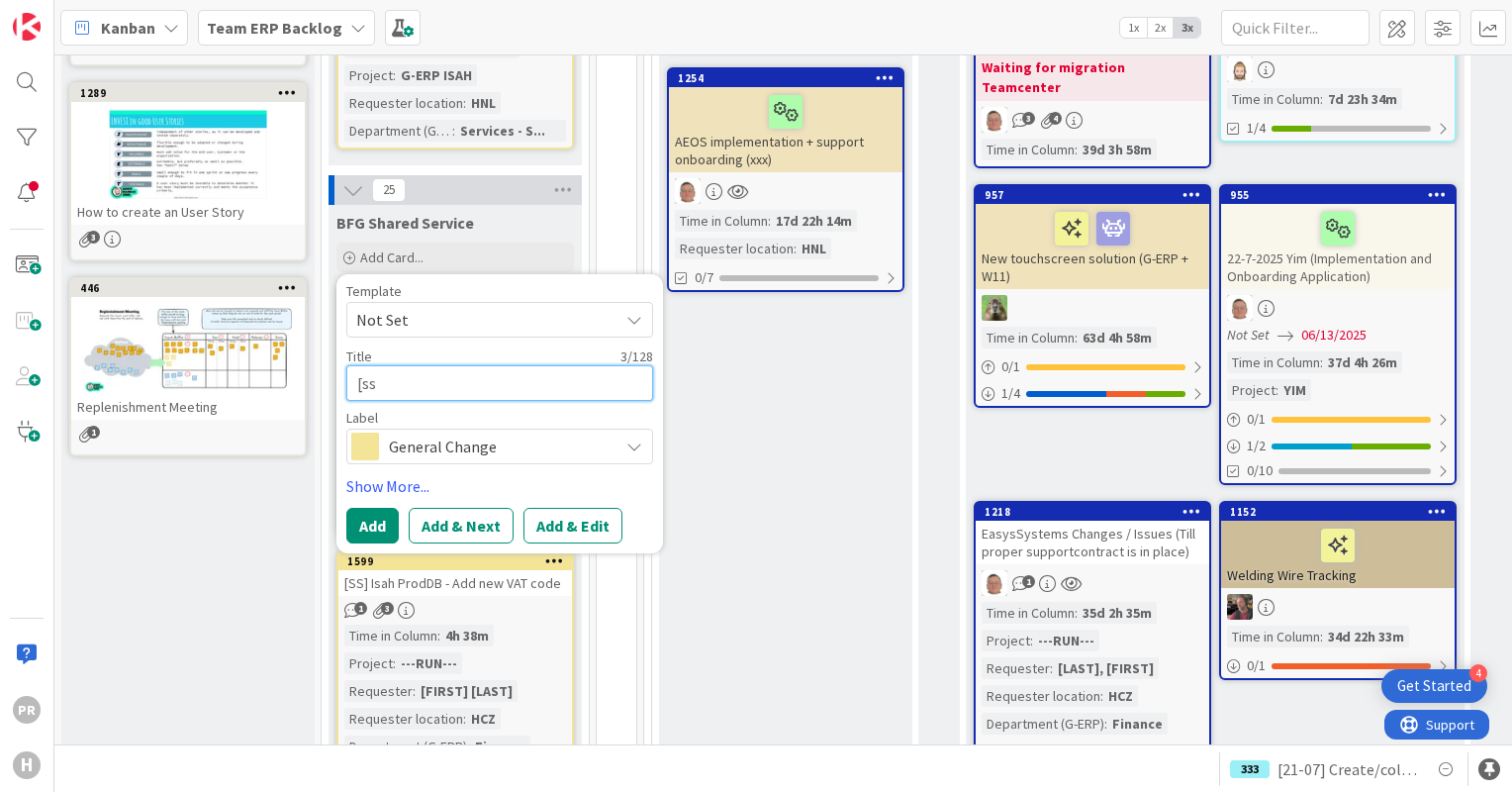 type on "x" 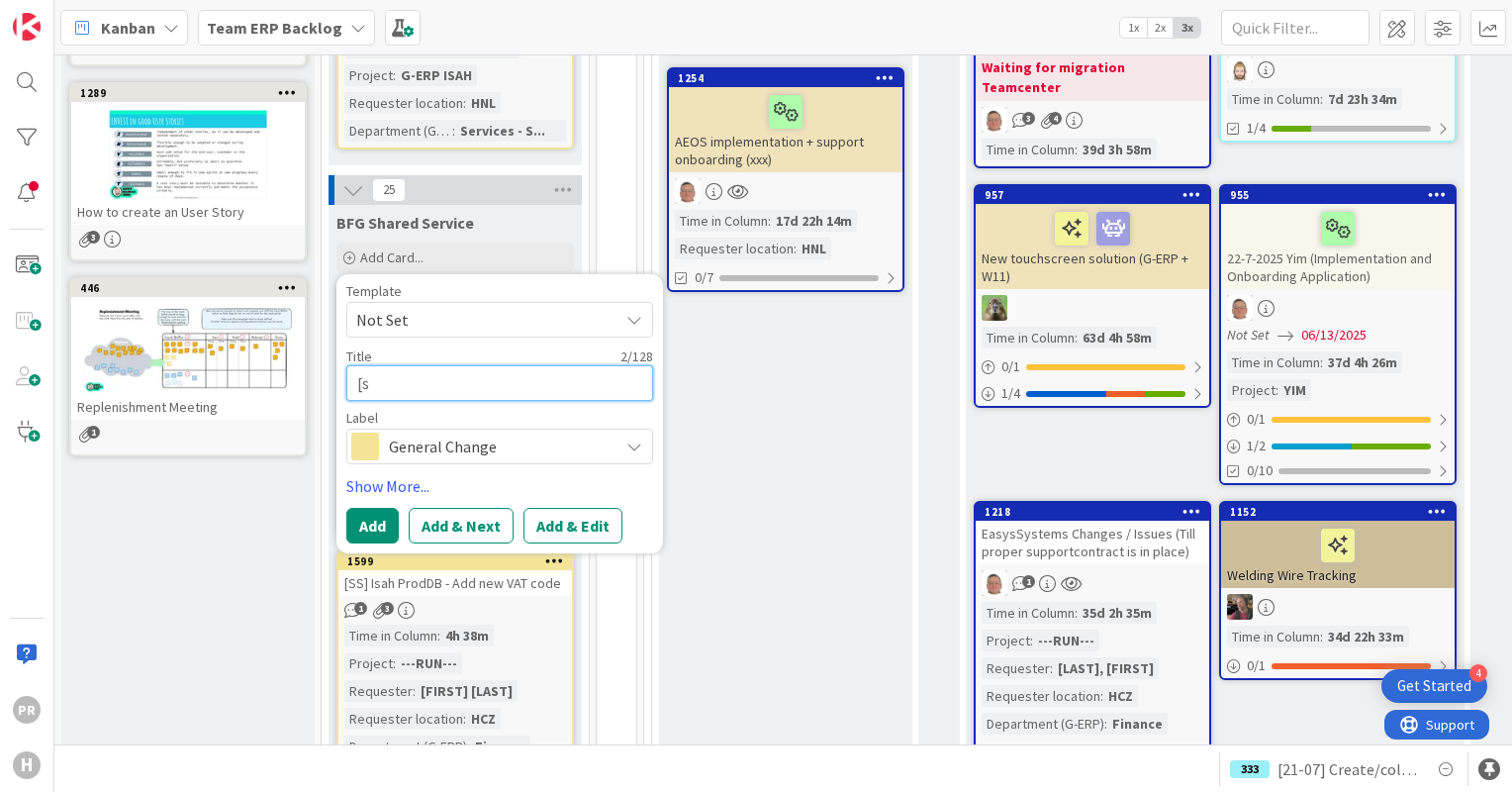 type on "x" 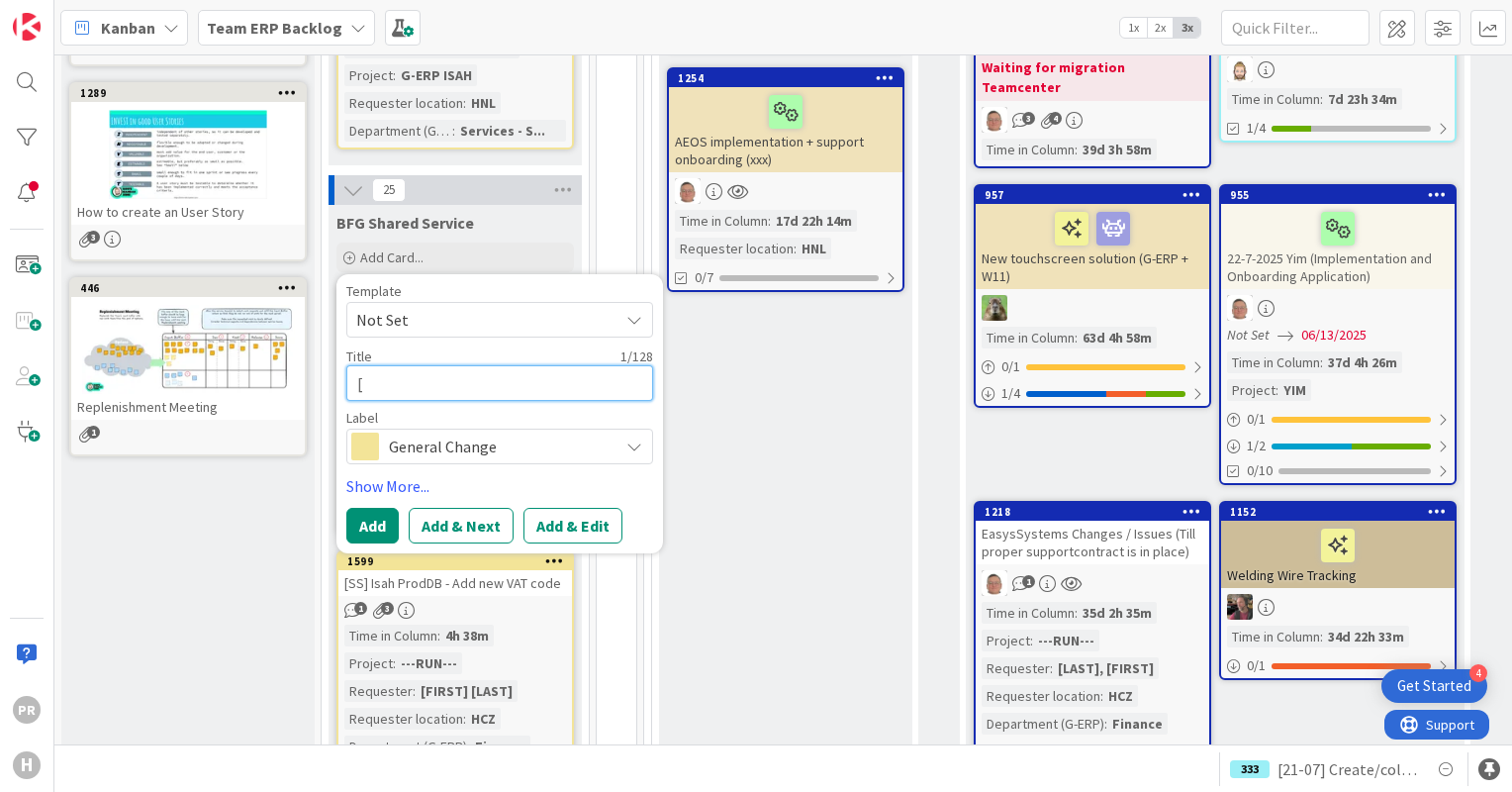 type on "x" 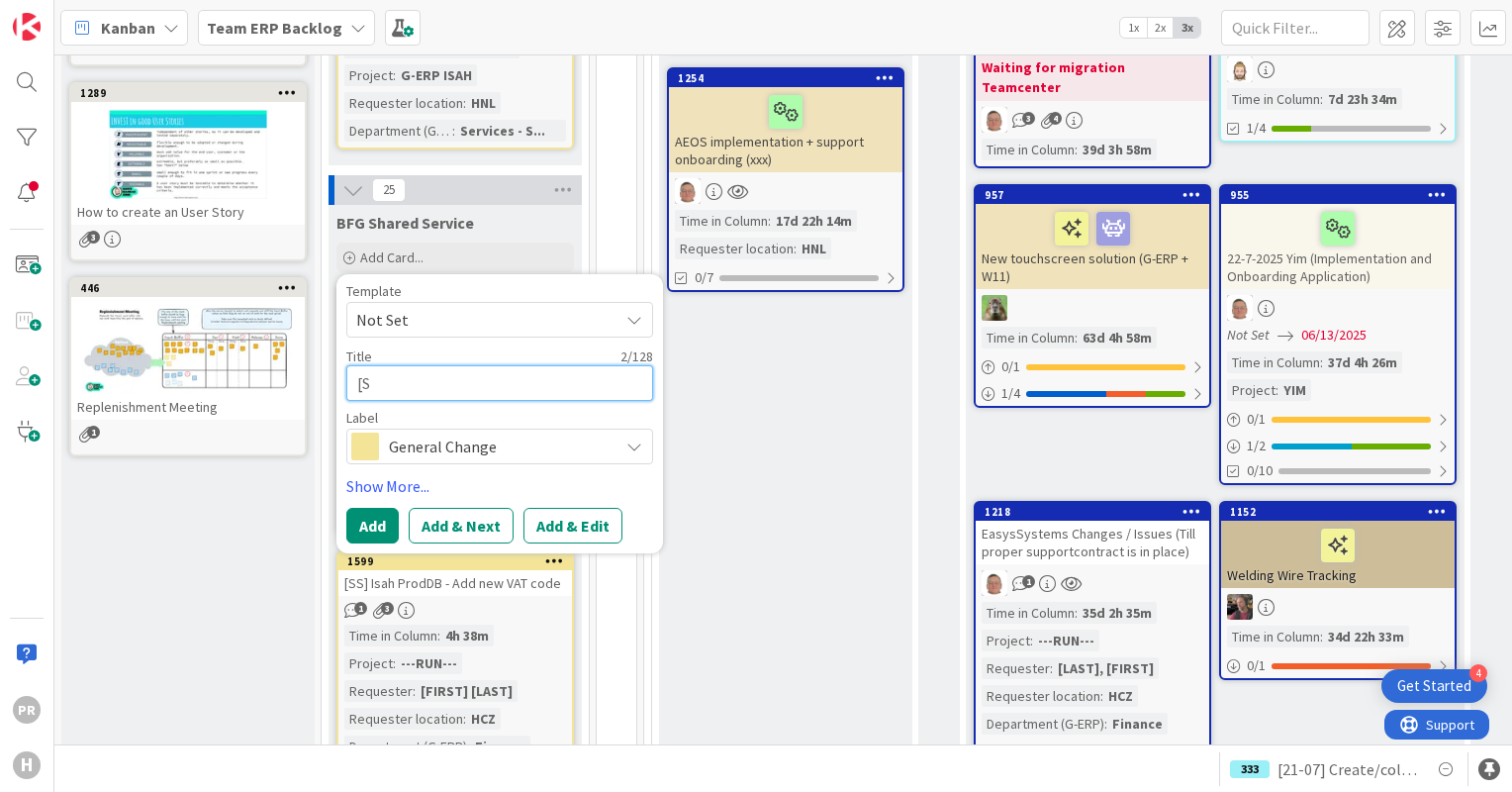 type on "x" 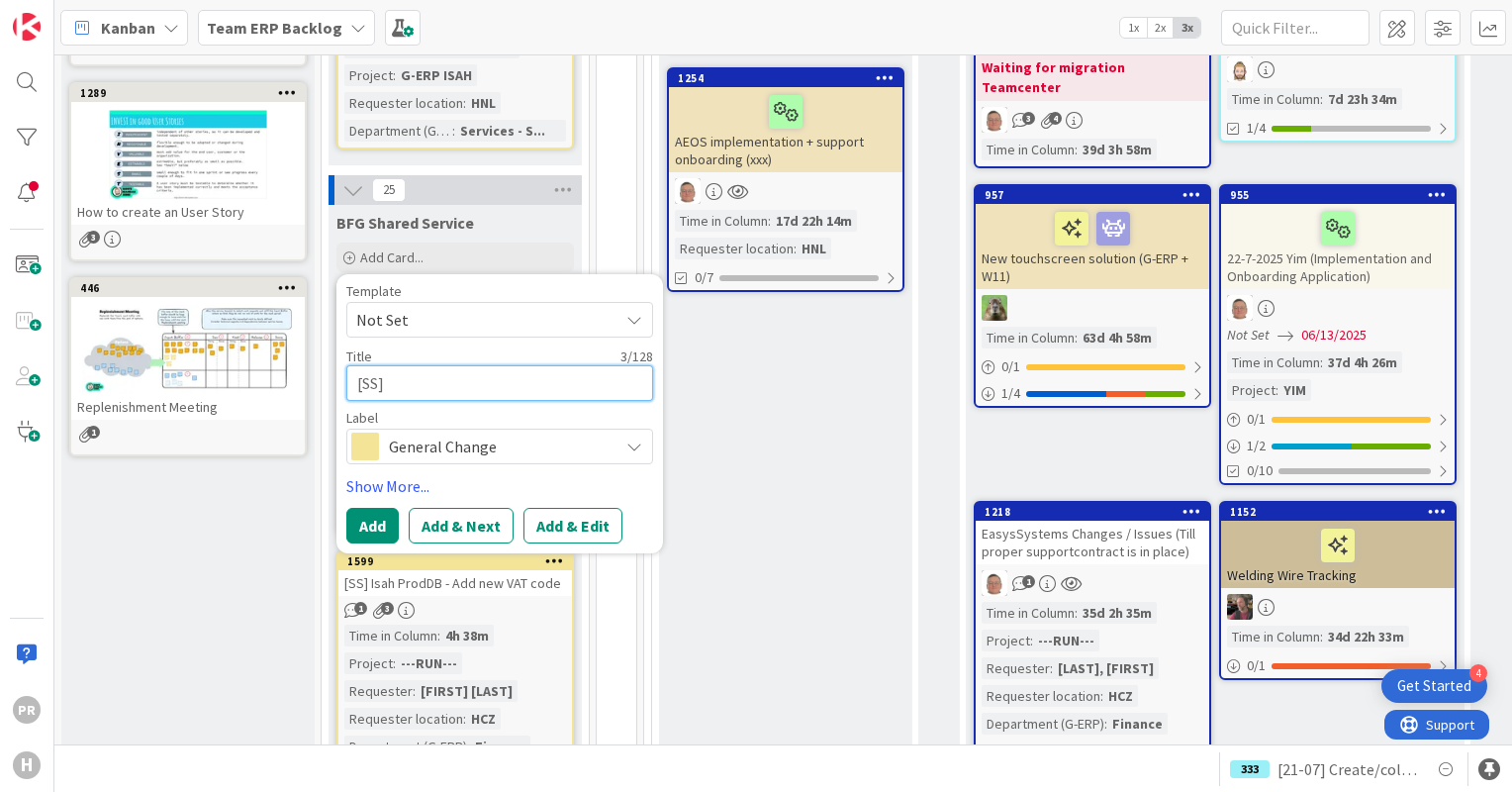 type on "x" 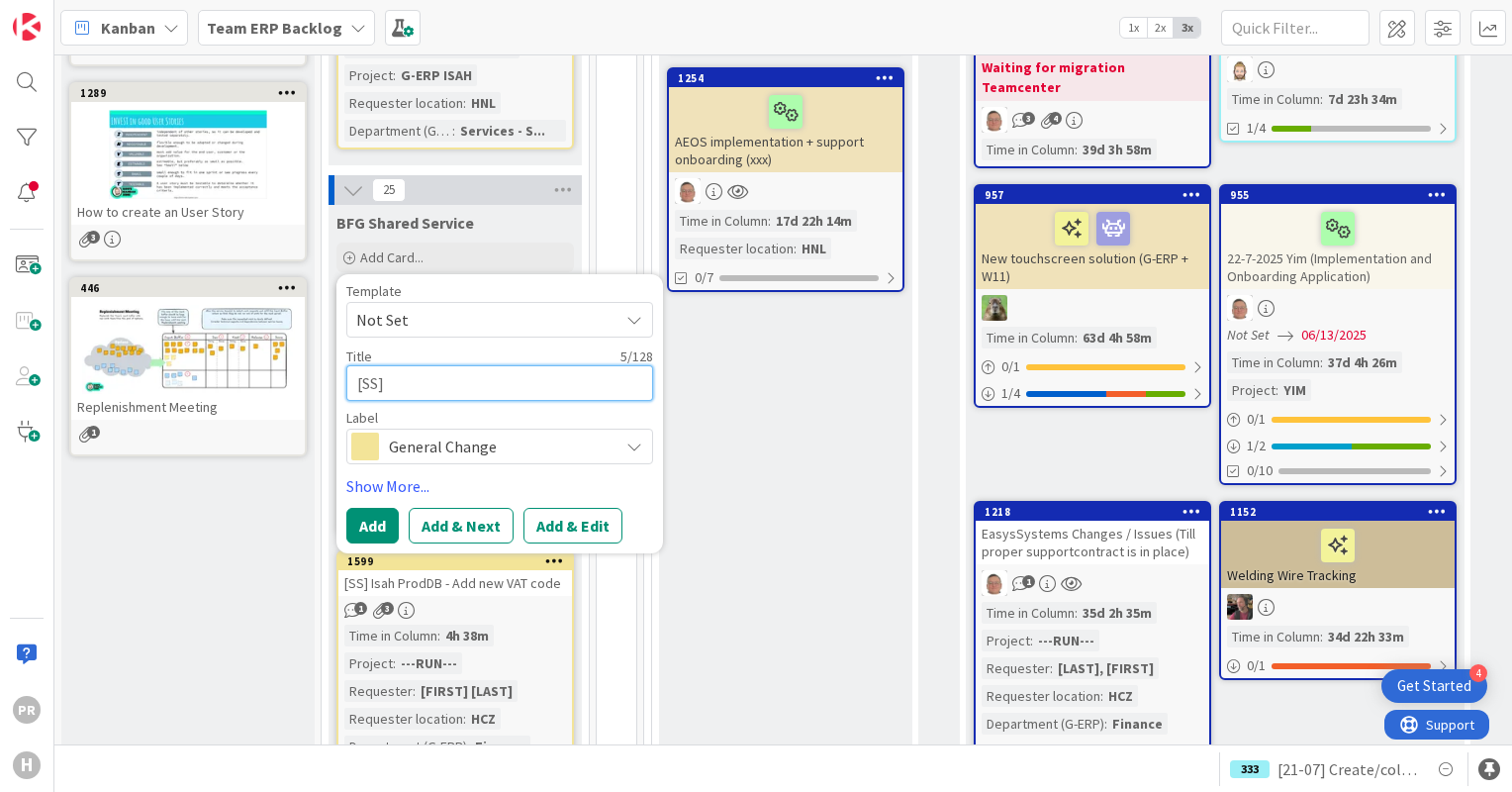 type on "x" 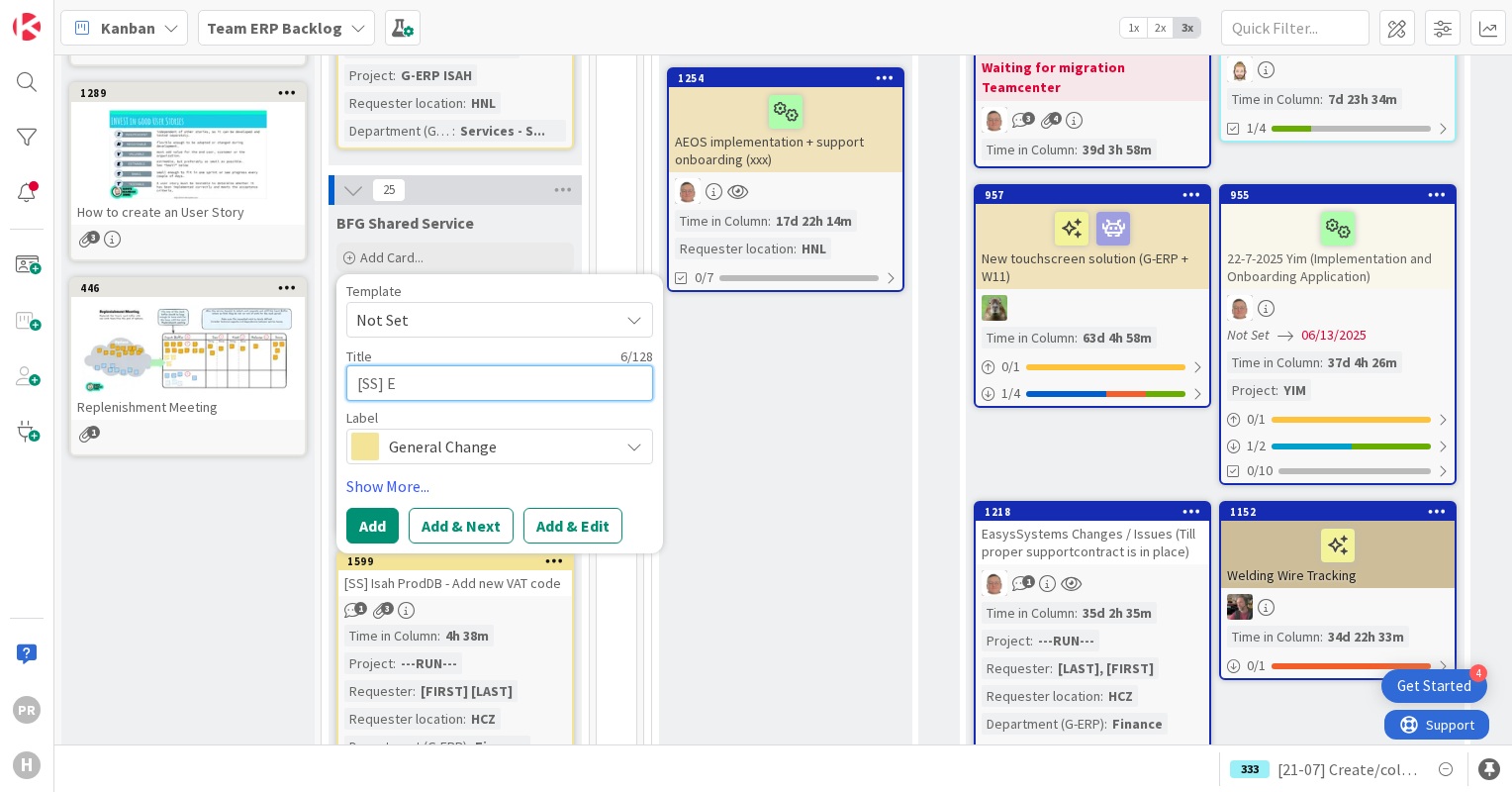 type on "x" 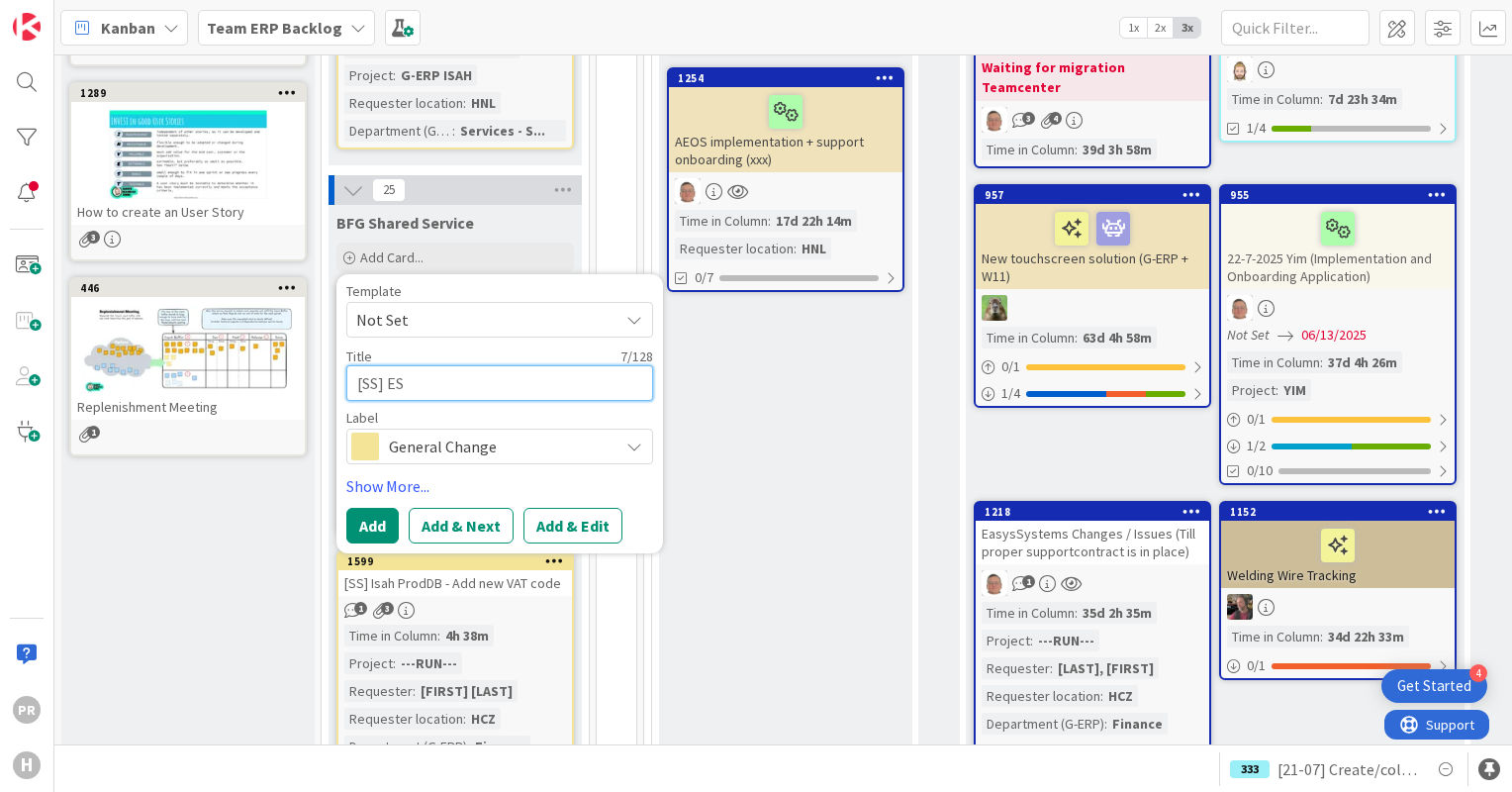 type on "x" 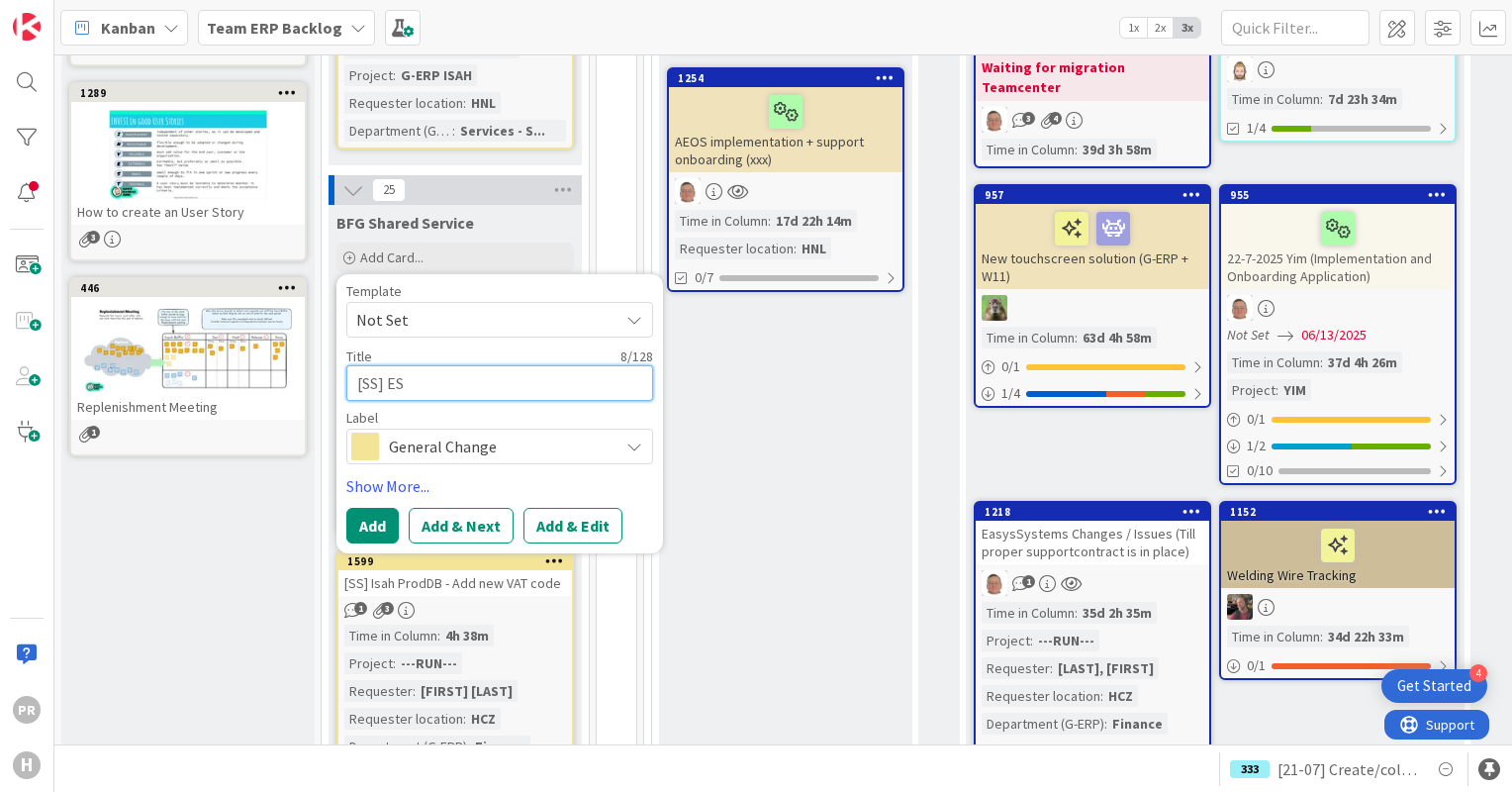 type on "x" 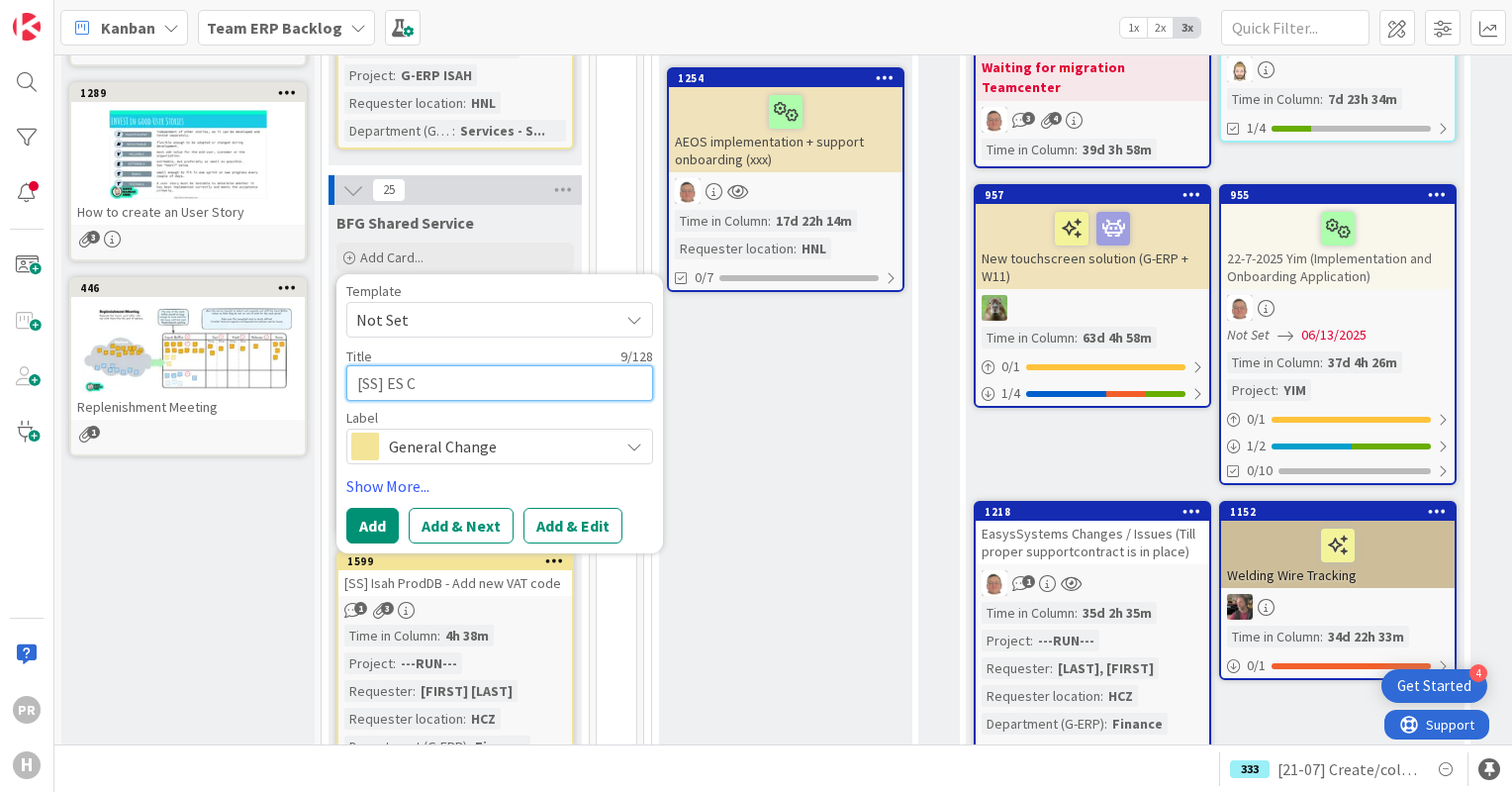 type on "x" 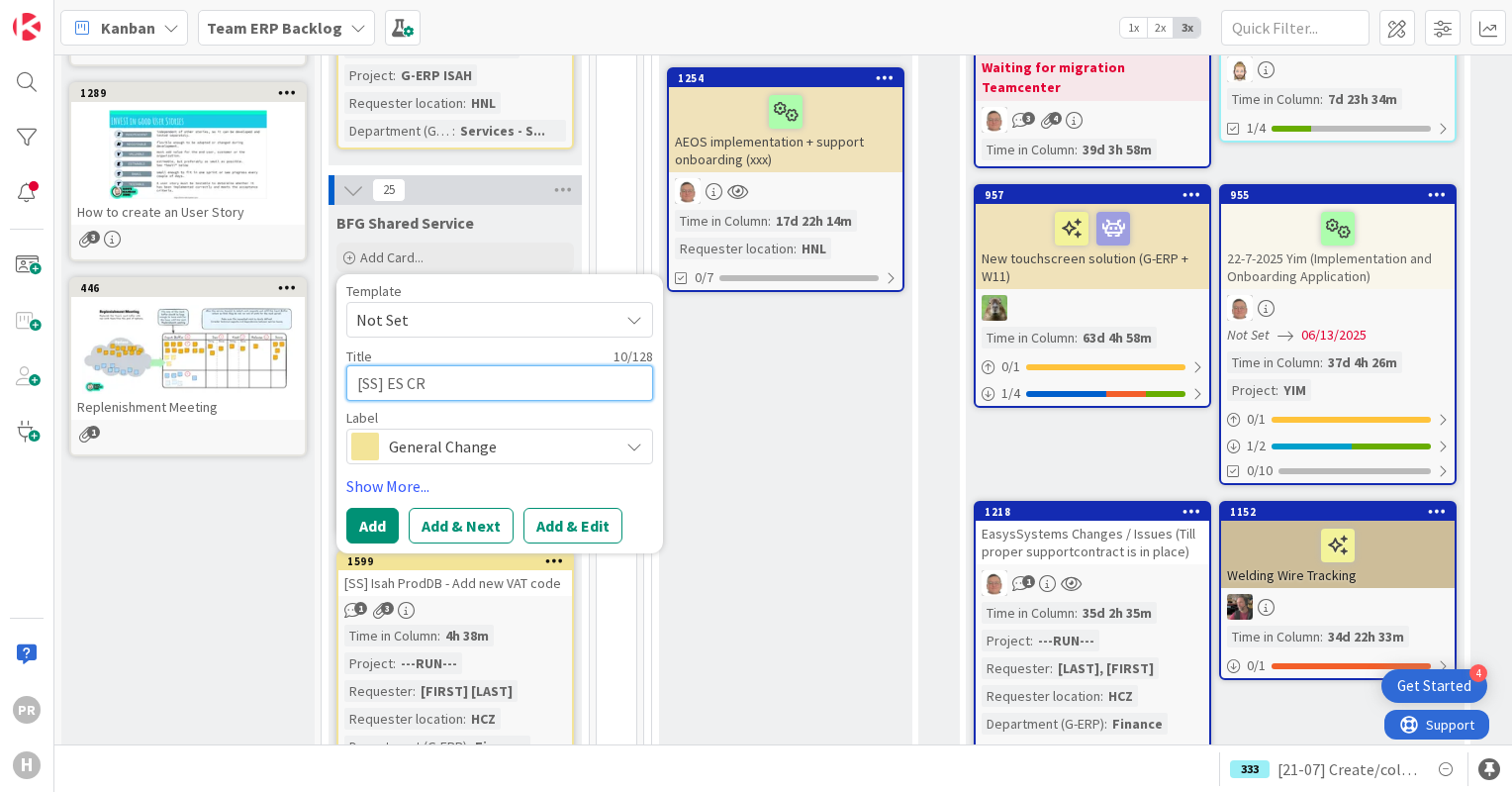 type on "x" 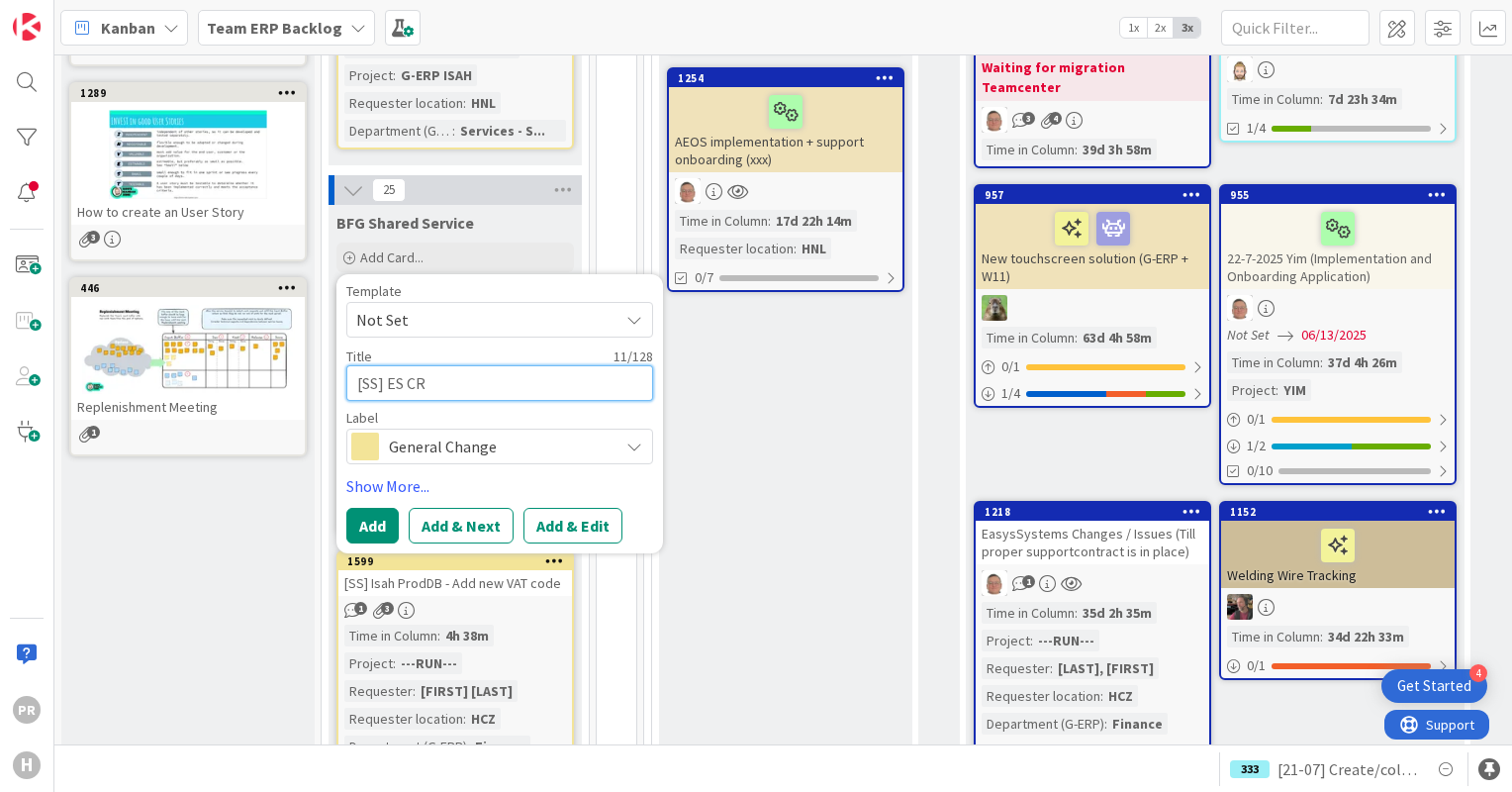 type on "x" 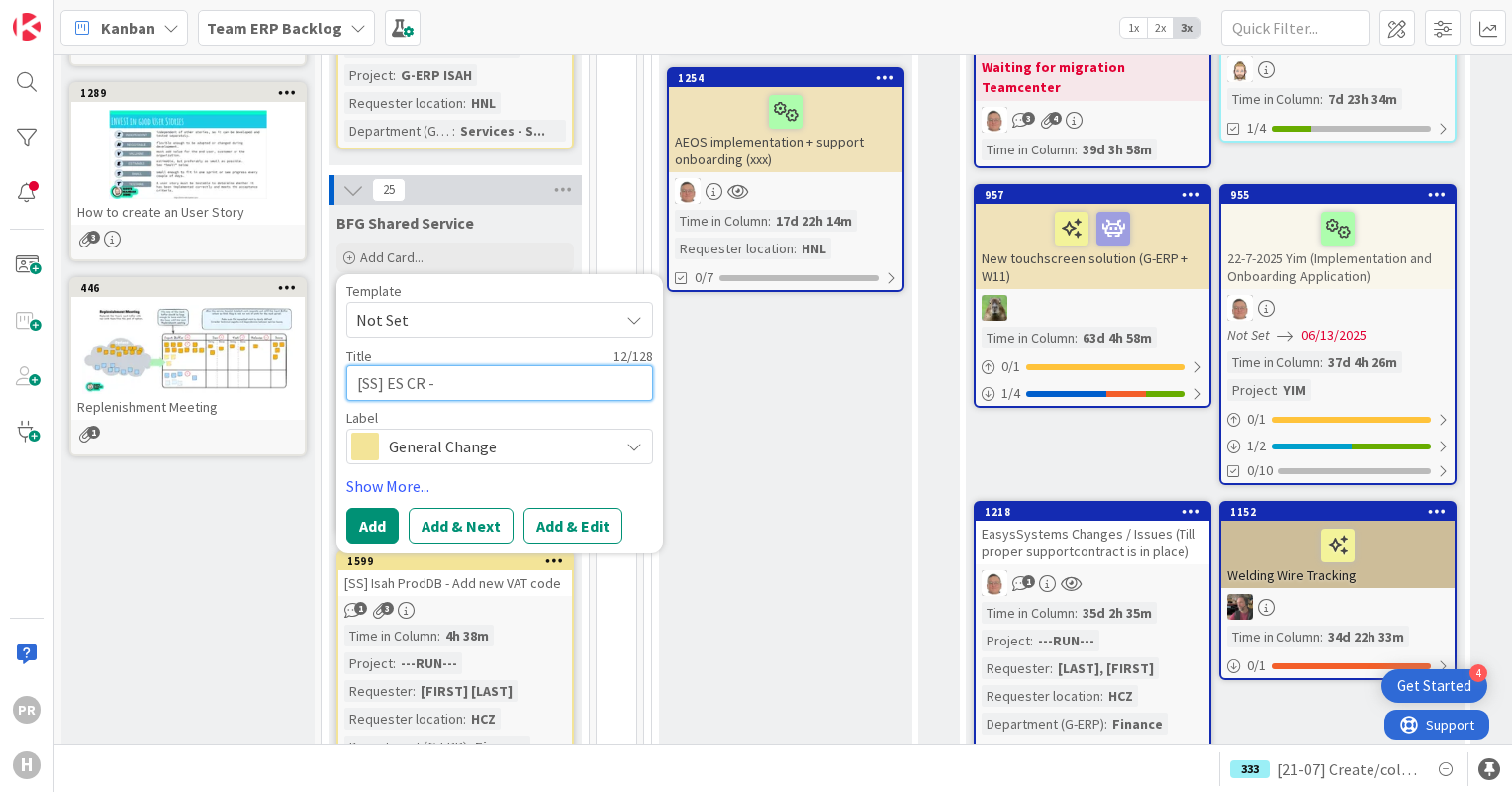 type on "[SS] ES CR -" 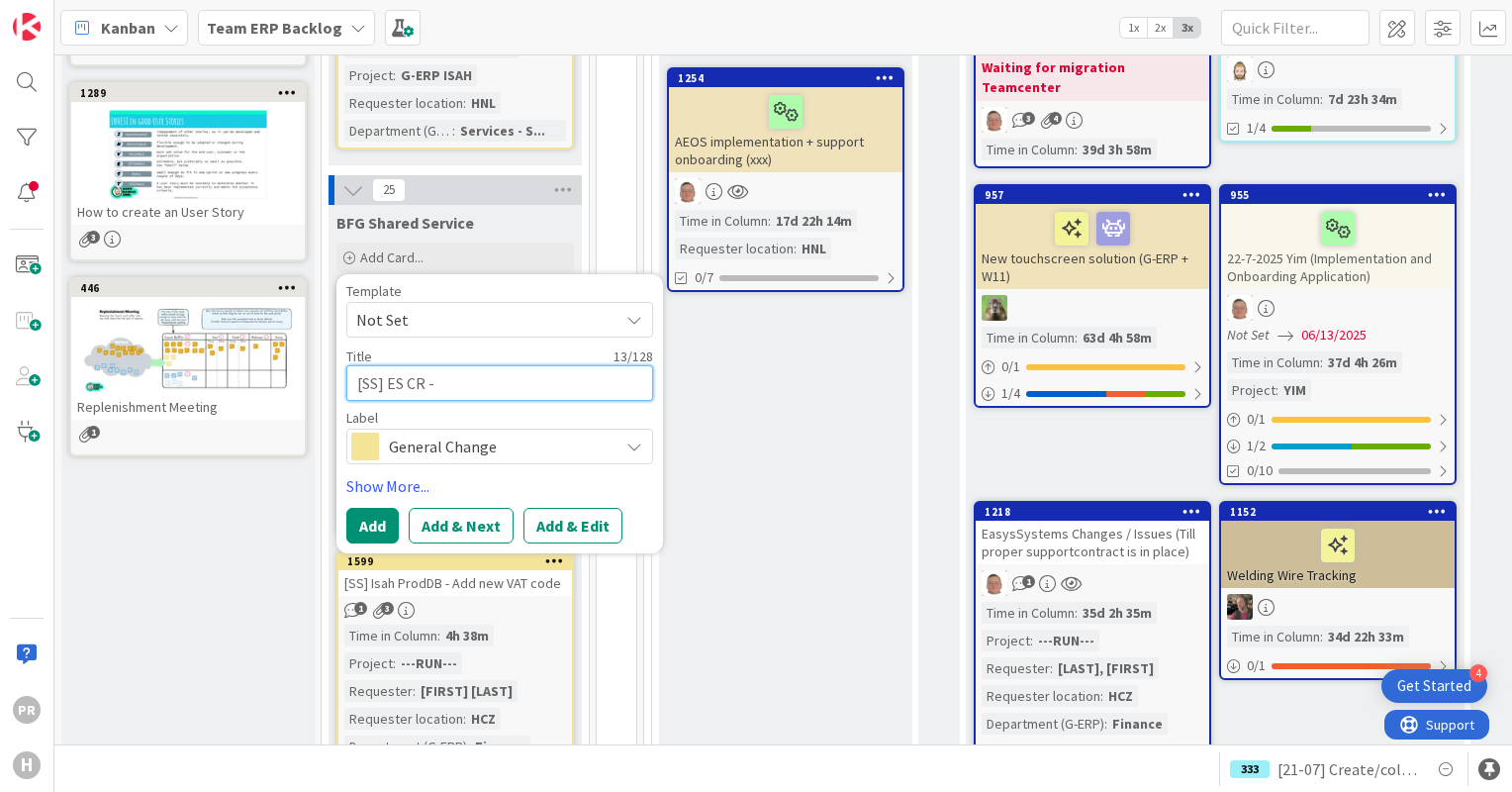 type on "x" 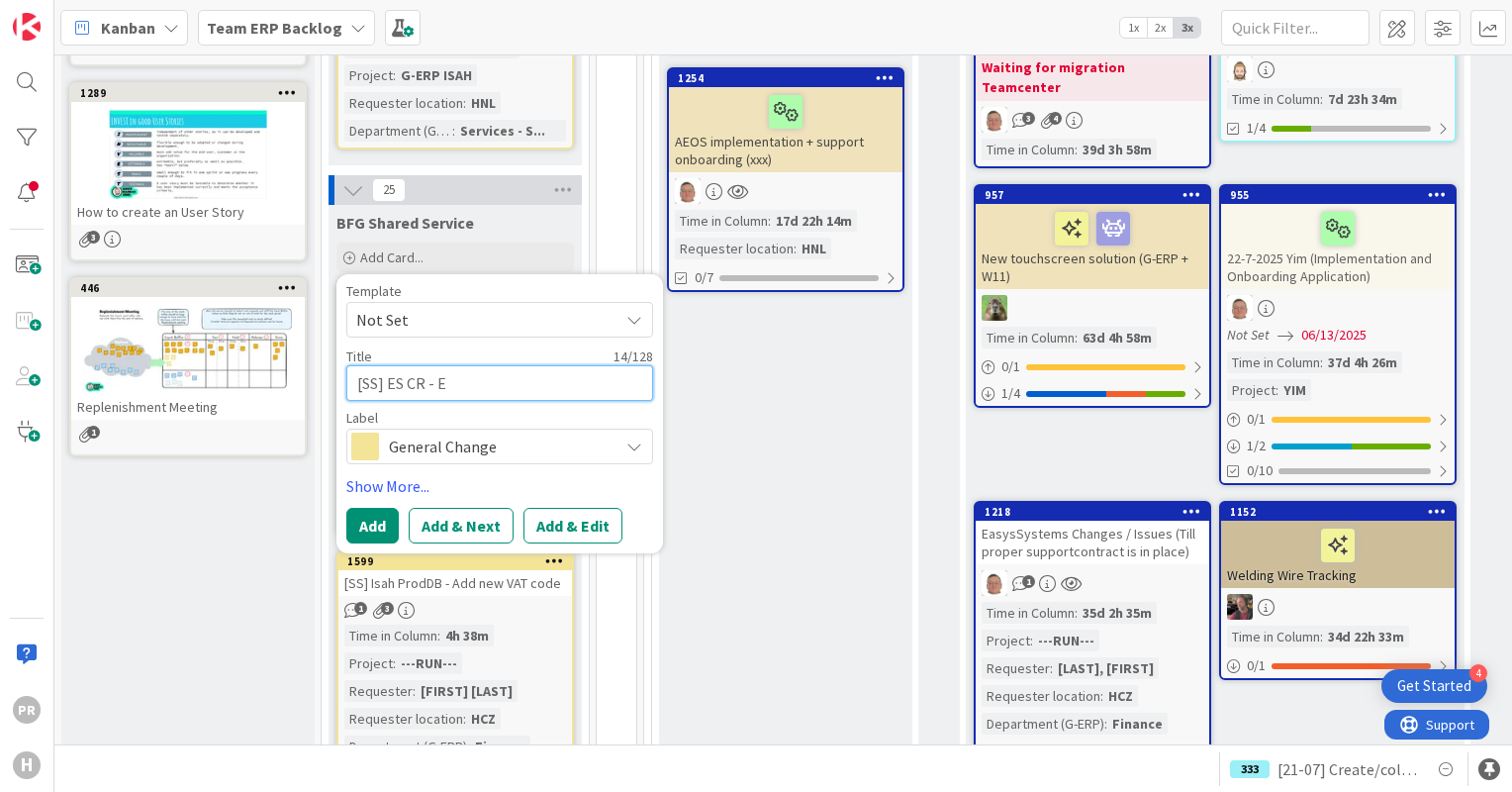 type on "x" 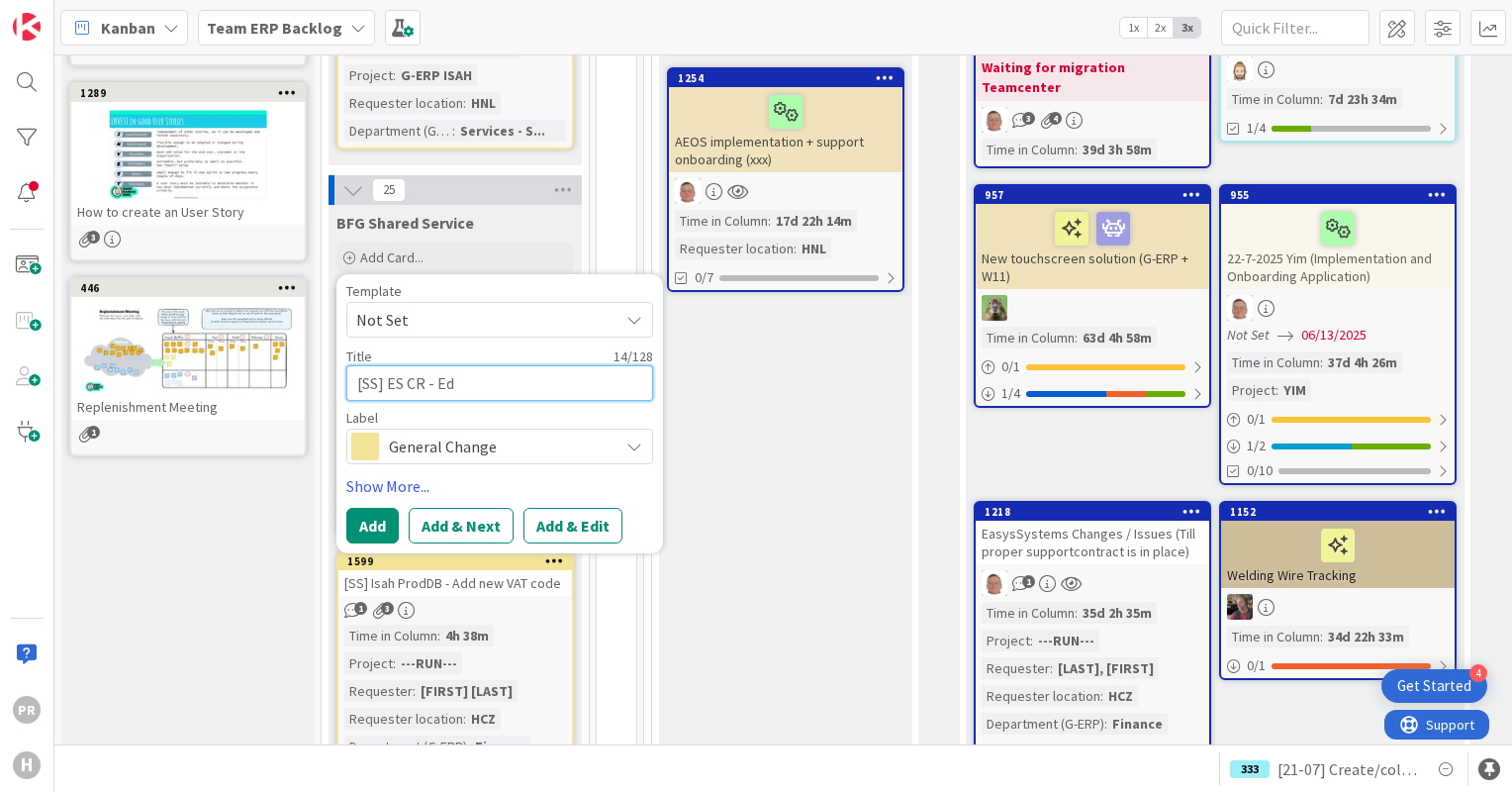 type on "x" 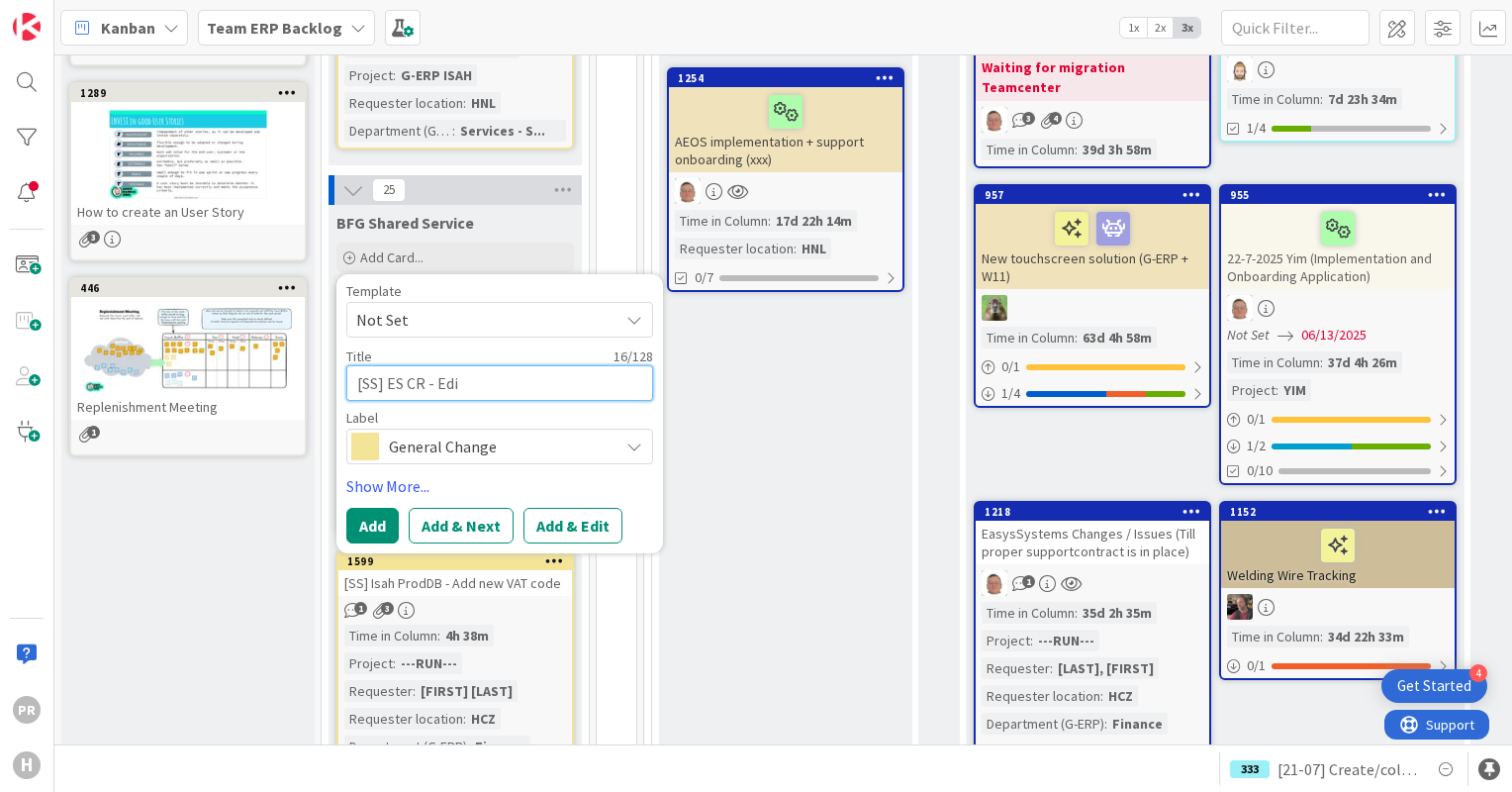type on "x" 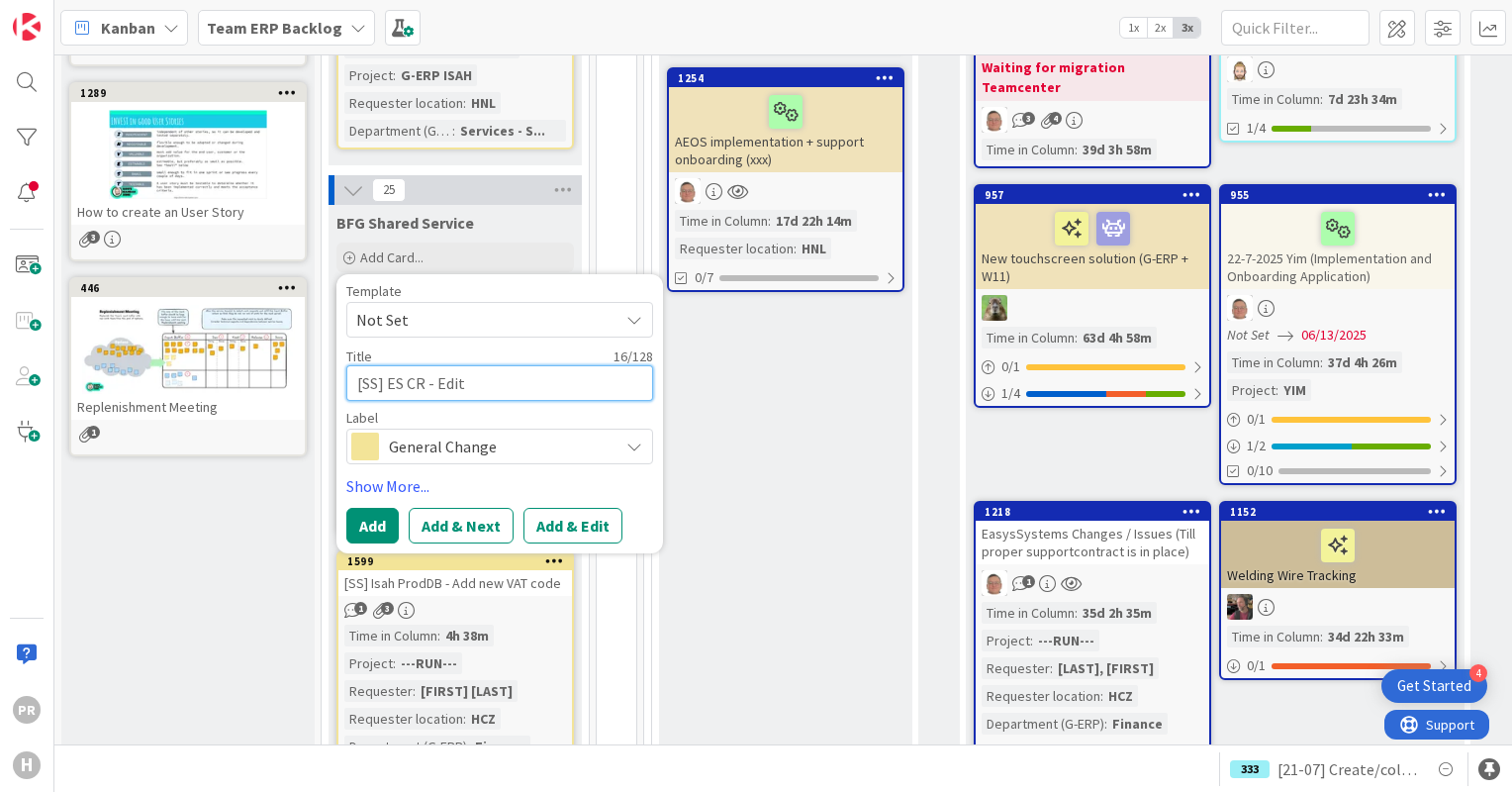 type on "x" 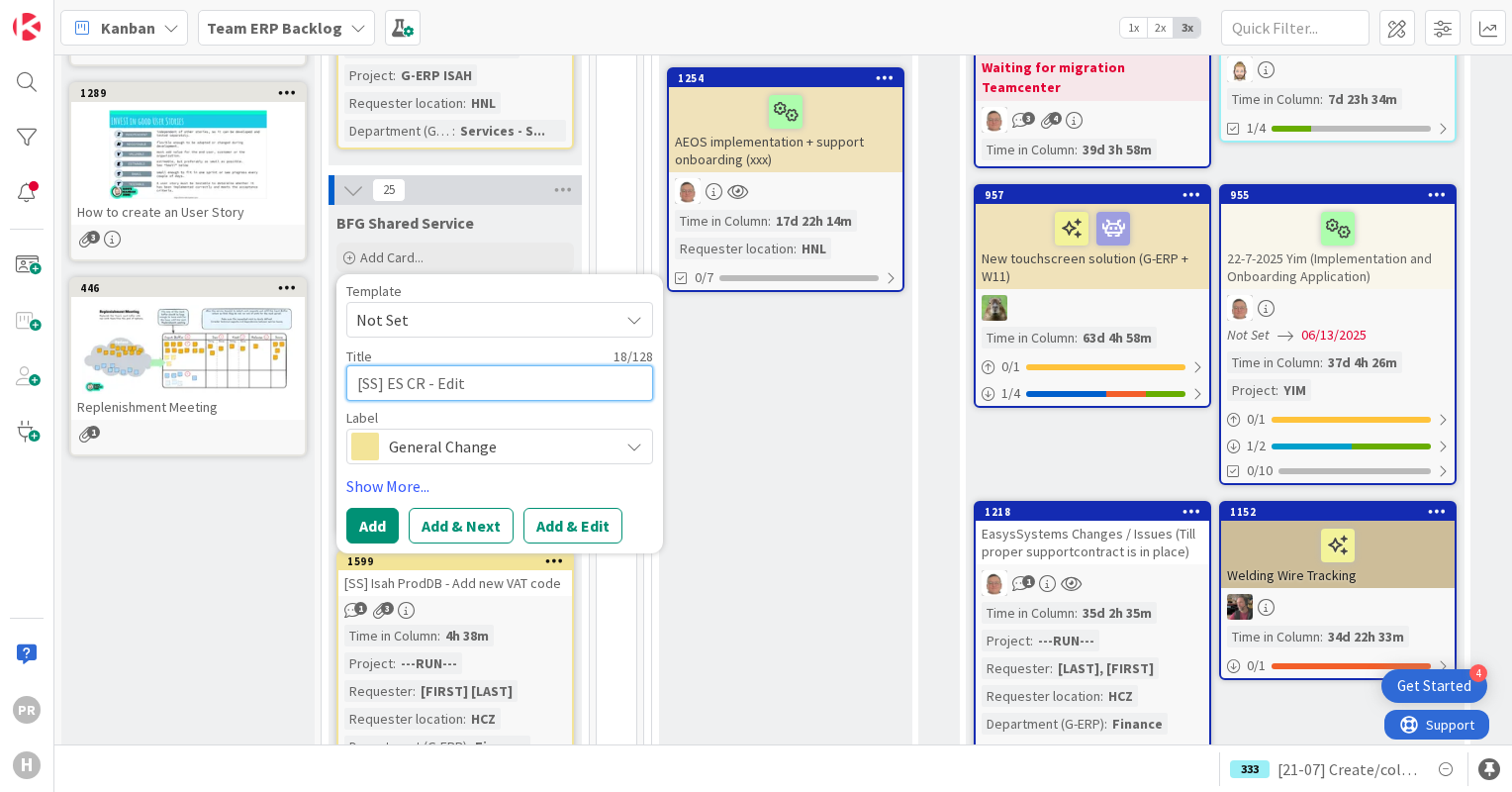 type 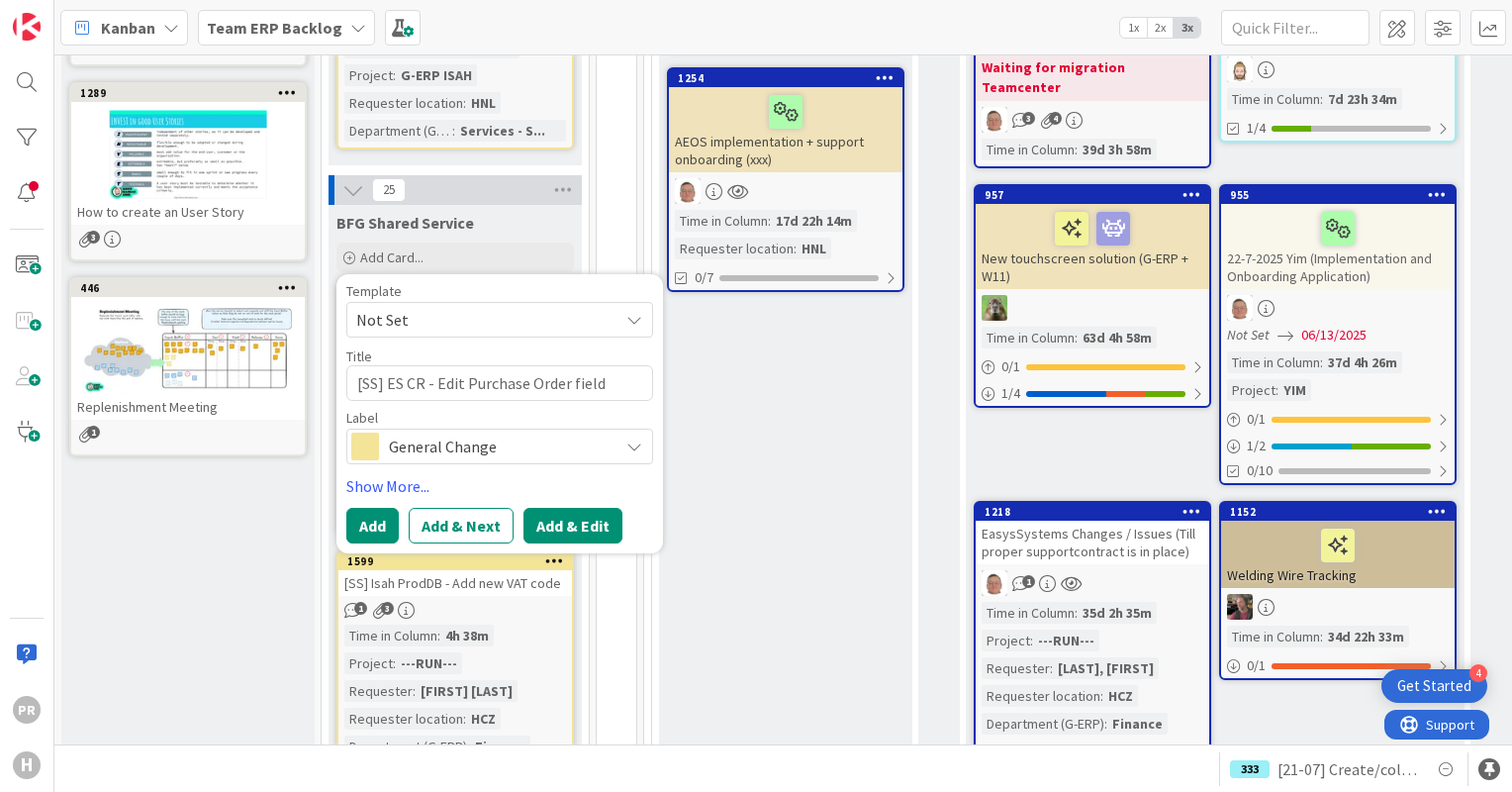 click on "Add & Edit" at bounding box center (573, 526) 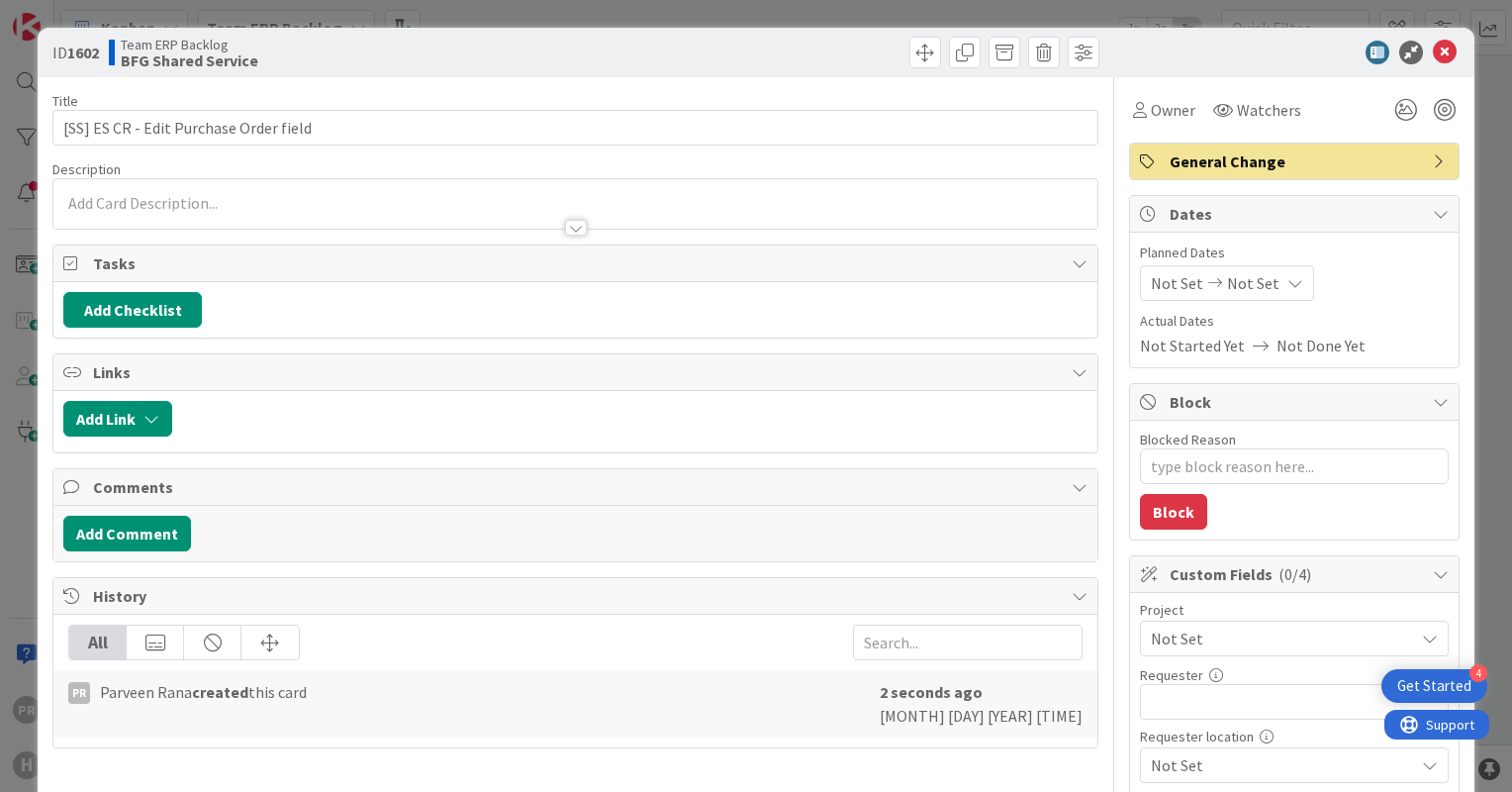 scroll, scrollTop: 0, scrollLeft: 0, axis: both 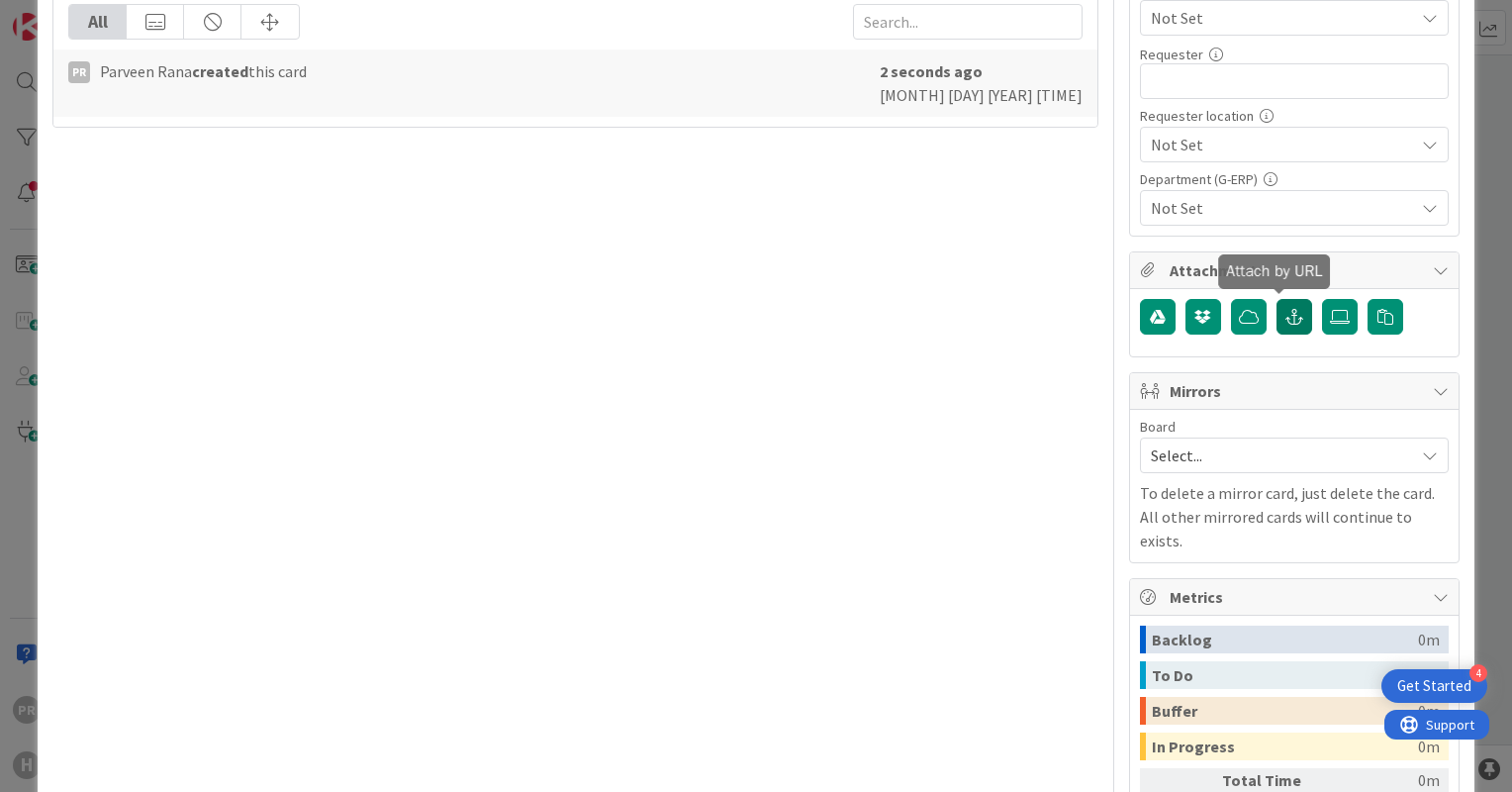 click at bounding box center [1294, 317] 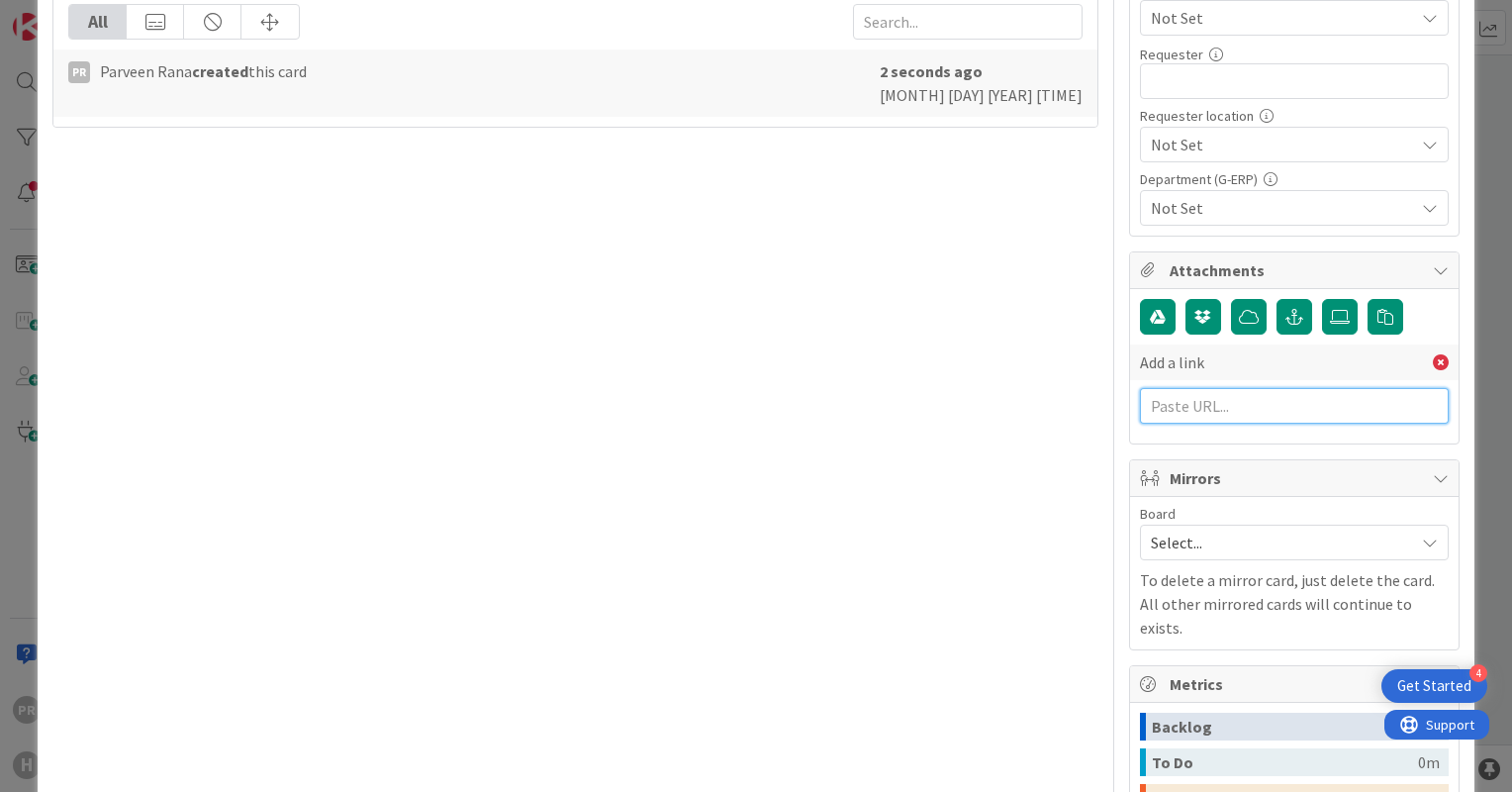 click at bounding box center (1294, 406) 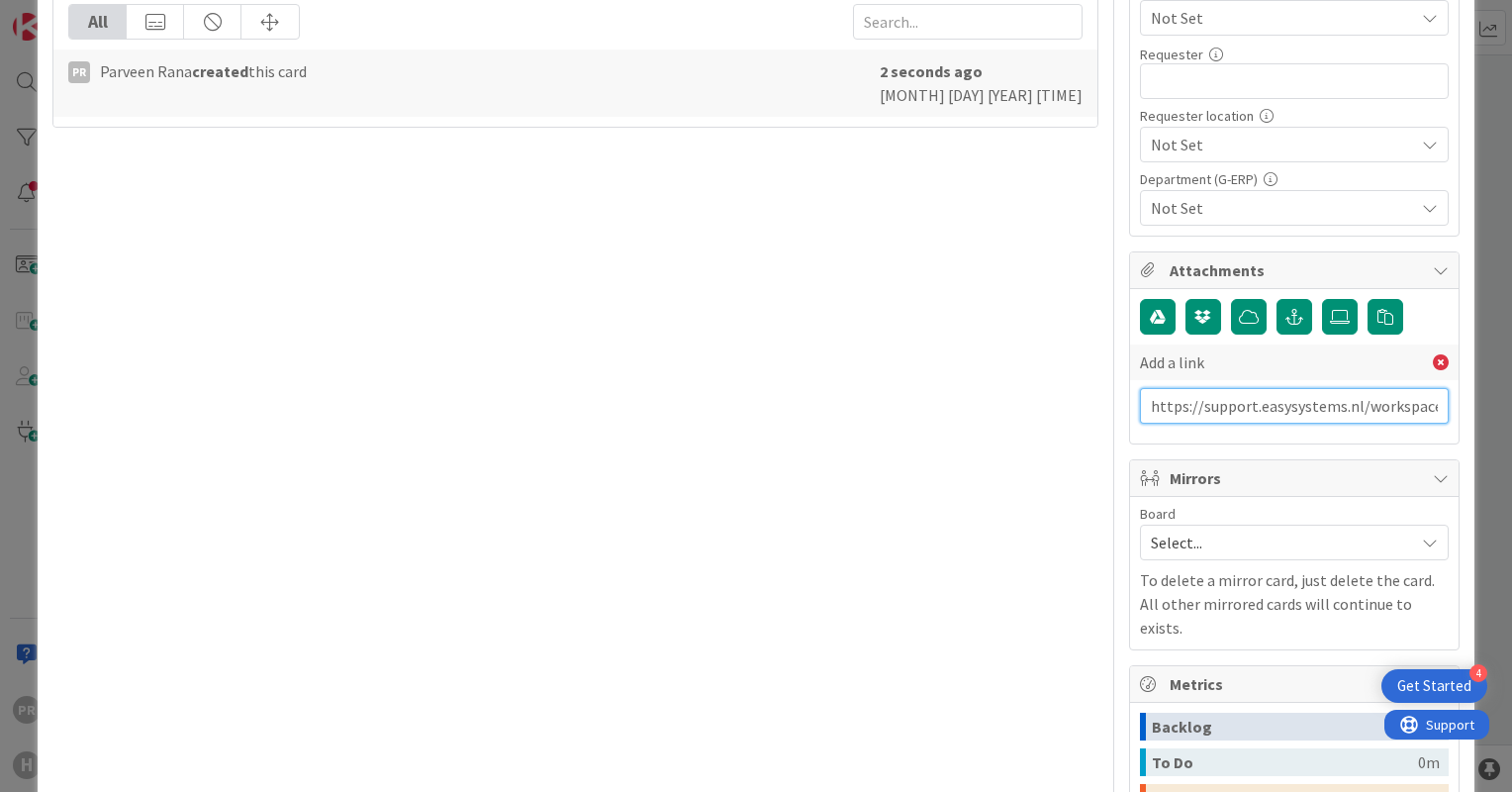scroll, scrollTop: 0, scrollLeft: 87, axis: horizontal 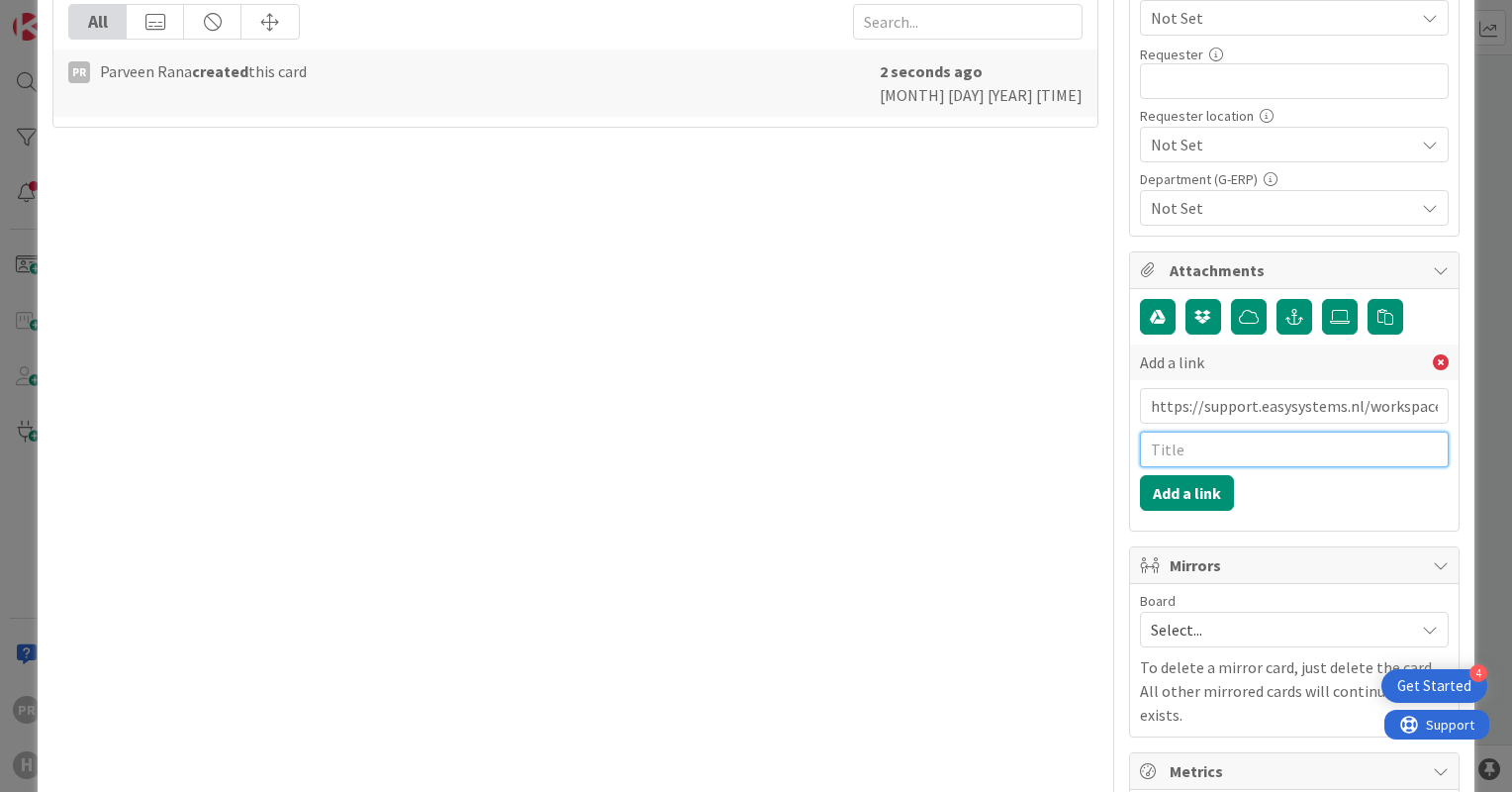 click at bounding box center (1294, 449) 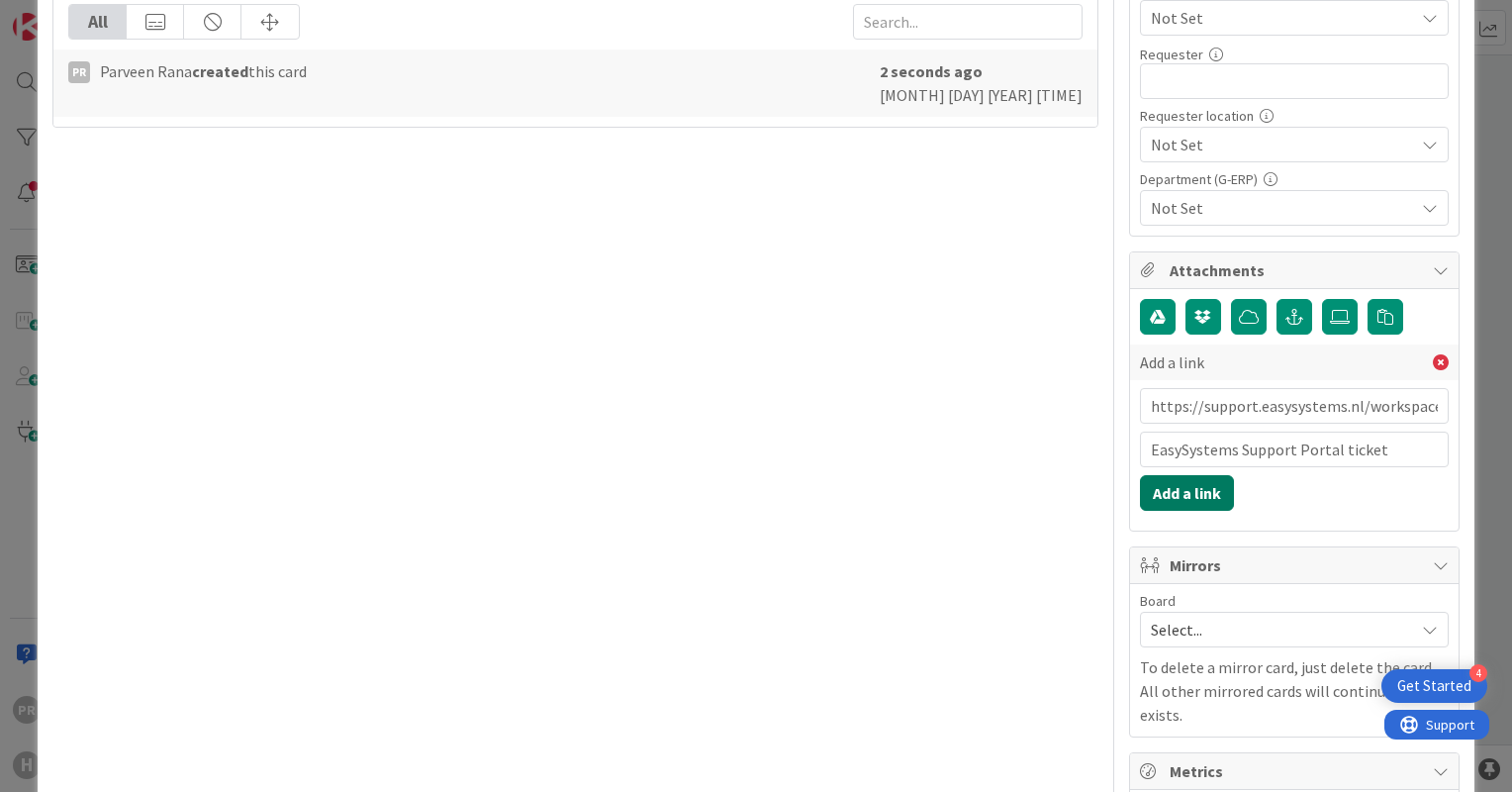 click on "Add a link" at bounding box center [1186, 493] 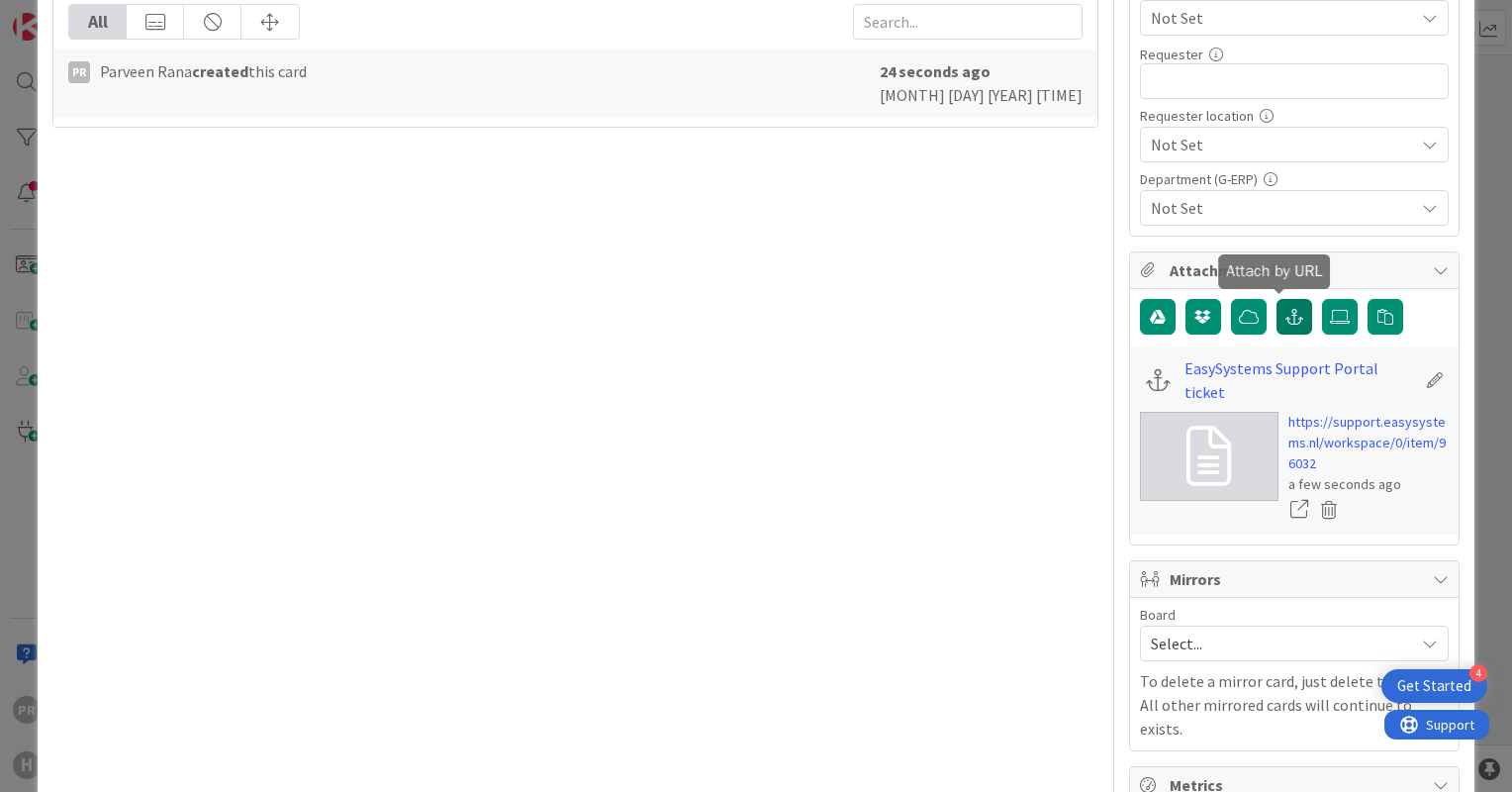 click at bounding box center (1294, 317) 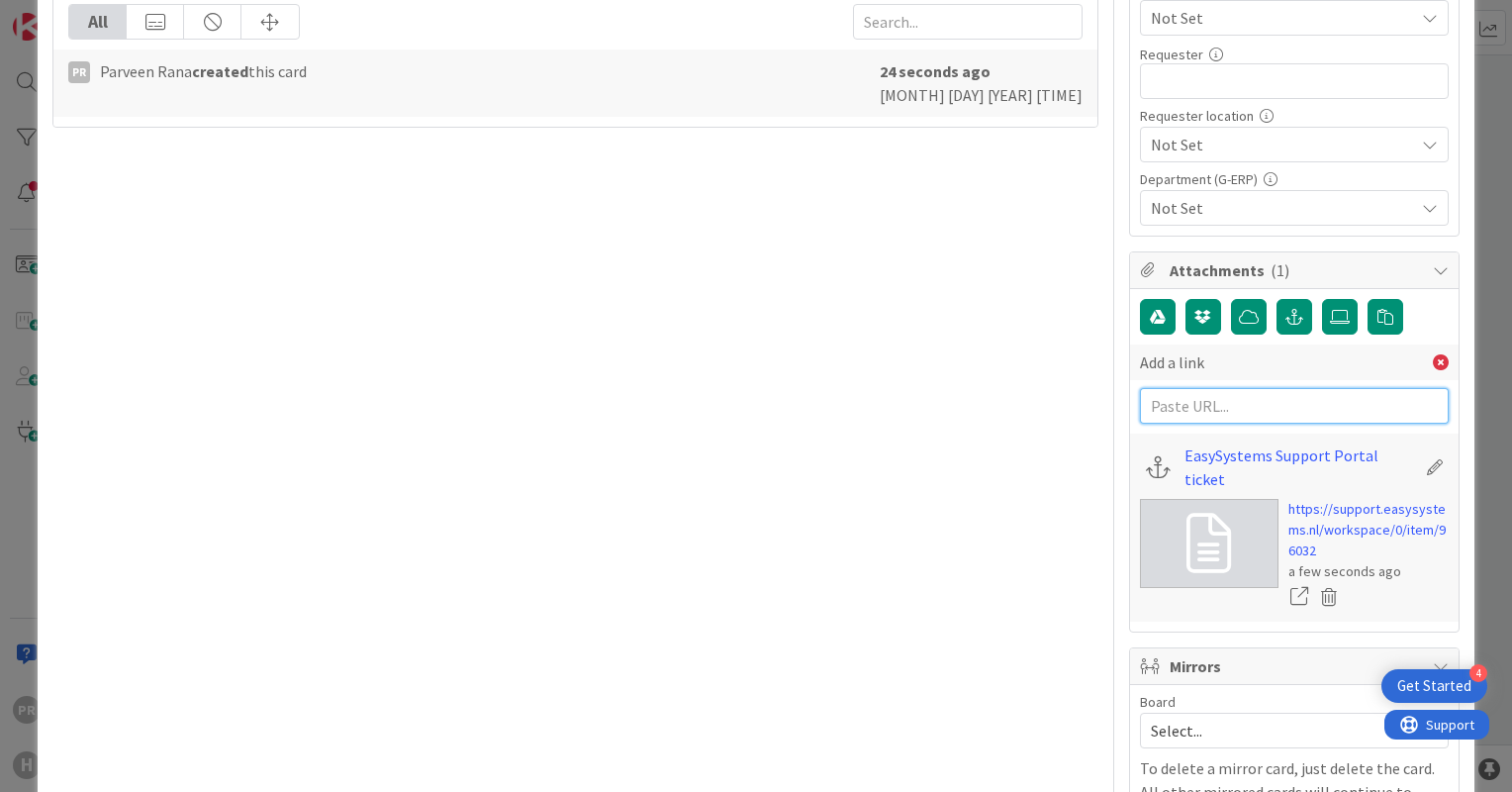paste on "https://huisman-smartit.onbmc.com/smartit/app/#/incident/AGGGSPRFBRQVHASY8OY1SY8OY1YZ5K" 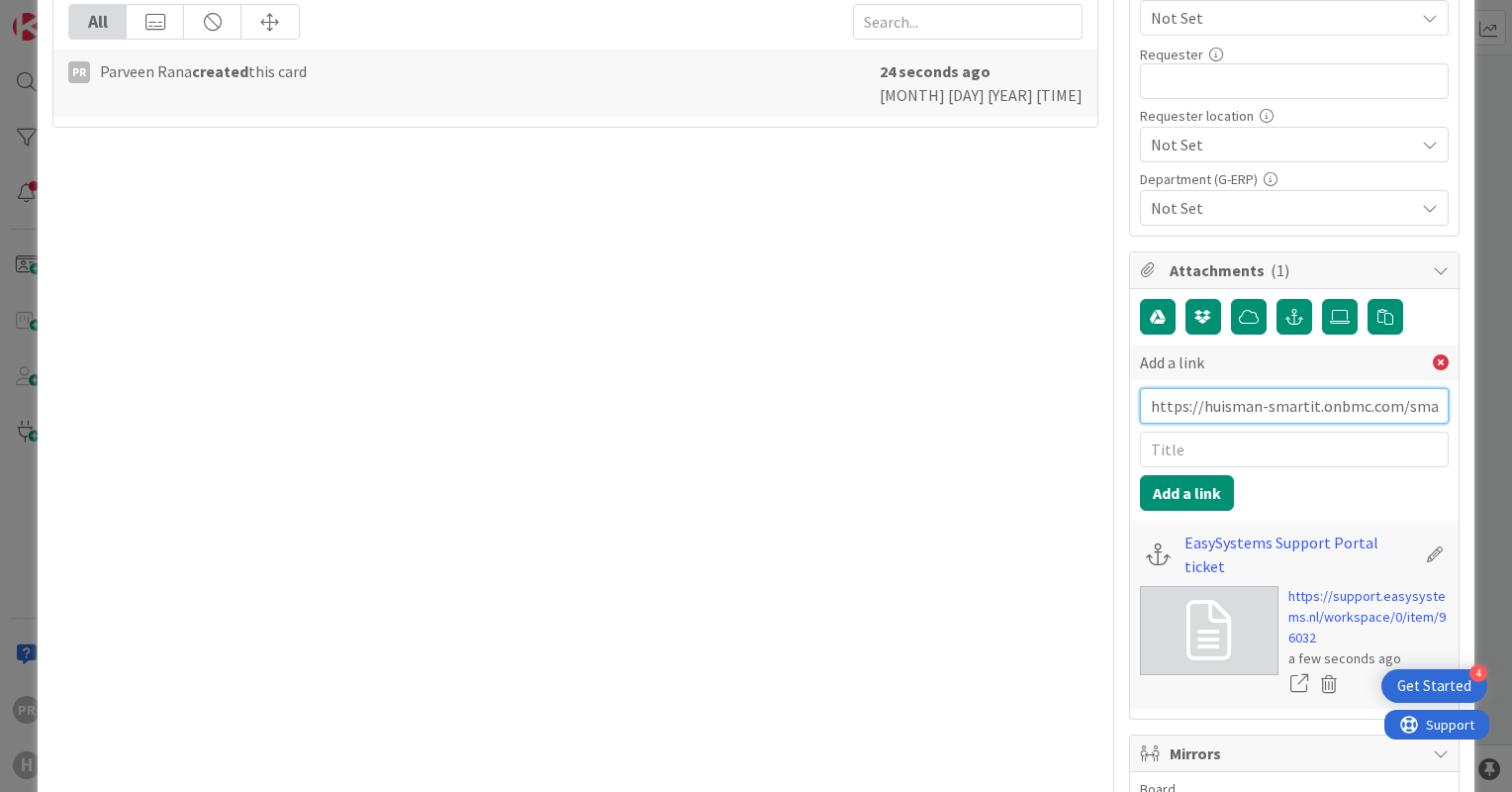 click at bounding box center (1294, 406) 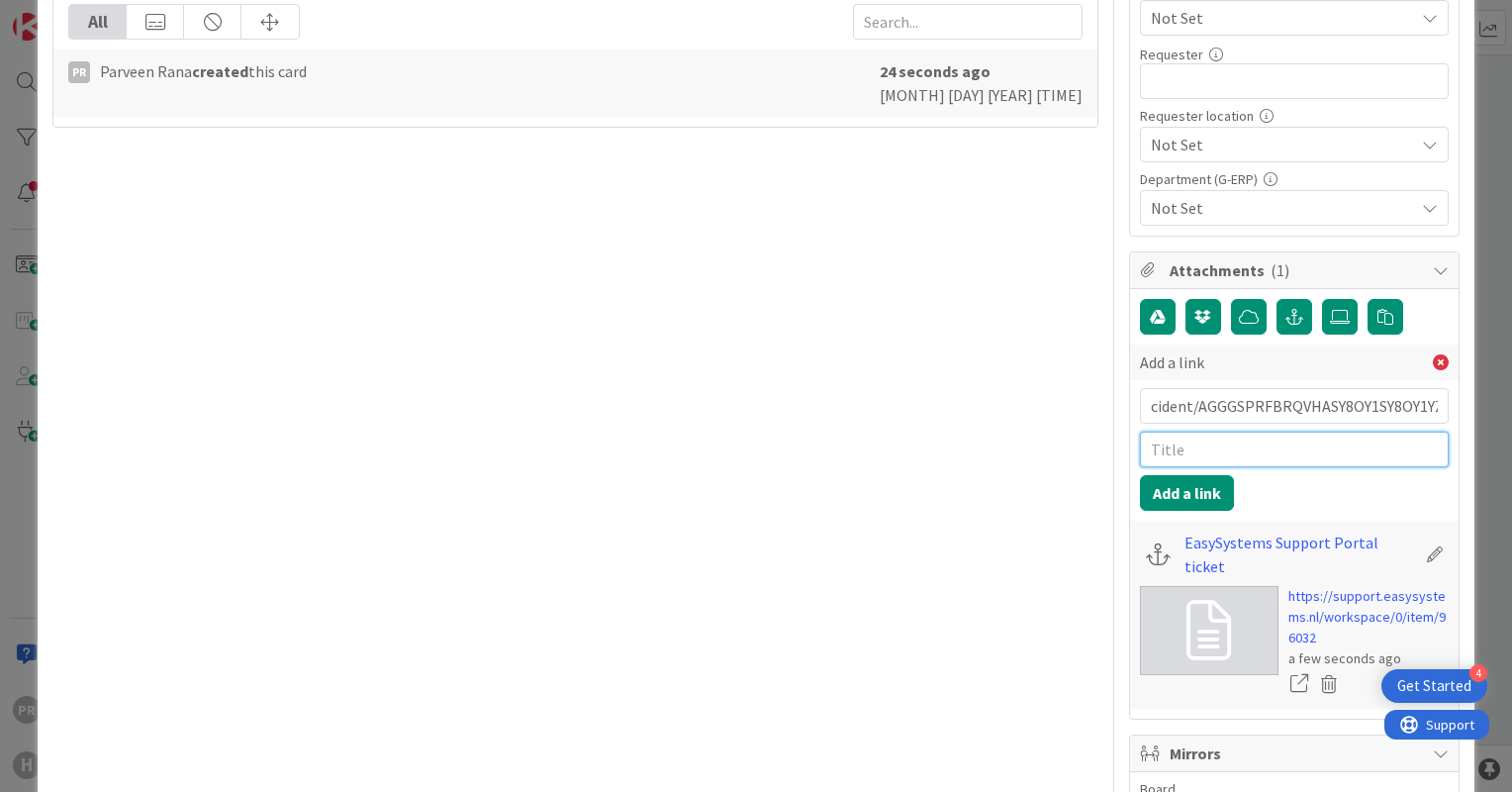 scroll, scrollTop: 0, scrollLeft: 0, axis: both 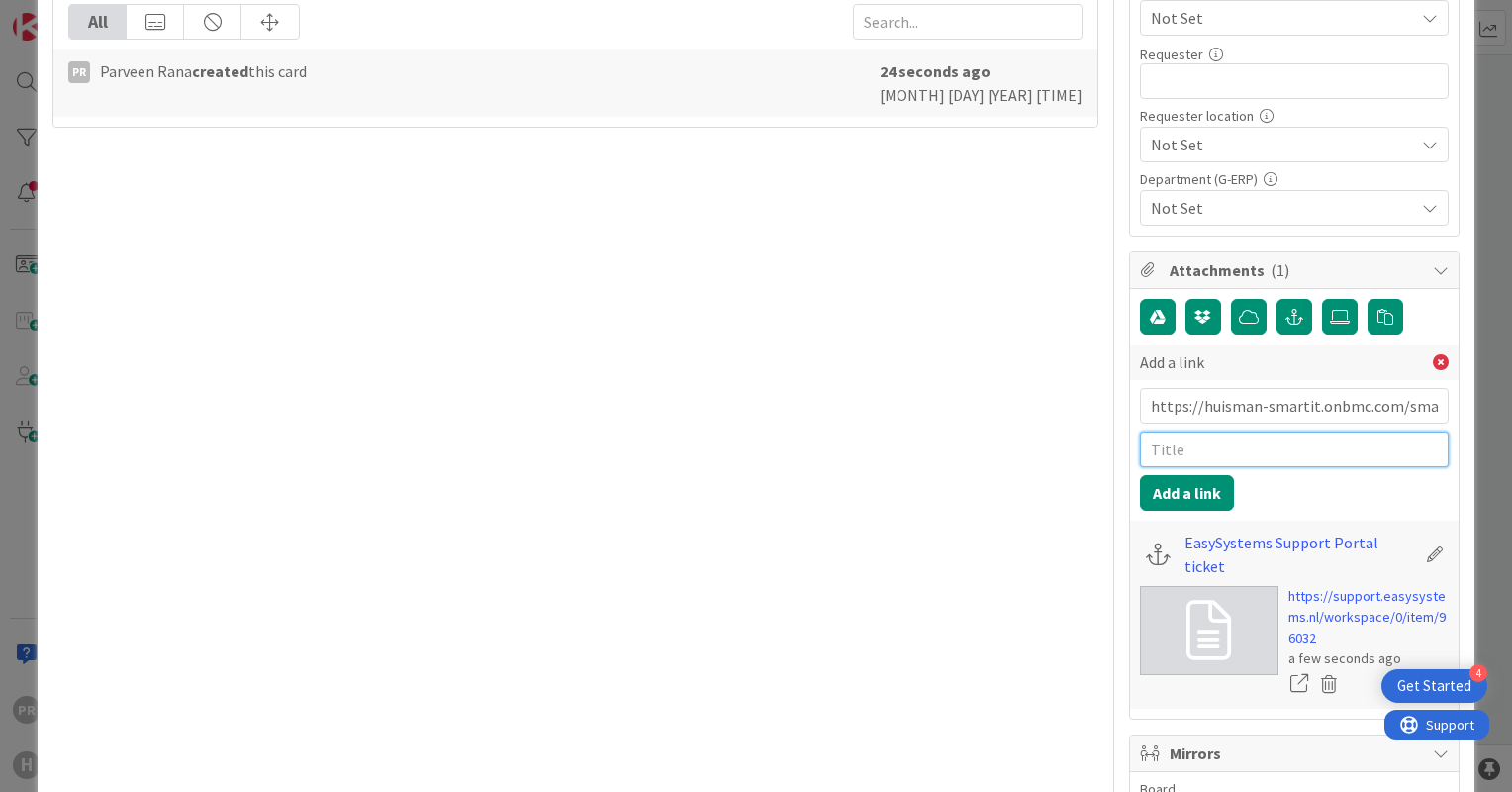 click at bounding box center (1294, 449) 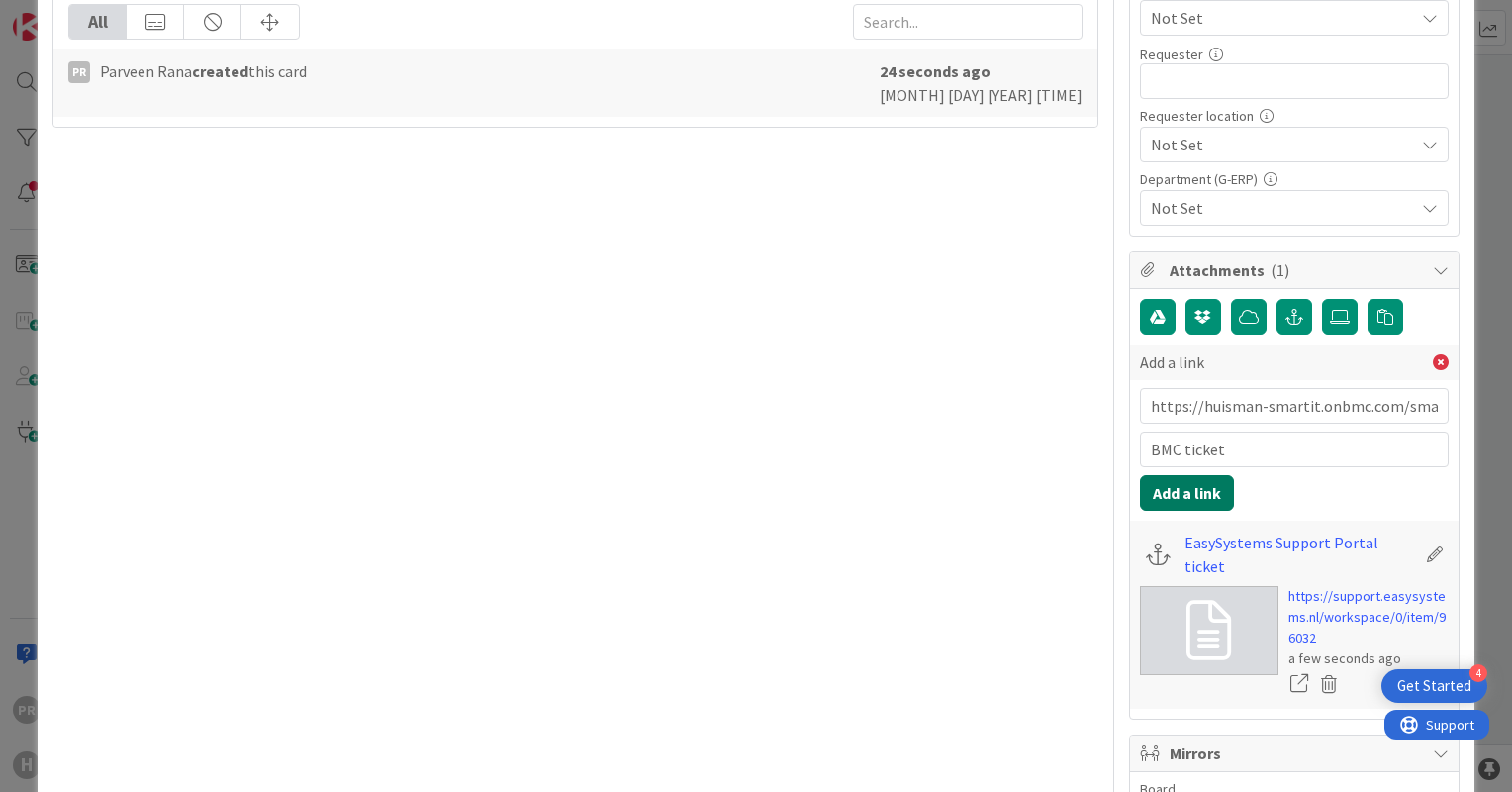 click on "Add a link" at bounding box center [1186, 493] 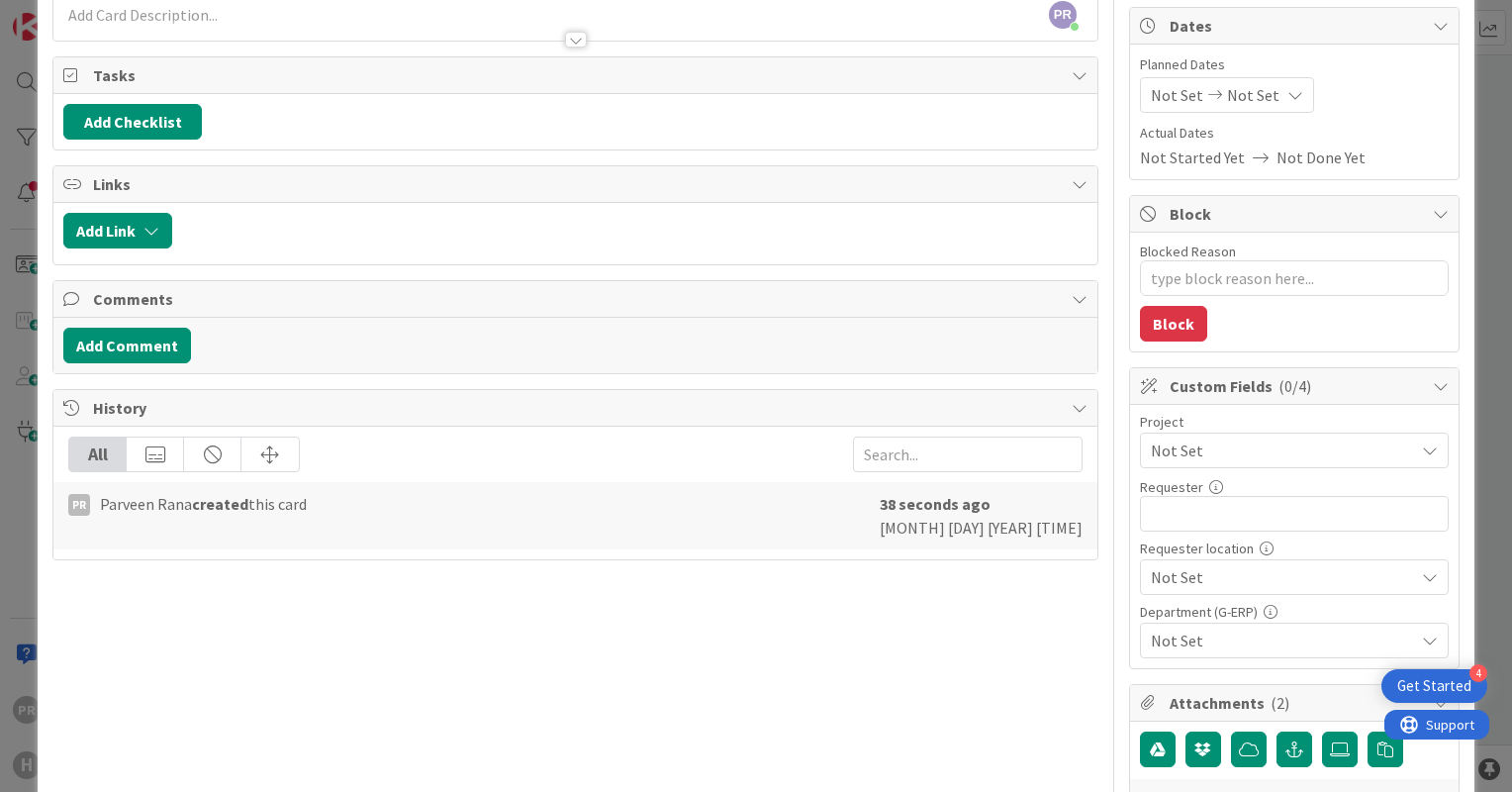 scroll, scrollTop: 186, scrollLeft: 0, axis: vertical 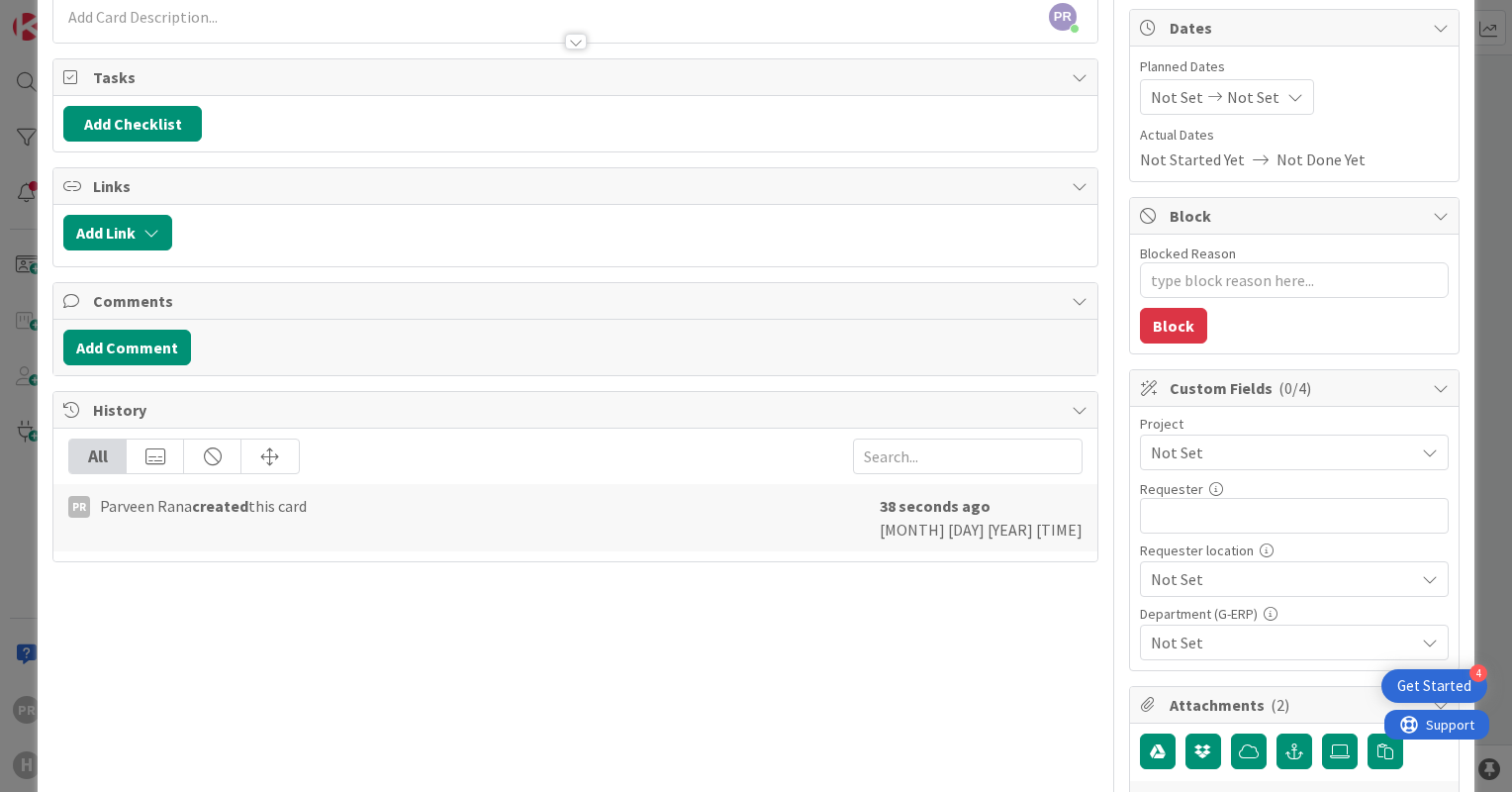 click on "Not Set" at bounding box center (1277, 452) 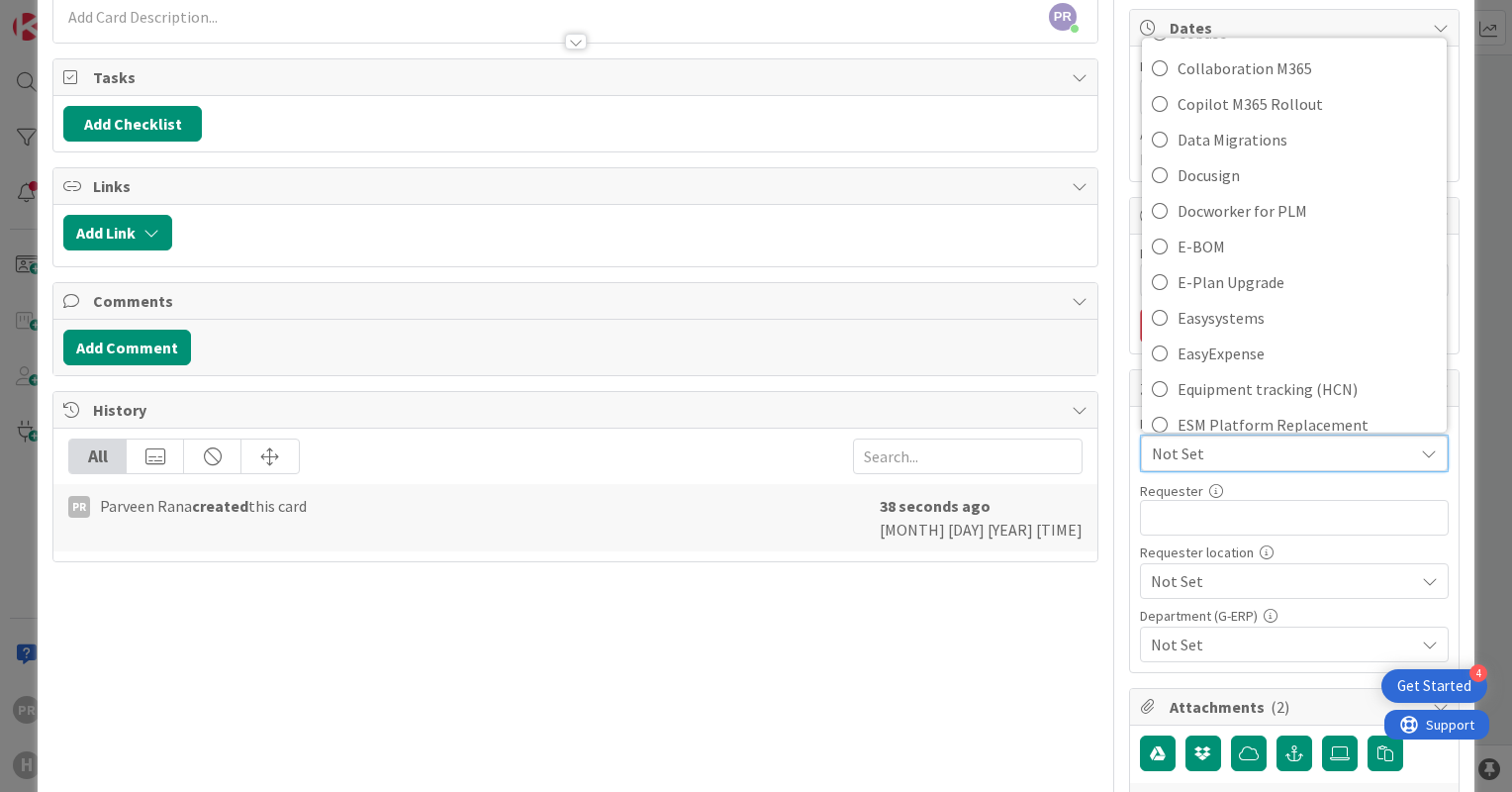 scroll, scrollTop: 503, scrollLeft: 0, axis: vertical 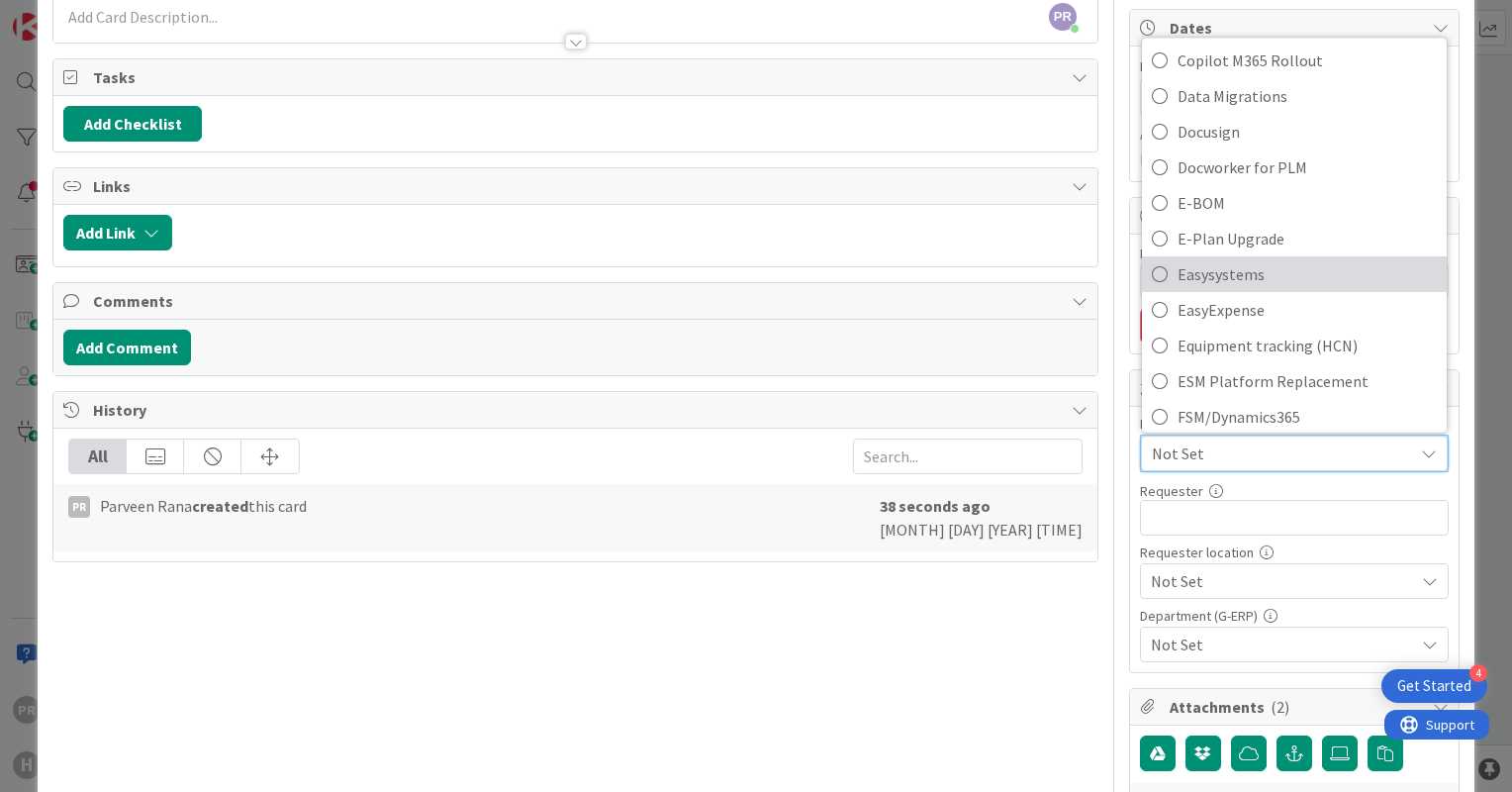 click on "Easysystems" at bounding box center [1307, 274] 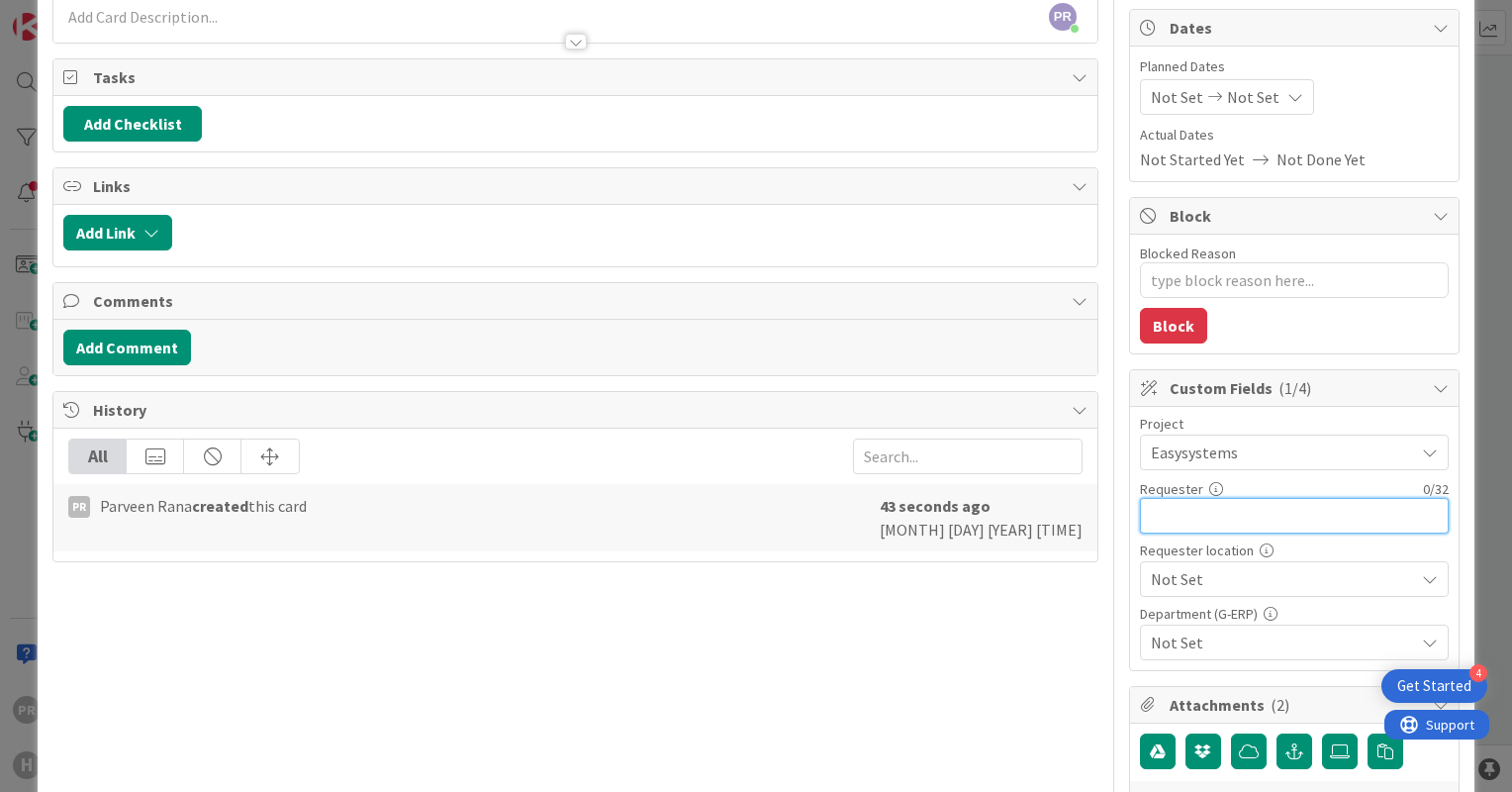 click at bounding box center (1294, 516) 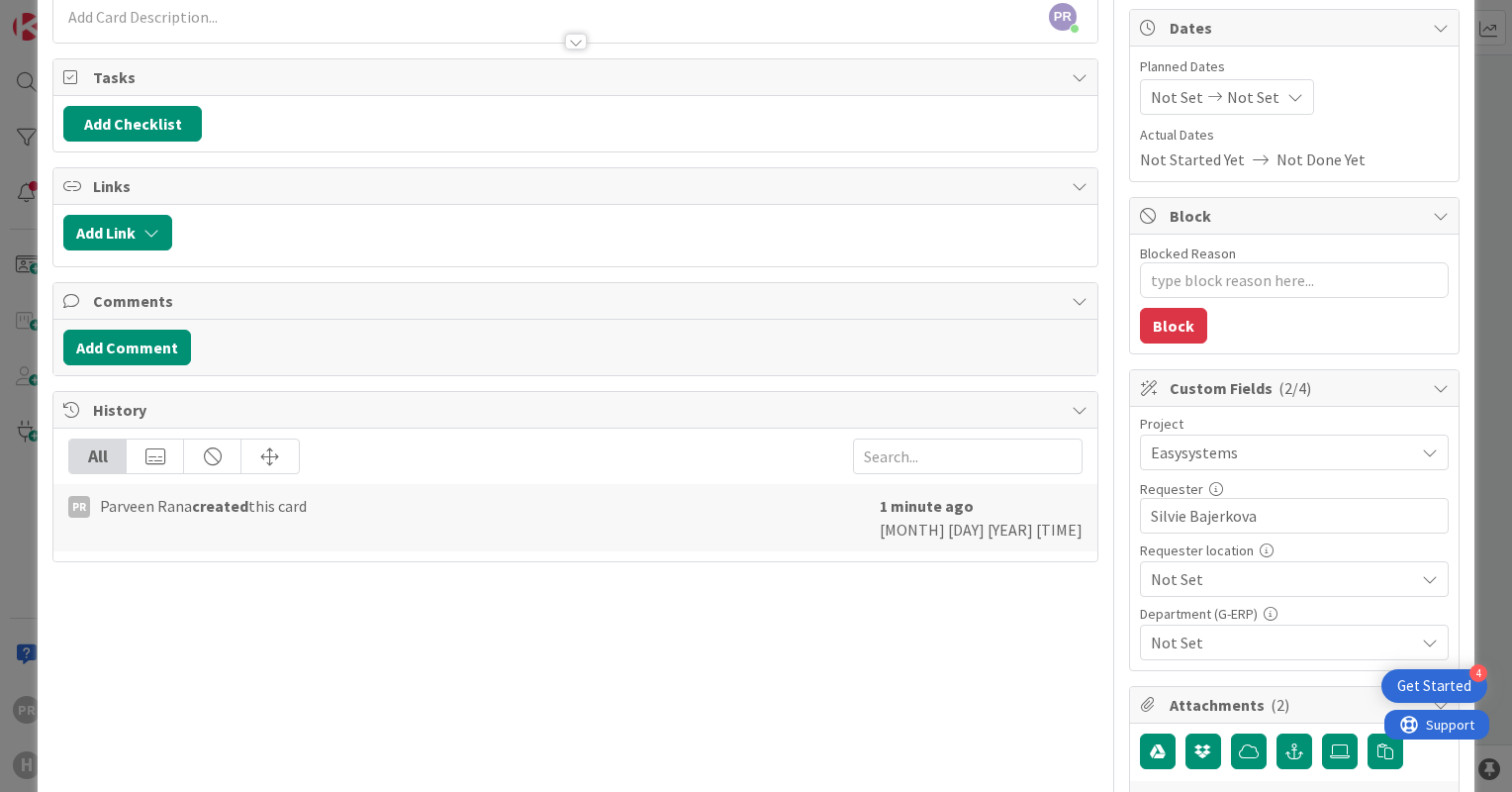 click on "Not Set" at bounding box center (1294, 452) 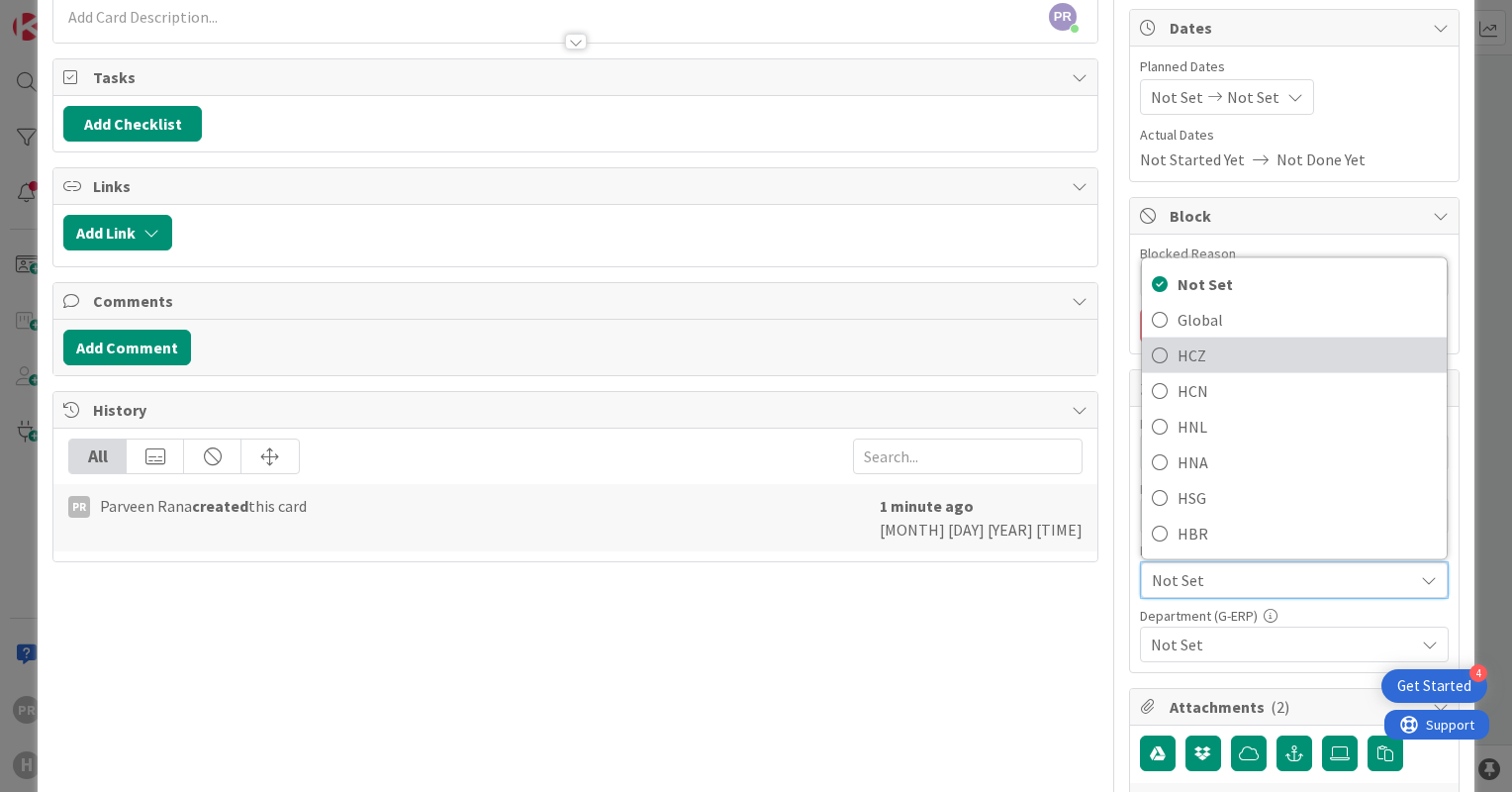 click on "HCZ" at bounding box center [1307, 355] 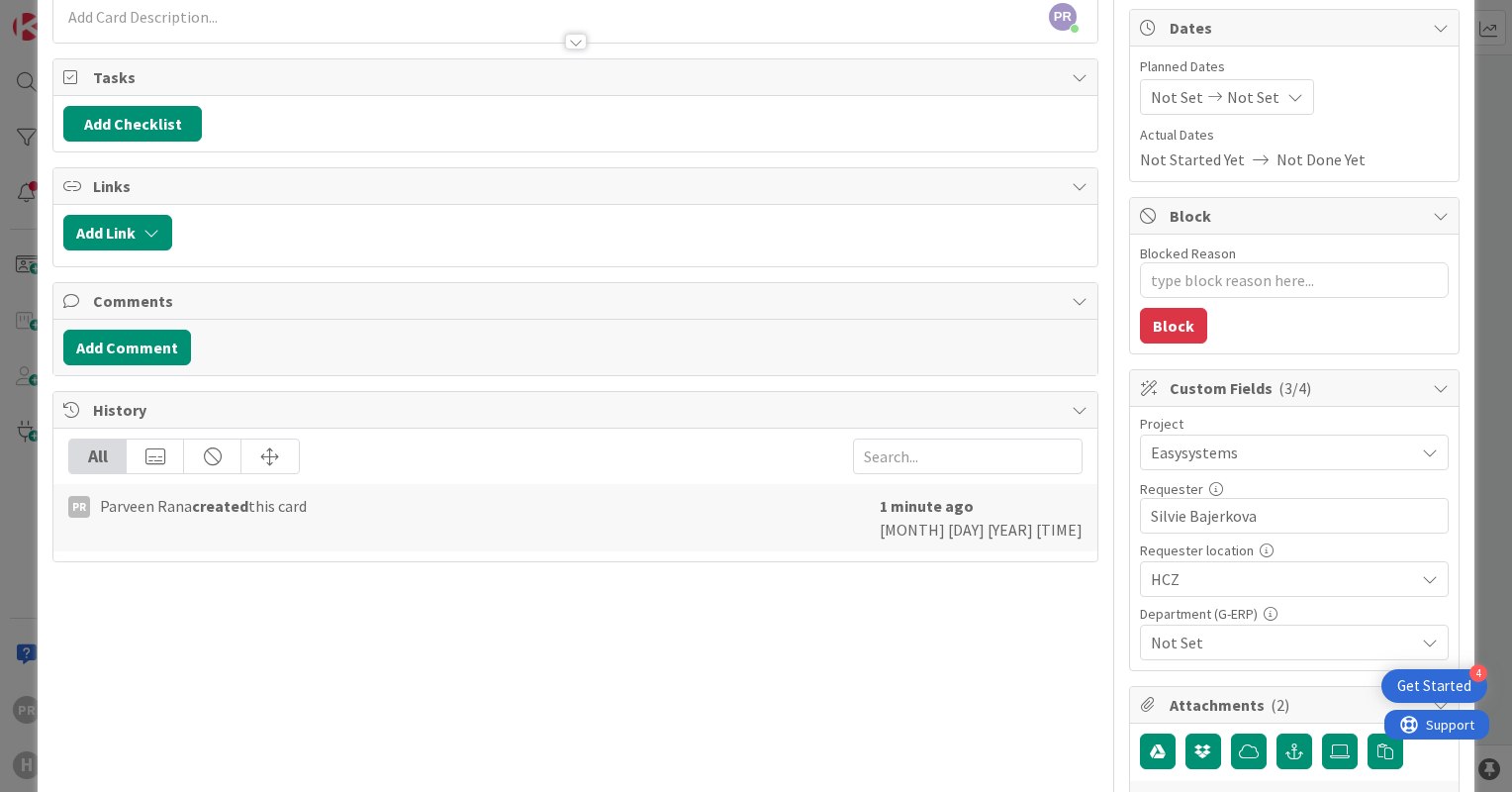 click on "Not Set" at bounding box center (1282, 643) 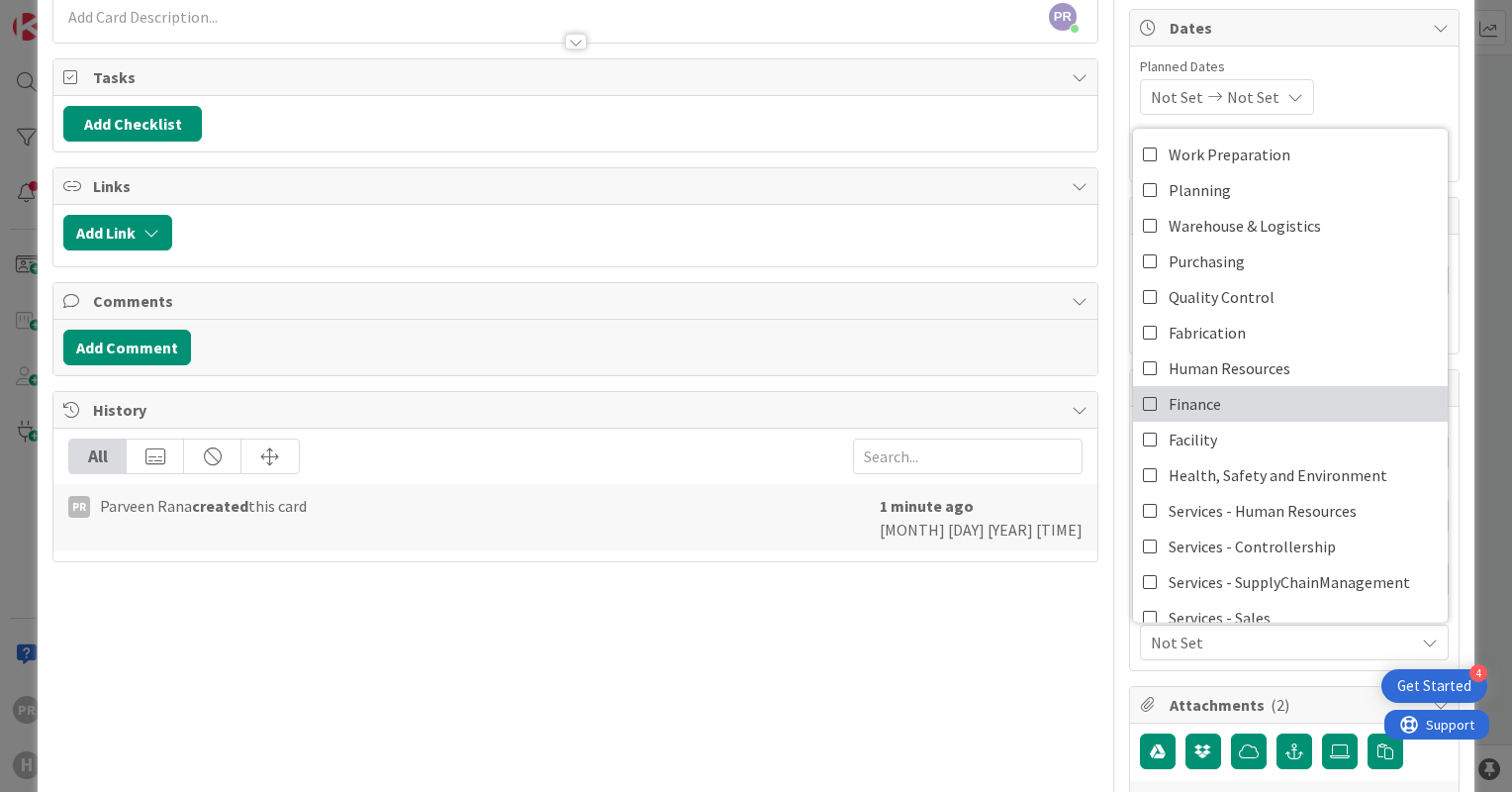 click on "Finance" at bounding box center (1194, 404) 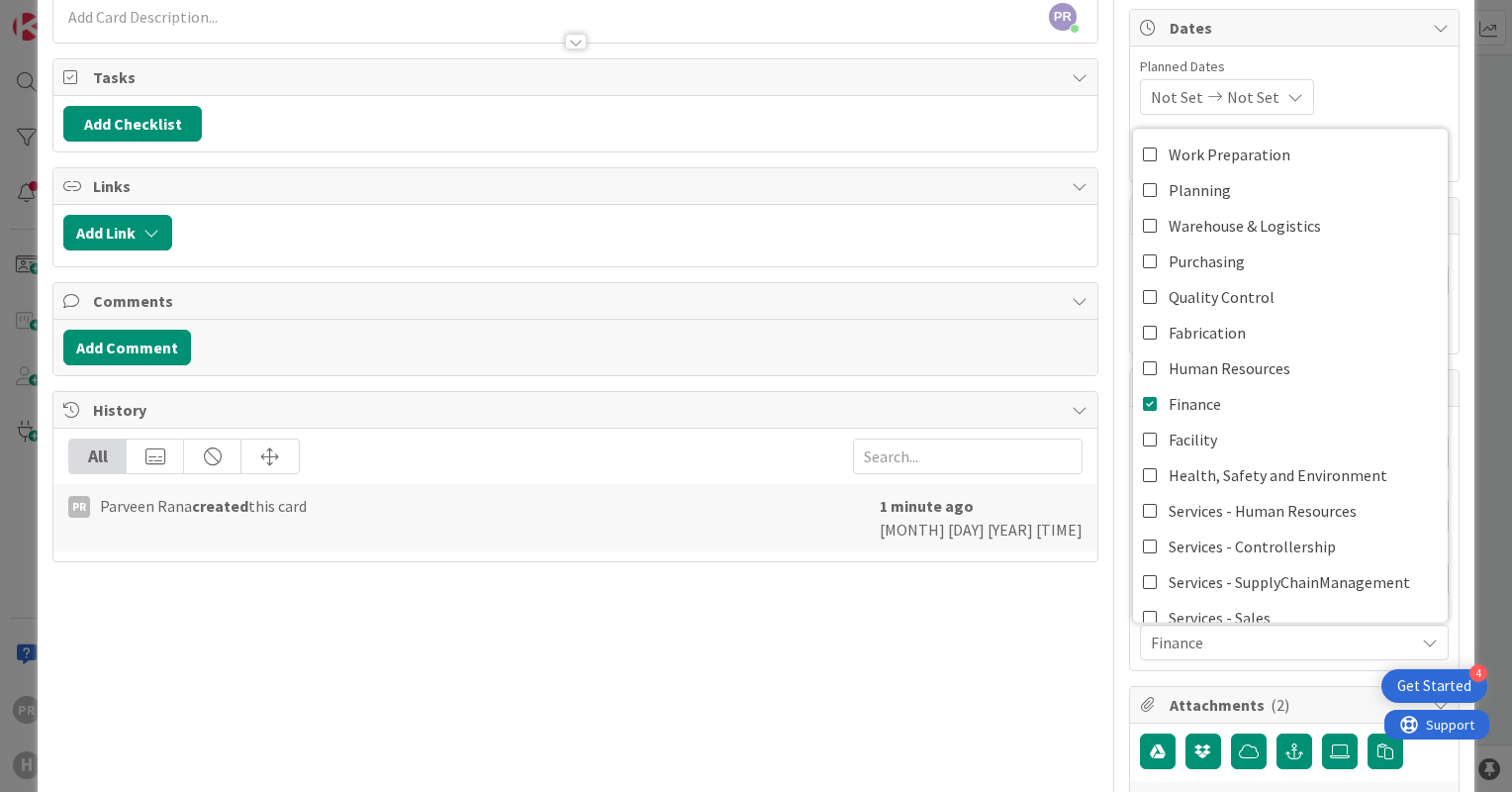 click on "ID  1602 Team ERP Backlog BFG Shared Service Title 38 / 128 [SS] ES CR - Edit Purchase Order field Description PR   Parveen Rana just joined Owner Watchers General Change Tasks Add Checklist Links Add Link Comments Add Comment History All PR Parveen Rana  created  this card 1 minute ago August 08 2025 1:28 PM Owner Watchers General Change Dates Planned Dates Not Set Not Set Actual Dates Not Started Yet Not Done Yet Block Blocked Reason 0 / 256 Block Custom Fields ( 4/4 ) Project Easysystems Not Set ---RUN--- --LOCAL-- ACD AFAS ANSYS LS Dyna ANSYS upgrade Application Integration Platform AutoCAD and External Work import AUTOCAD redesign AVD Workplace implementation Cloud Transformation (Azure) Cobase Collaboration  M365 Copilot M365 Rollout Data Migrations Docusign Docworker for PLM E-BOM E-Plan Upgrade Easysystems EasyExpense Equipment tracking (HCN) ESM Platform Replacement FSM/Dynamics365 G-ERP G-ERP ISAH G-ERP Warehouse 2.0 Global Reimbursement System Hydrosim implementation Kyriba Large Assemblies/Creo 16" at bounding box center [756, 396] 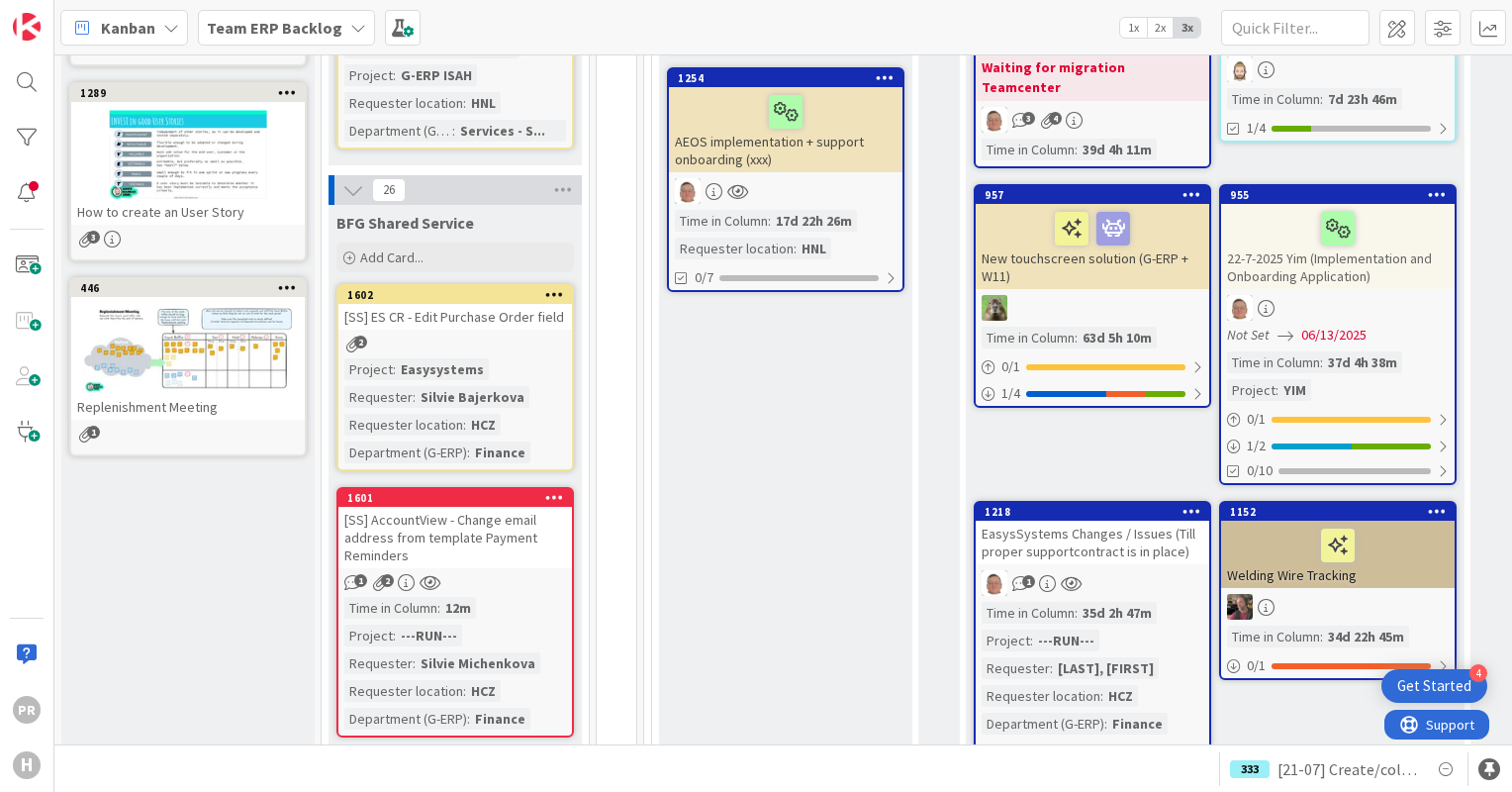 scroll, scrollTop: 0, scrollLeft: 0, axis: both 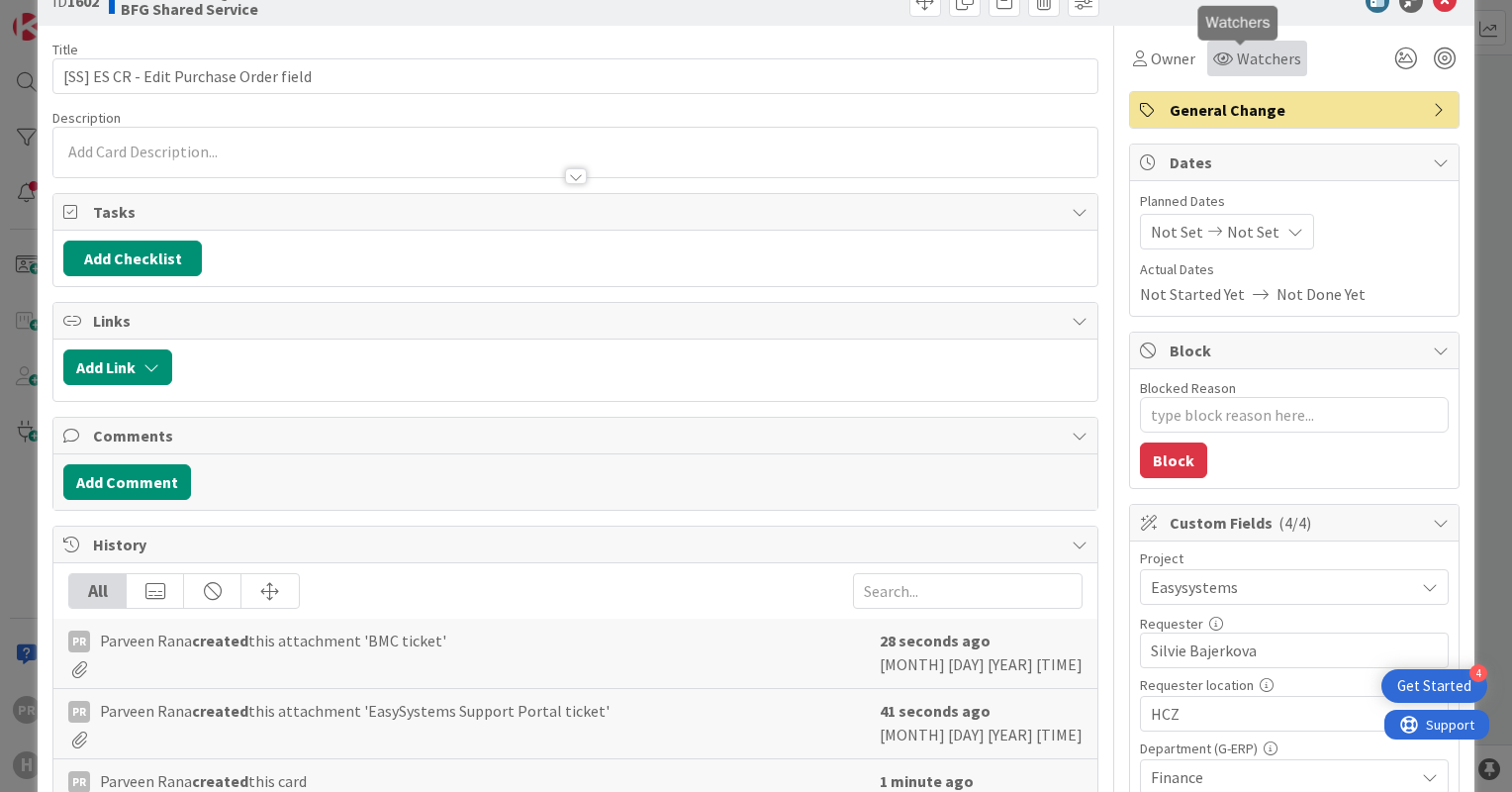 click on "Watchers" at bounding box center (1269, 58) 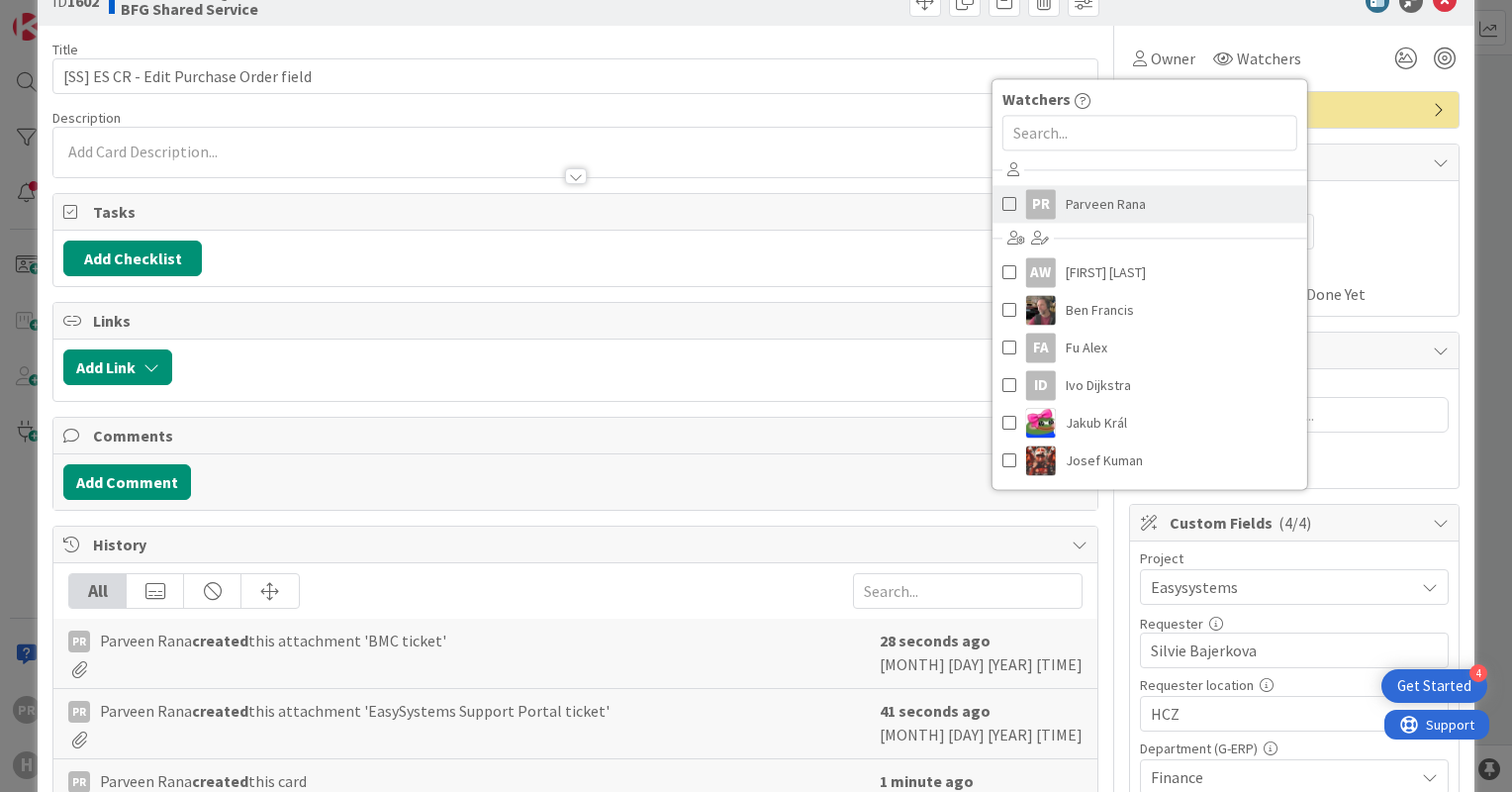 click on "Parveen Rana" at bounding box center (1105, 204) 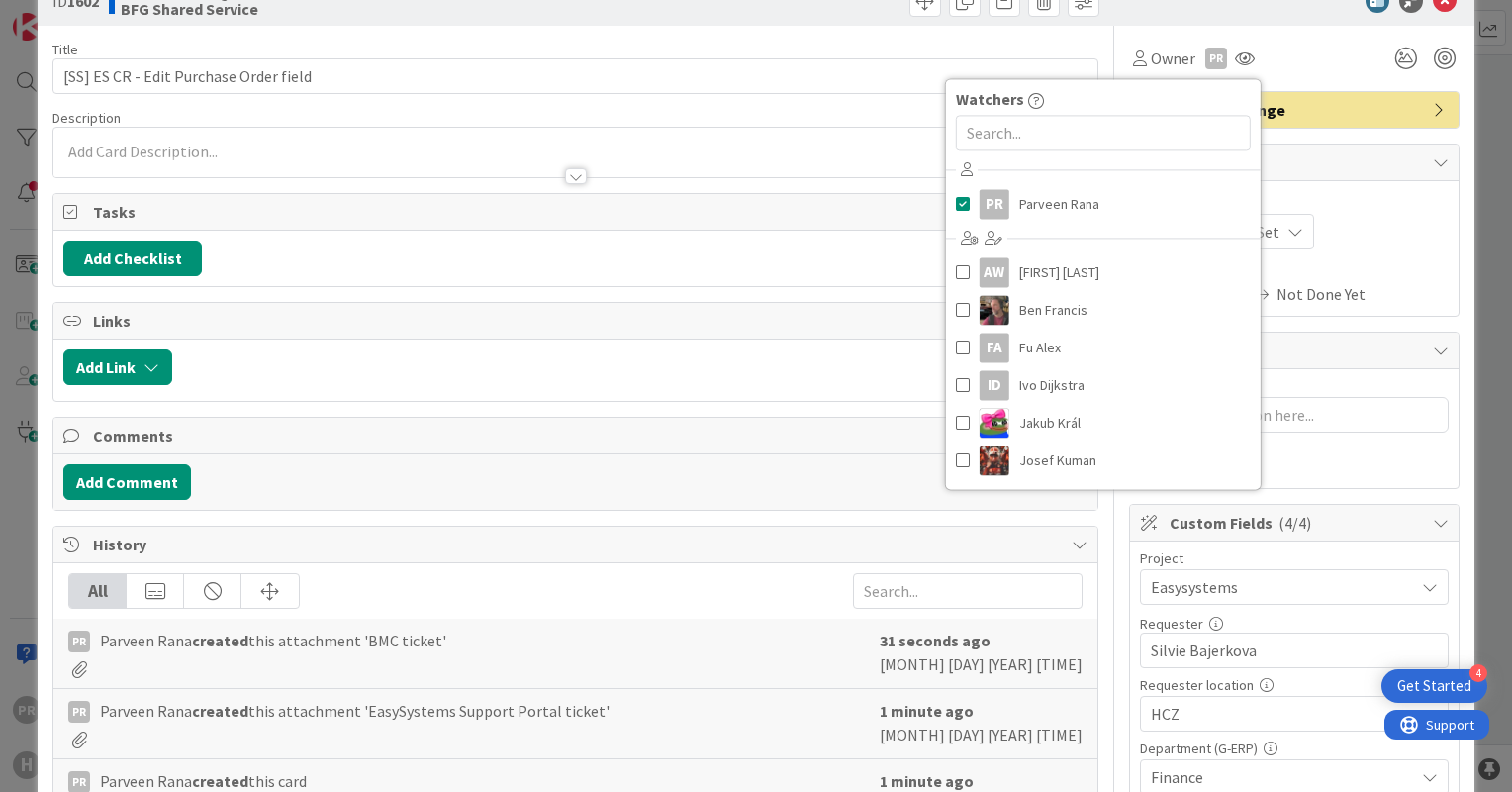 click at bounding box center [575, 166] 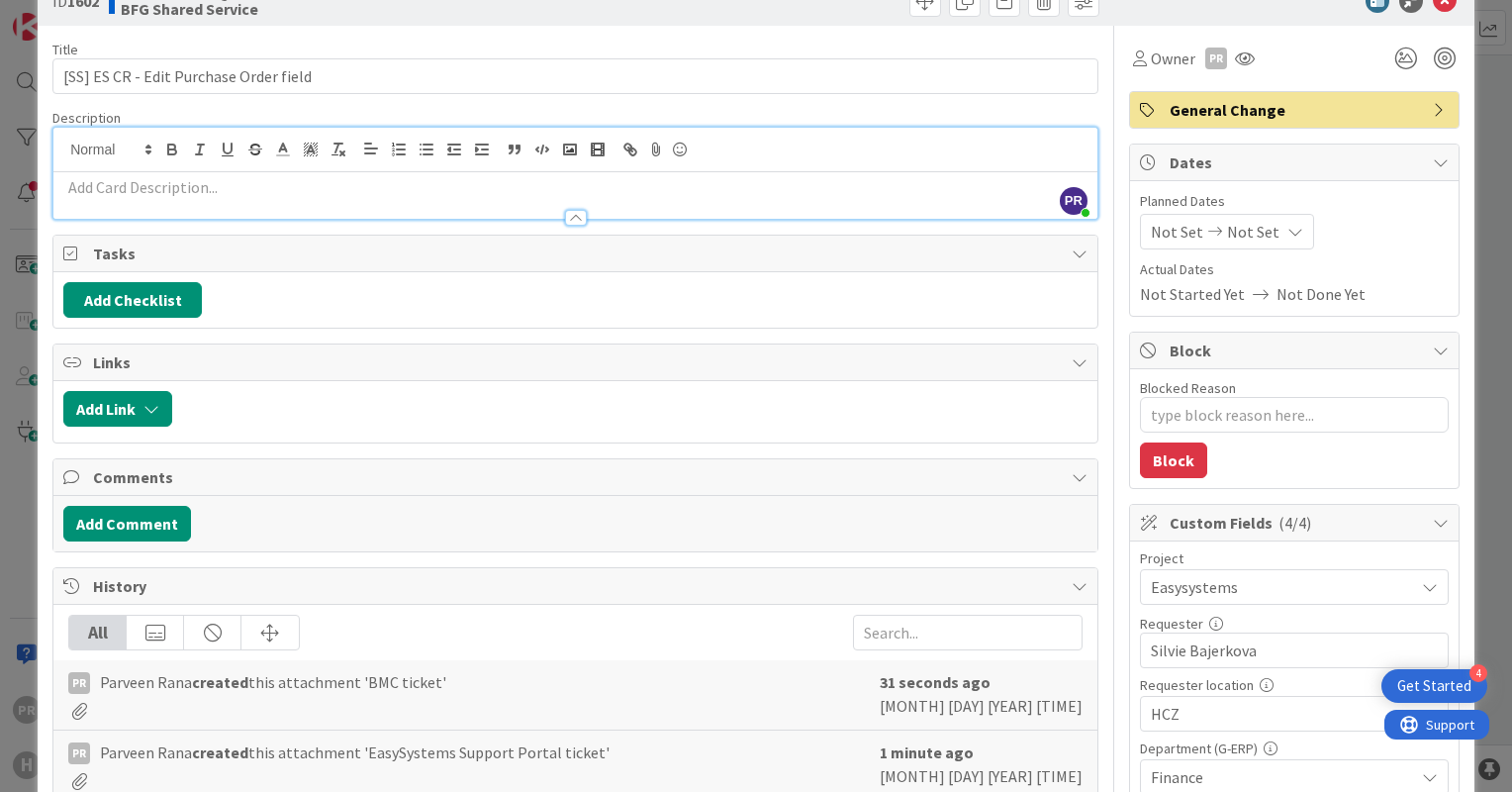 click at bounding box center [575, 187] 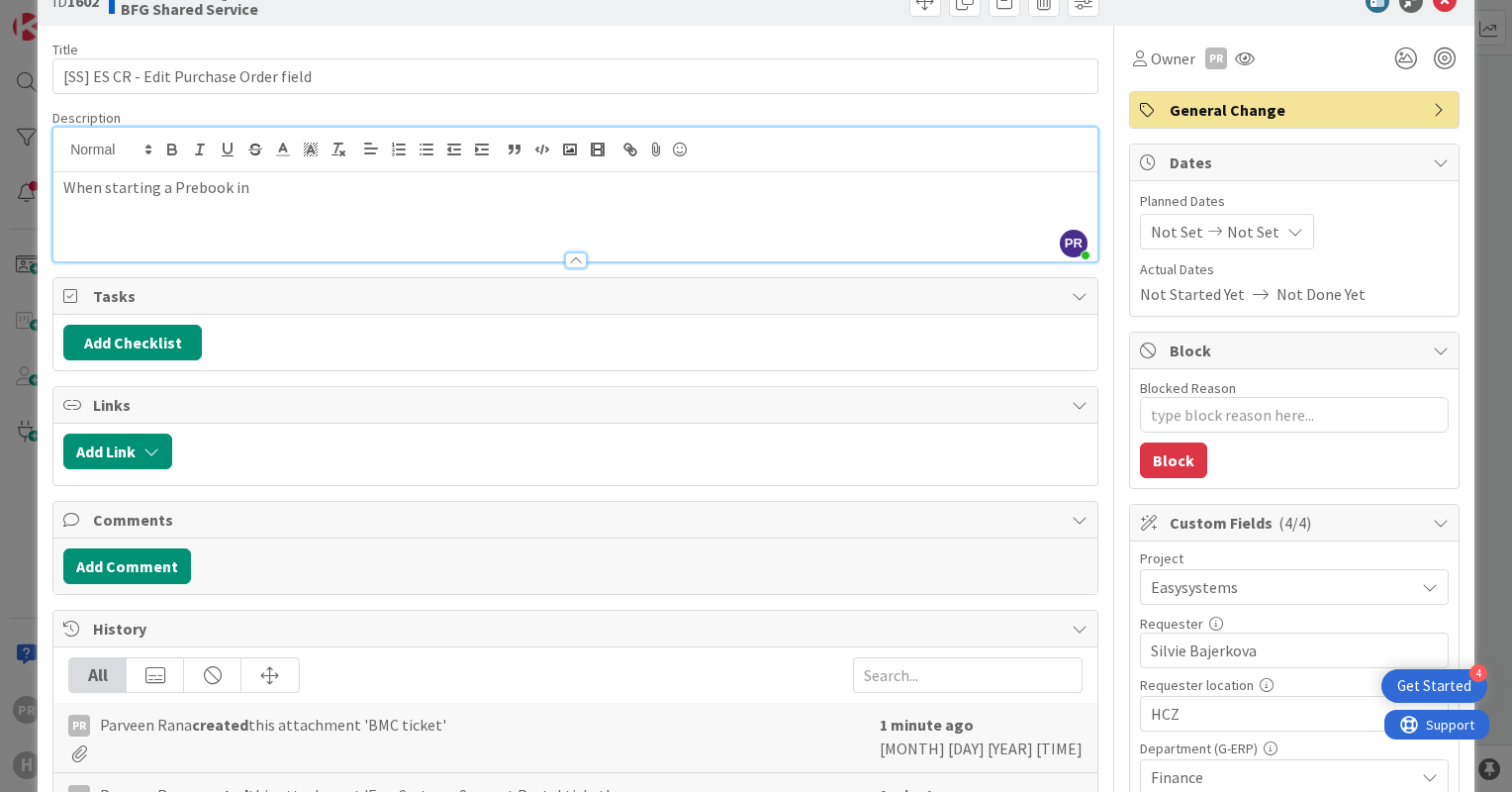 drag, startPoint x: 257, startPoint y: 187, endPoint x: 25, endPoint y: 169, distance: 232.69723 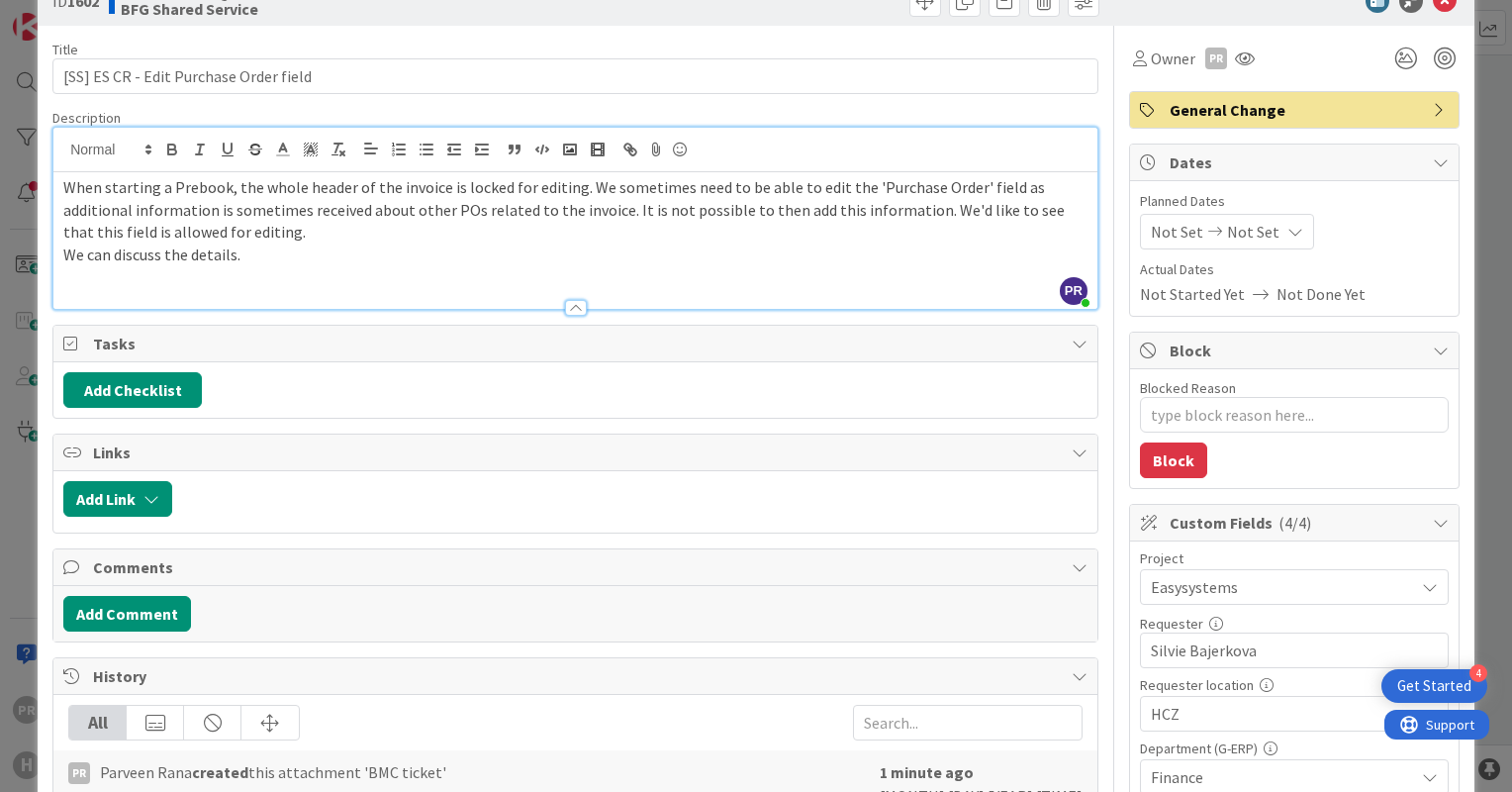 click on "We can discuss the details." at bounding box center (575, 254) 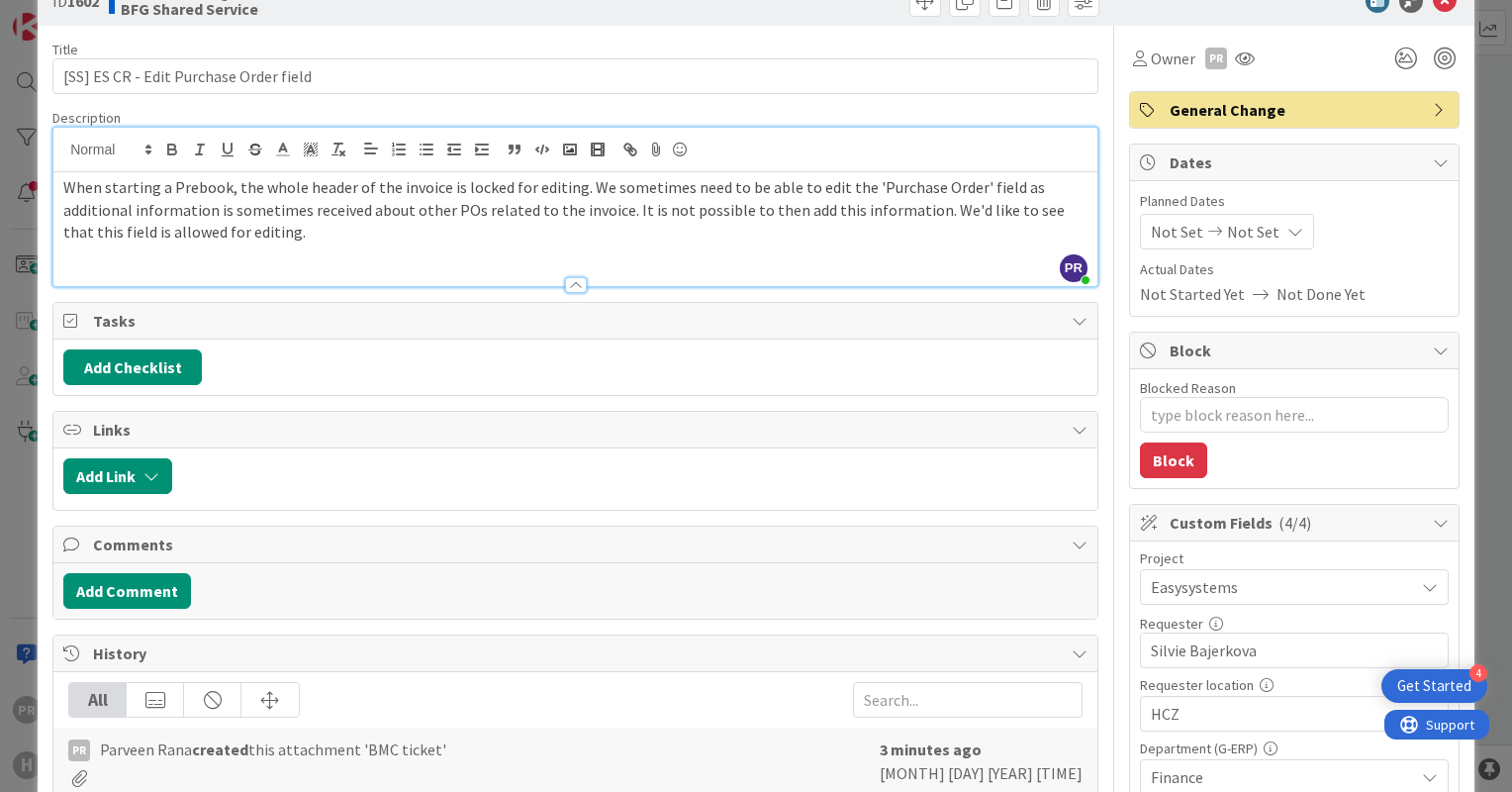 click at bounding box center (575, 254) 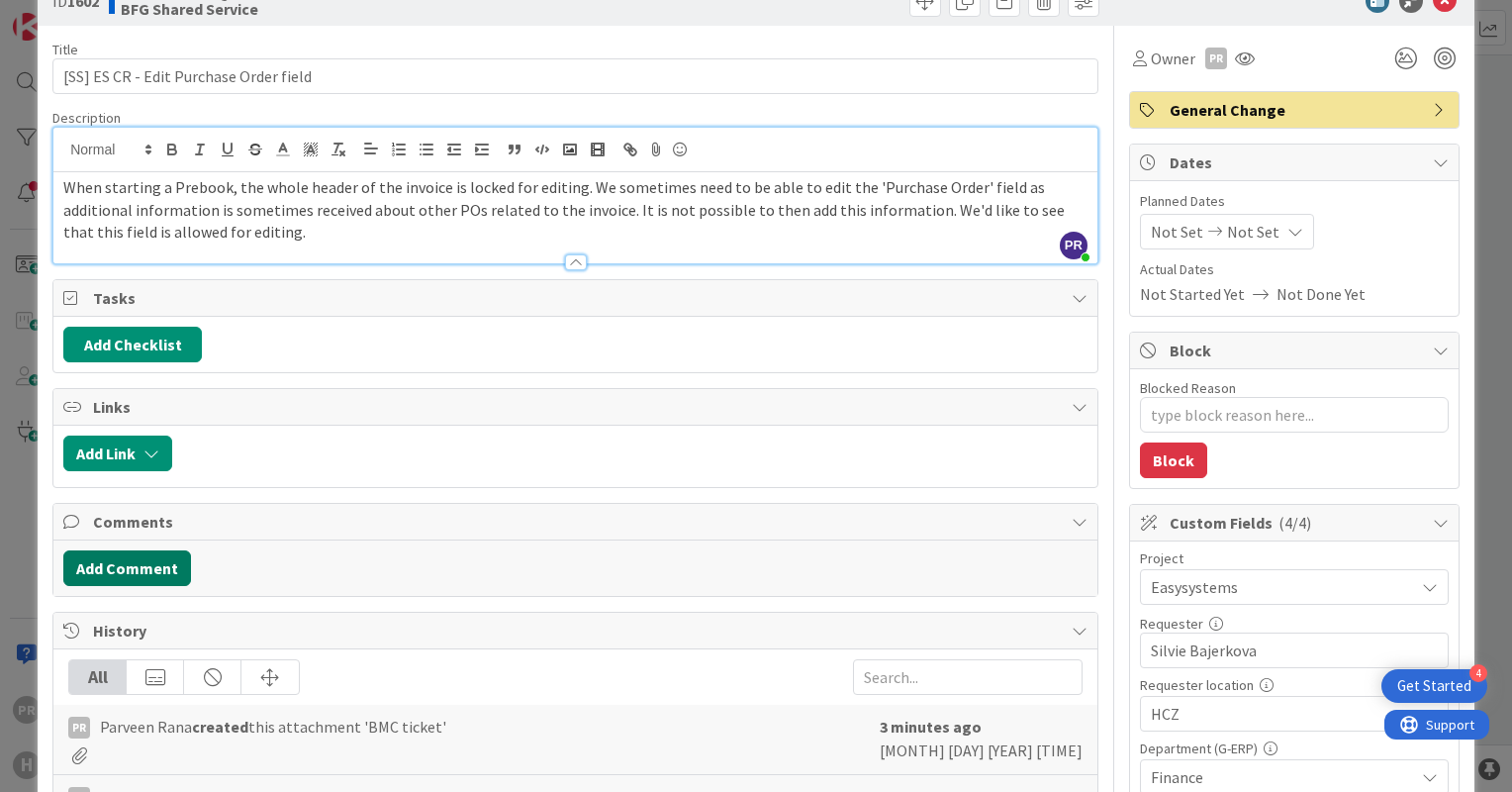 click on "Add Comment" at bounding box center [127, 568] 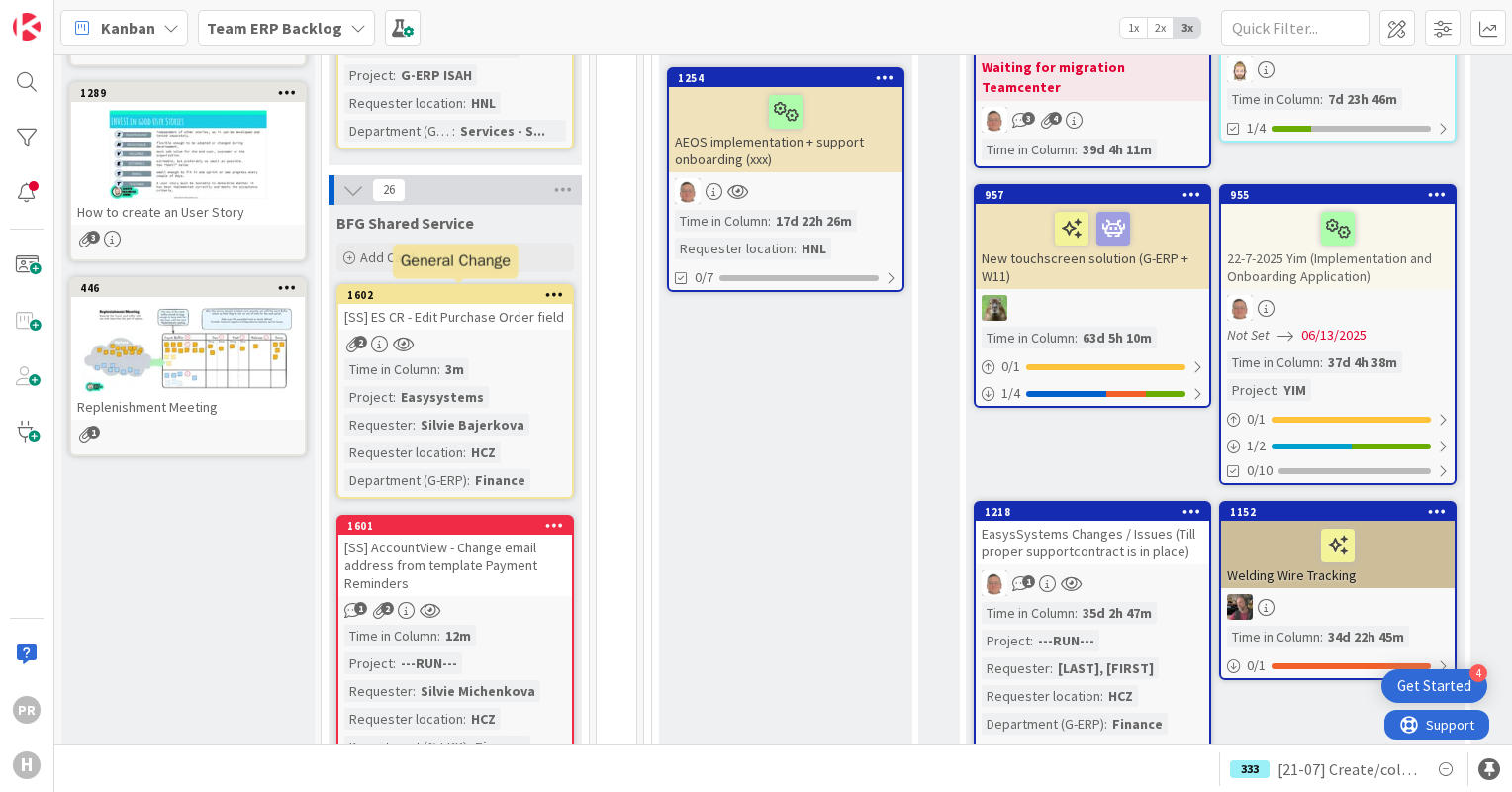scroll, scrollTop: 0, scrollLeft: 0, axis: both 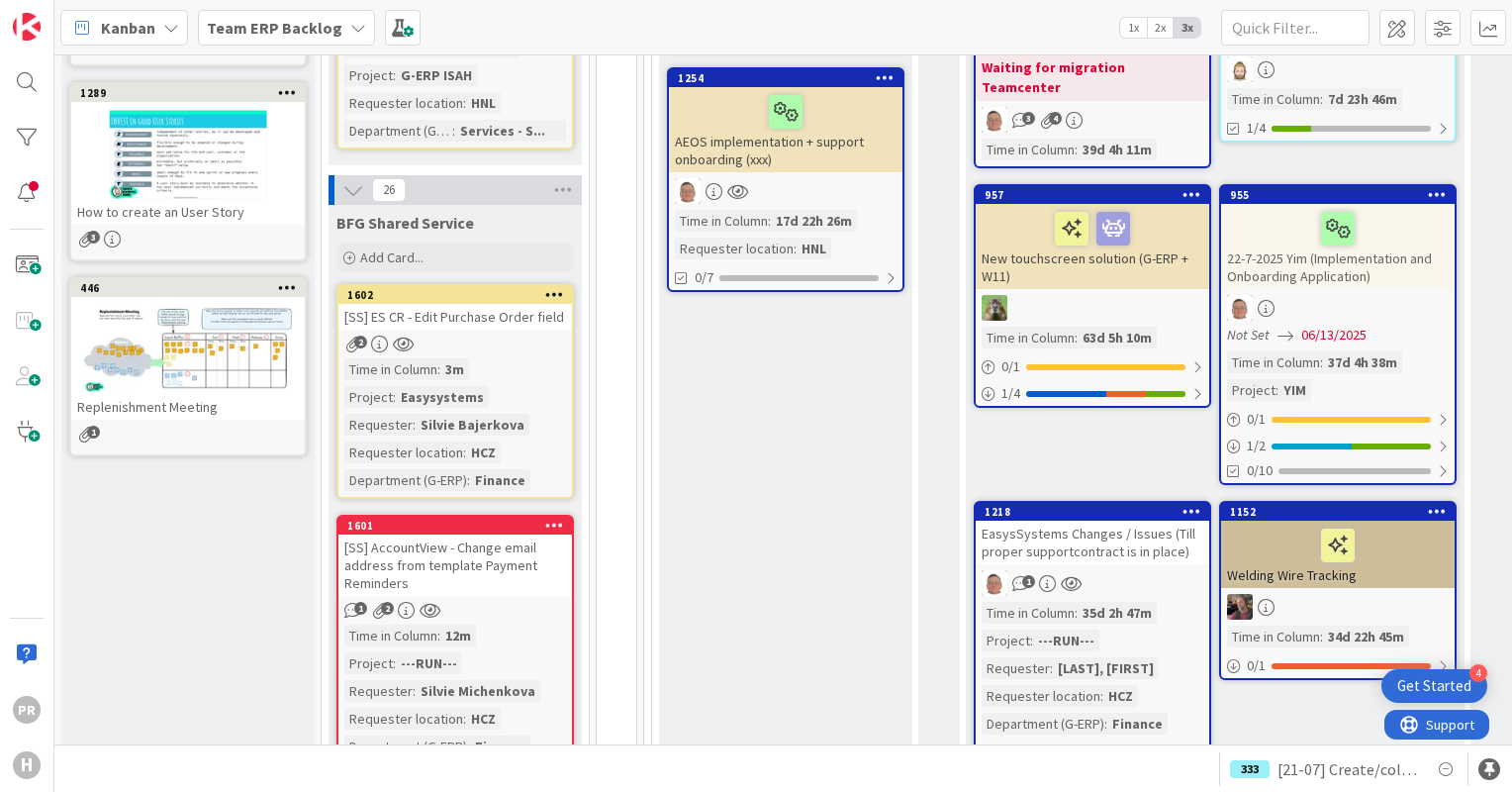 click on "[SS] ES CR - Edit Purchase Order field" at bounding box center (455, 317) 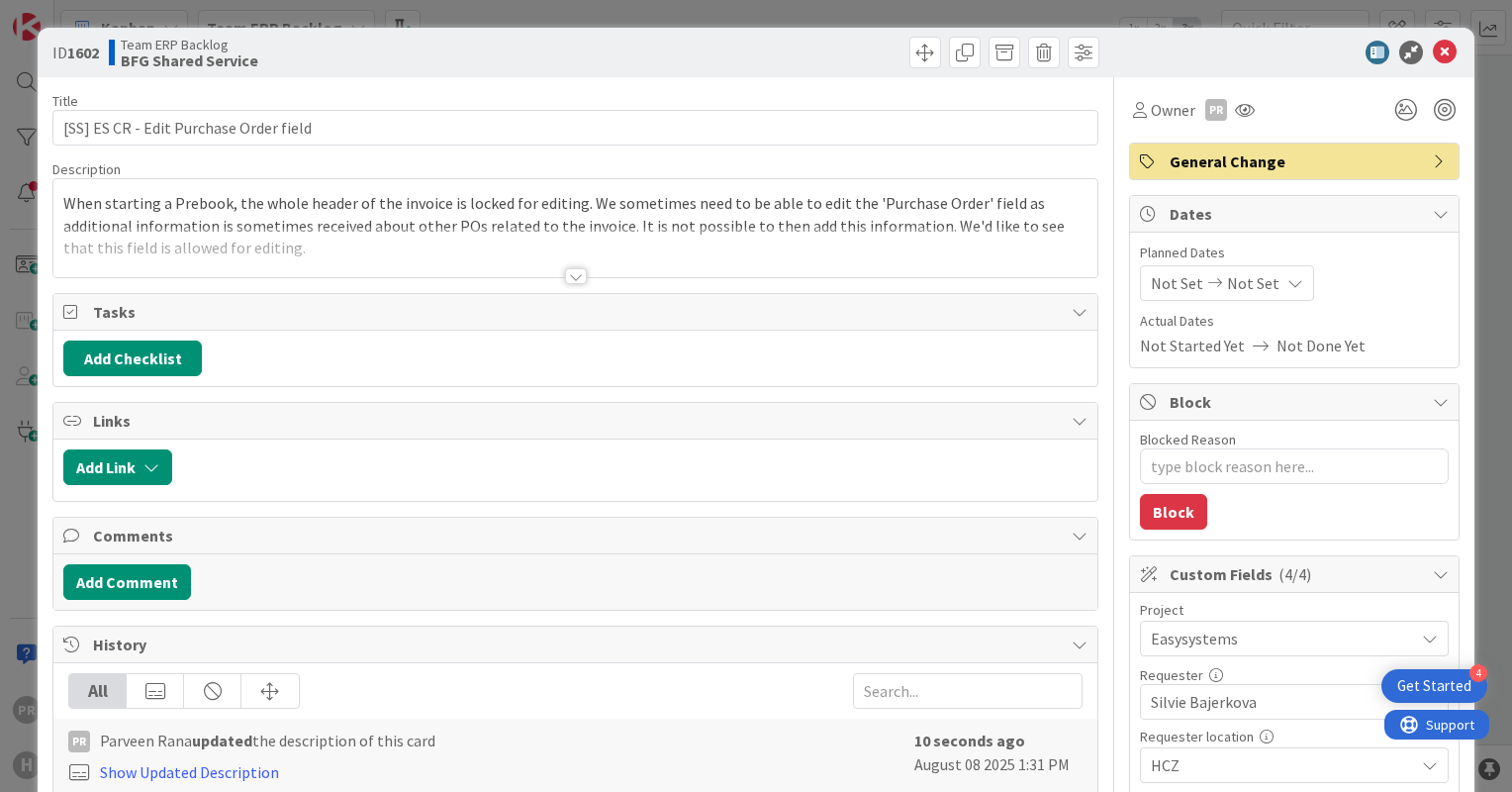 scroll, scrollTop: 0, scrollLeft: 0, axis: both 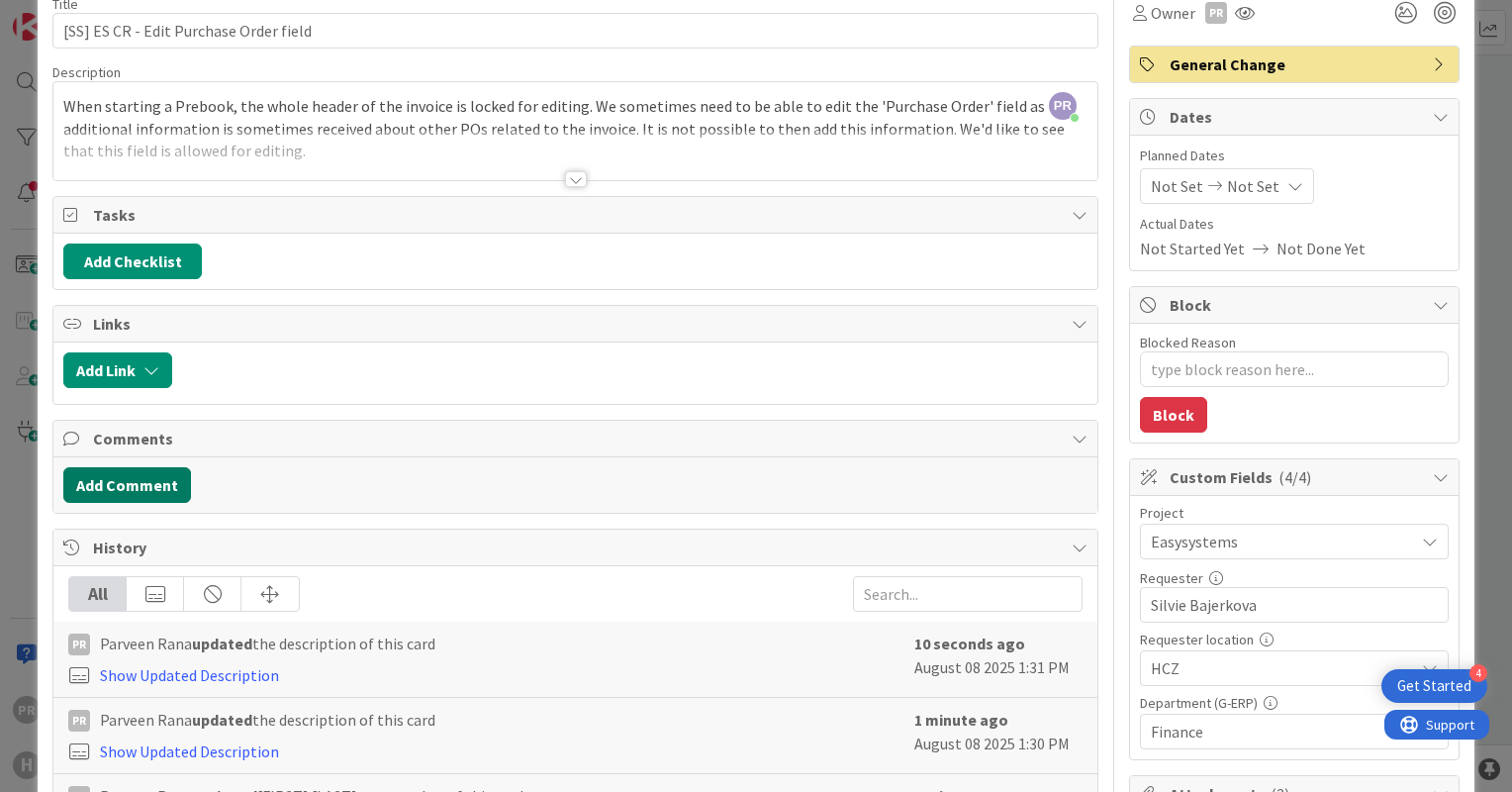 click on "Add Comment" at bounding box center (127, 485) 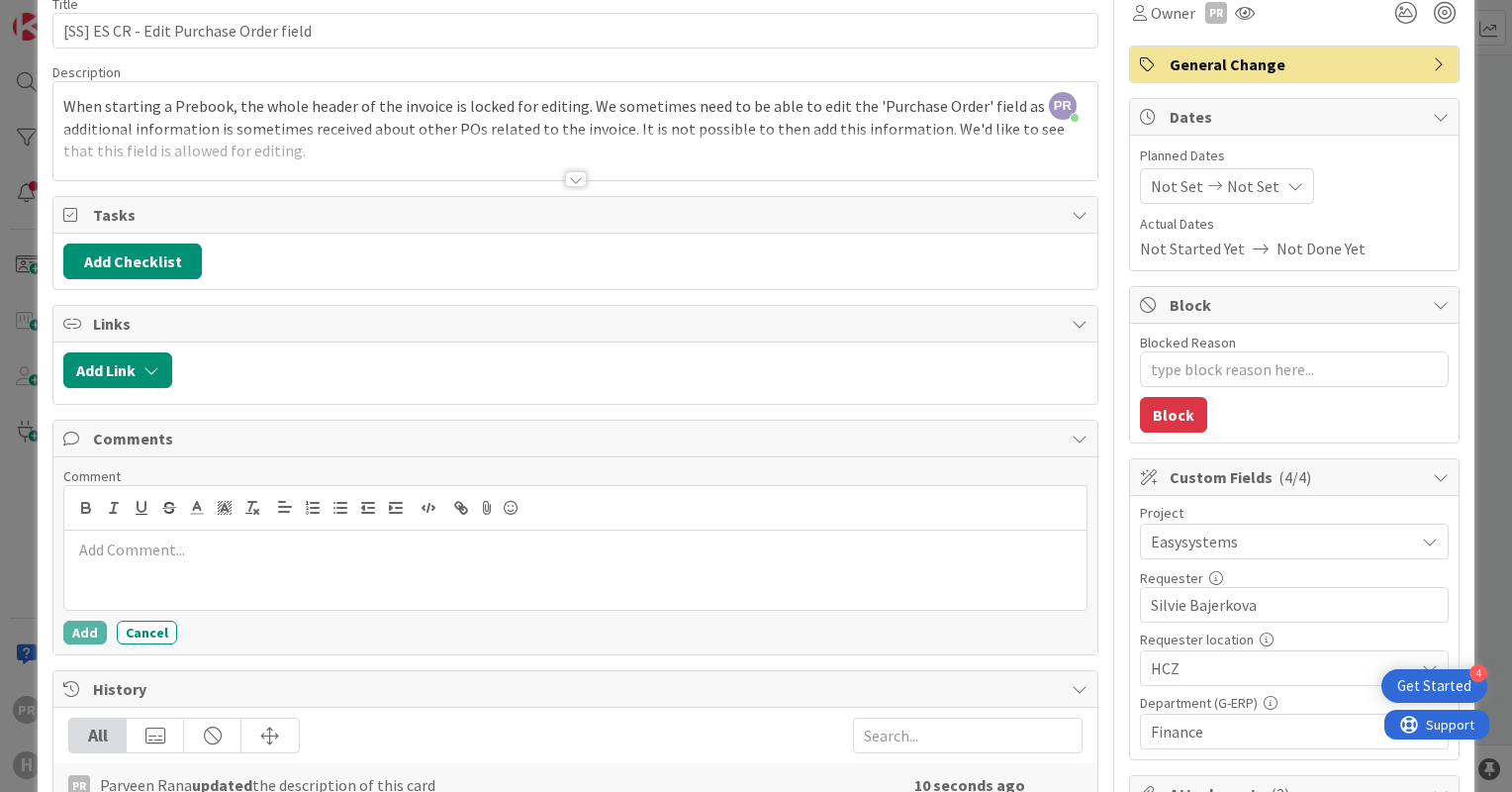 click at bounding box center (575, 549) 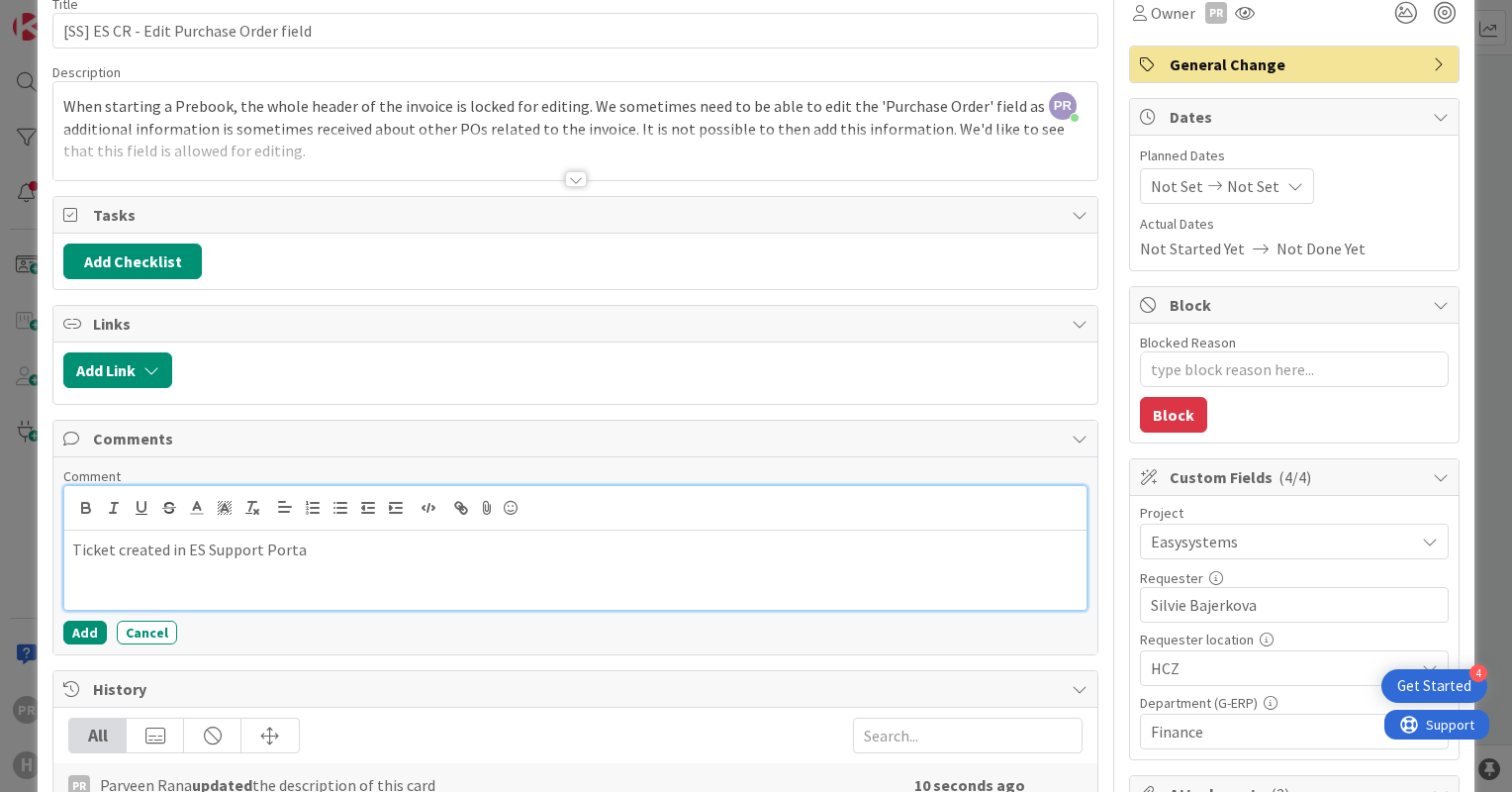 click on "Ticket created in ES Support Porta" at bounding box center (575, 549) 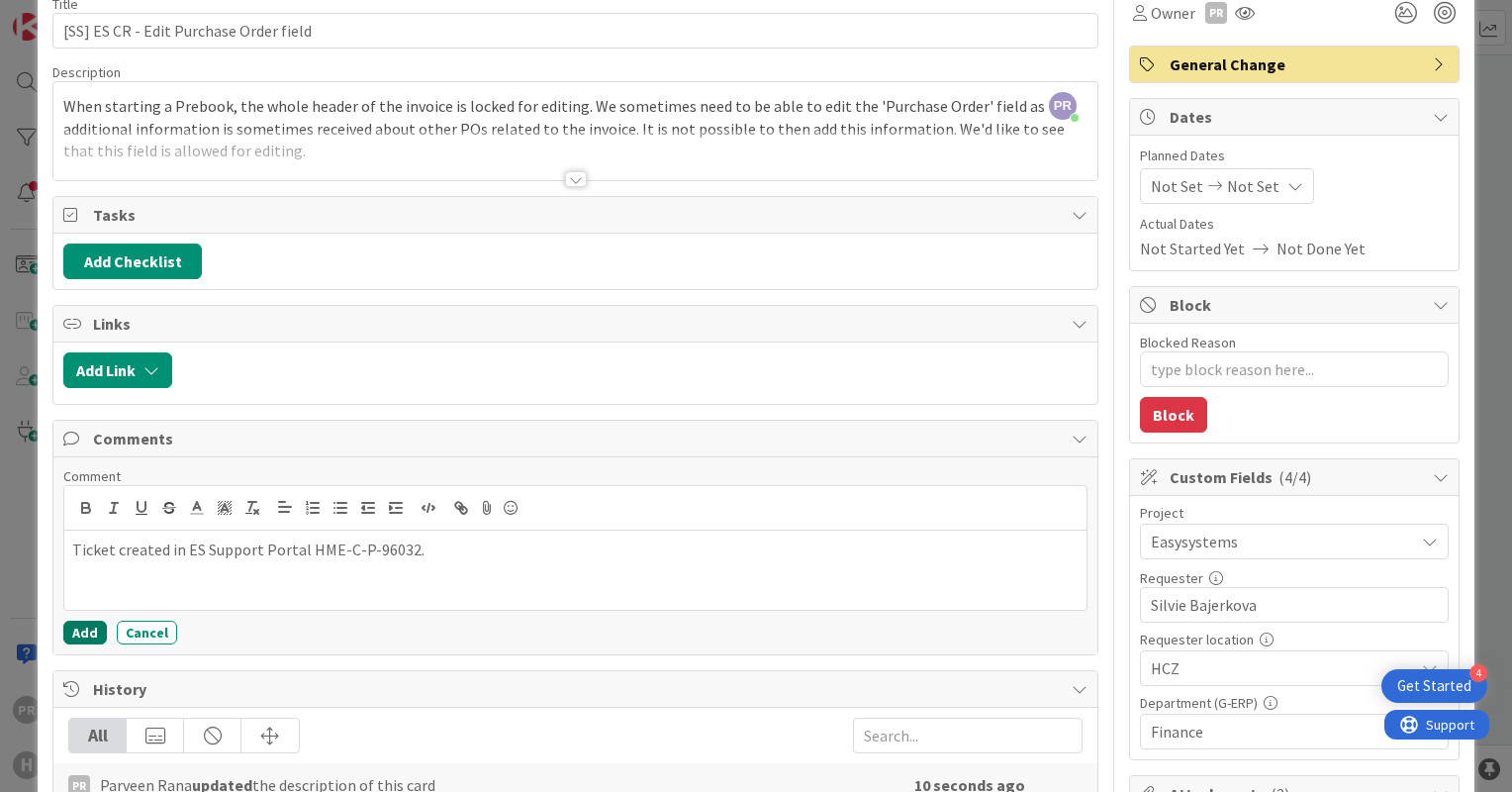 click on "Add" at bounding box center [85, 633] 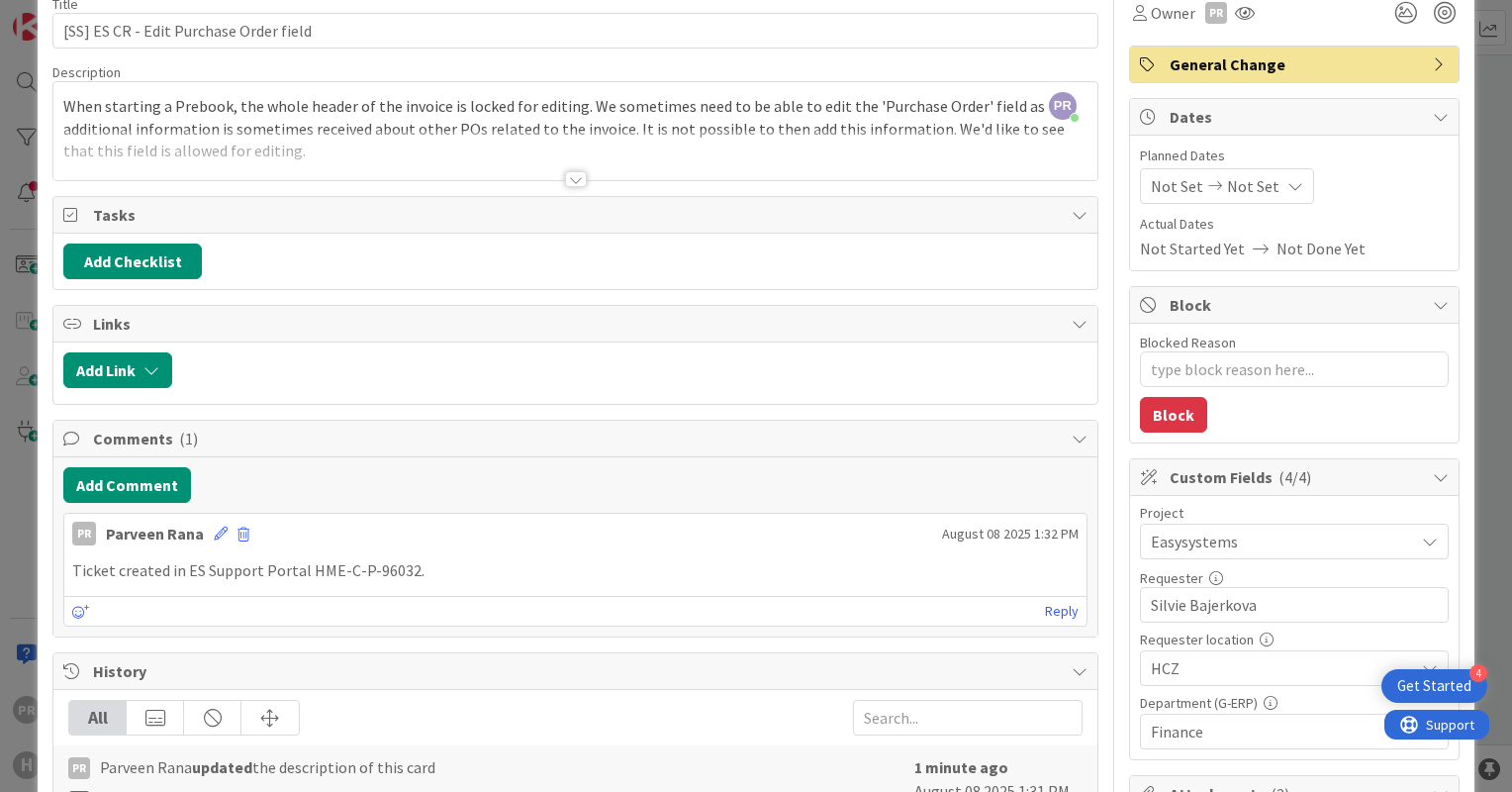 scroll, scrollTop: 0, scrollLeft: 0, axis: both 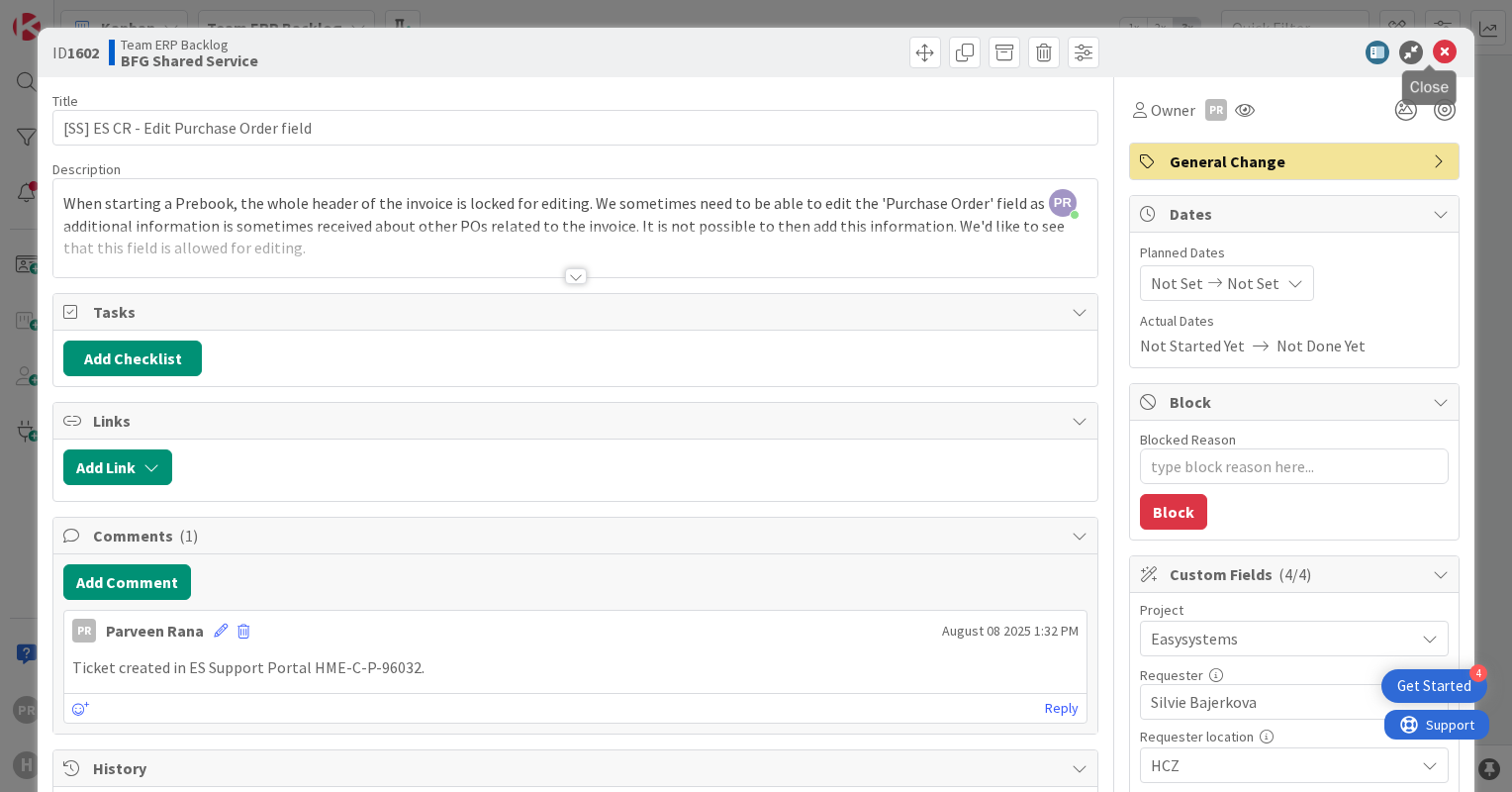 click at bounding box center (1445, 52) 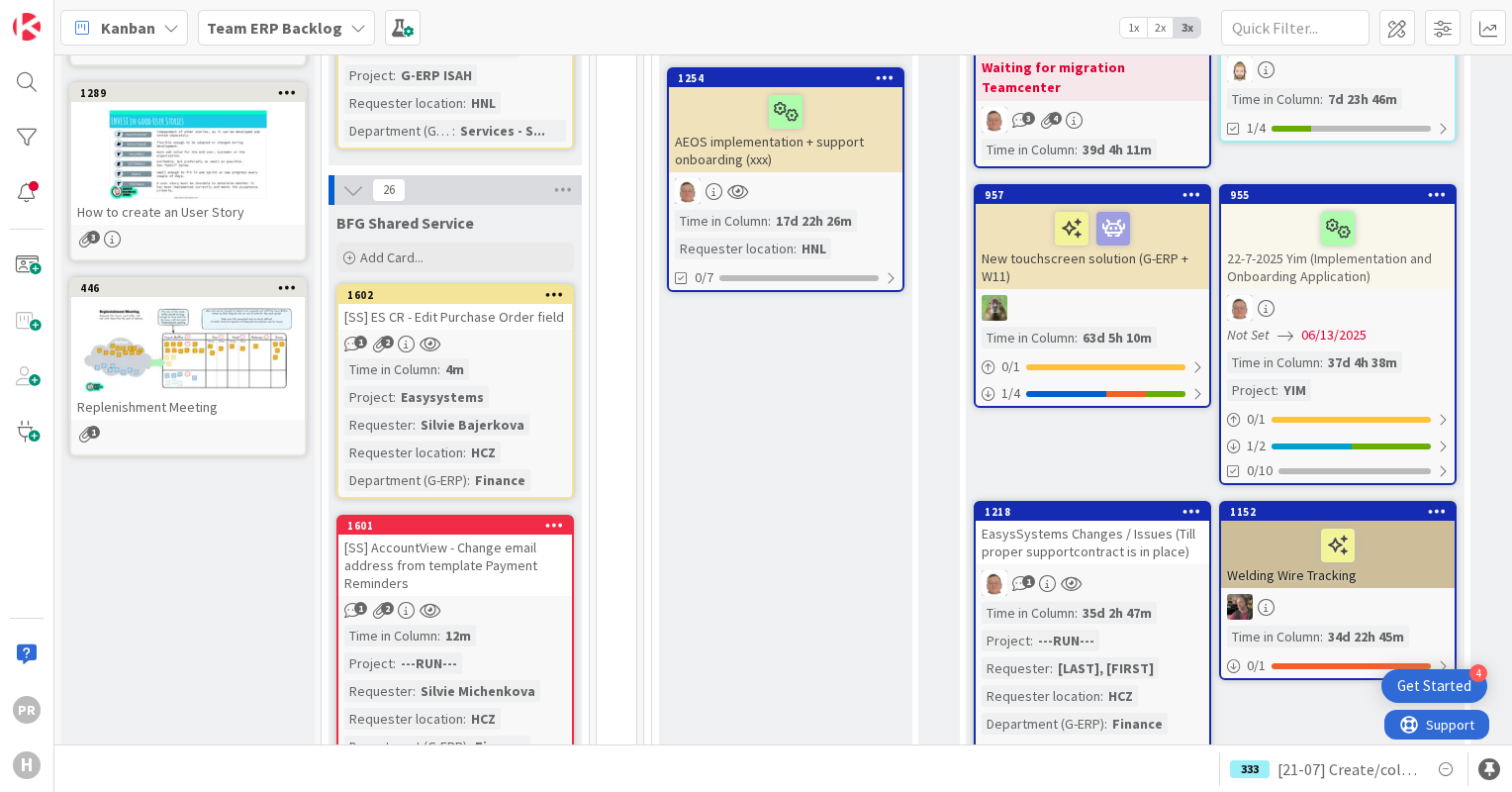 scroll, scrollTop: 0, scrollLeft: 0, axis: both 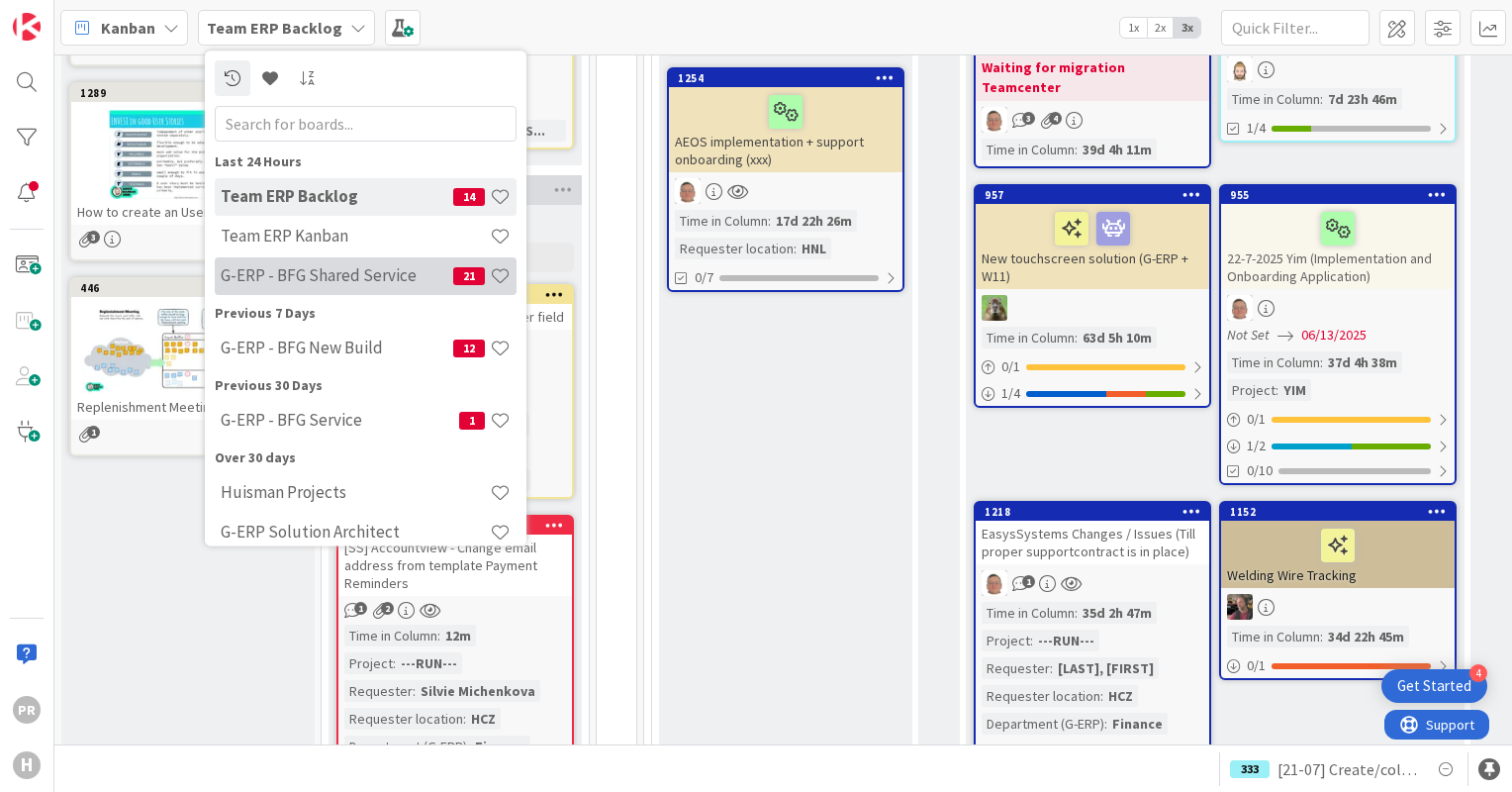 click on "G-ERP - BFG Shared Service" at bounding box center (336, 276) 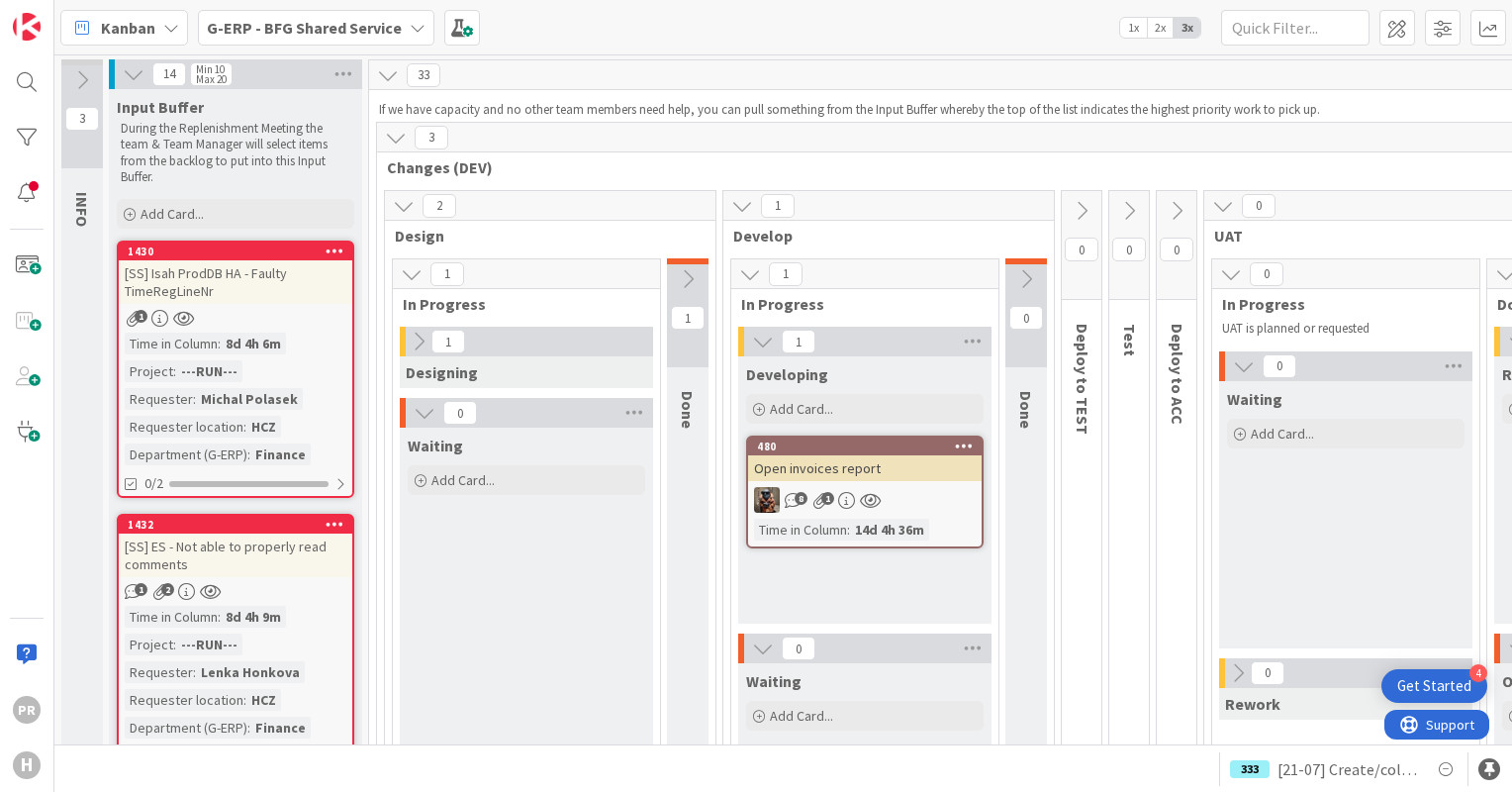 scroll, scrollTop: 0, scrollLeft: 0, axis: both 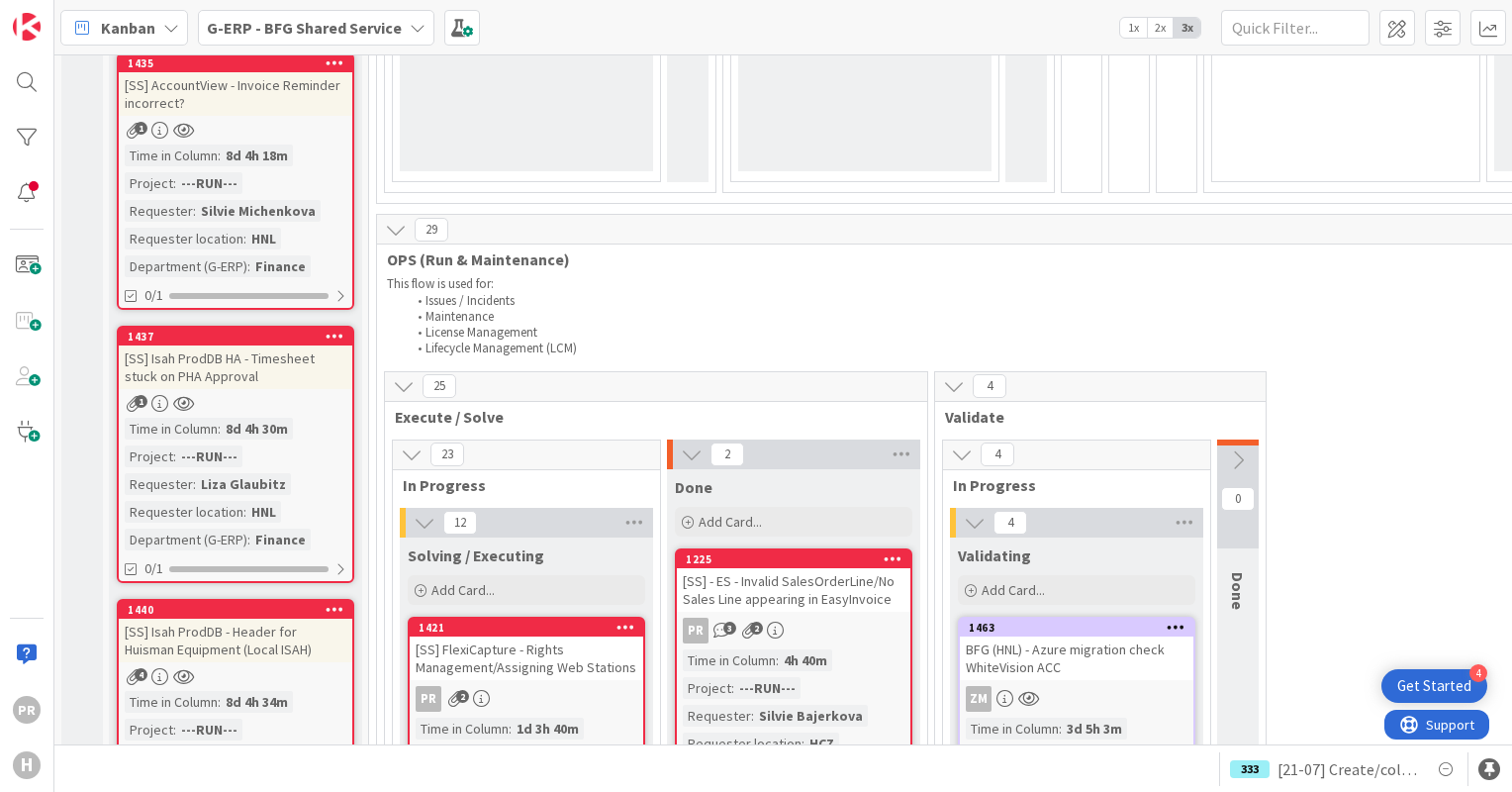 click on "[SS] Isah ProdDB HA - Timesheet stuck on PHA Approval" at bounding box center [236, 367] 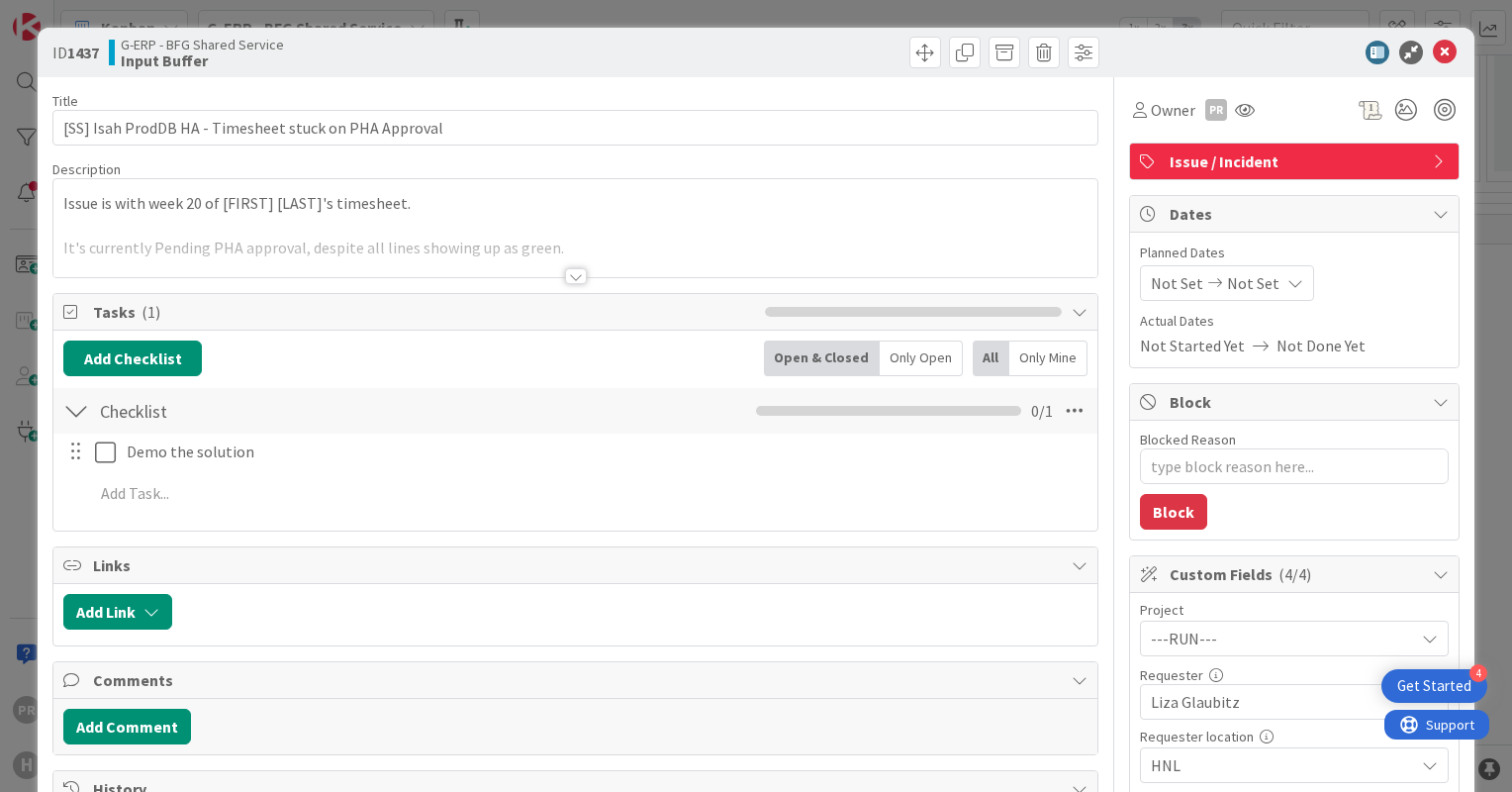 scroll, scrollTop: 0, scrollLeft: 0, axis: both 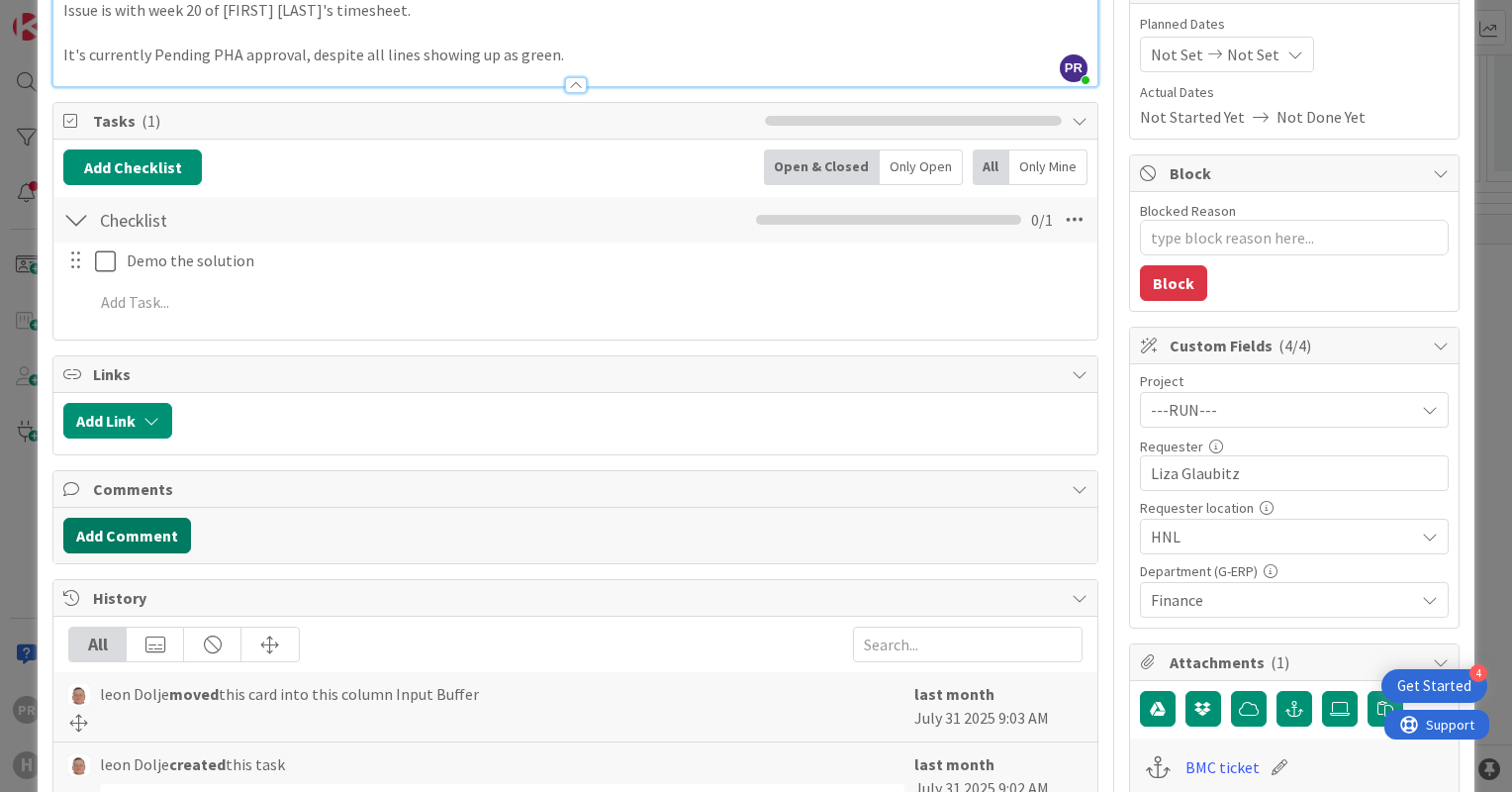 click on "Add Comment" at bounding box center (127, 536) 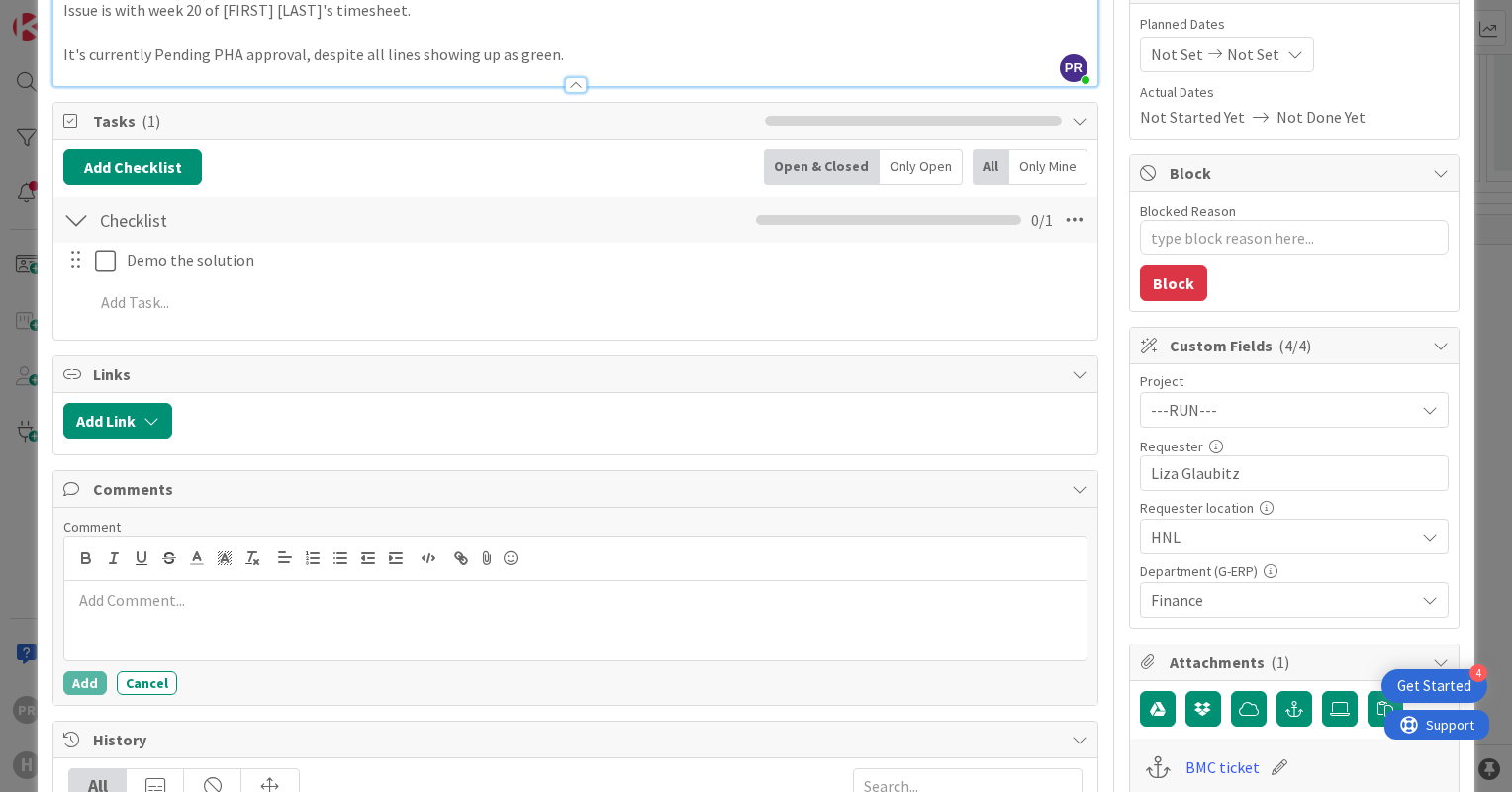 click at bounding box center (575, 600) 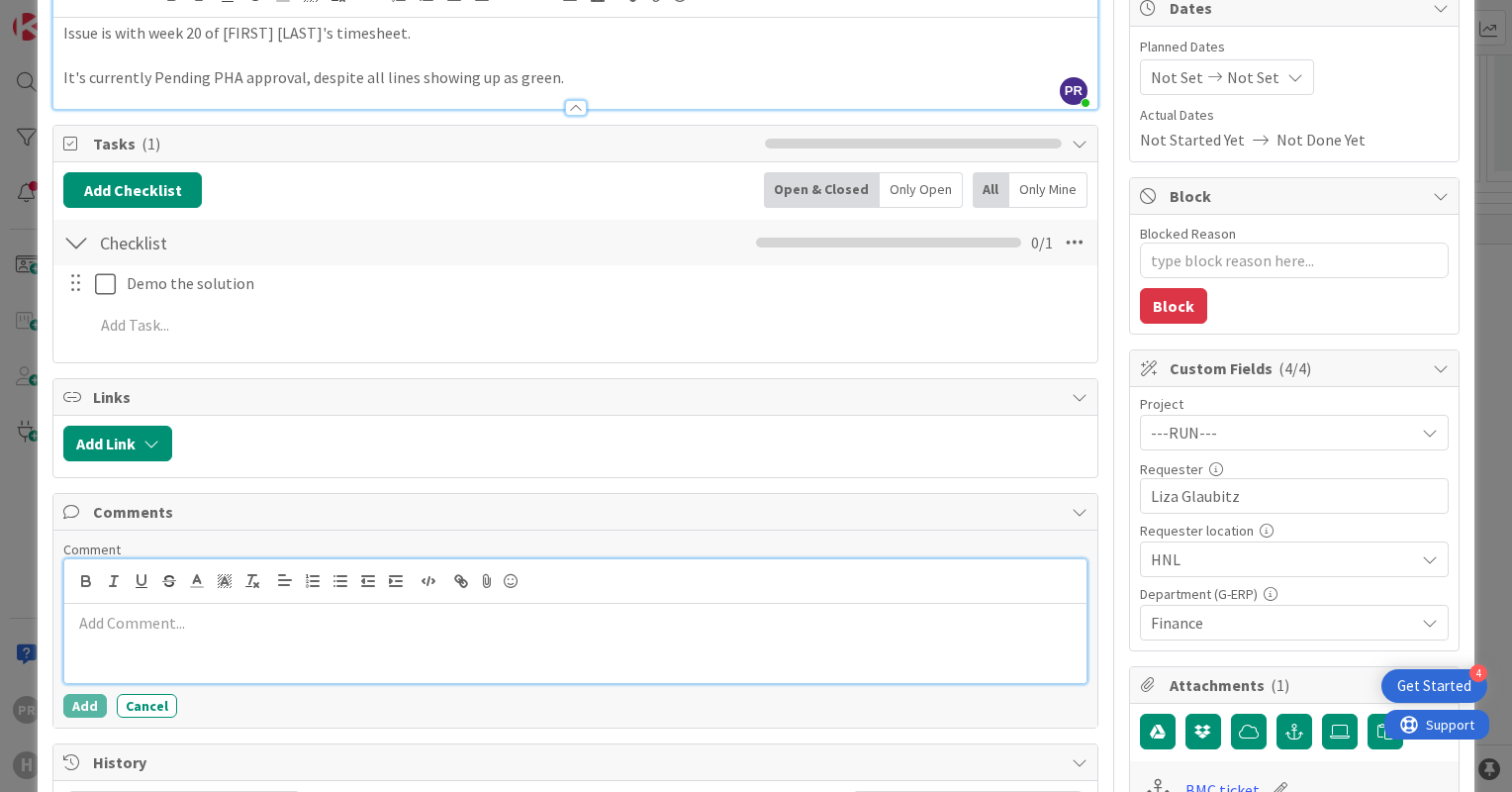 scroll, scrollTop: 216, scrollLeft: 0, axis: vertical 